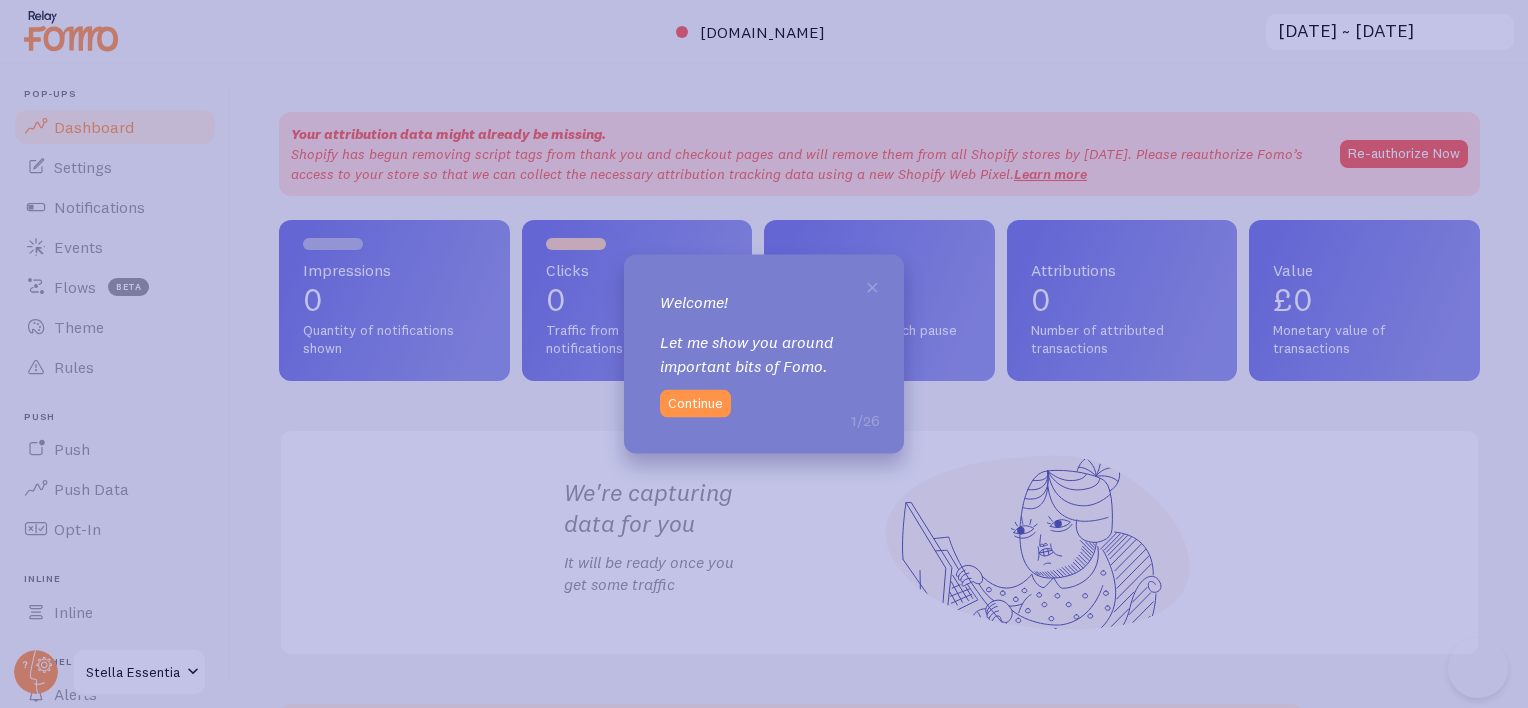 scroll, scrollTop: 0, scrollLeft: 0, axis: both 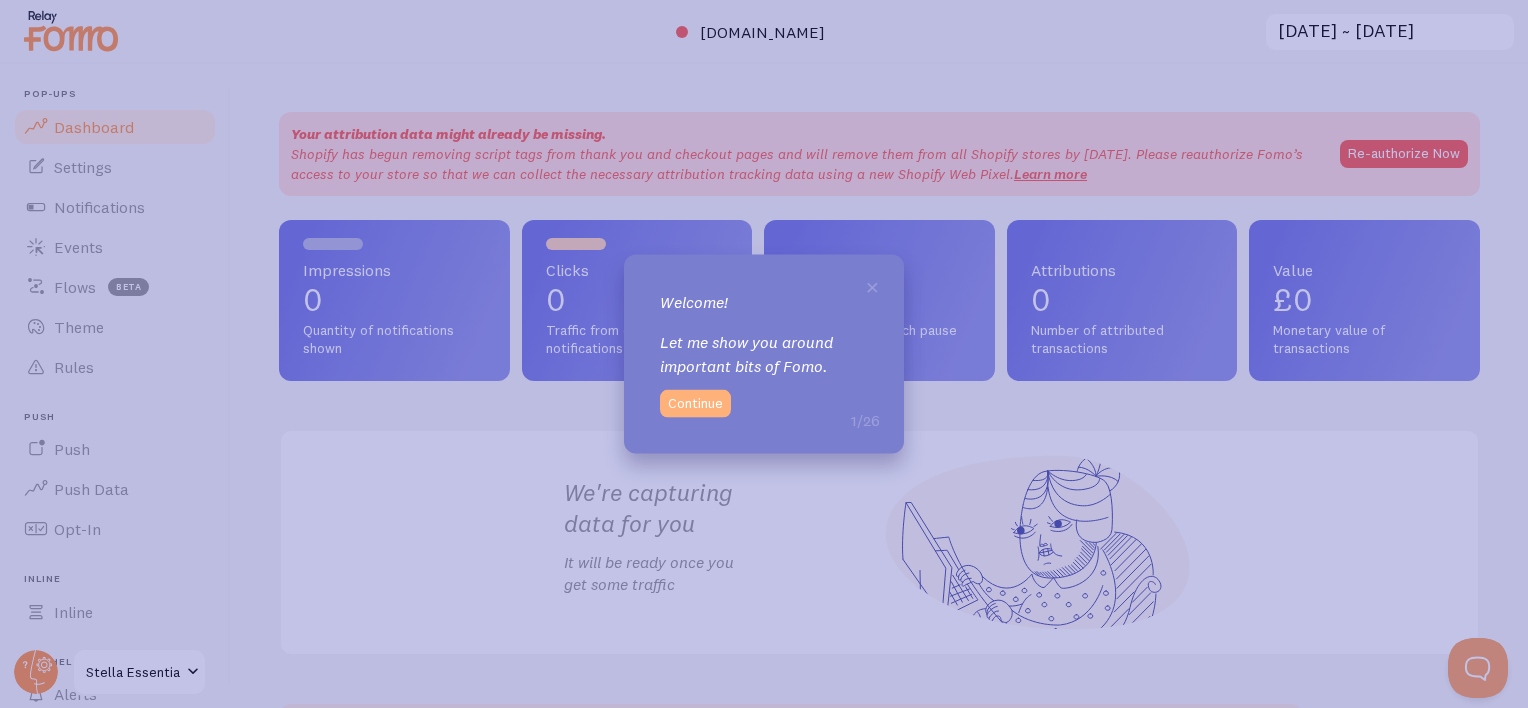 click on "Continue" at bounding box center [695, 403] 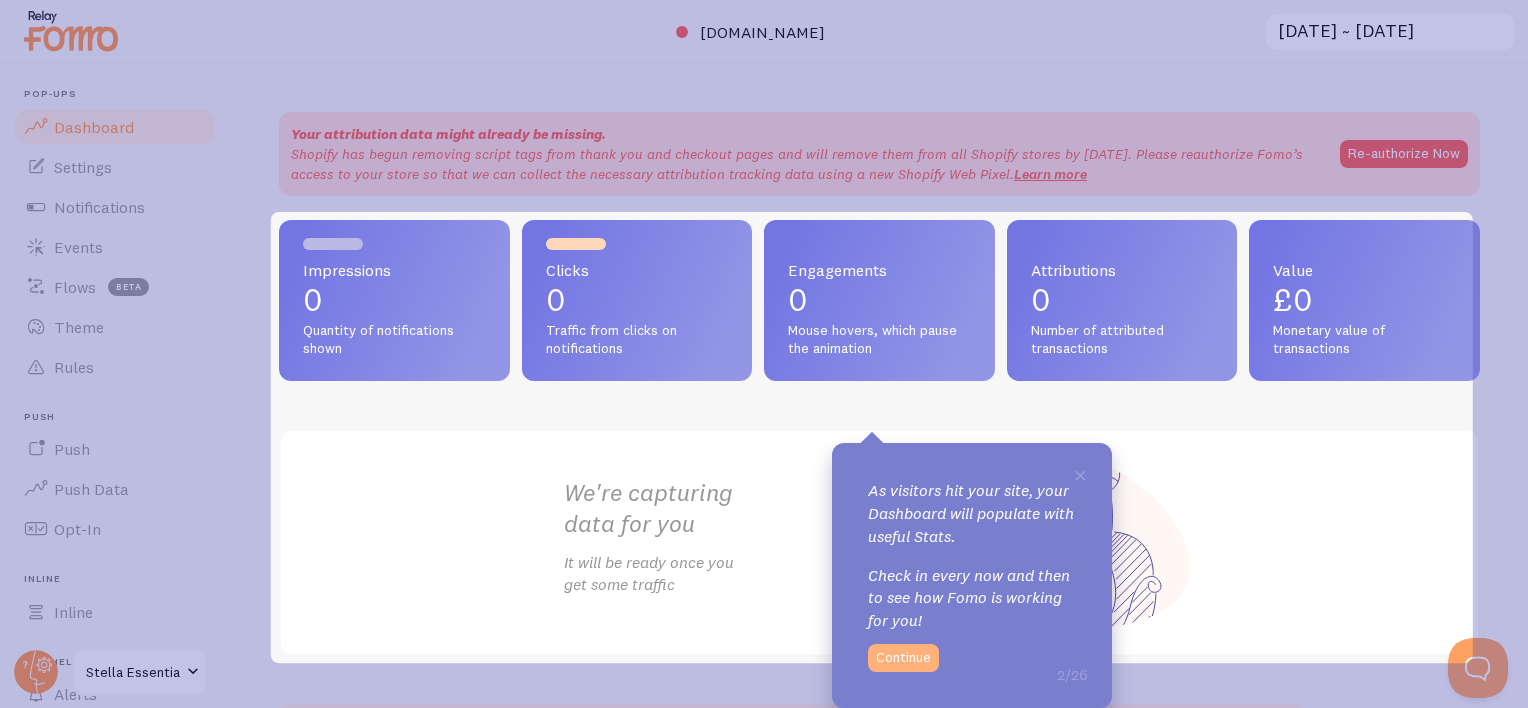click on "Continue" at bounding box center (903, 658) 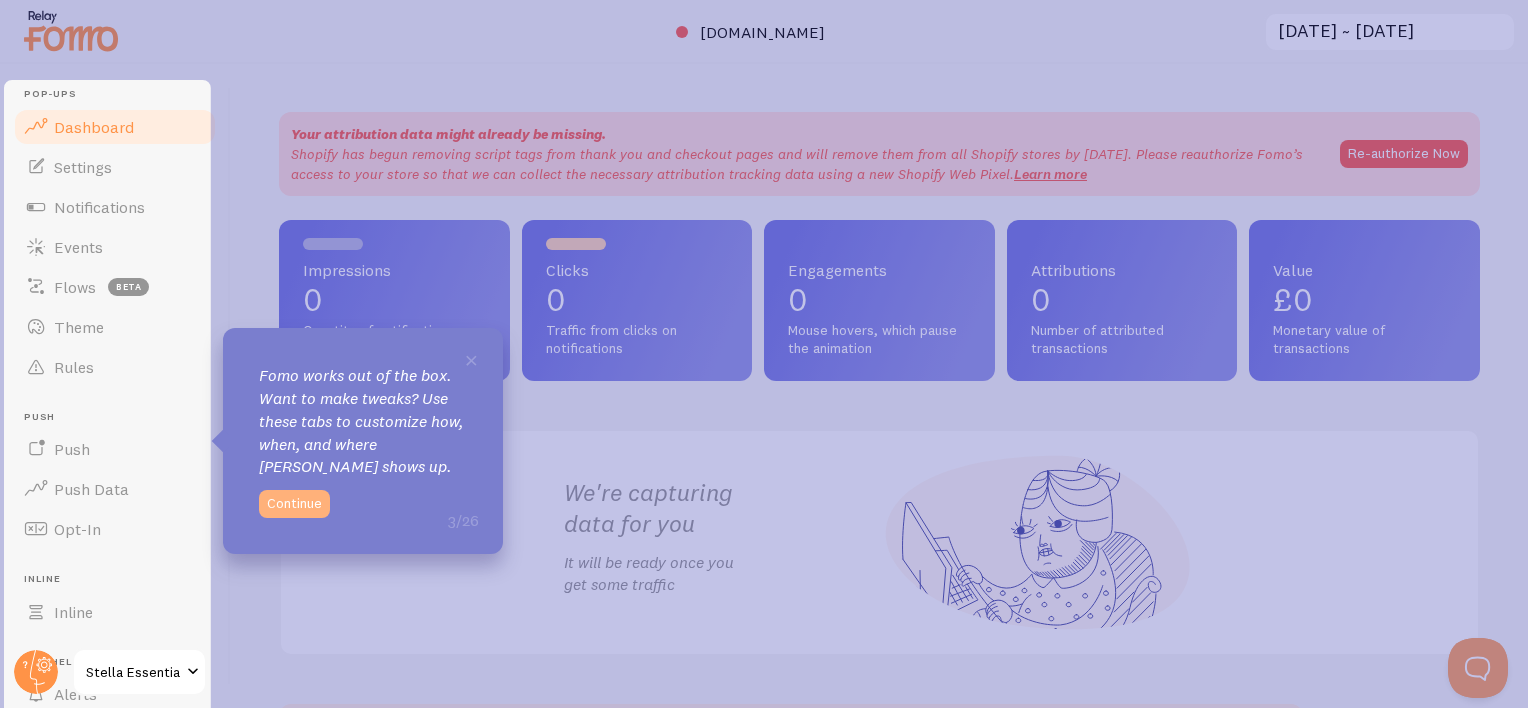 click on "Continue" at bounding box center (294, 504) 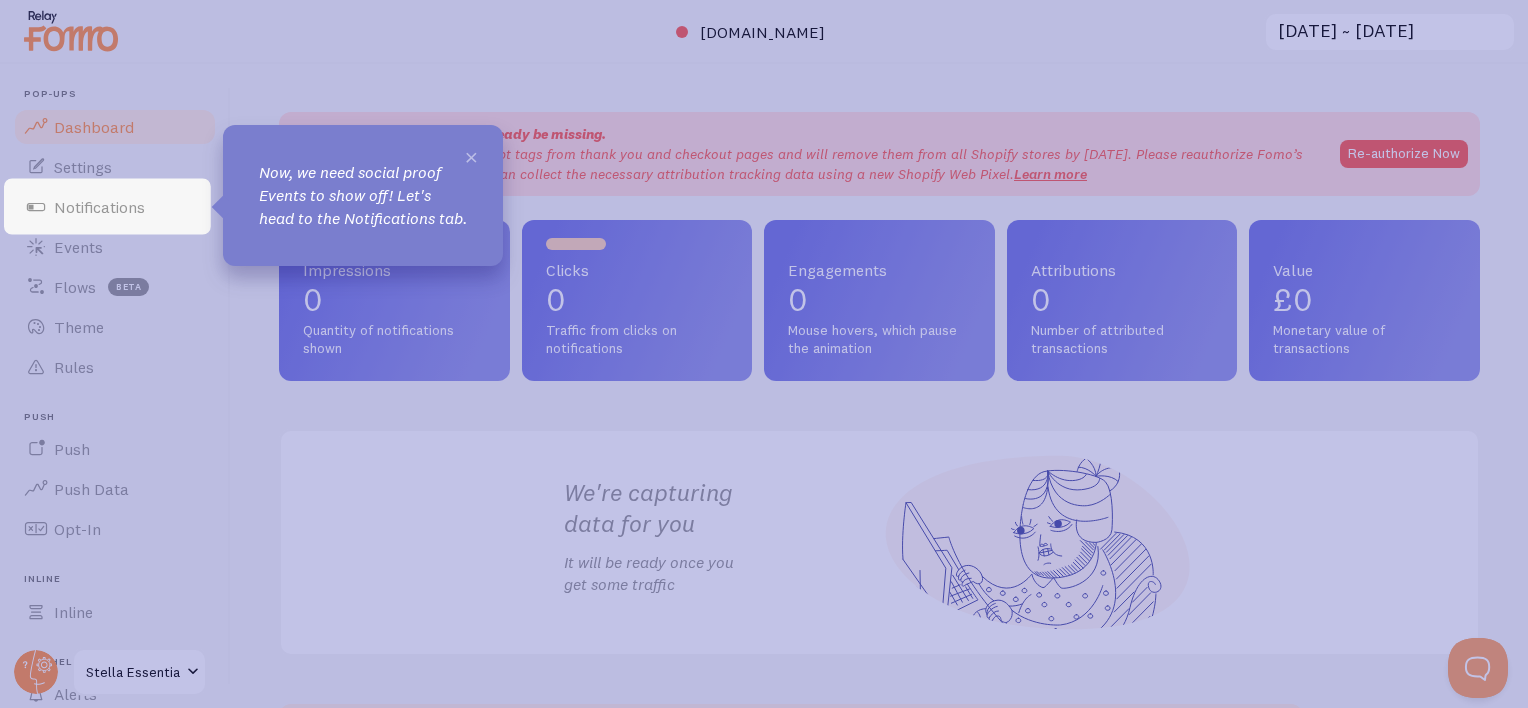 click on "×" at bounding box center (471, 156) 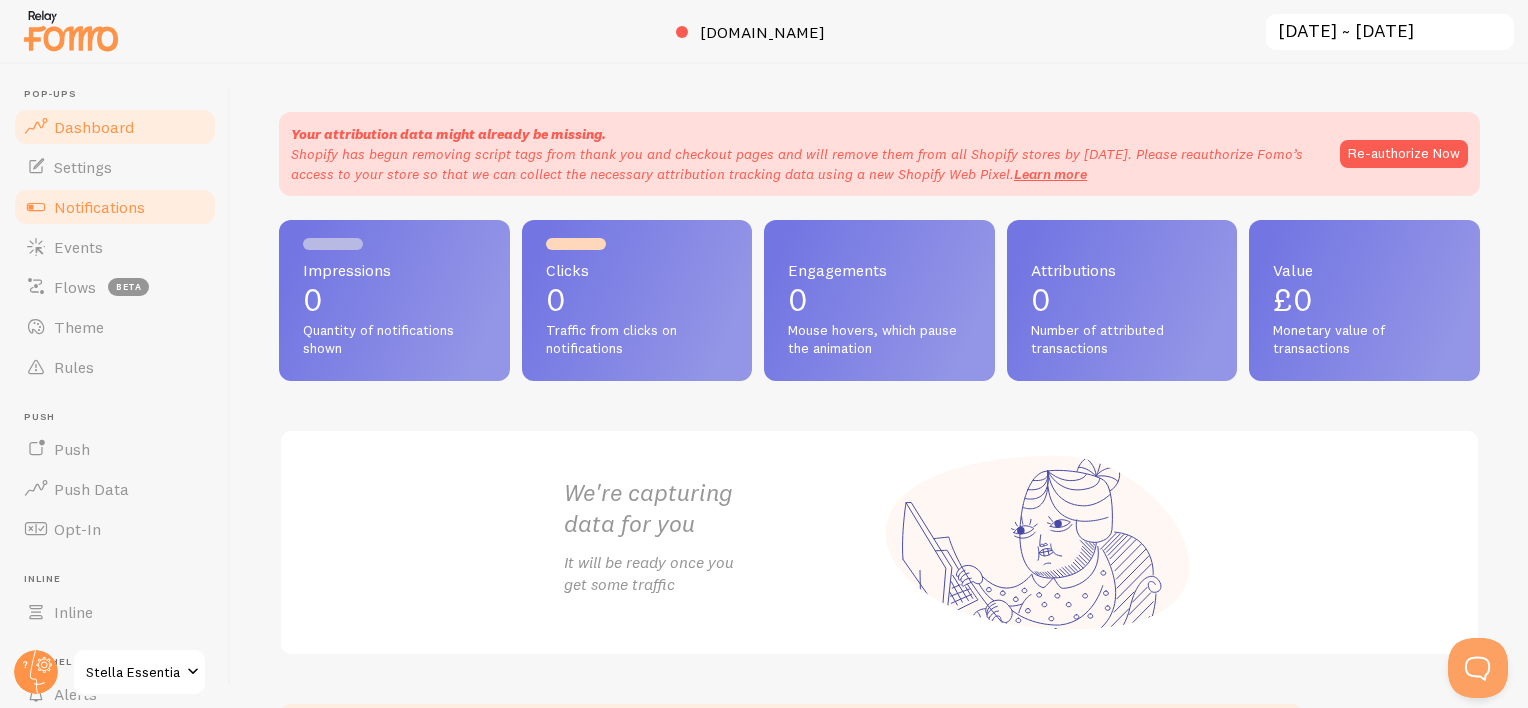 click on "Notifications" at bounding box center (99, 207) 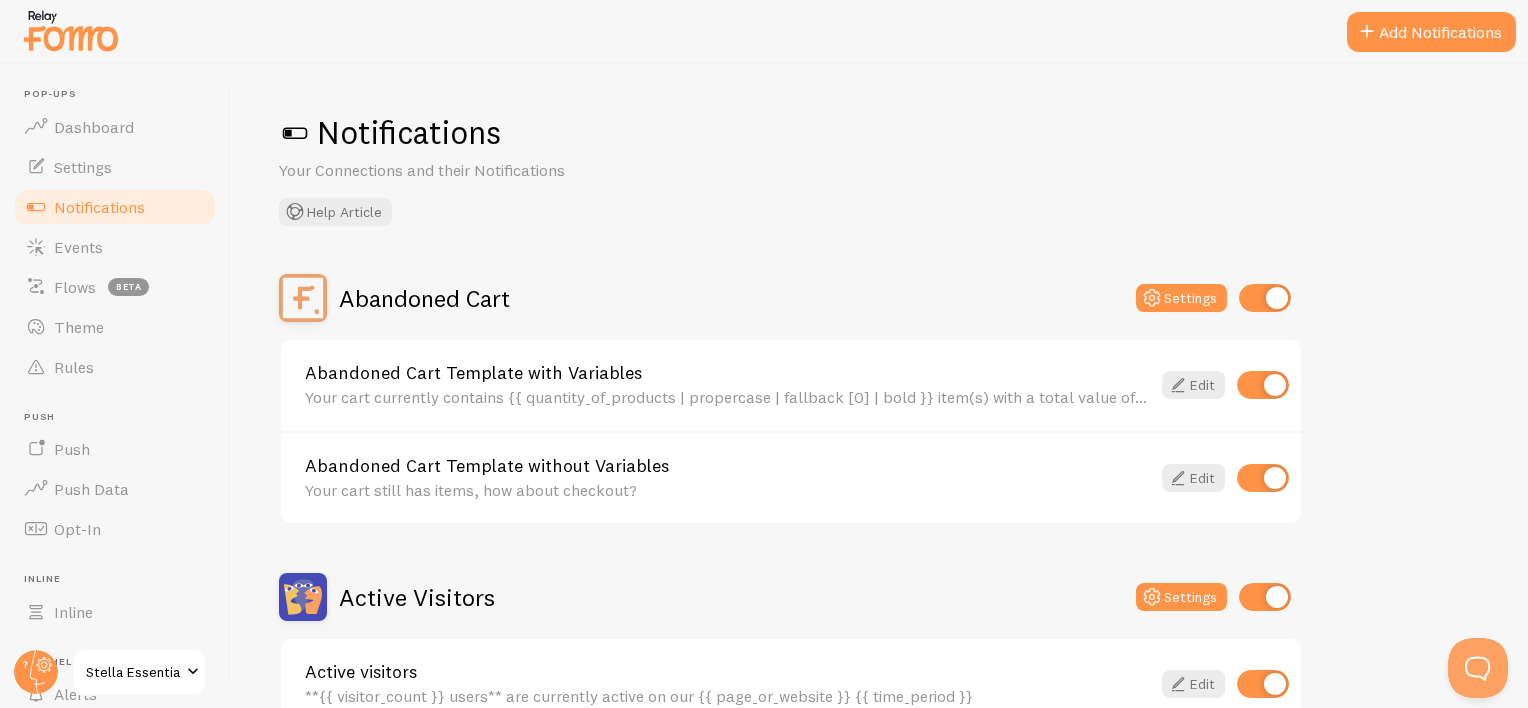 click on "Abandoned Cart
Settings
Abandoned Cart Template with Variables
Your cart currently contains {{ quantity_of_products | propercase | fallback [0] | bold }} item(s) with a total value of {{ cart_amount_with_currency | propercase | fallback [0] | bold }}.
Edit
Abandoned Cart Template without Variables
Your cart still has items, how about checkout?
Edit
Active Visitors
Settings
Active visitors
**{{ visitor_count }} users** are currently active on our {{ page_or_website }}
{{ time_period }}
Edit
Shopify
Settings" at bounding box center (879, 894) 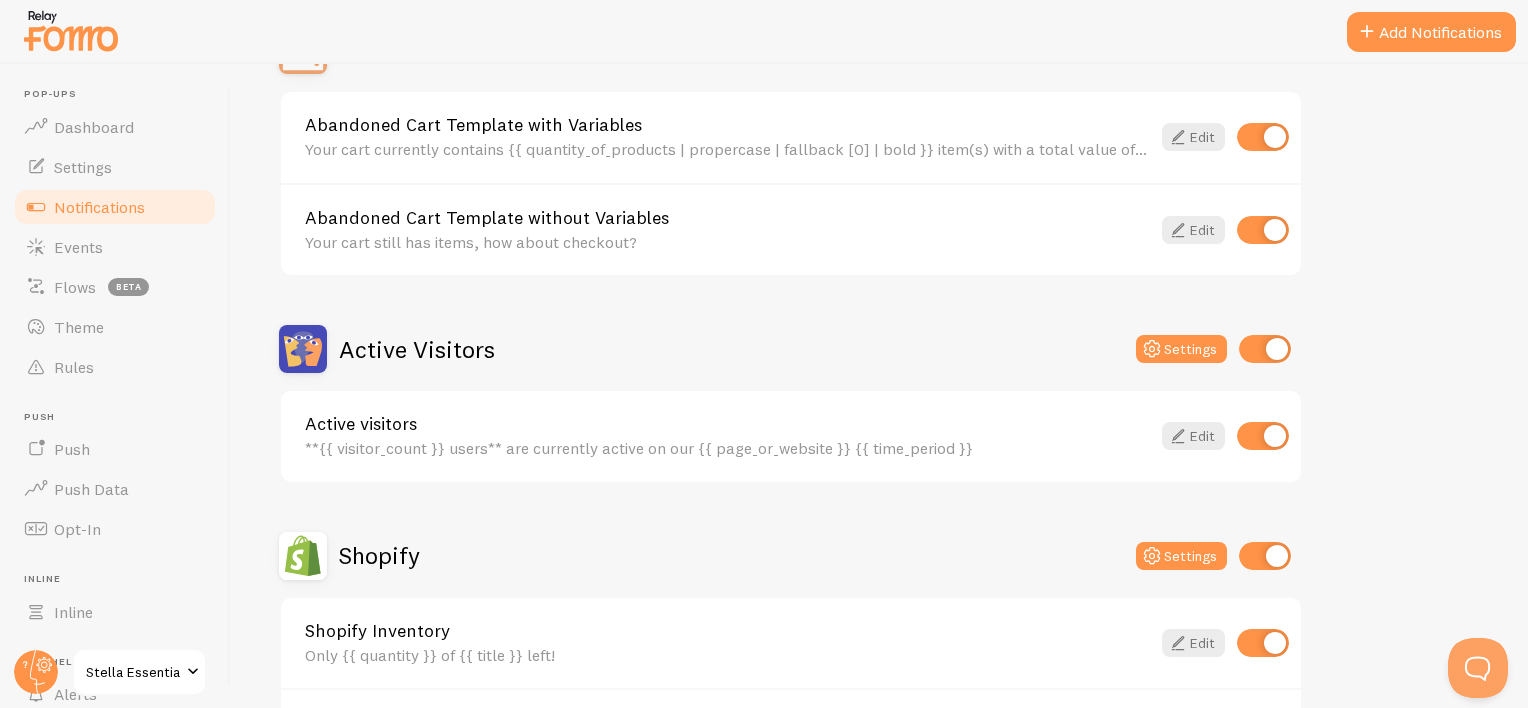 scroll, scrollTop: 300, scrollLeft: 0, axis: vertical 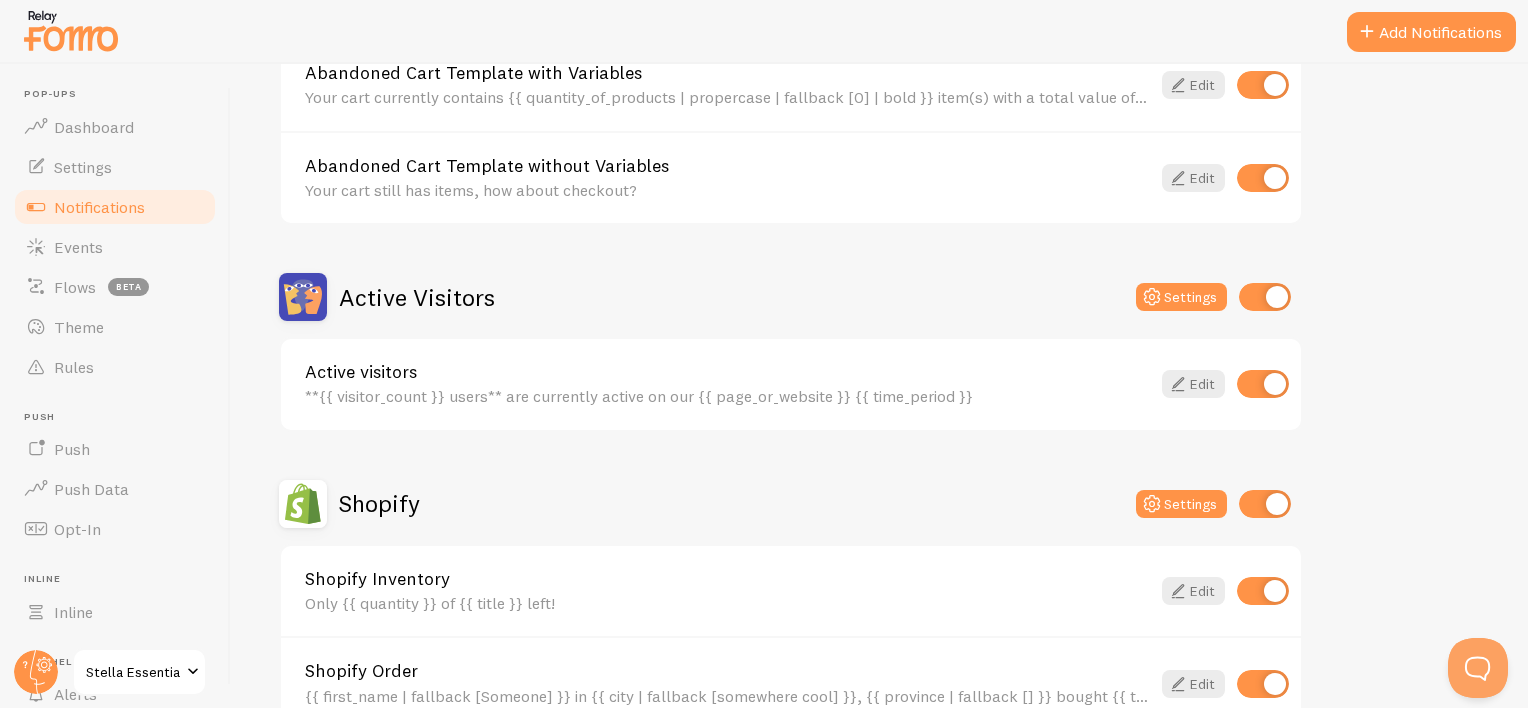 click on "Notifications
Your Connections and their Notifications
Help Article
Abandoned Cart
Settings
Abandoned Cart Template with Variables
Your cart currently contains {{ quantity_of_products | propercase | fallback [0] | bold }} item(s) with a total value of {{ cart_amount_with_currency | propercase | fallback [0] | bold }}.
Edit
Abandoned Cart Template without Variables
Your cart still has items, how about checkout?
Edit
Active Visitors
Settings
Active visitors
**{{ visitor_count }} users** are currently active on our {{ page_or_website }}
{{ time_period }}
Edit" at bounding box center (879, 386) 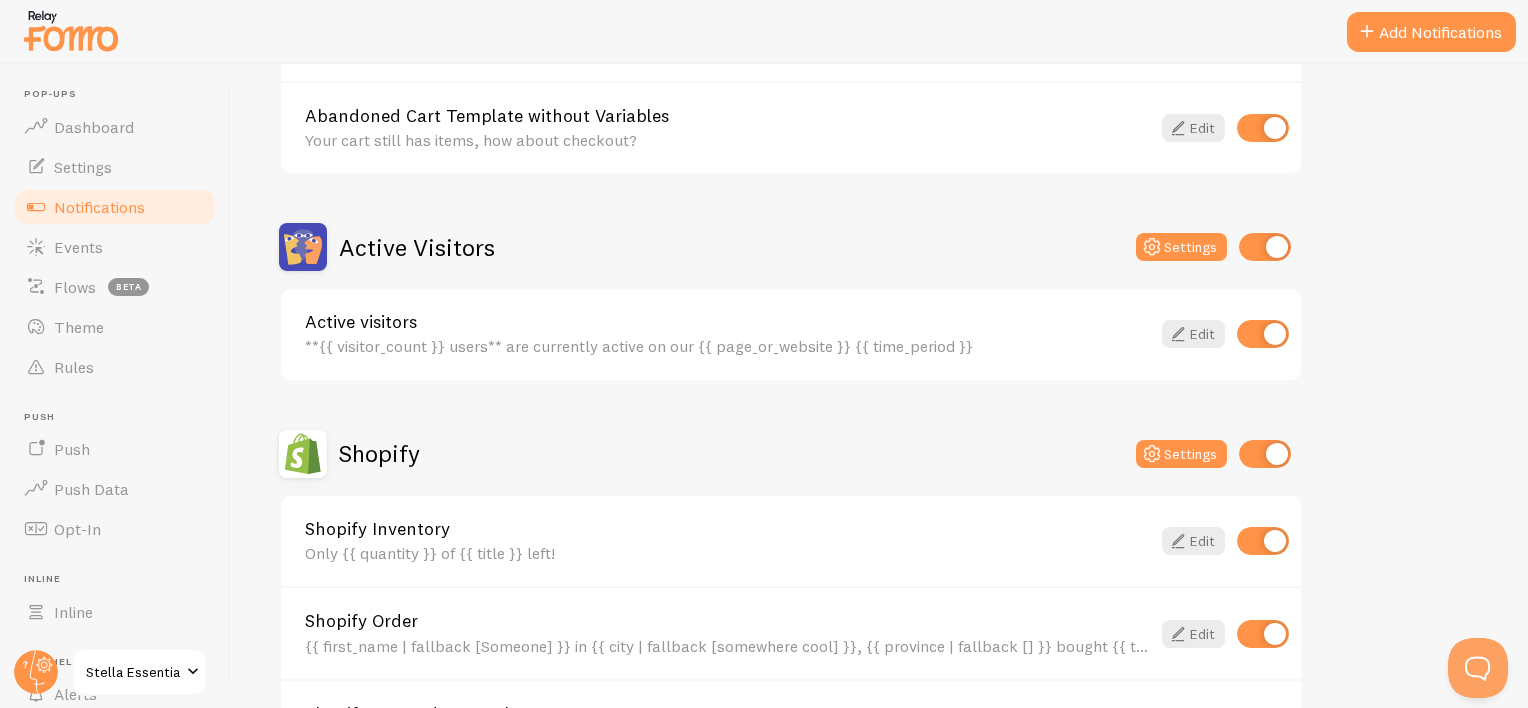 scroll, scrollTop: 600, scrollLeft: 0, axis: vertical 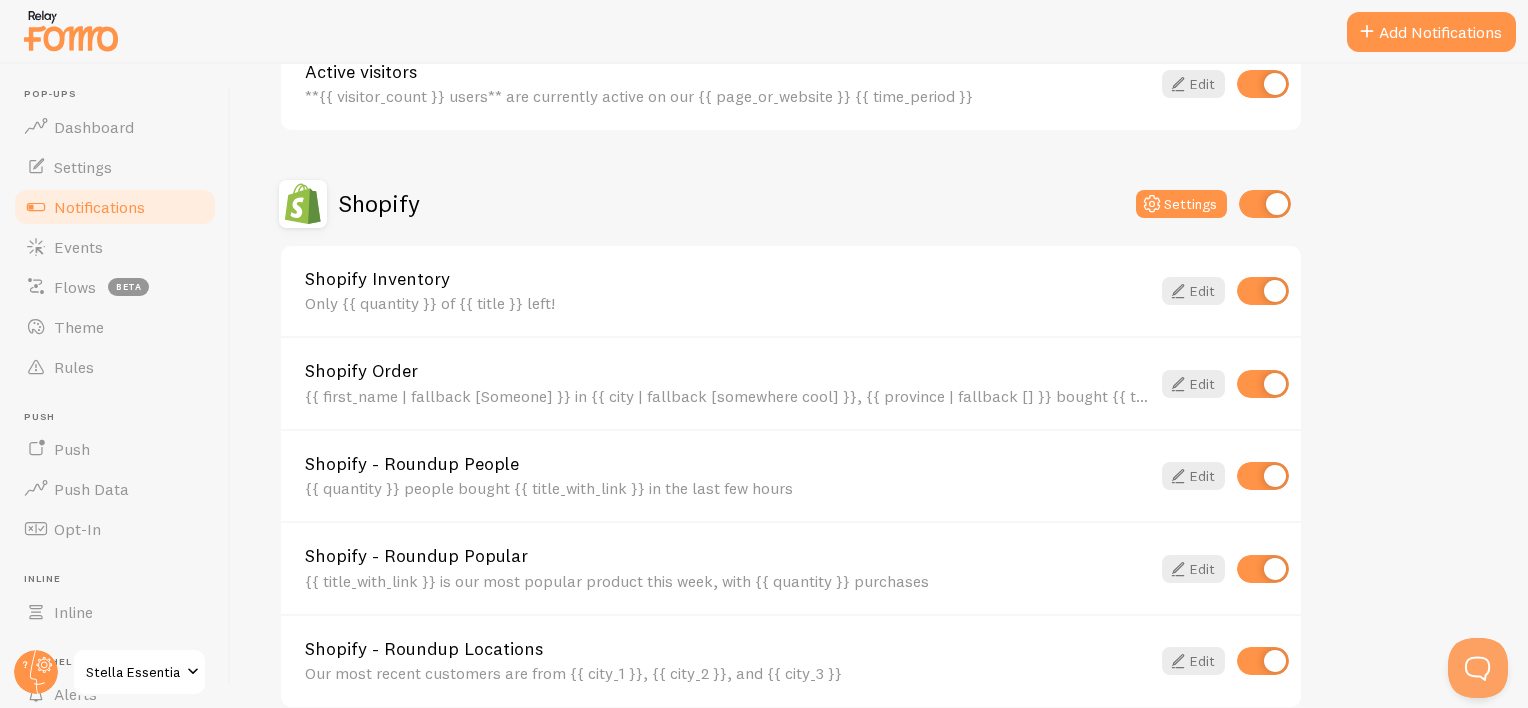 click on "Notifications
Your Connections and their Notifications
Help Article
Abandoned Cart
Settings
Abandoned Cart Template with Variables
Your cart currently contains {{ quantity_of_products | propercase | fallback [0] | bold }} item(s) with a total value of {{ cart_amount_with_currency | propercase | fallback [0] | bold }}.
Edit
Abandoned Cart Template without Variables
Your cart still has items, how about checkout?
Edit
Active Visitors
Settings
Active visitors
**{{ visitor_count }} users** are currently active on our {{ page_or_website }}
{{ time_period }}
Edit" at bounding box center [879, 386] 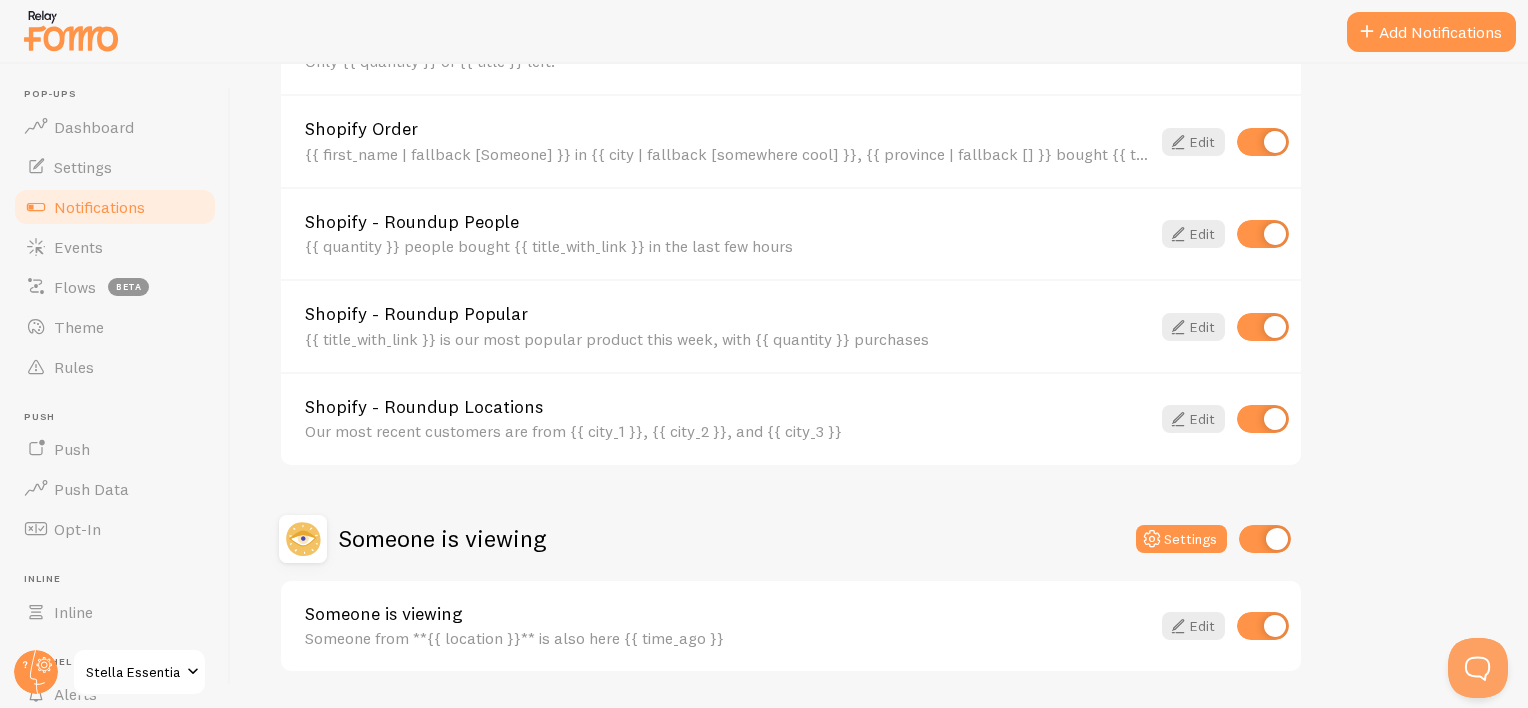 scroll, scrollTop: 897, scrollLeft: 0, axis: vertical 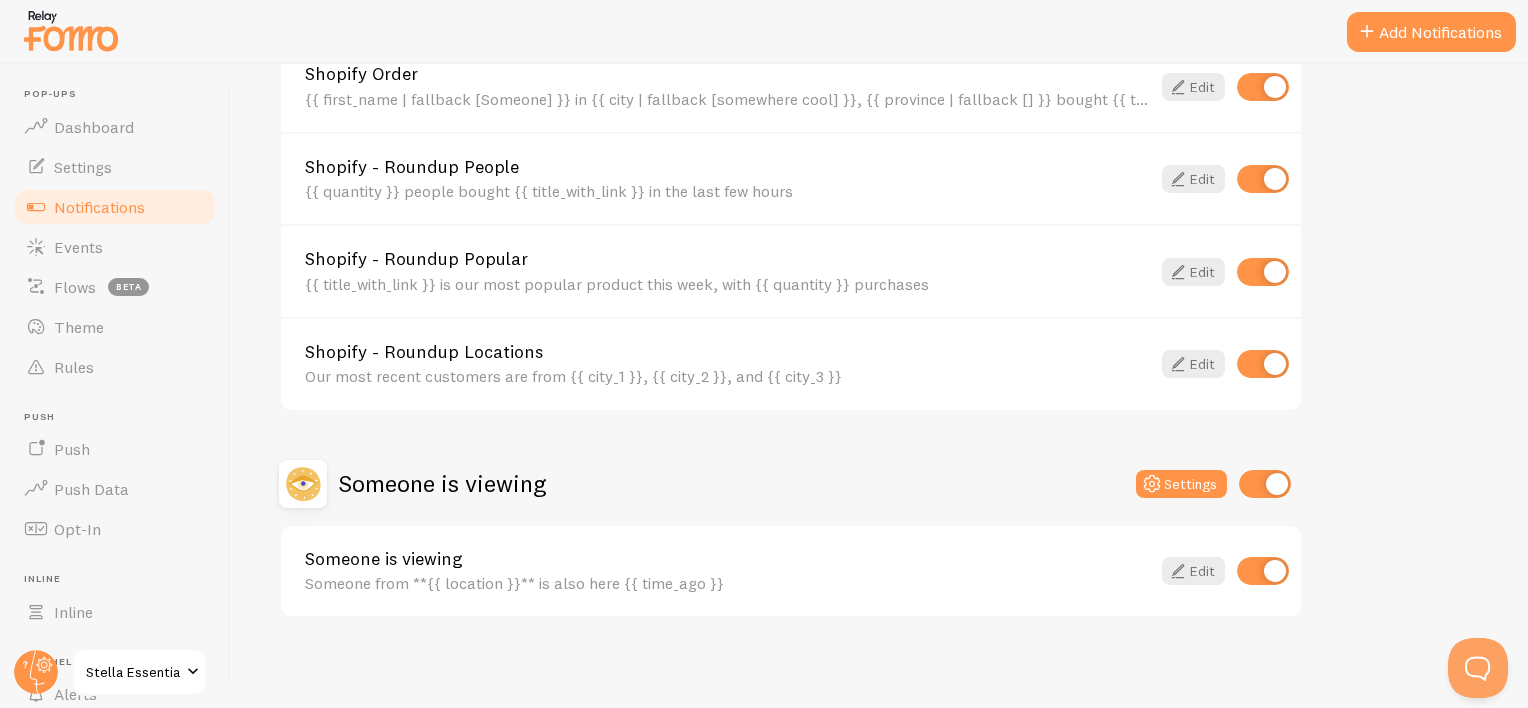 click on "Notifications
Your Connections and their Notifications
Help Article
Abandoned Cart
Settings
Abandoned Cart Template with Variables
Your cart currently contains {{ quantity_of_products | propercase | fallback [0] | bold }} item(s) with a total value of {{ cart_amount_with_currency | propercase | fallback [0] | bold }}.
Edit
Abandoned Cart Template without Variables
Your cart still has items, how about checkout?
Edit
Active Visitors
Settings
Active visitors
**{{ visitor_count }} users** are currently active on our {{ page_or_website }}
{{ time_period }}
Edit" at bounding box center [879, 386] 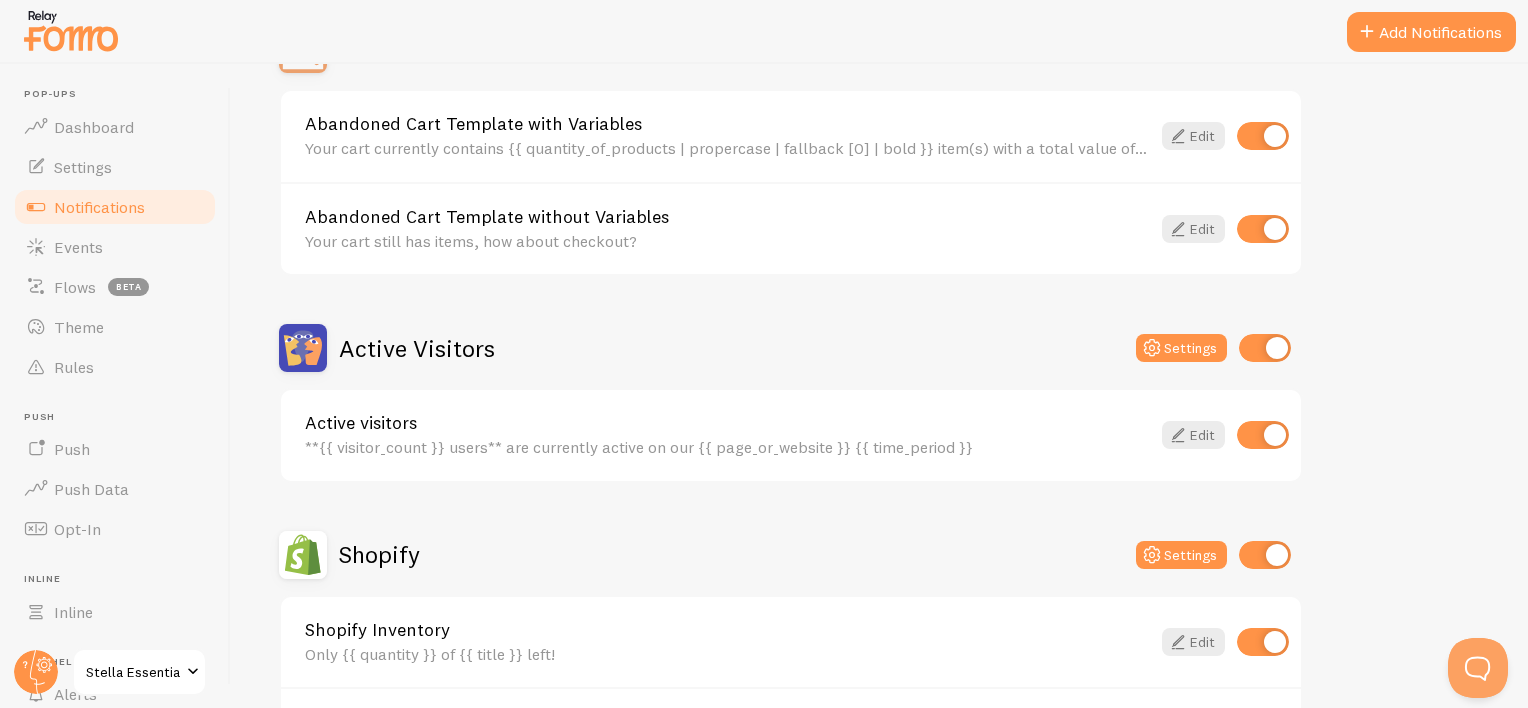 scroll, scrollTop: 300, scrollLeft: 0, axis: vertical 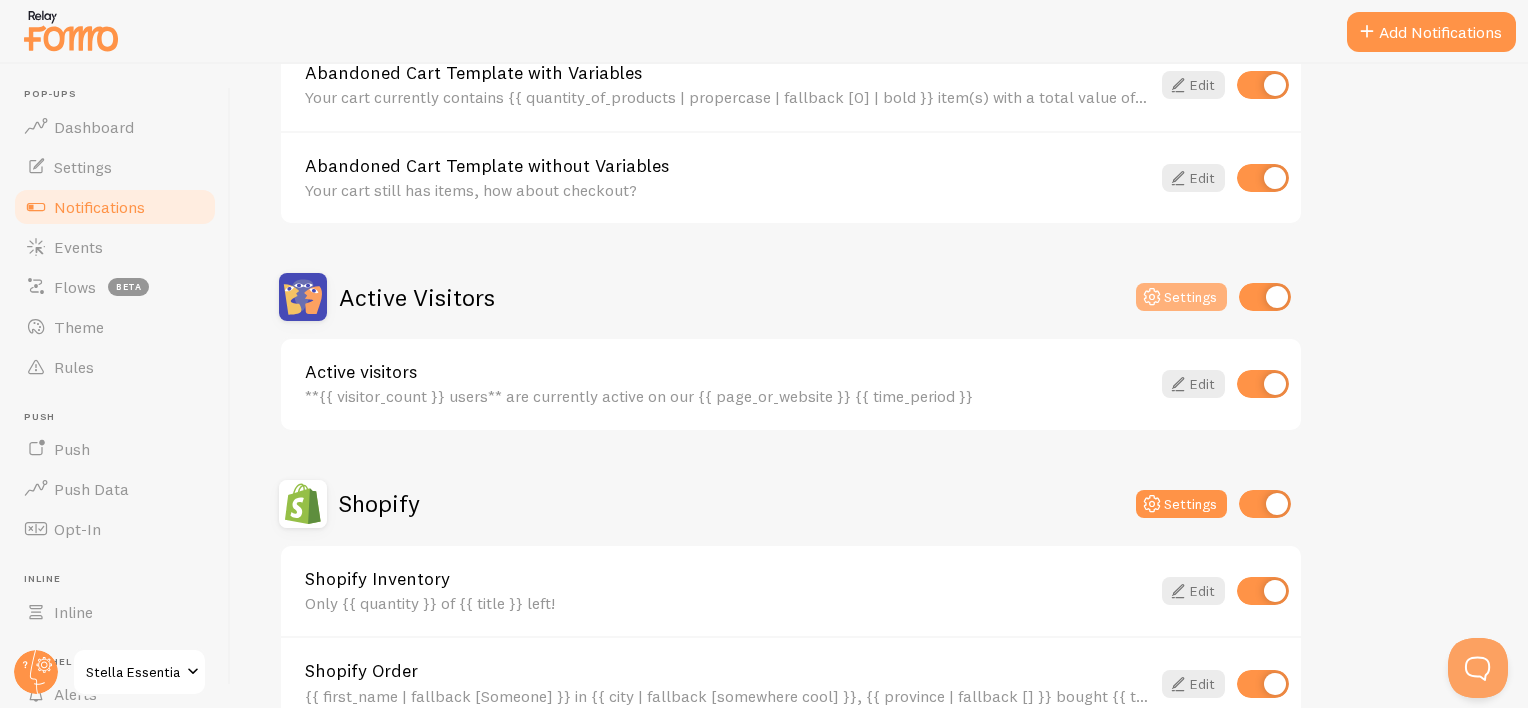 click on "Settings" at bounding box center (1181, 297) 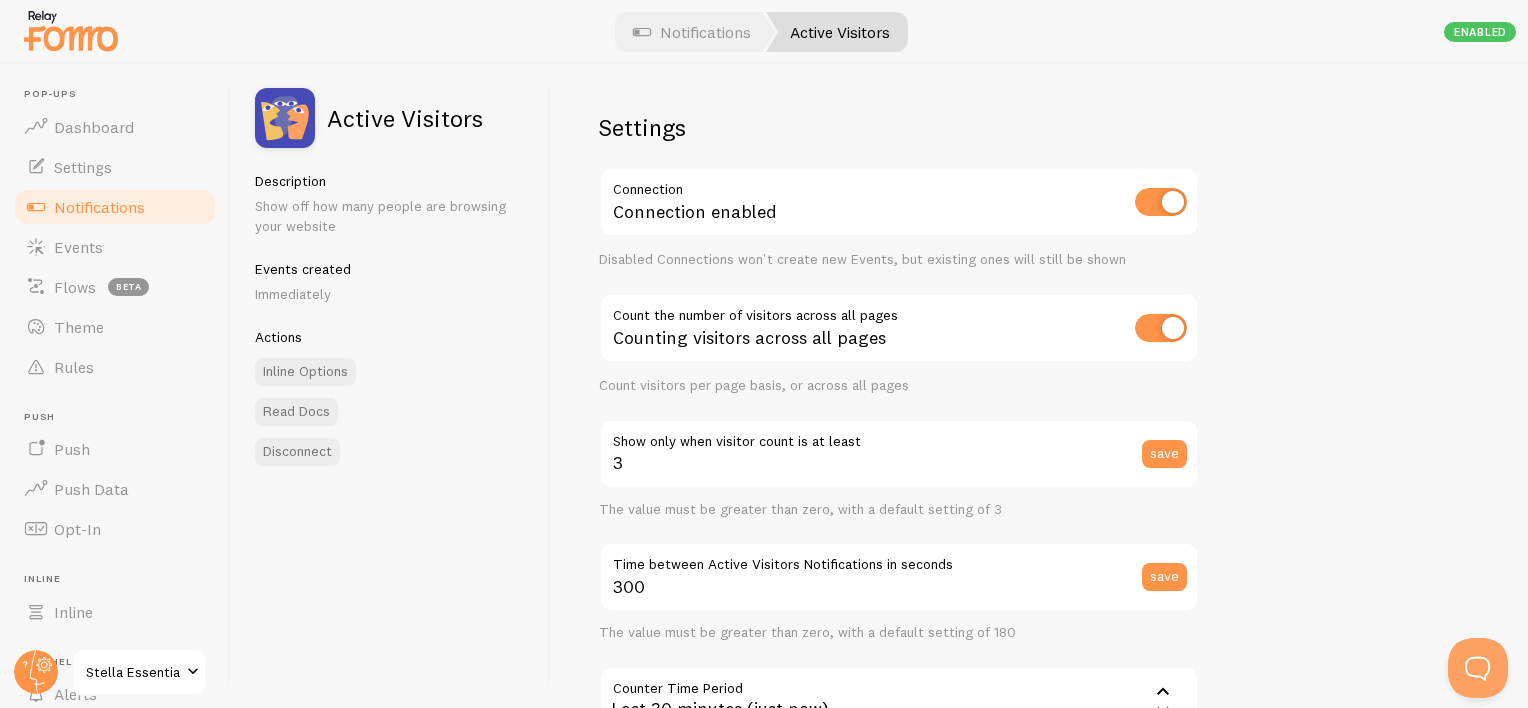 click on "Active Visitors" at bounding box center (837, 32) 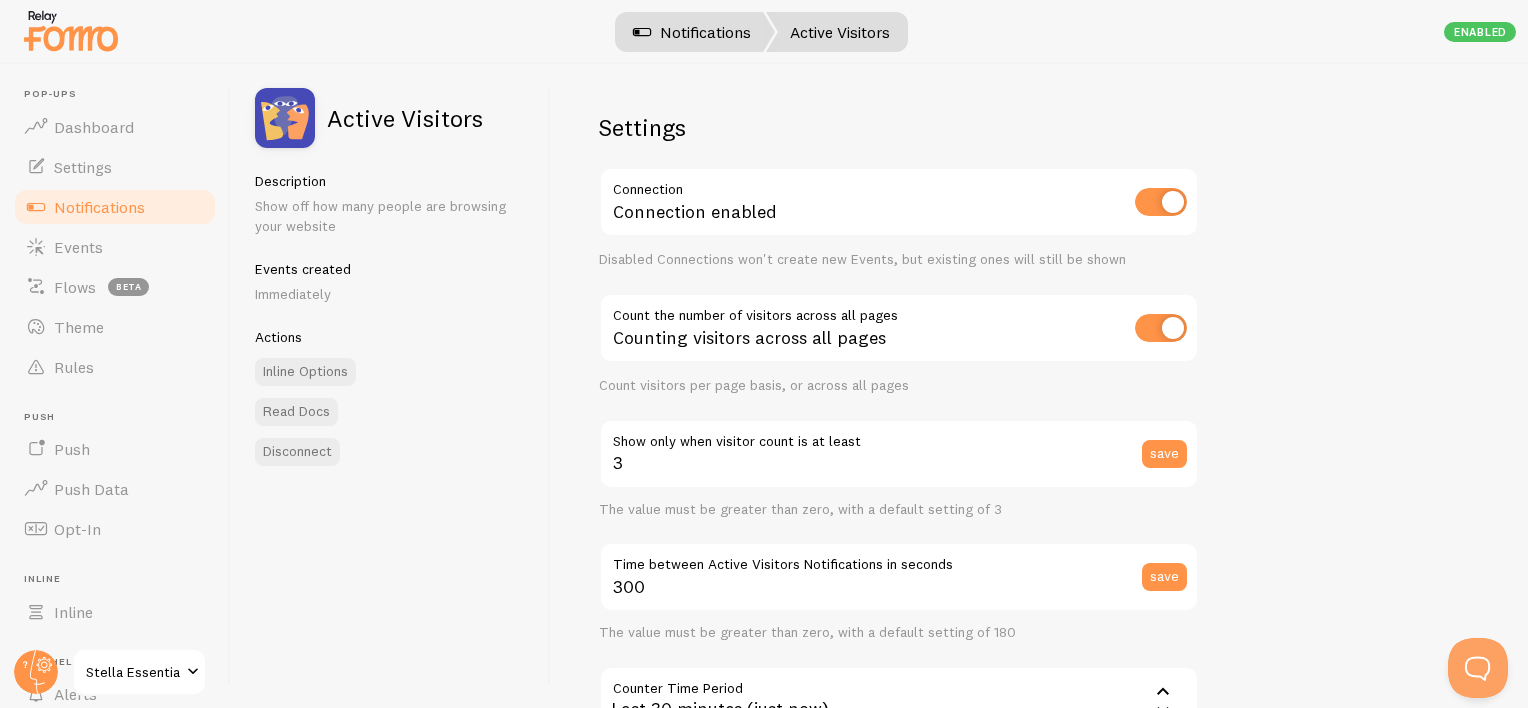 click on "Notifications" at bounding box center (692, 32) 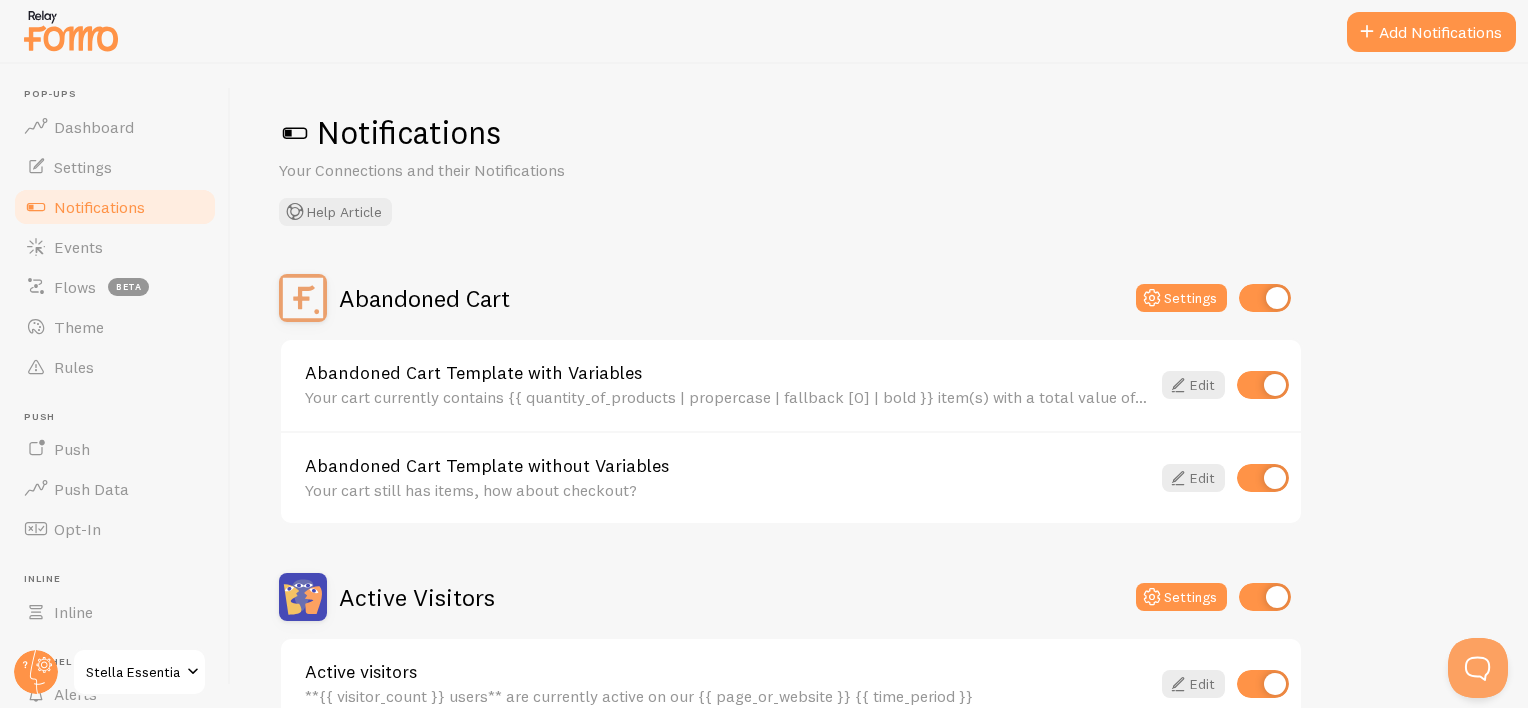 click on "Notifications" at bounding box center [99, 207] 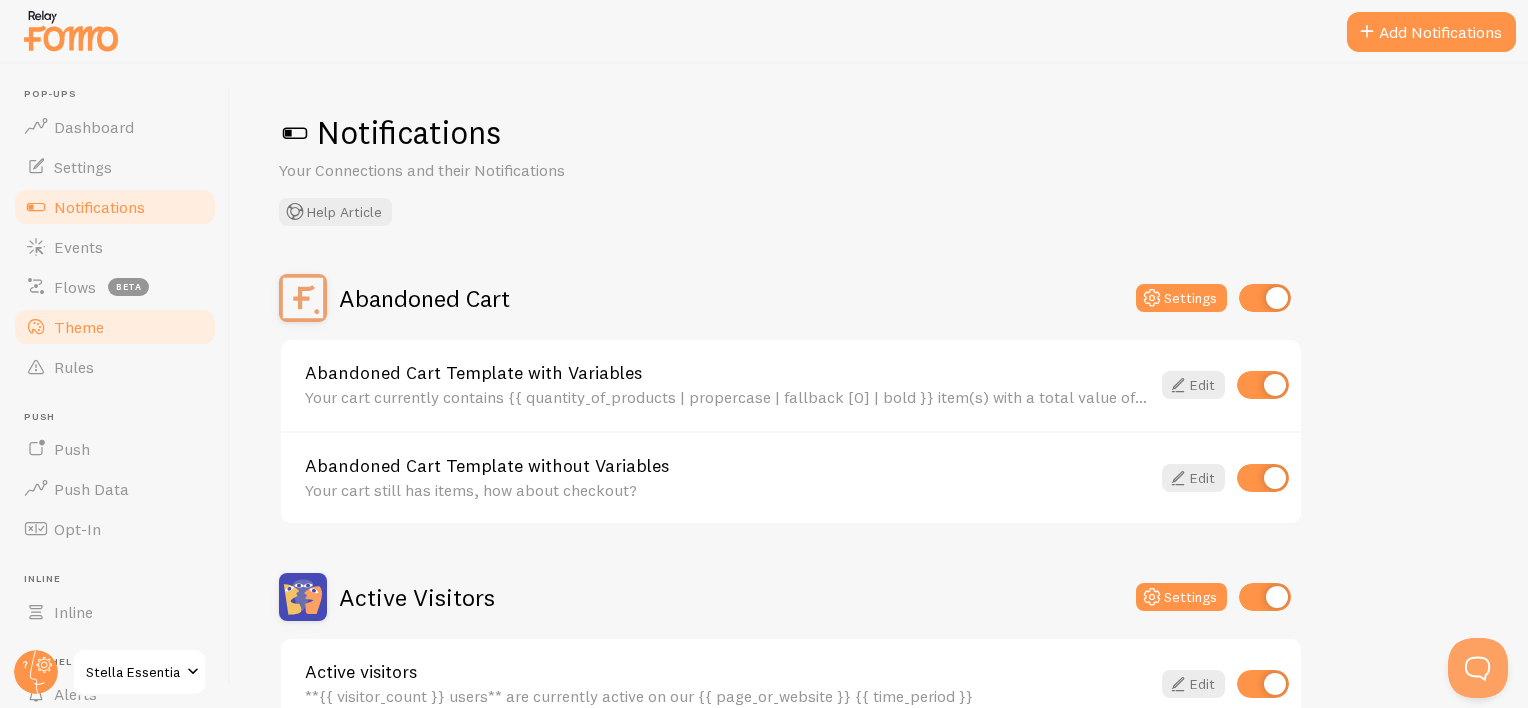 click on "Theme" at bounding box center (79, 327) 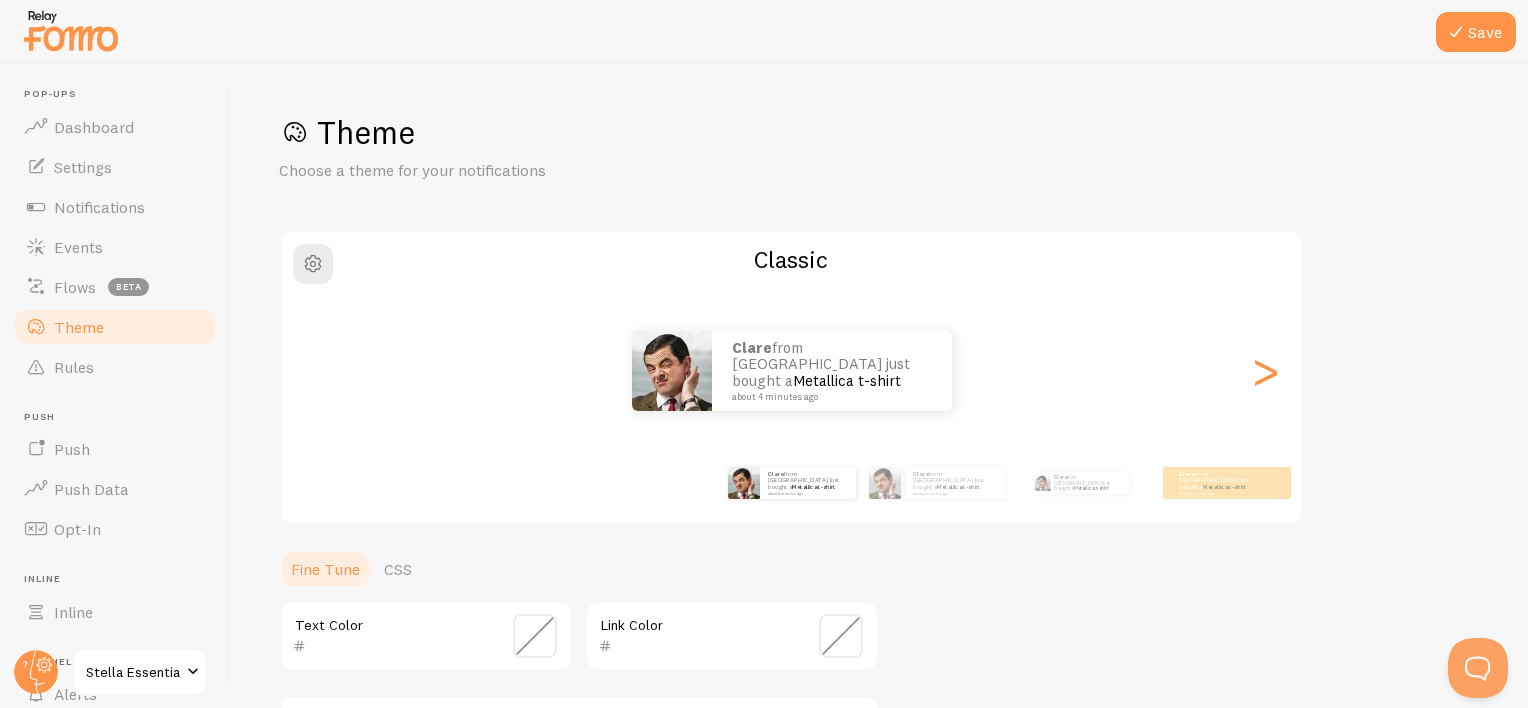 click on "Theme
Choose a theme for your notifications
Classic
Clare  from United Kingdom just bought a  Metallica t-shirt   about 4 minutes ago Clare  from United Kingdom just bought a  Metallica t-shirt   about 4 minutes ago Clare  from United Kingdom just bought a  Metallica t-shirt   about 4 minutes ago Clare  from United Kingdom just bought a  Metallica t-shirt   about 4 minutes ago Clare  from United Kingdom just bought a  Metallica t-shirt   about 4 minutes ago Clare  from United Kingdom just bought a  Metallica t-shirt   about 4 minutes ago Clare  from United Kingdom just bought a  Metallica t-shirt   about 4 minutes ago Clare  from United Kingdom just bought a  Metallica t-shirt   about 4 minutes ago Clare  from United Kingdom just bought a  Metallica t-shirt   about 4 minutes ago Clare  from United Kingdom just bought a  Metallica t-shirt   about 4 minutes ago Clare  from United Kingdom just bought a  Metallica t-shirt   about 4 minutes ago Clare   Clare" at bounding box center [879, 586] 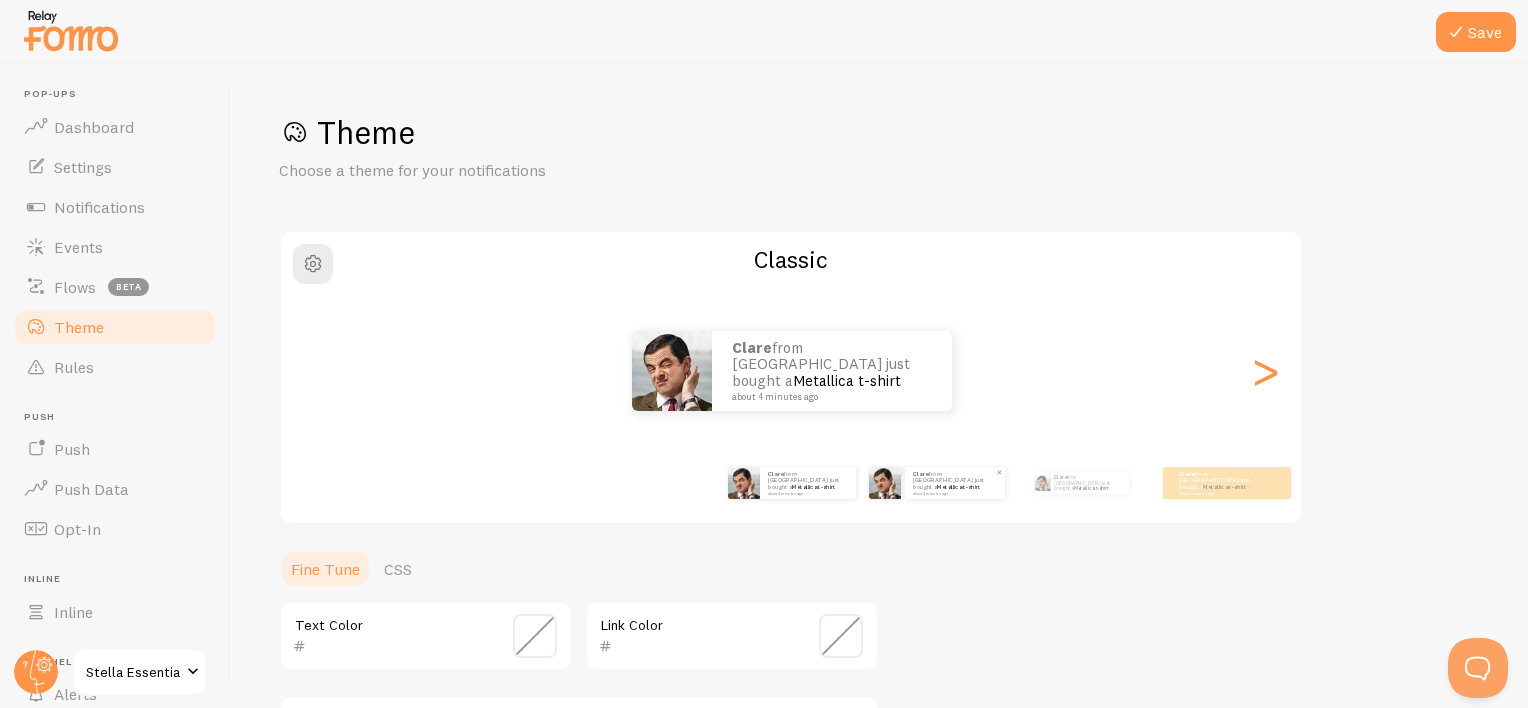 click on "Clare  from United Kingdom just bought a  Metallica t-shirt   about 4 minutes ago" at bounding box center [955, 482] 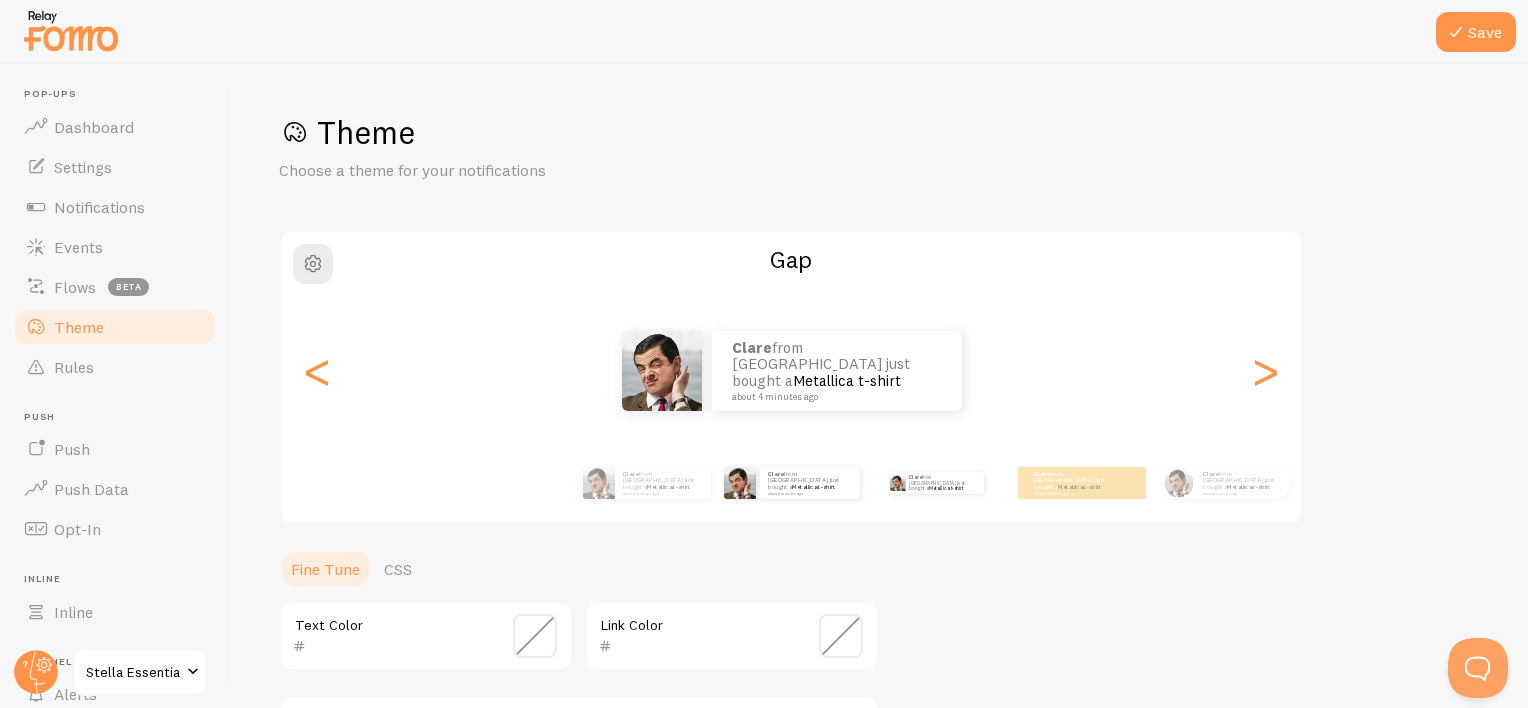 click on "Clare  from United Kingdom just bought a  Metallica t-shirt   about 4 minutes ago" at bounding box center (936, 483) 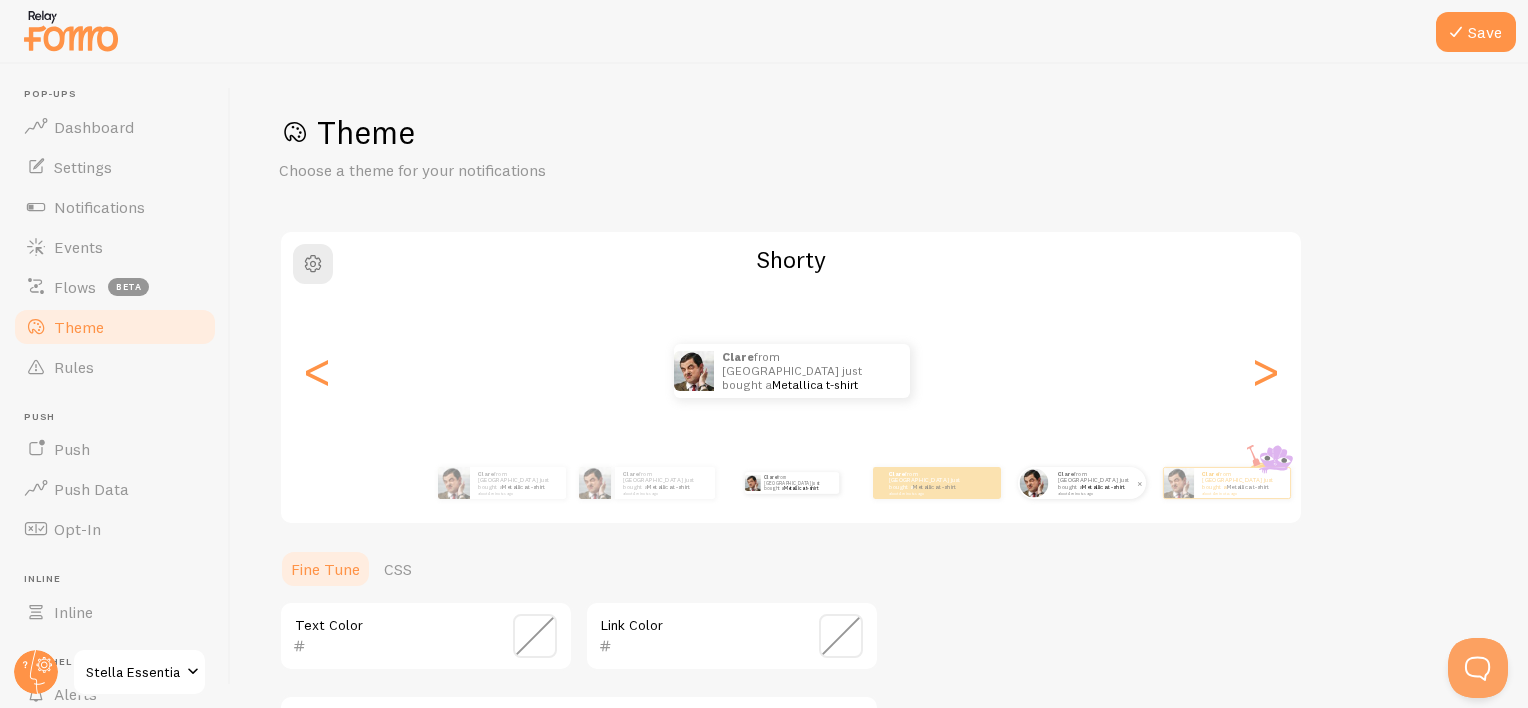 click on "about 4 minutes ago" at bounding box center [1097, 493] 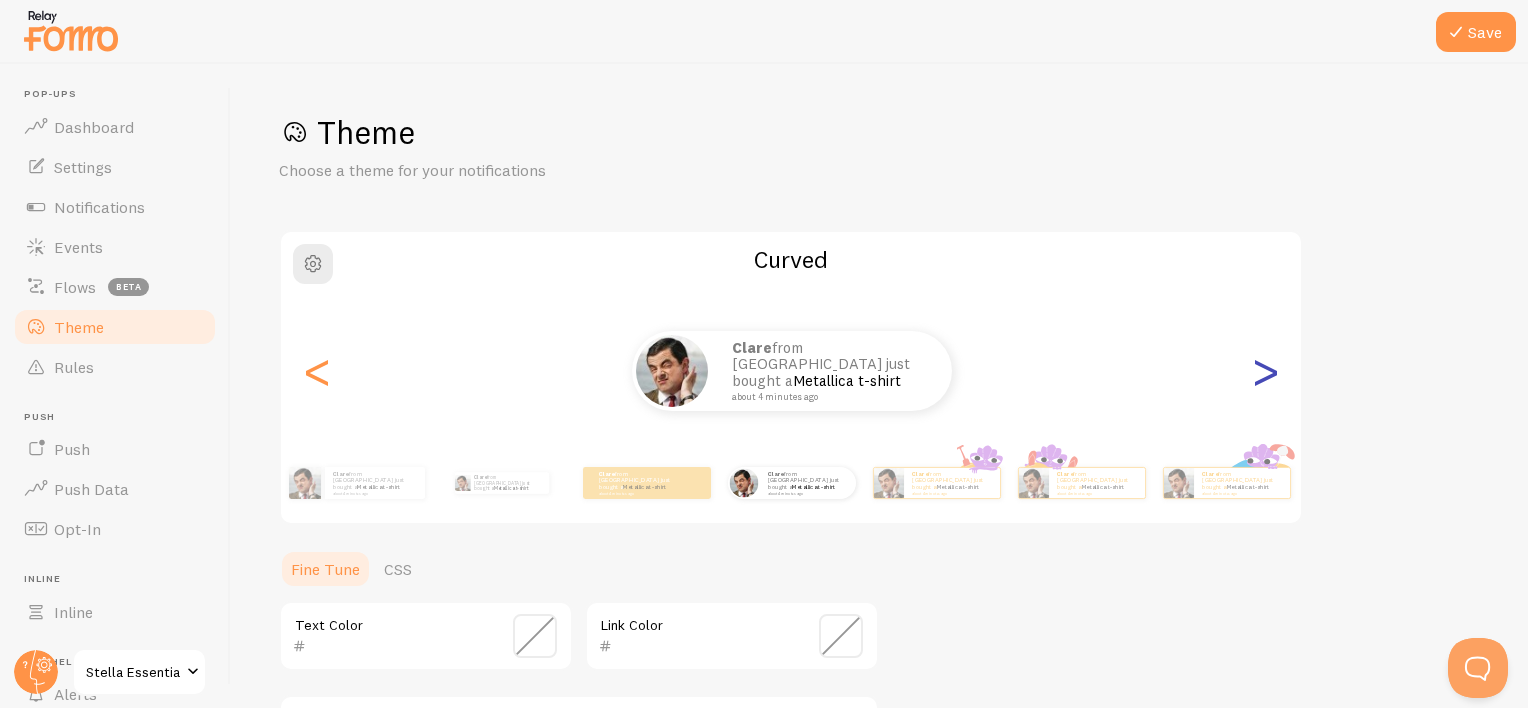 click on ">" at bounding box center [1265, 371] 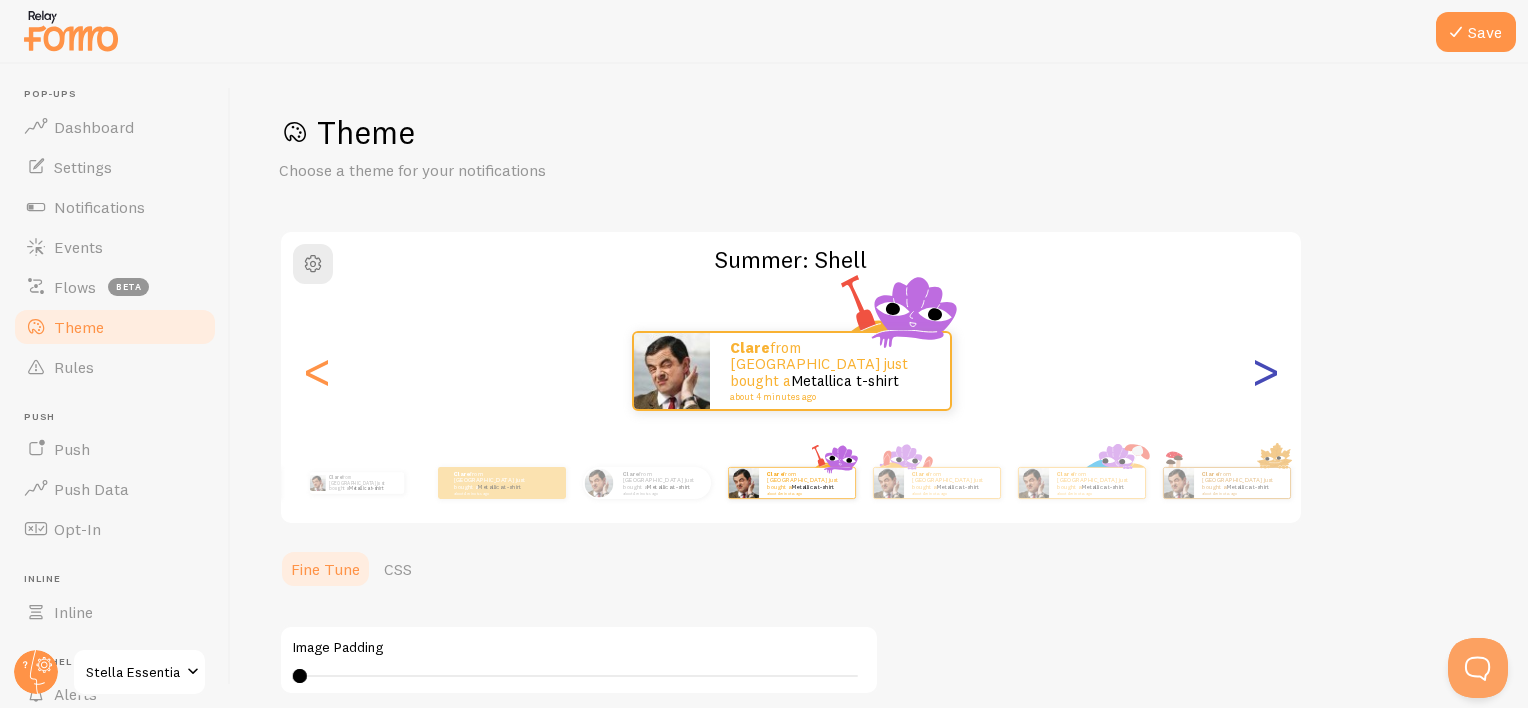 click on ">" at bounding box center [1265, 371] 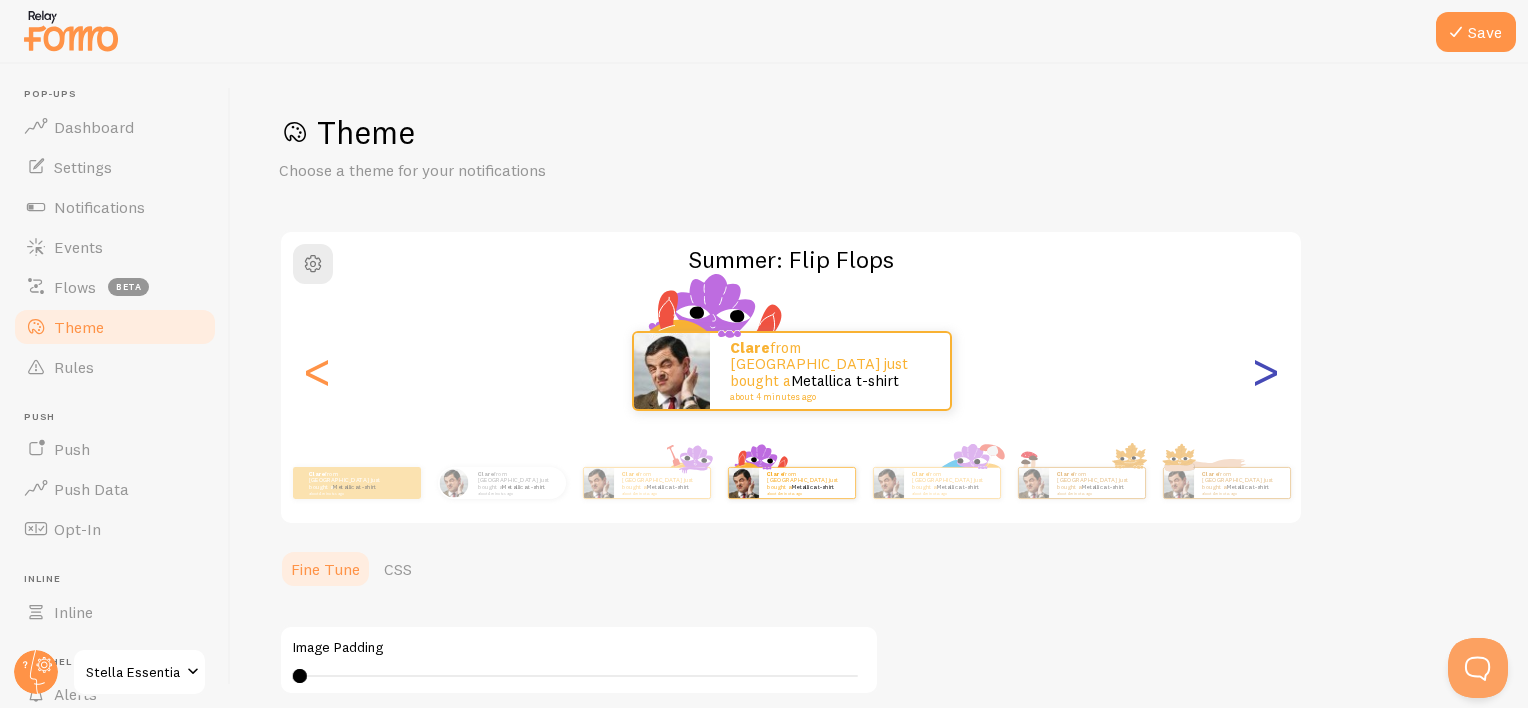 click on ">" at bounding box center (1265, 371) 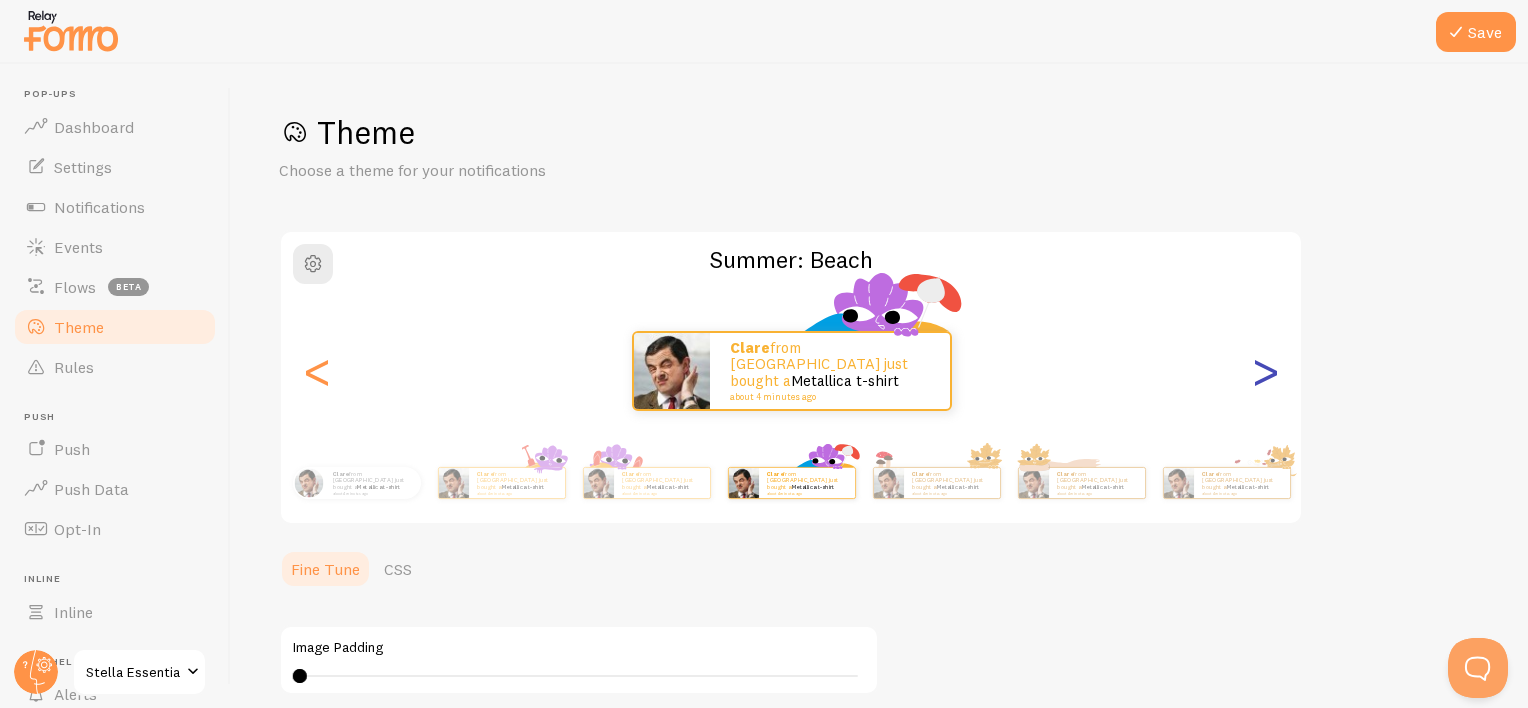 click on ">" at bounding box center (1265, 371) 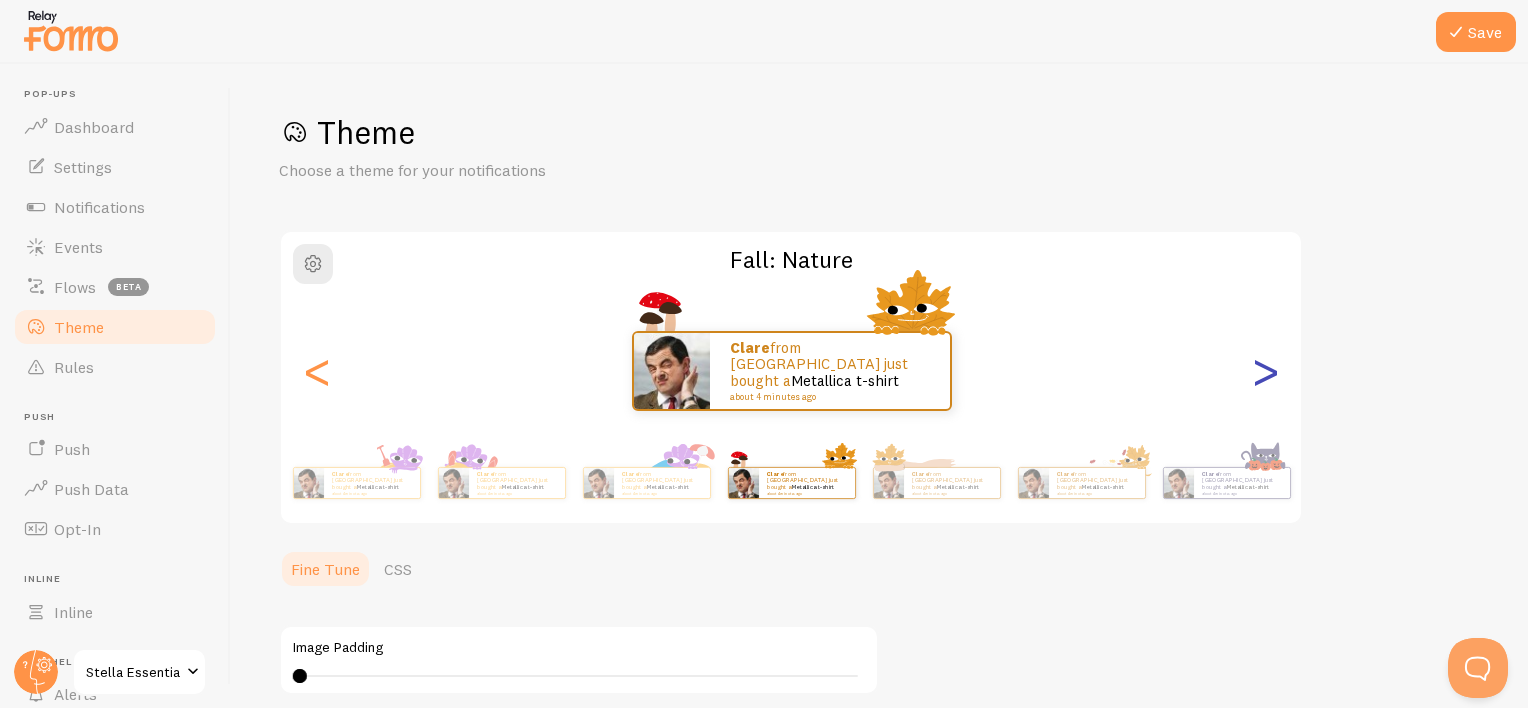 click on ">" at bounding box center (1265, 371) 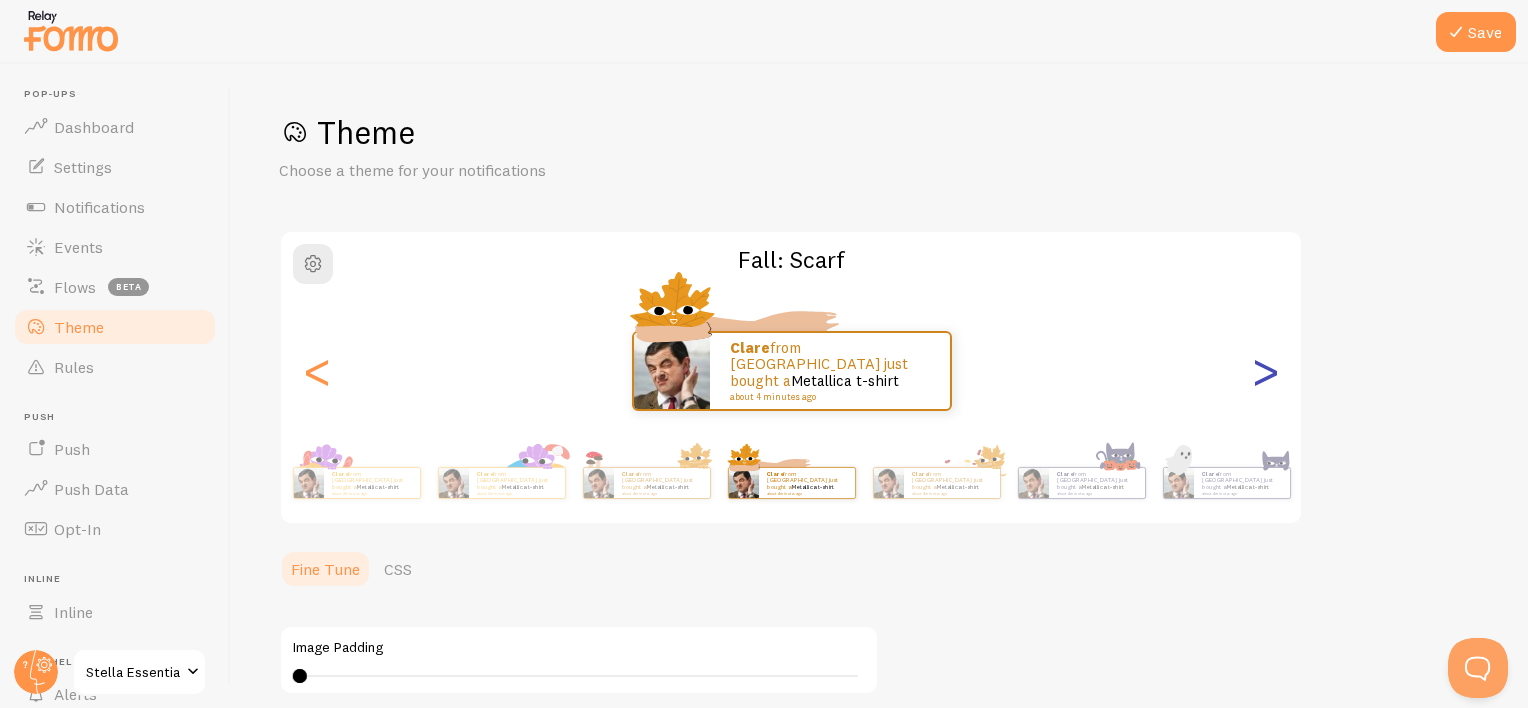 click on ">" at bounding box center (1265, 371) 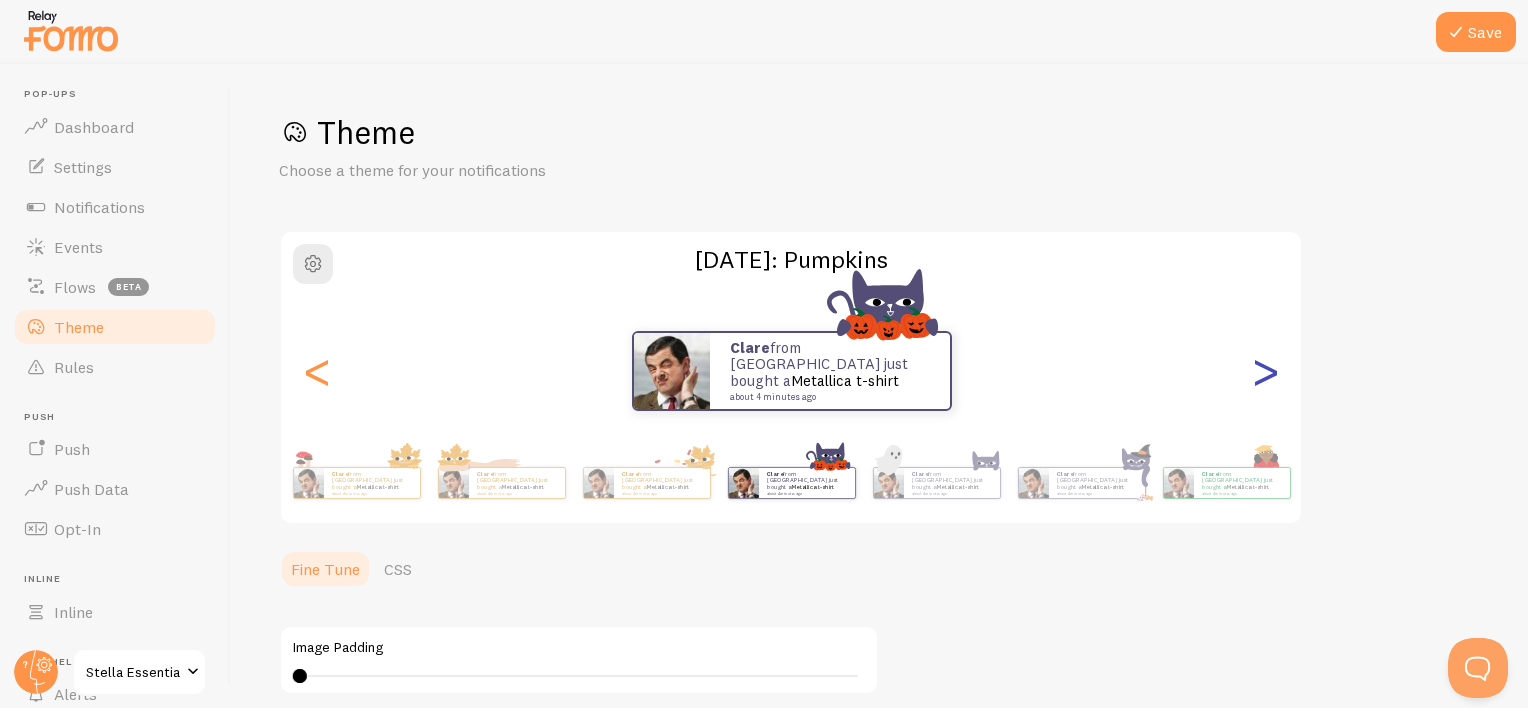 click on ">" at bounding box center (1265, 371) 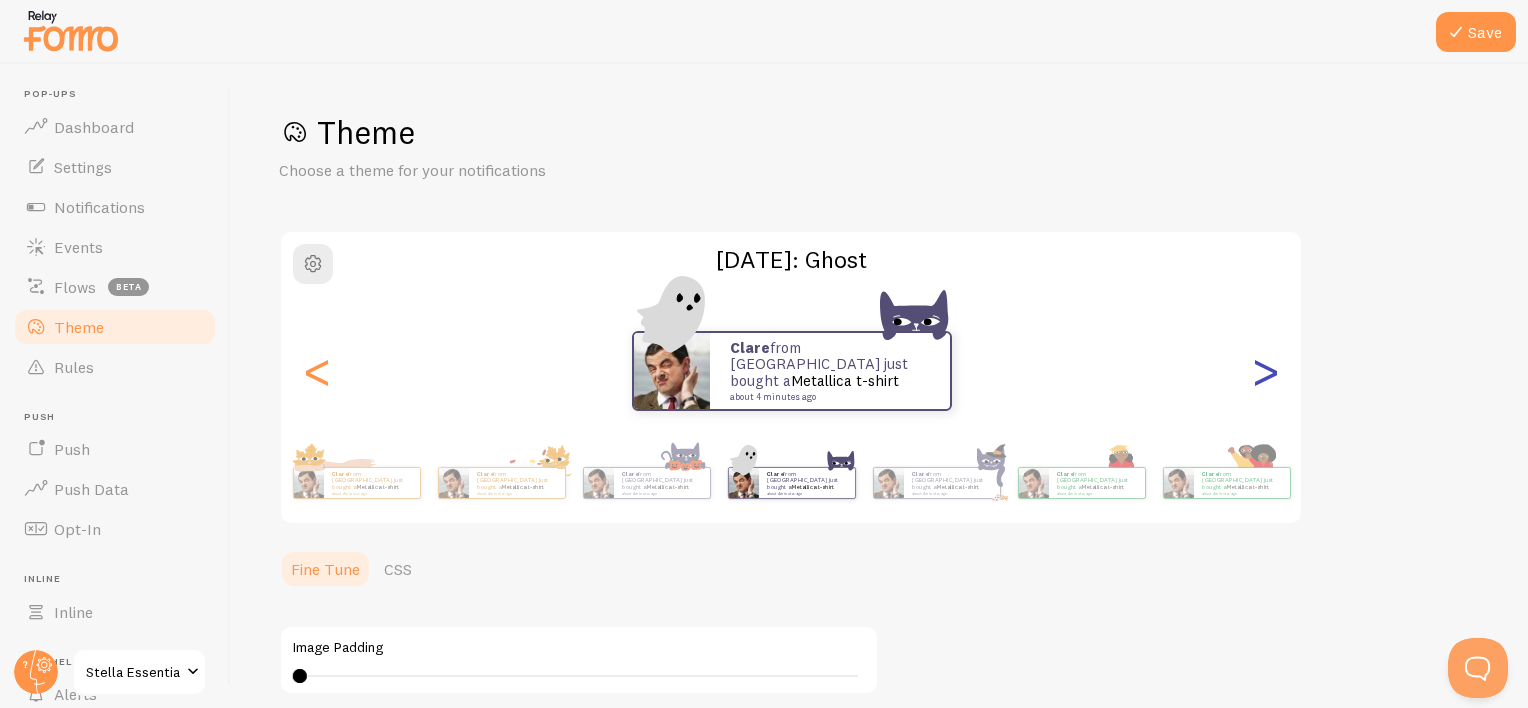 click on ">" at bounding box center [1265, 371] 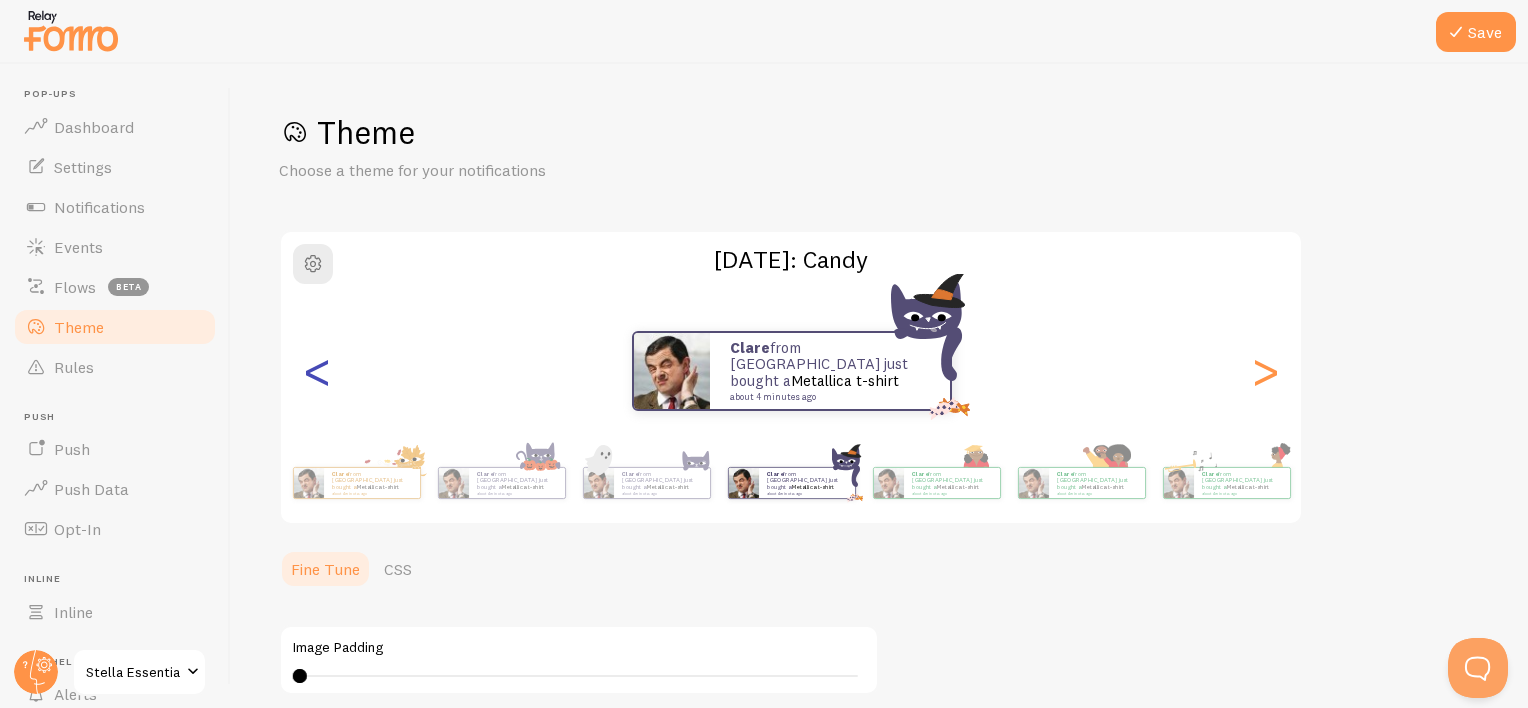 click on "<" at bounding box center (317, 371) 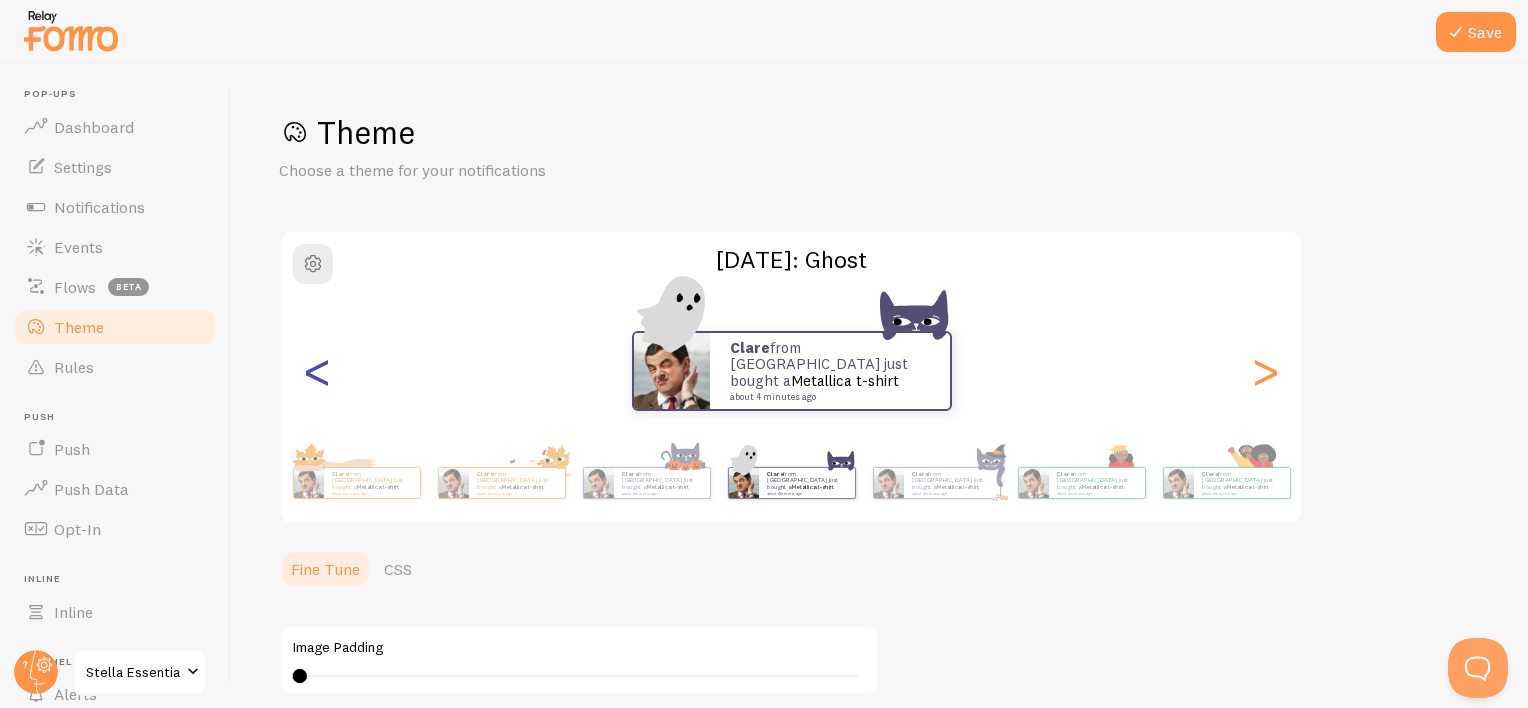 click on "<" at bounding box center [317, 371] 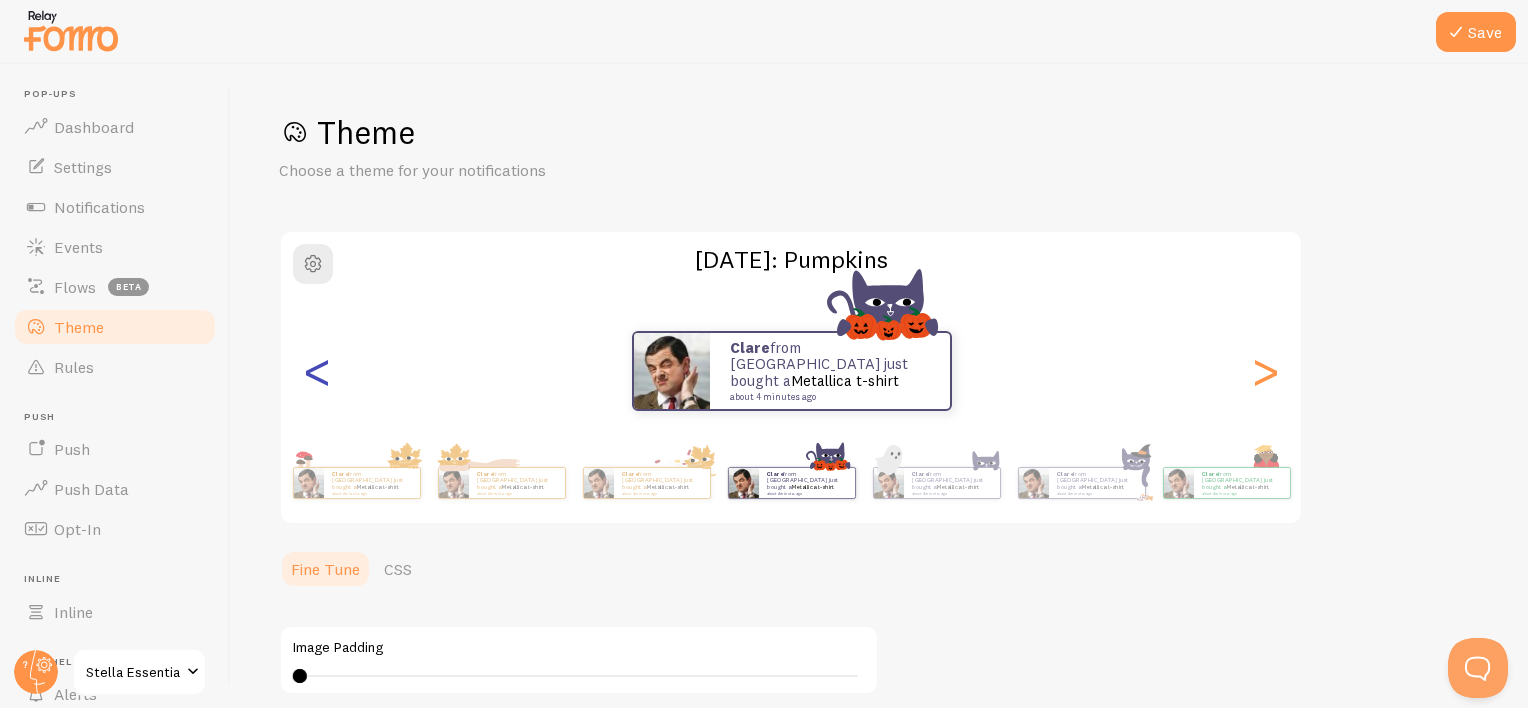 click on "<" at bounding box center (317, 371) 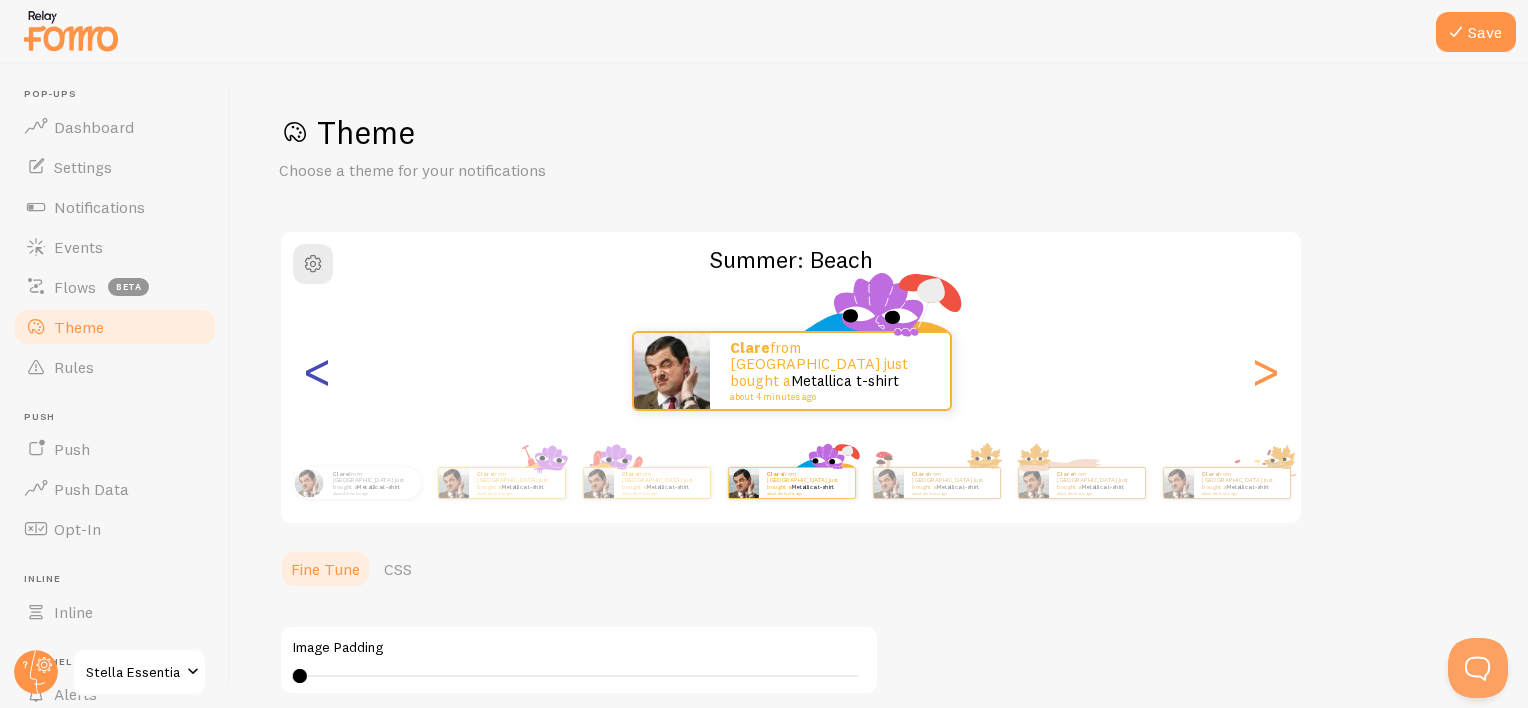 click on "<" at bounding box center [317, 371] 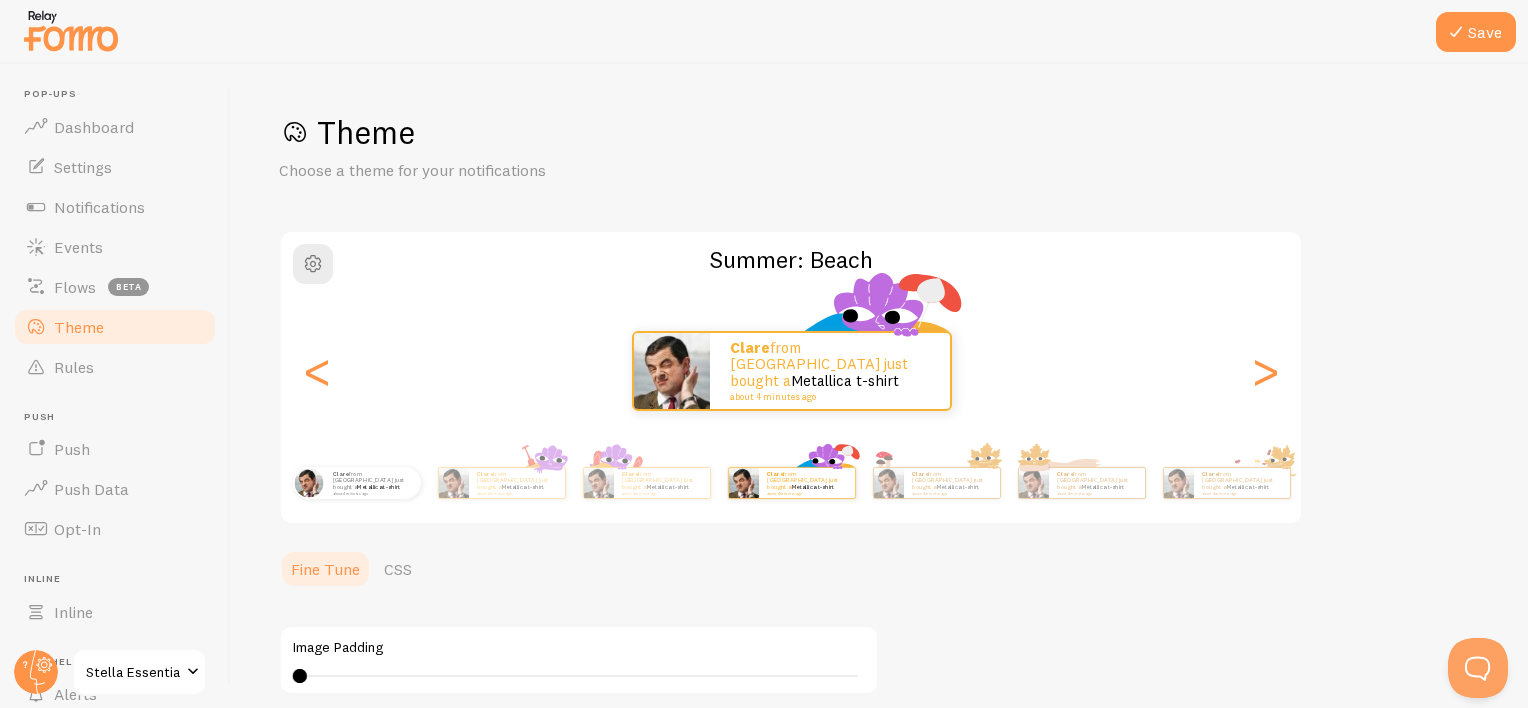 click on "<" at bounding box center [317, 371] 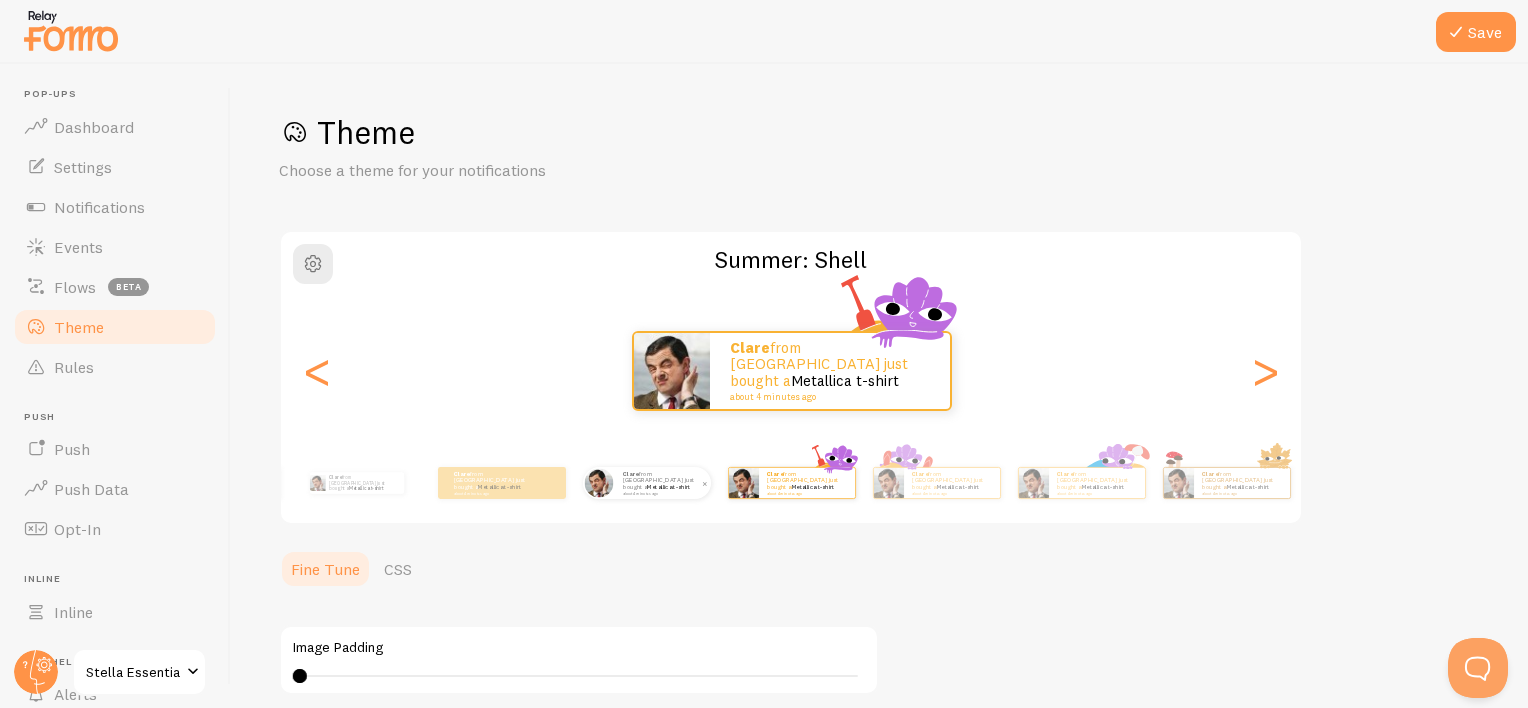 click on "about 4 minutes ago" at bounding box center (662, 493) 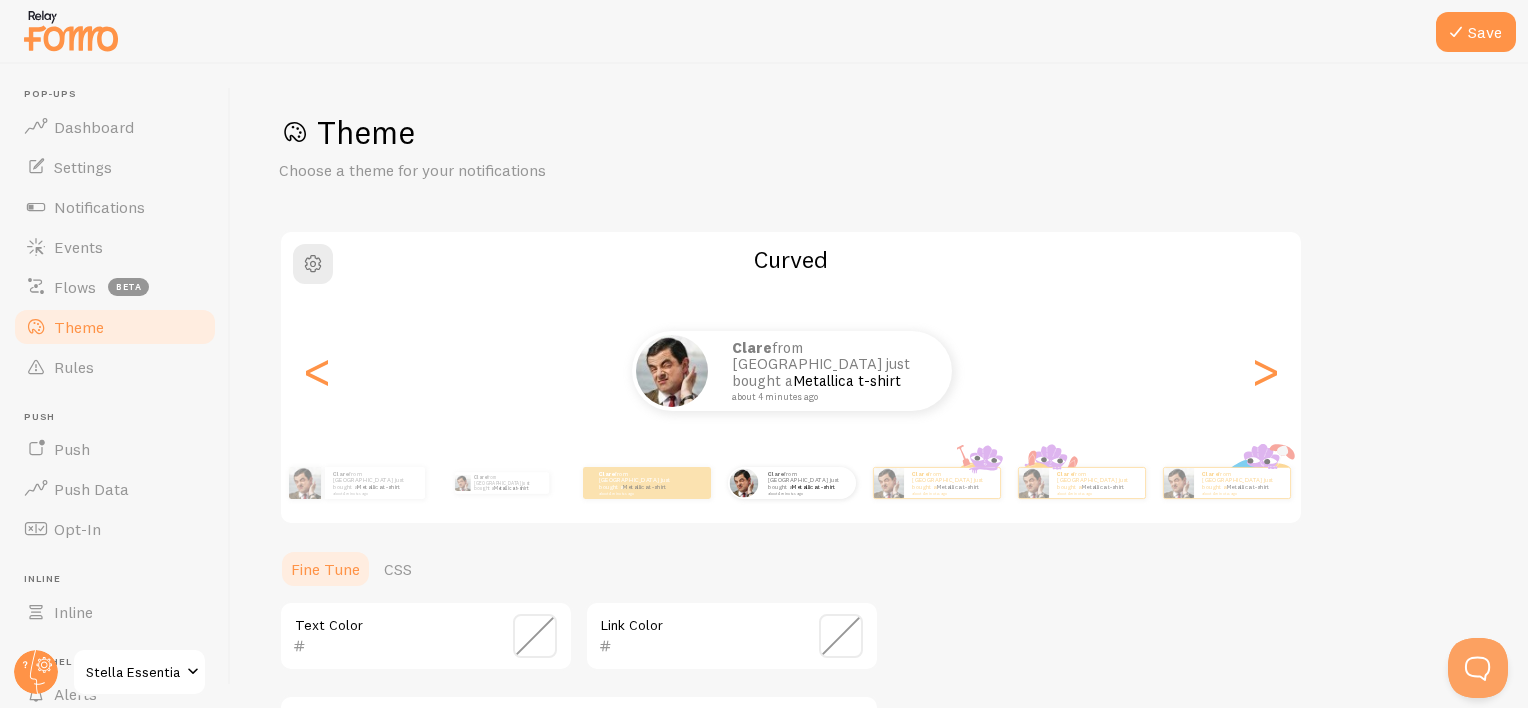 click on "Theme
Choose a theme for your notifications
Curved
Clare  from United Kingdom just bought a  Metallica t-shirt   about 4 minutes ago Clare  from United Kingdom just bought a  Metallica t-shirt   about 4 minutes ago Clare  from United Kingdom just bought a  Metallica t-shirt   about 4 minutes ago Clare  from United Kingdom just bought a  Metallica t-shirt   about 4 minutes ago Clare  from United Kingdom just bought a  Metallica t-shirt   about 4 minutes ago Clare  from United Kingdom just bought a  Metallica t-shirt   about 4 minutes ago Clare  from United Kingdom just bought a  Metallica t-shirt   about 4 minutes ago Clare  from United Kingdom just bought a  Metallica t-shirt   about 4 minutes ago Clare  from United Kingdom just bought a  Metallica t-shirt   about 4 minutes ago Clare  from United Kingdom just bought a  Metallica t-shirt   about 4 minutes ago Clare  from United Kingdom just bought a  Metallica t-shirt   about 4 minutes ago Clare   Clare" at bounding box center (879, 586) 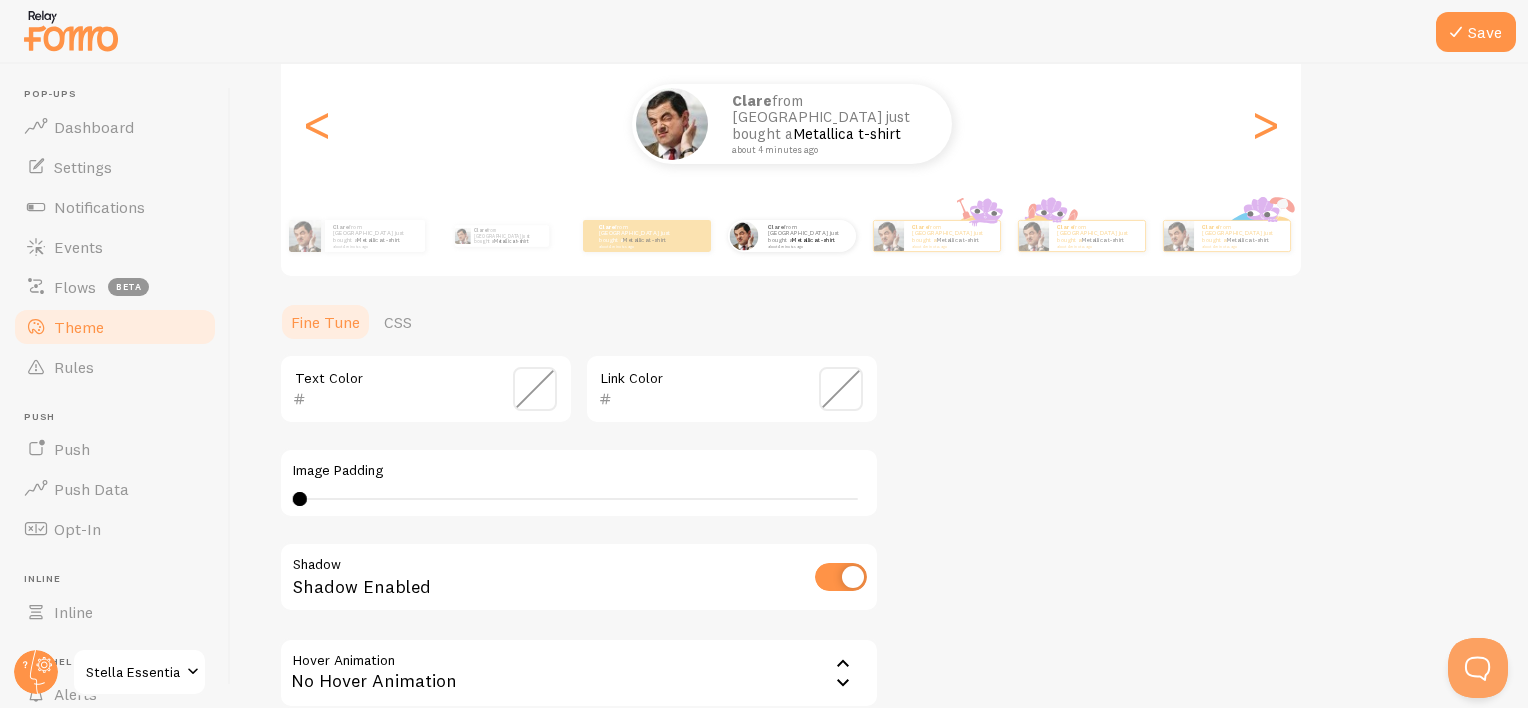 scroll, scrollTop: 300, scrollLeft: 0, axis: vertical 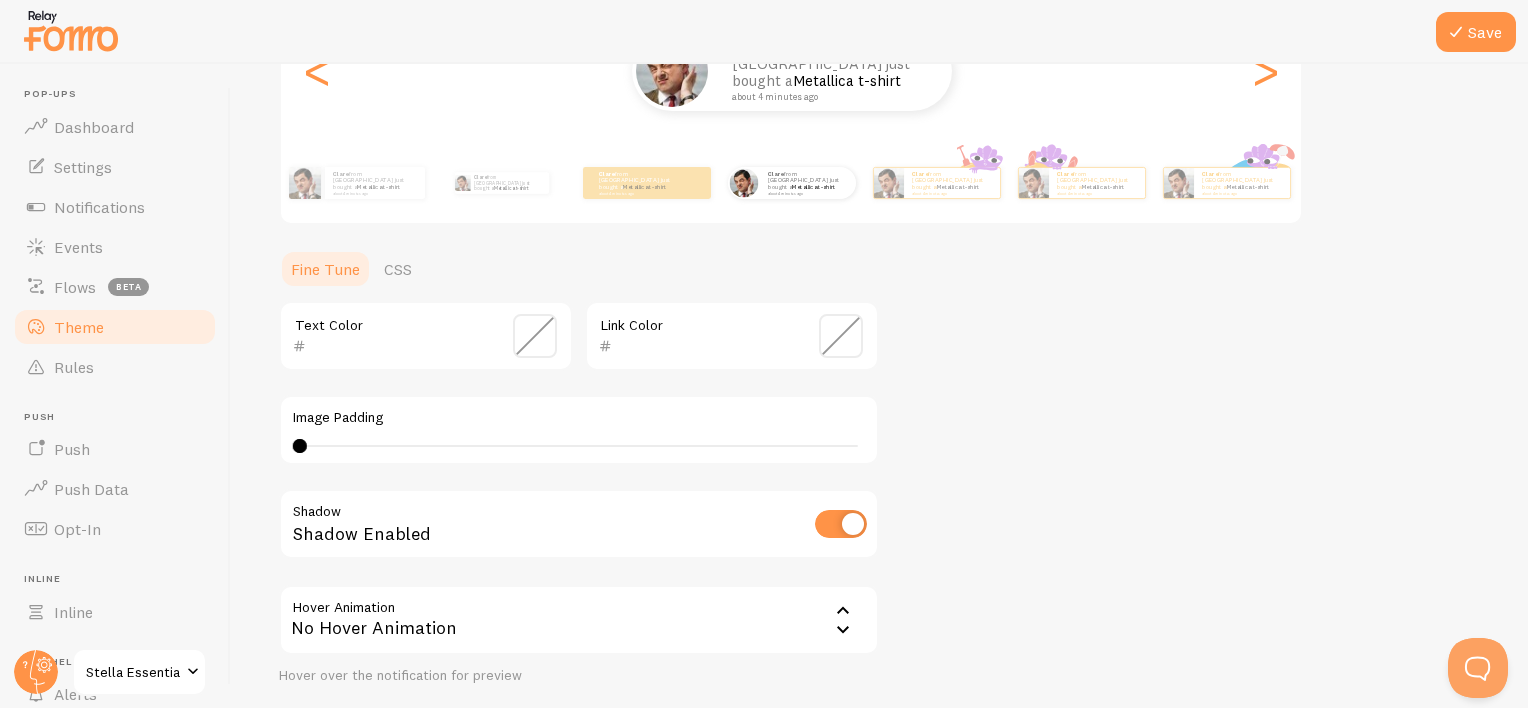 click at bounding box center (841, 336) 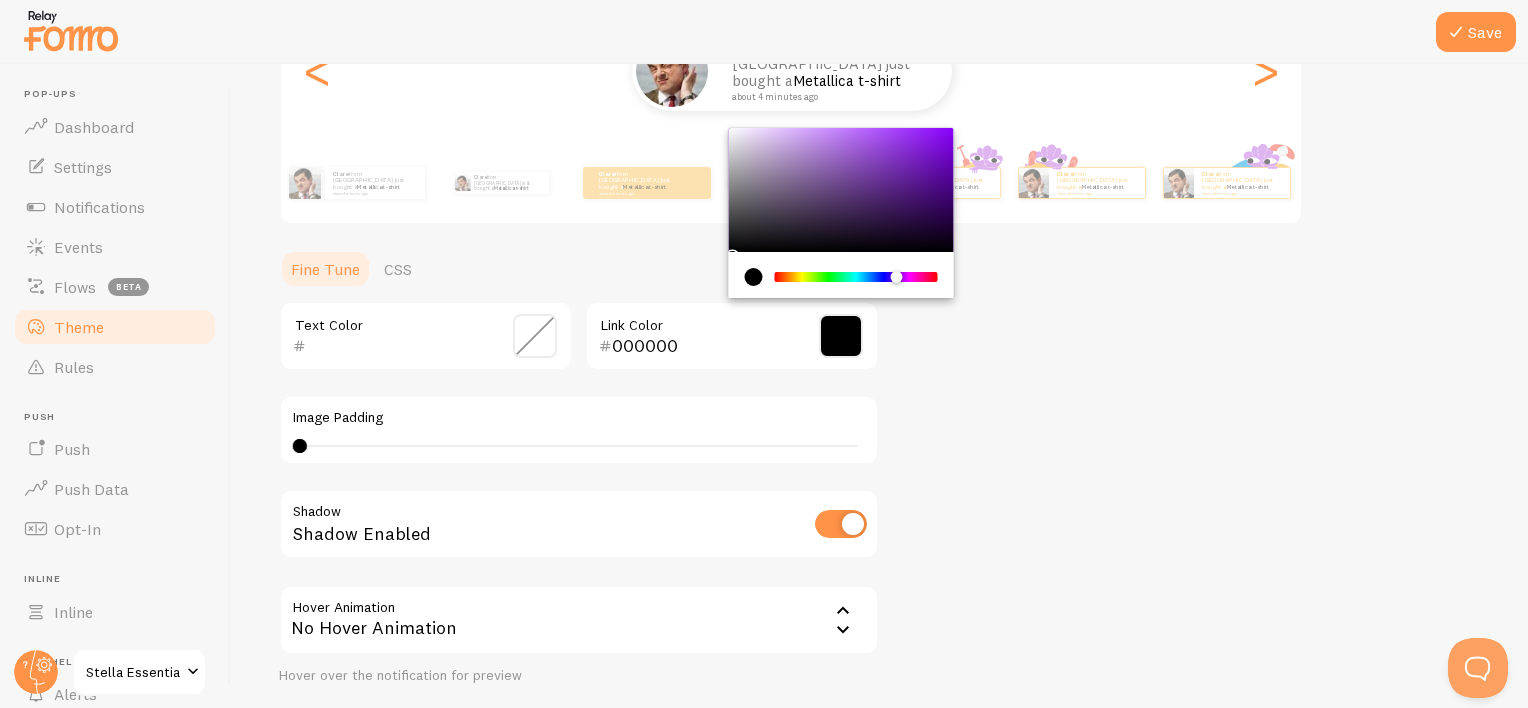 drag, startPoint x: 859, startPoint y: 278, endPoint x: 897, endPoint y: 277, distance: 38.013157 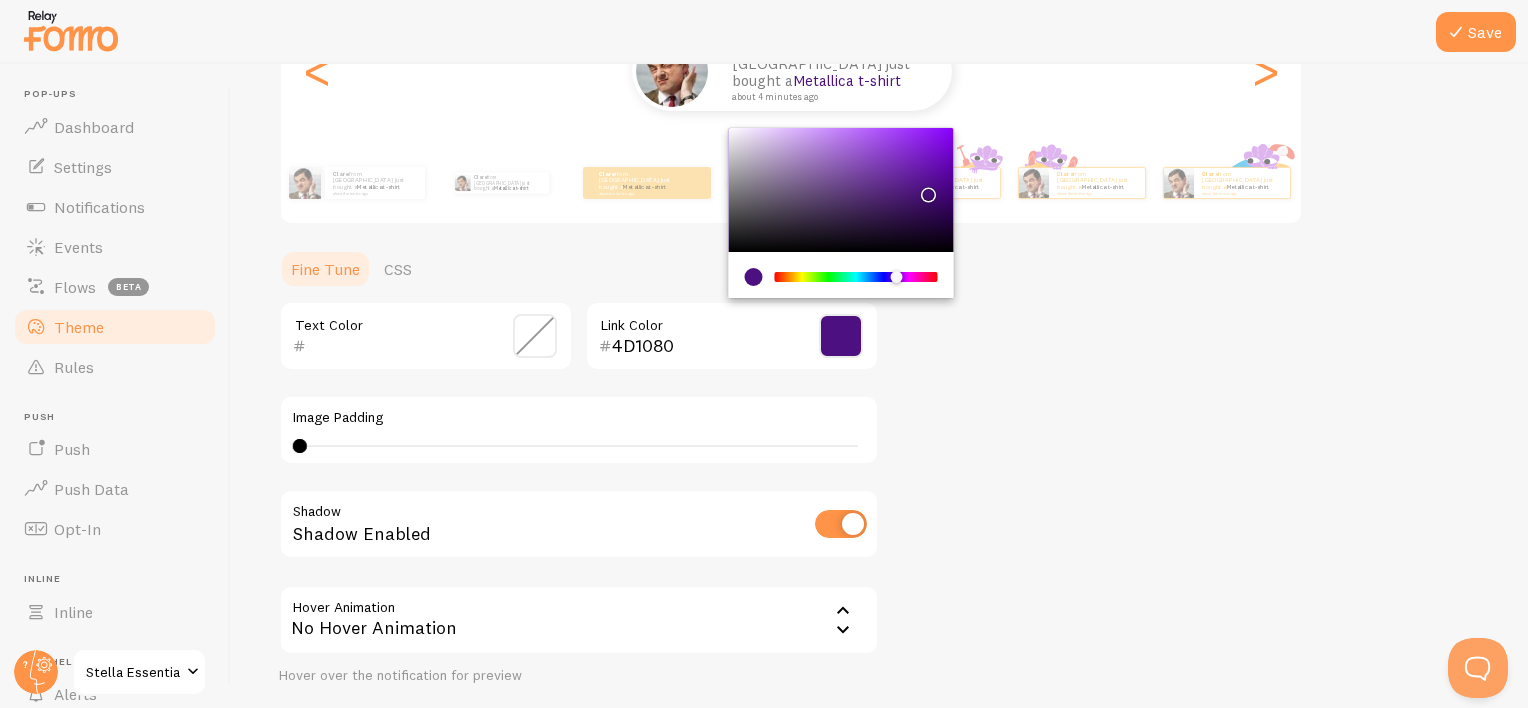 drag, startPoint x: 767, startPoint y: 136, endPoint x: 925, endPoint y: 189, distance: 166.65233 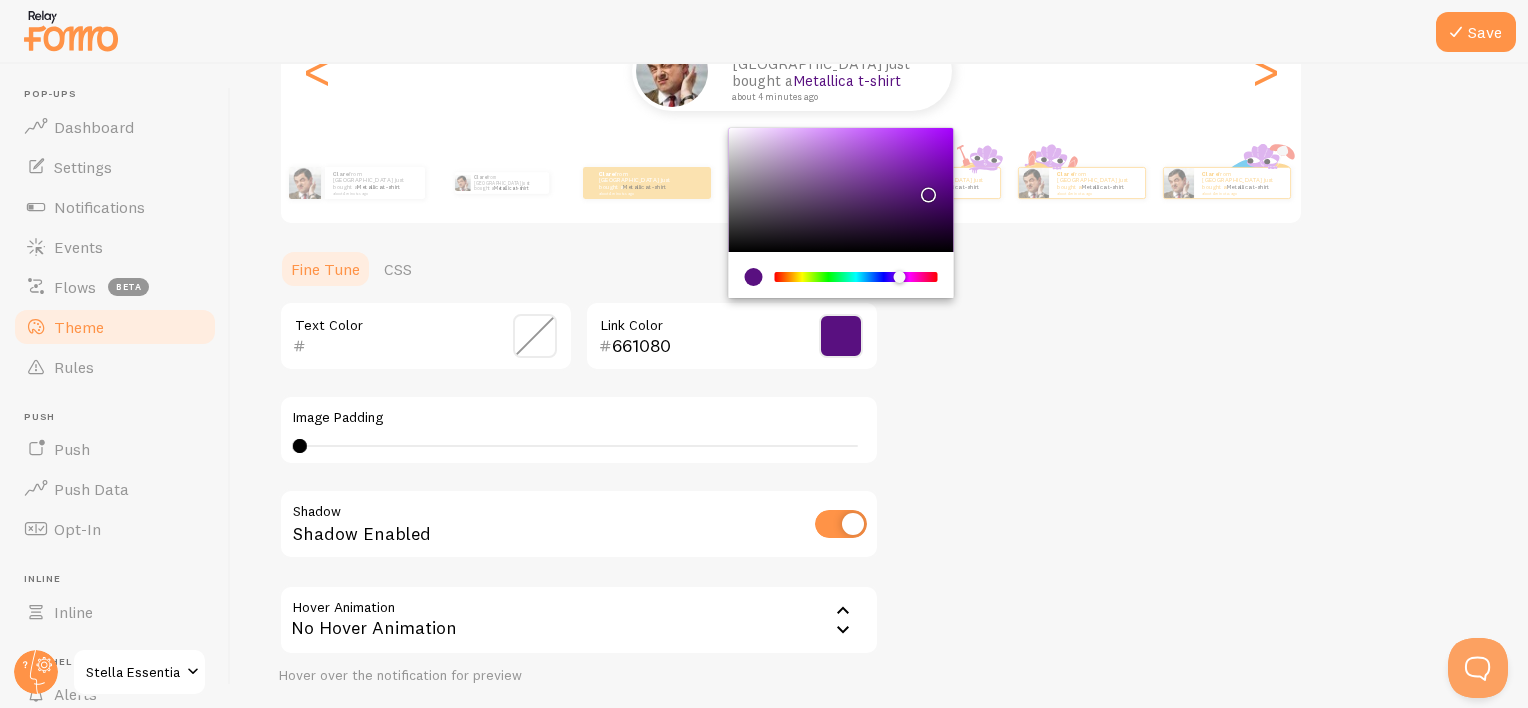 drag, startPoint x: 900, startPoint y: 276, endPoint x: 942, endPoint y: 197, distance: 89.470665 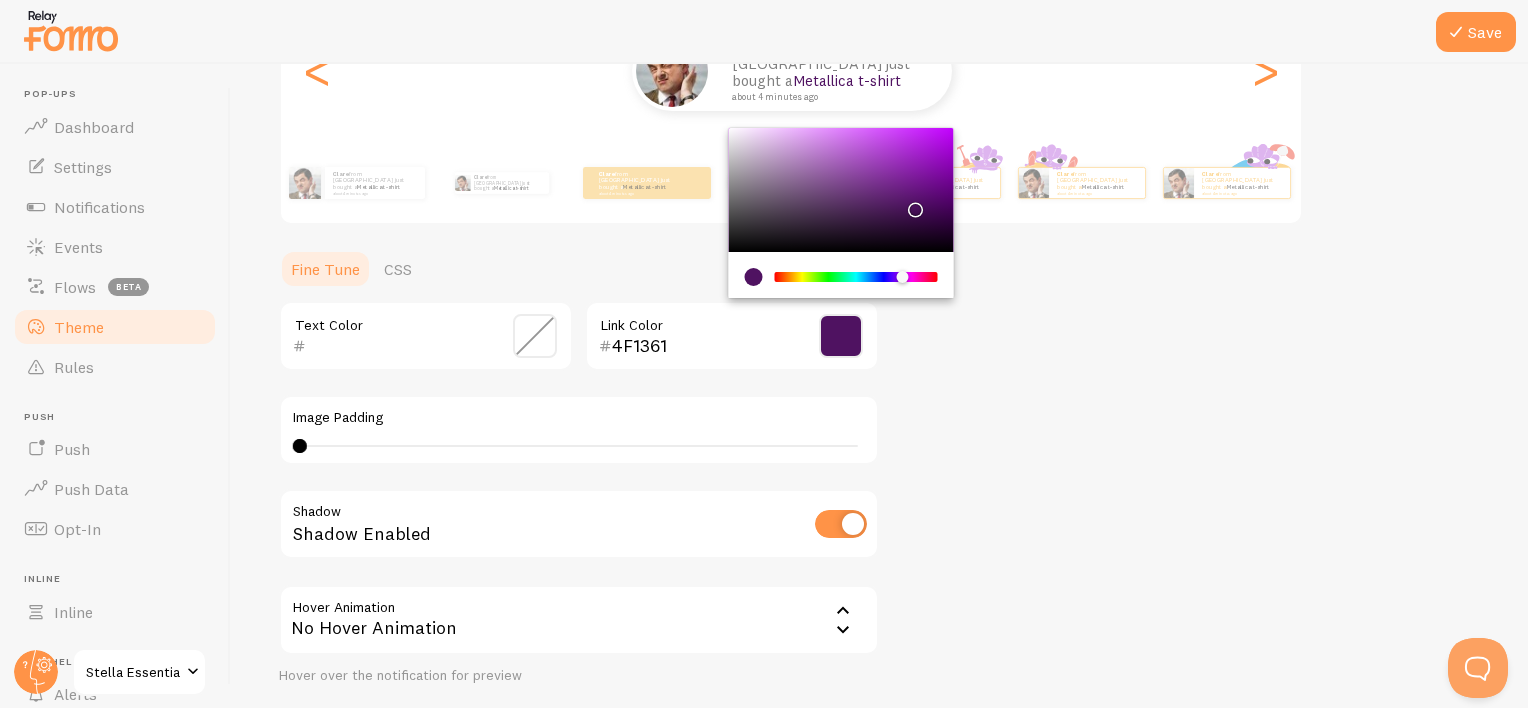 drag, startPoint x: 932, startPoint y: 192, endPoint x: 909, endPoint y: 204, distance: 25.942244 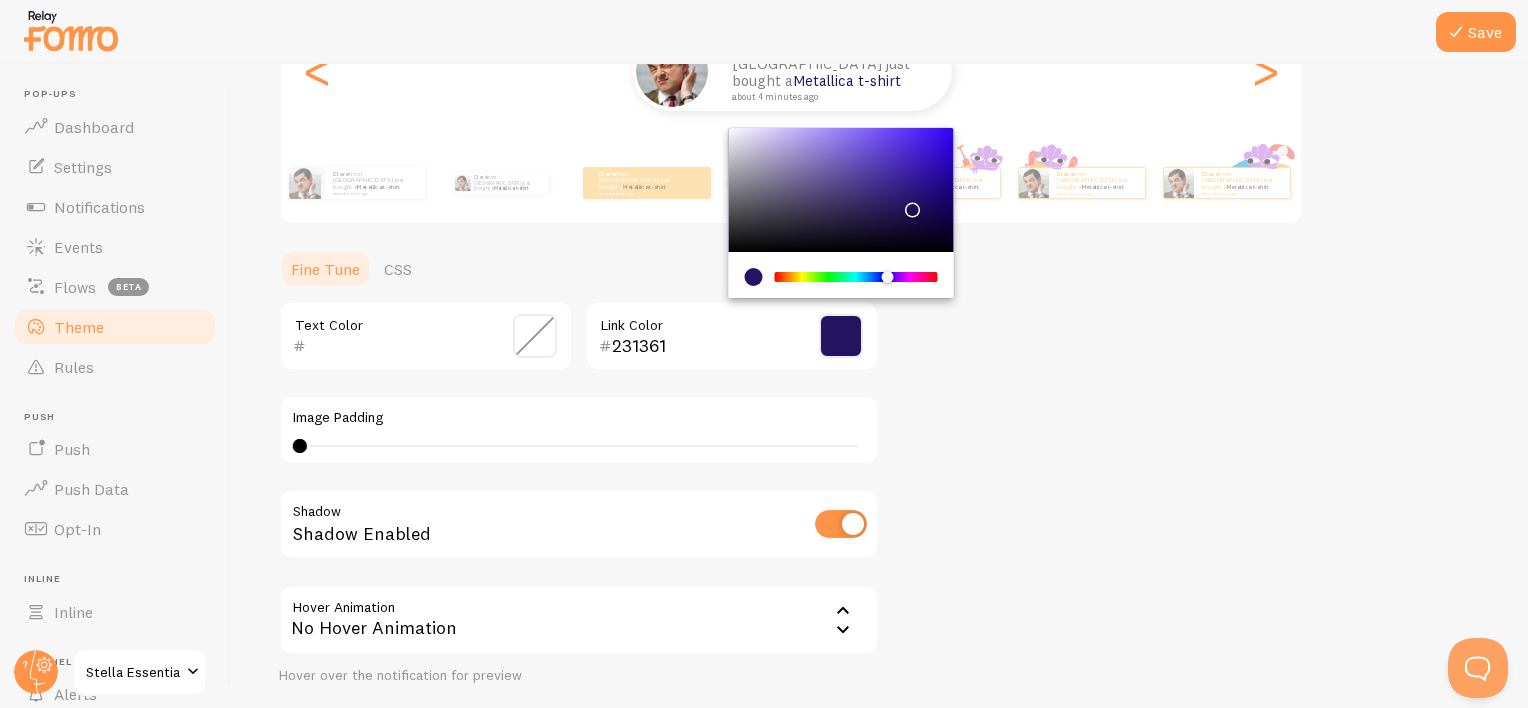 drag, startPoint x: 902, startPoint y: 273, endPoint x: 888, endPoint y: 274, distance: 14.035668 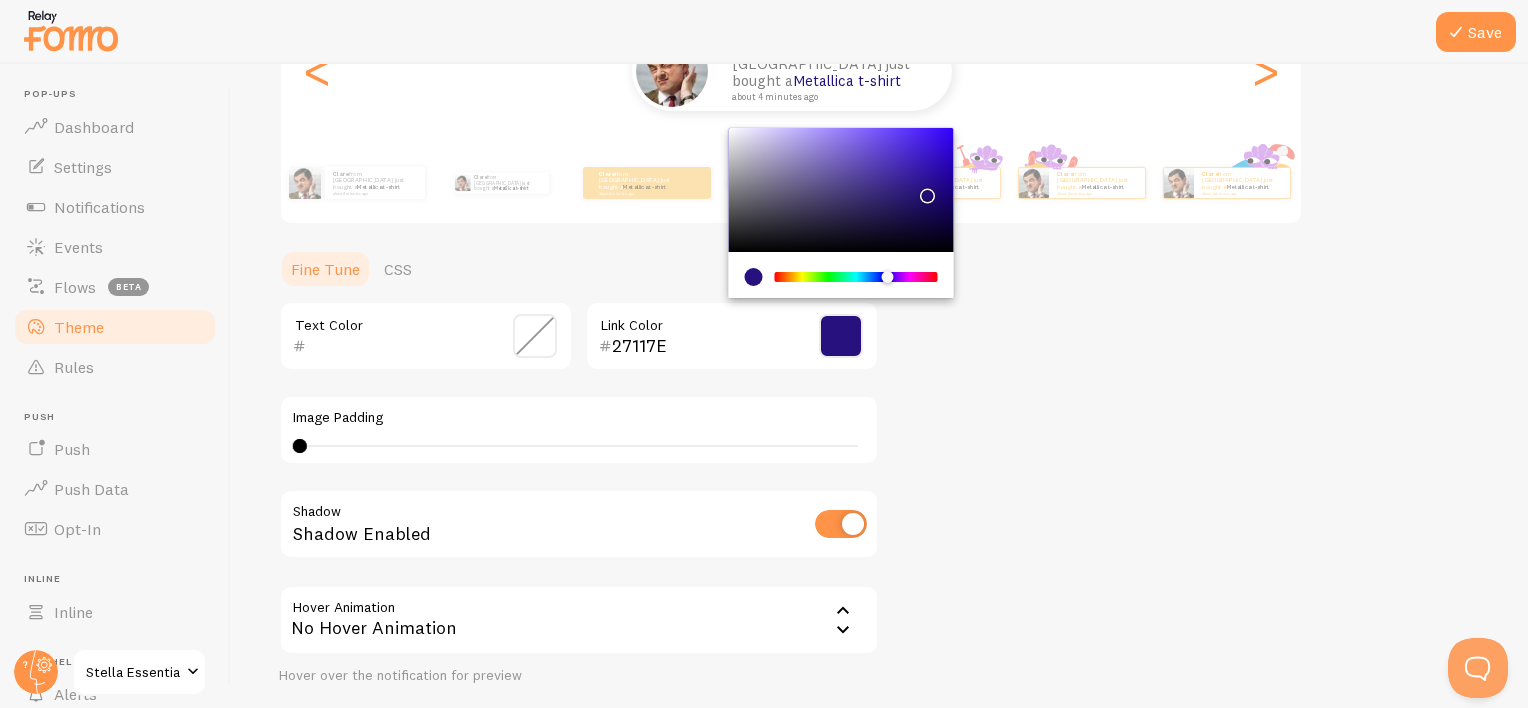 drag, startPoint x: 909, startPoint y: 207, endPoint x: 924, endPoint y: 190, distance: 22.671568 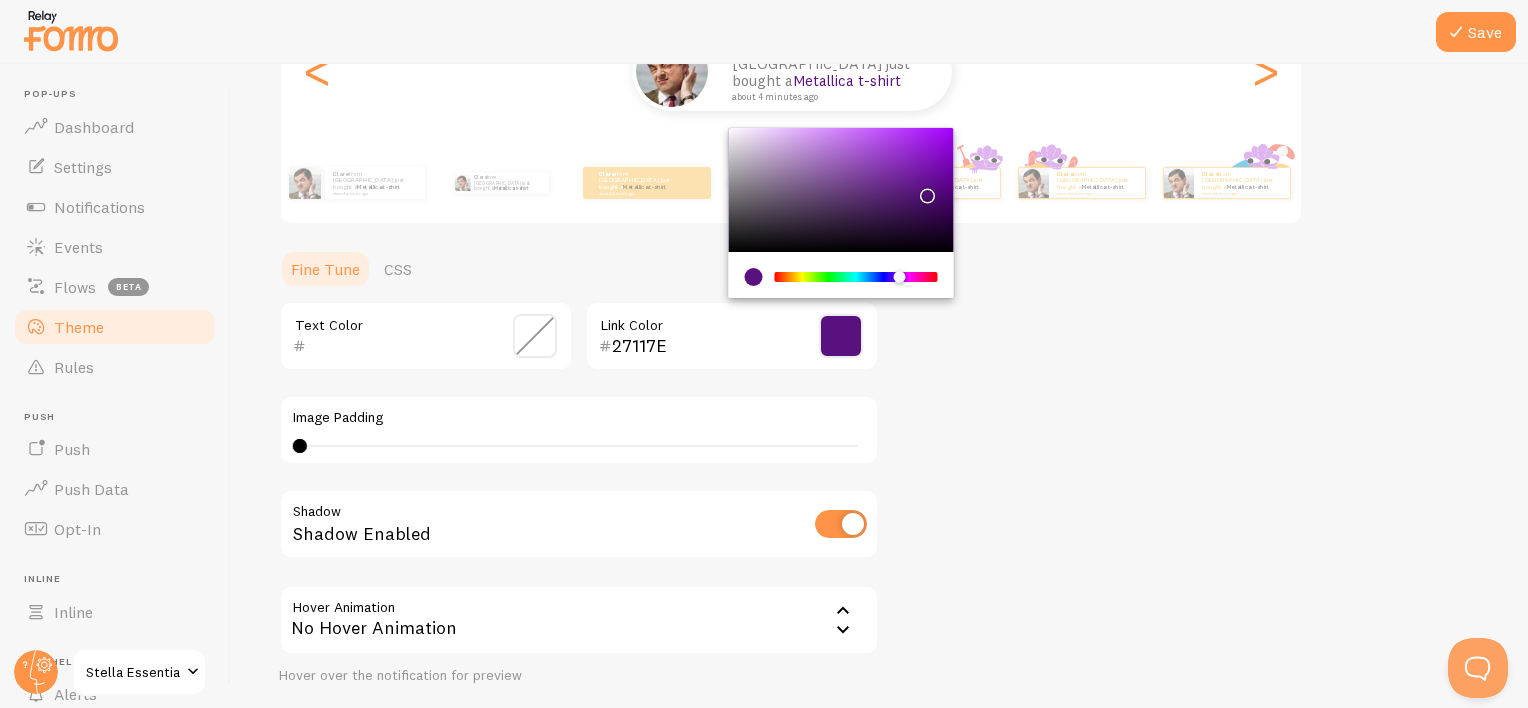 drag, startPoint x: 900, startPoint y: 273, endPoint x: 926, endPoint y: 200, distance: 77.491936 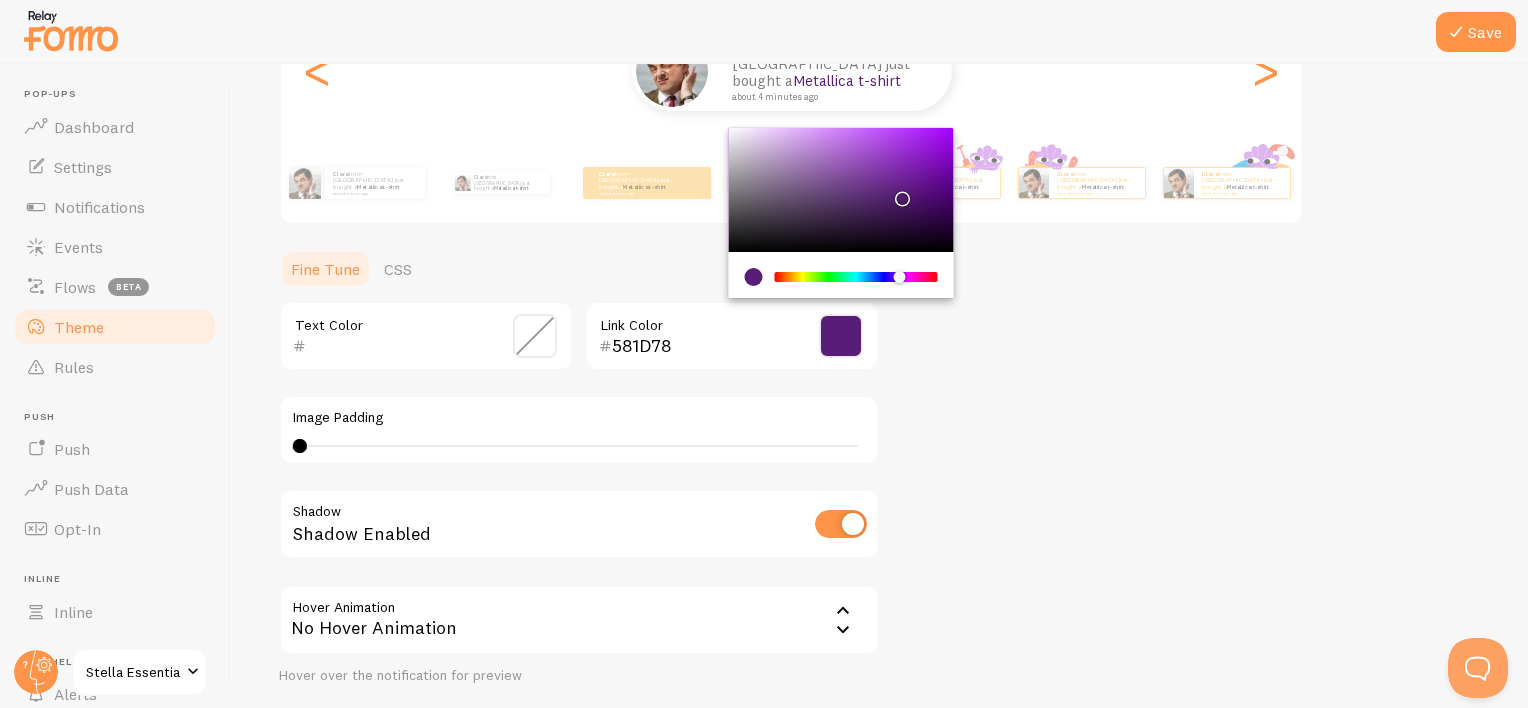 type on "491B61" 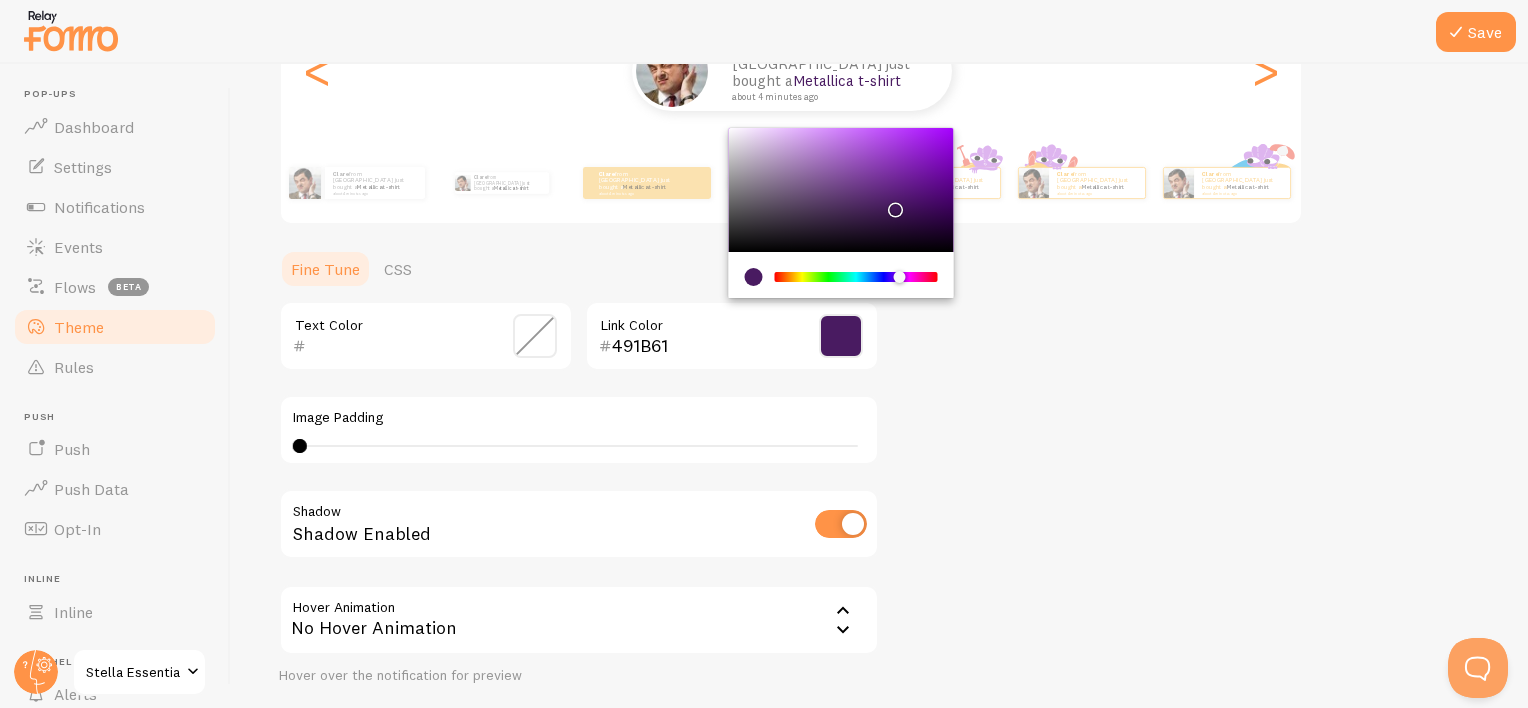 drag, startPoint x: 926, startPoint y: 200, endPoint x: 892, endPoint y: 204, distance: 34.234486 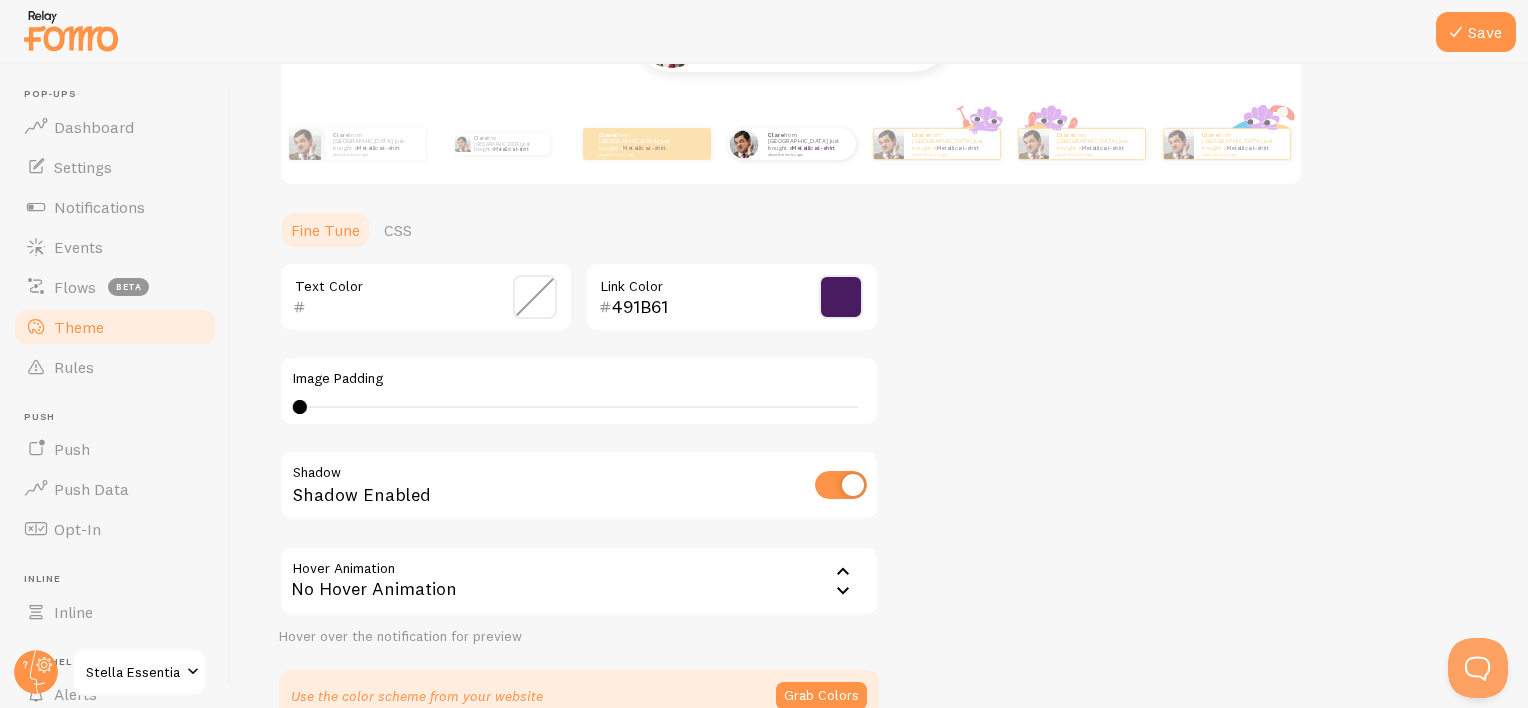 scroll, scrollTop: 447, scrollLeft: 0, axis: vertical 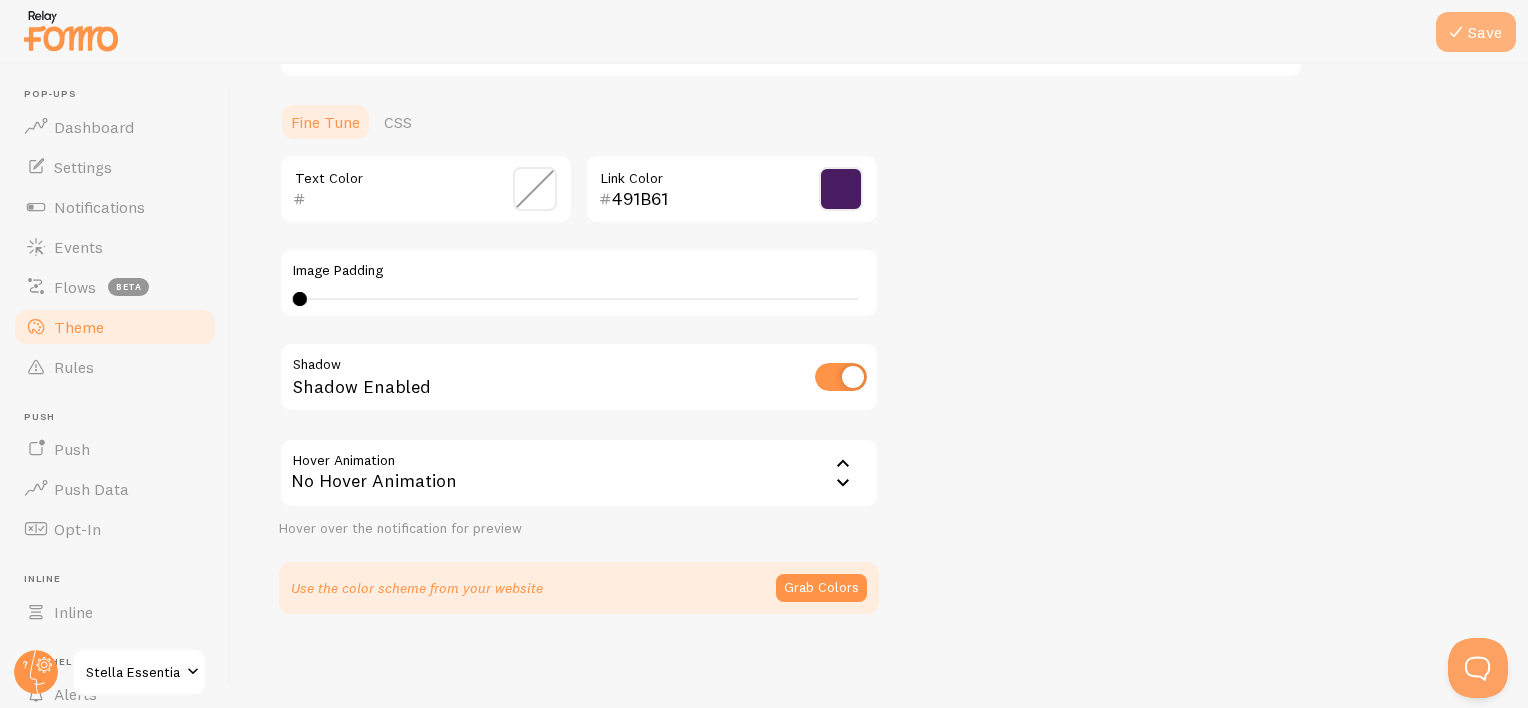 click at bounding box center (1456, 32) 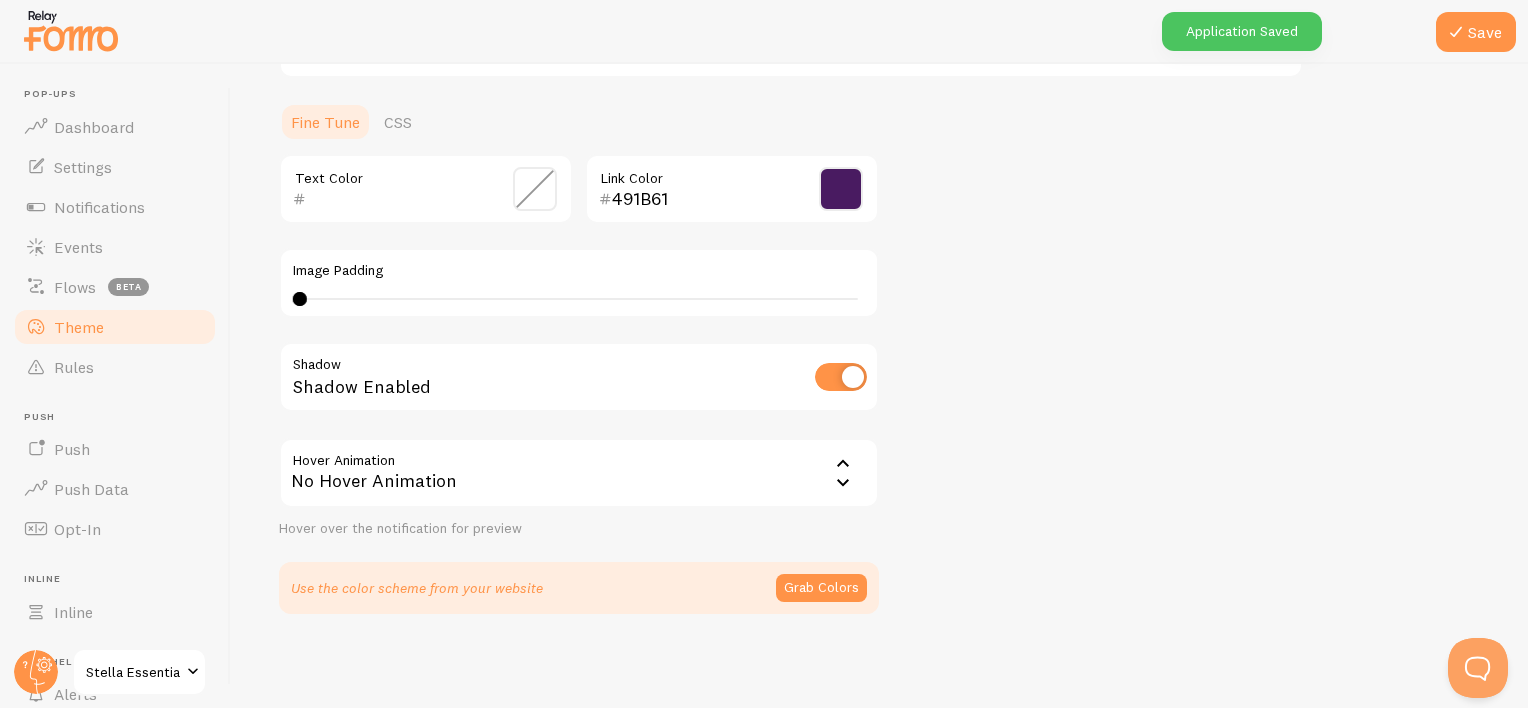 click on "Theme
Choose a theme for your notifications
Curved
Clare  from United Kingdom just bought a  Metallica t-shirt   about 4 minutes ago Clare  from United Kingdom just bought a  Metallica t-shirt   about 4 minutes ago Clare  from United Kingdom just bought a  Metallica t-shirt   about 4 minutes ago Clare  from United Kingdom just bought a  Metallica t-shirt   about 4 minutes ago Clare  from United Kingdom just bought a  Metallica t-shirt   about 4 minutes ago Clare  from United Kingdom just bought a  Metallica t-shirt   about 4 minutes ago Clare  from United Kingdom just bought a  Metallica t-shirt   about 4 minutes ago Clare  from United Kingdom just bought a  Metallica t-shirt   about 4 minutes ago Clare  from United Kingdom just bought a  Metallica t-shirt   about 4 minutes ago Clare  from United Kingdom just bought a  Metallica t-shirt   about 4 minutes ago Clare  from United Kingdom just bought a  Metallica t-shirt   about 4 minutes ago Clare   Clare" at bounding box center [879, 139] 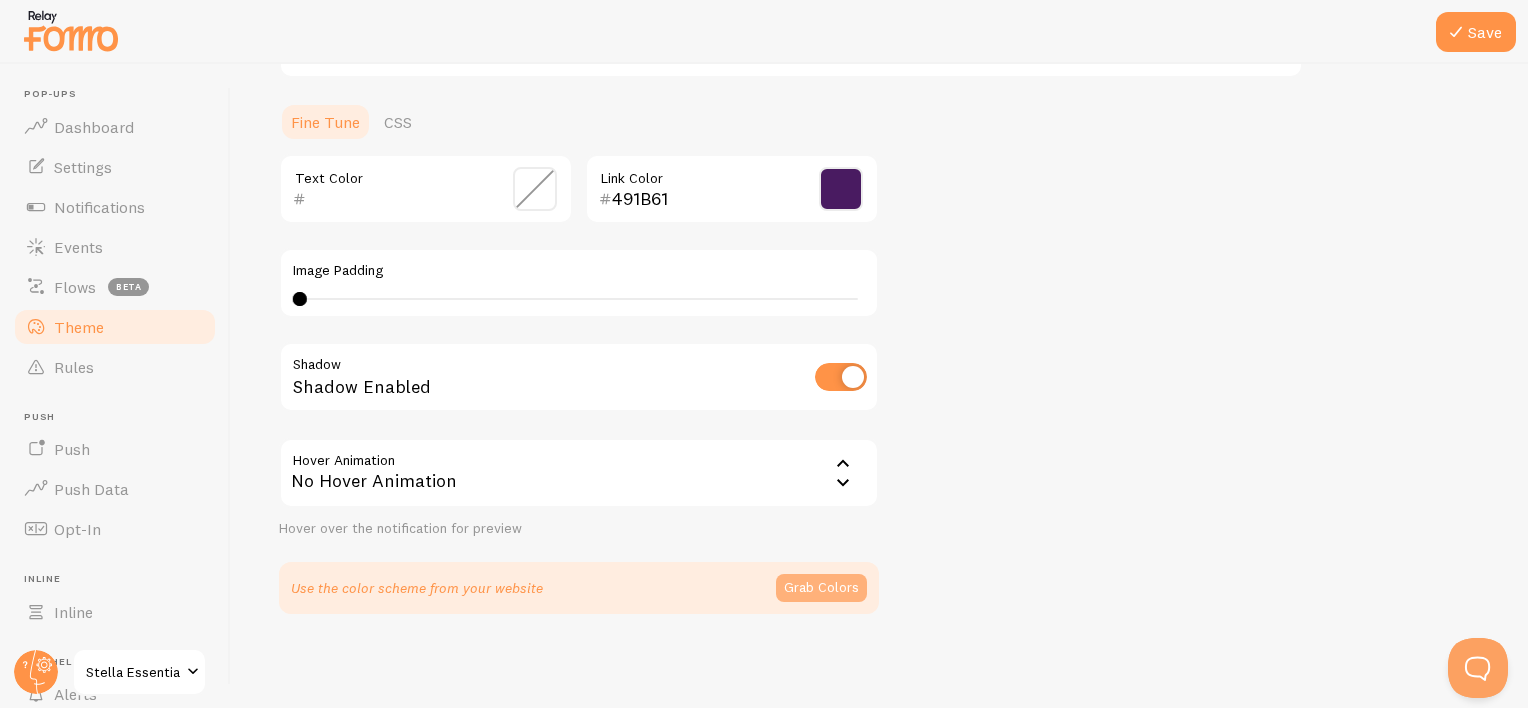 click on "Grab Colors" at bounding box center [821, 588] 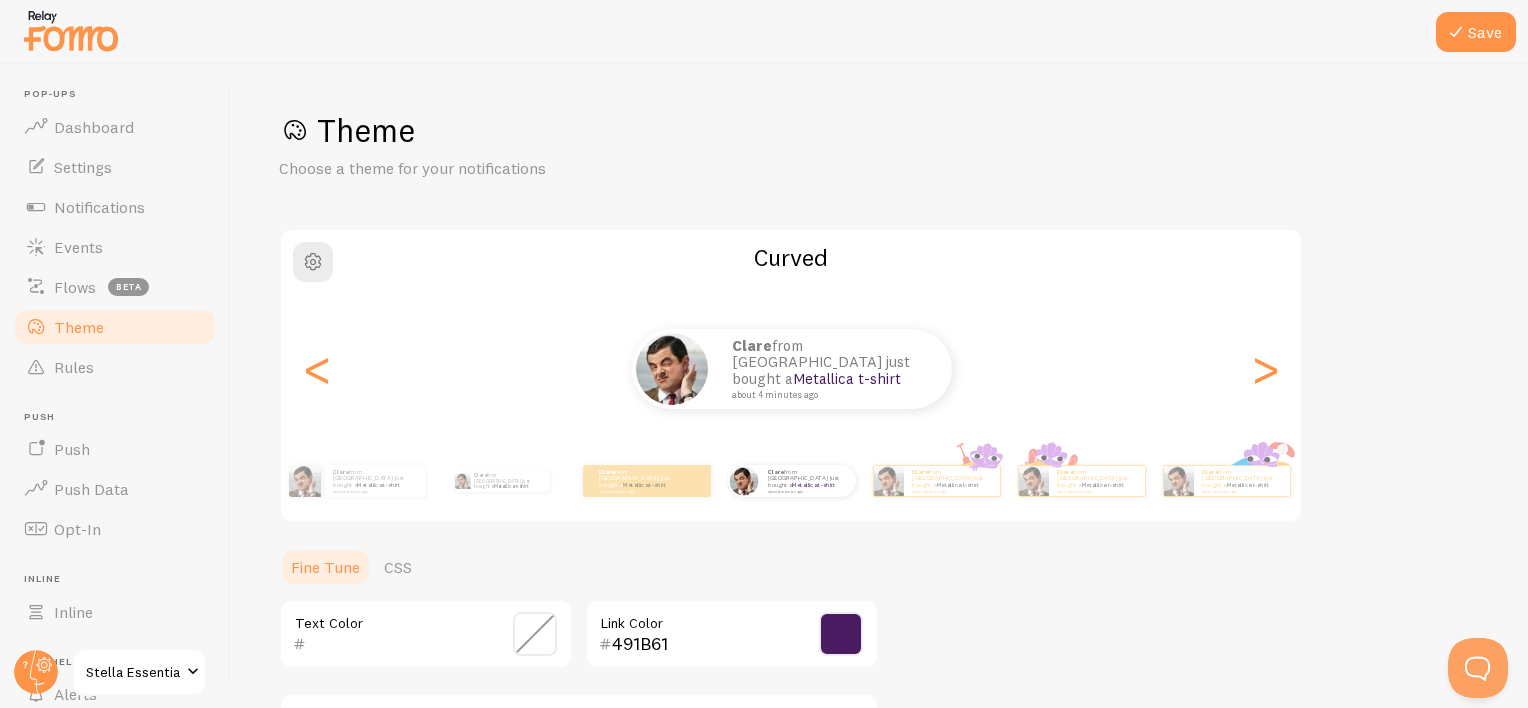 scroll, scrollTop: 0, scrollLeft: 0, axis: both 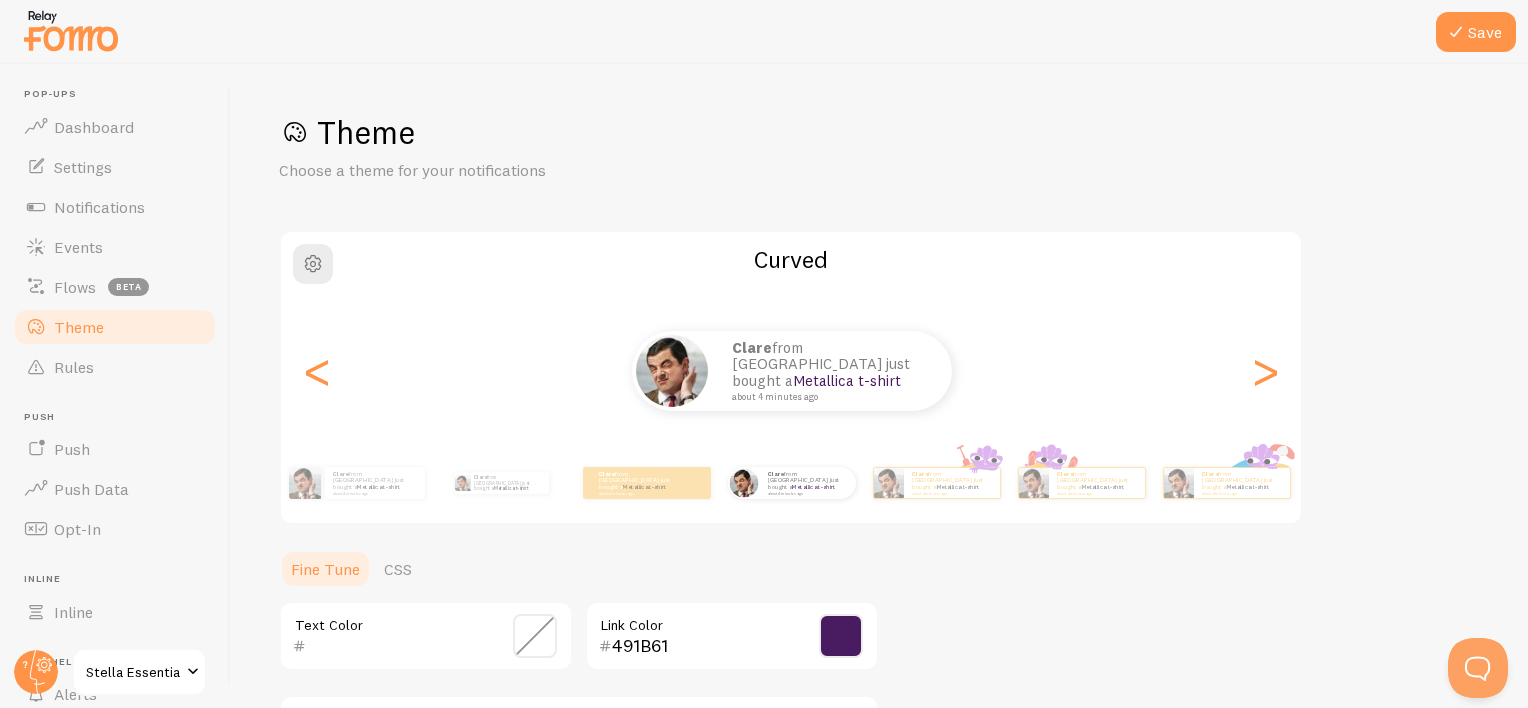 click on "Theme
Choose a theme for your notifications
Curved
Clare  from United Kingdom just bought a  Metallica t-shirt   about 4 minutes ago Clare  from United Kingdom just bought a  Metallica t-shirt   about 4 minutes ago Clare  from United Kingdom just bought a  Metallica t-shirt   about 4 minutes ago Clare  from United Kingdom just bought a  Metallica t-shirt   about 4 minutes ago Clare  from United Kingdom just bought a  Metallica t-shirt   about 4 minutes ago Clare  from United Kingdom just bought a  Metallica t-shirt   about 4 minutes ago Clare  from United Kingdom just bought a  Metallica t-shirt   about 4 minutes ago Clare  from United Kingdom just bought a  Metallica t-shirt   about 4 minutes ago Clare  from United Kingdom just bought a  Metallica t-shirt   about 4 minutes ago Clare  from United Kingdom just bought a  Metallica t-shirt   about 4 minutes ago Clare  from United Kingdom just bought a  Metallica t-shirt   about 4 minutes ago Clare   Clare" at bounding box center [879, 582] 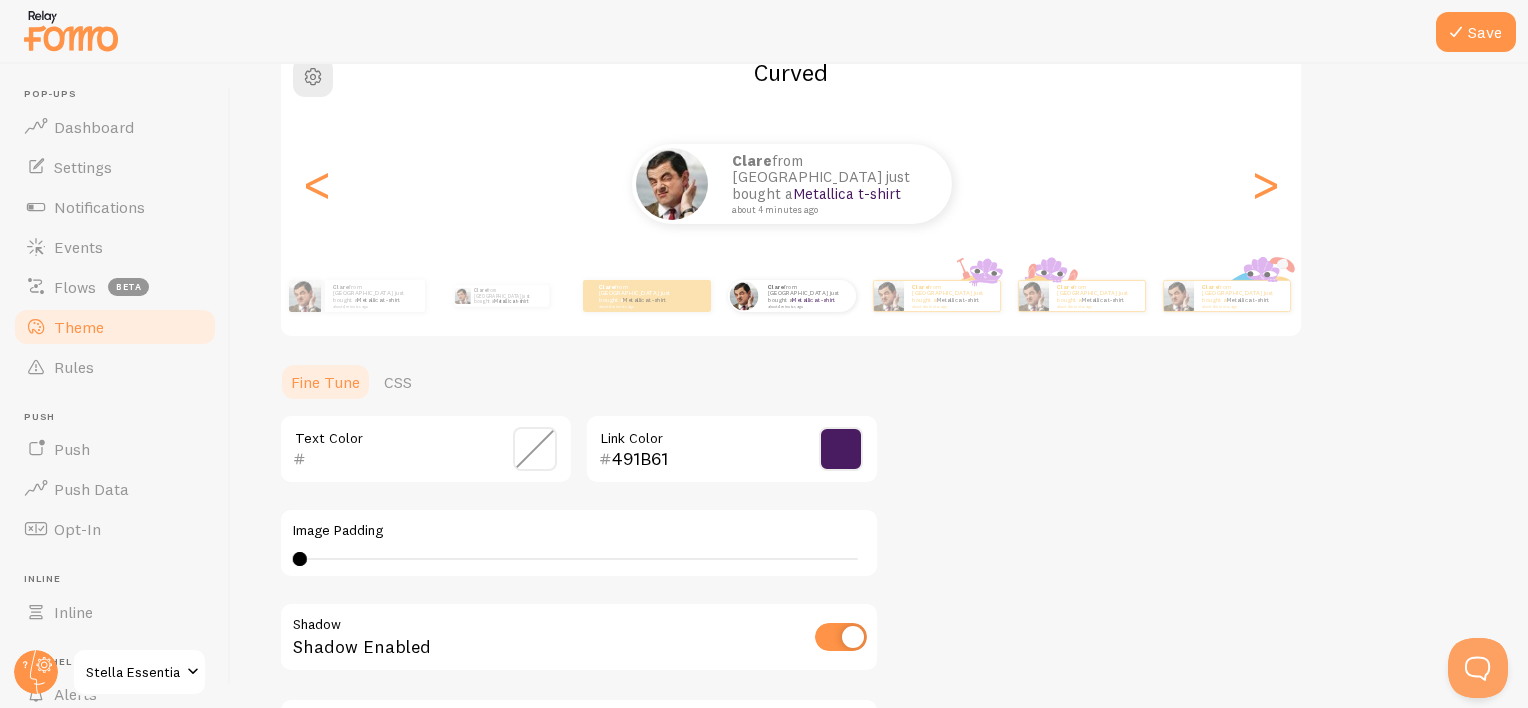 scroll, scrollTop: 200, scrollLeft: 0, axis: vertical 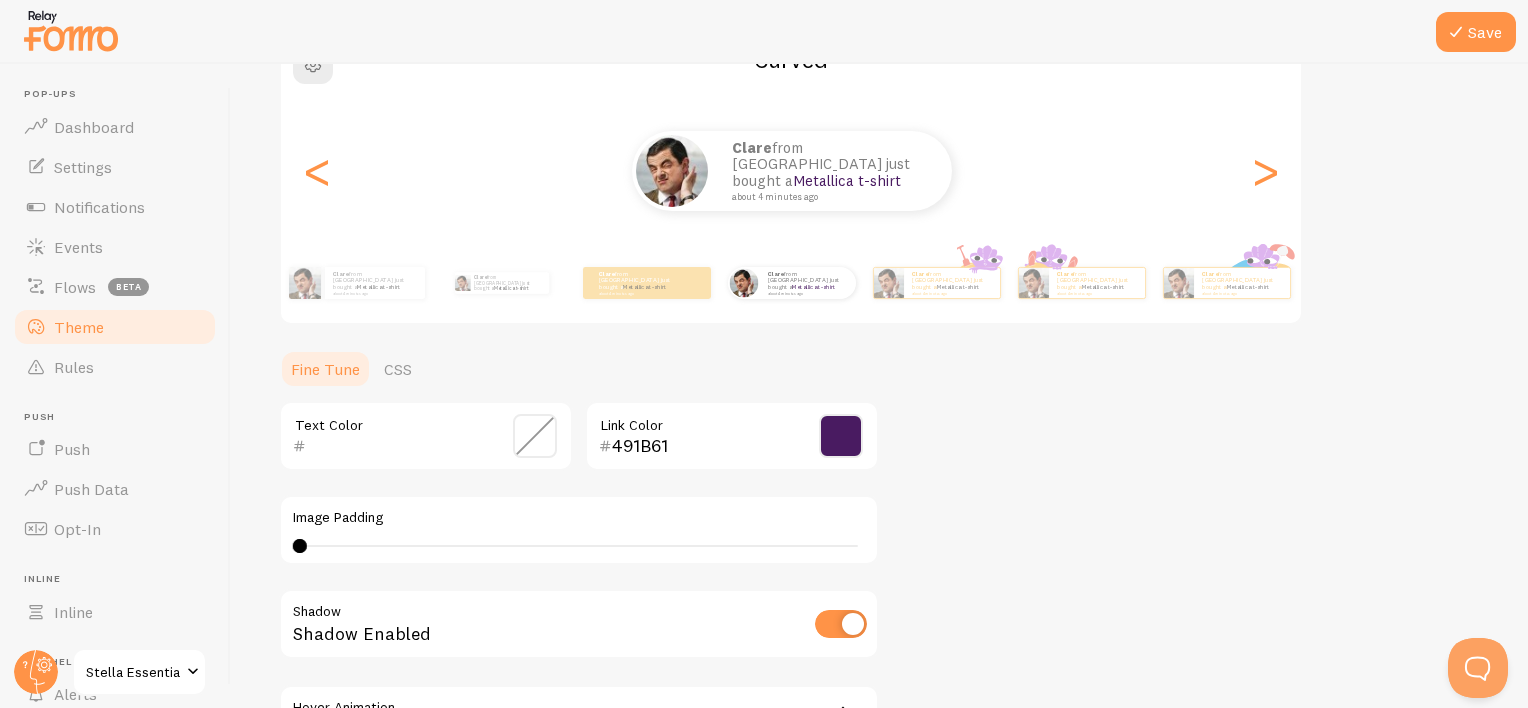 click on "Theme
Choose a theme for your notifications
Curved
Clare  from United Kingdom just bought a  Metallica t-shirt   about 4 minutes ago Clare  from United Kingdom just bought a  Metallica t-shirt   about 4 minutes ago Clare  from United Kingdom just bought a  Metallica t-shirt   about 4 minutes ago Clare  from United Kingdom just bought a  Metallica t-shirt   about 4 minutes ago Clare  from United Kingdom just bought a  Metallica t-shirt   about 4 minutes ago Clare  from United Kingdom just bought a  Metallica t-shirt   about 4 minutes ago Clare  from United Kingdom just bought a  Metallica t-shirt   about 4 minutes ago Clare  from United Kingdom just bought a  Metallica t-shirt   about 4 minutes ago Clare  from United Kingdom just bought a  Metallica t-shirt   about 4 minutes ago Clare  from United Kingdom just bought a  Metallica t-shirt   about 4 minutes ago Clare  from United Kingdom just bought a  Metallica t-shirt   about 4 minutes ago Clare   Clare" at bounding box center (879, 382) 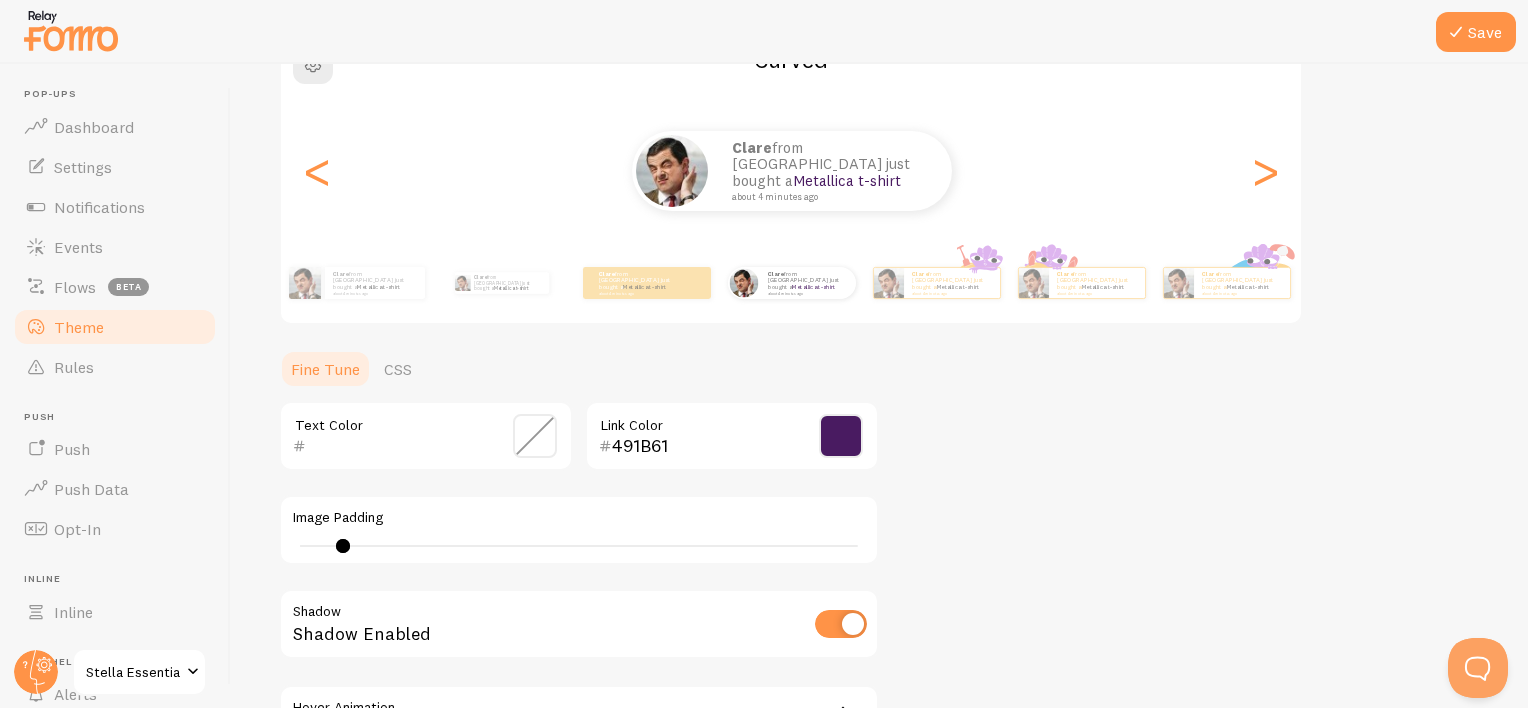 drag, startPoint x: 301, startPoint y: 547, endPoint x: 342, endPoint y: 545, distance: 41.04875 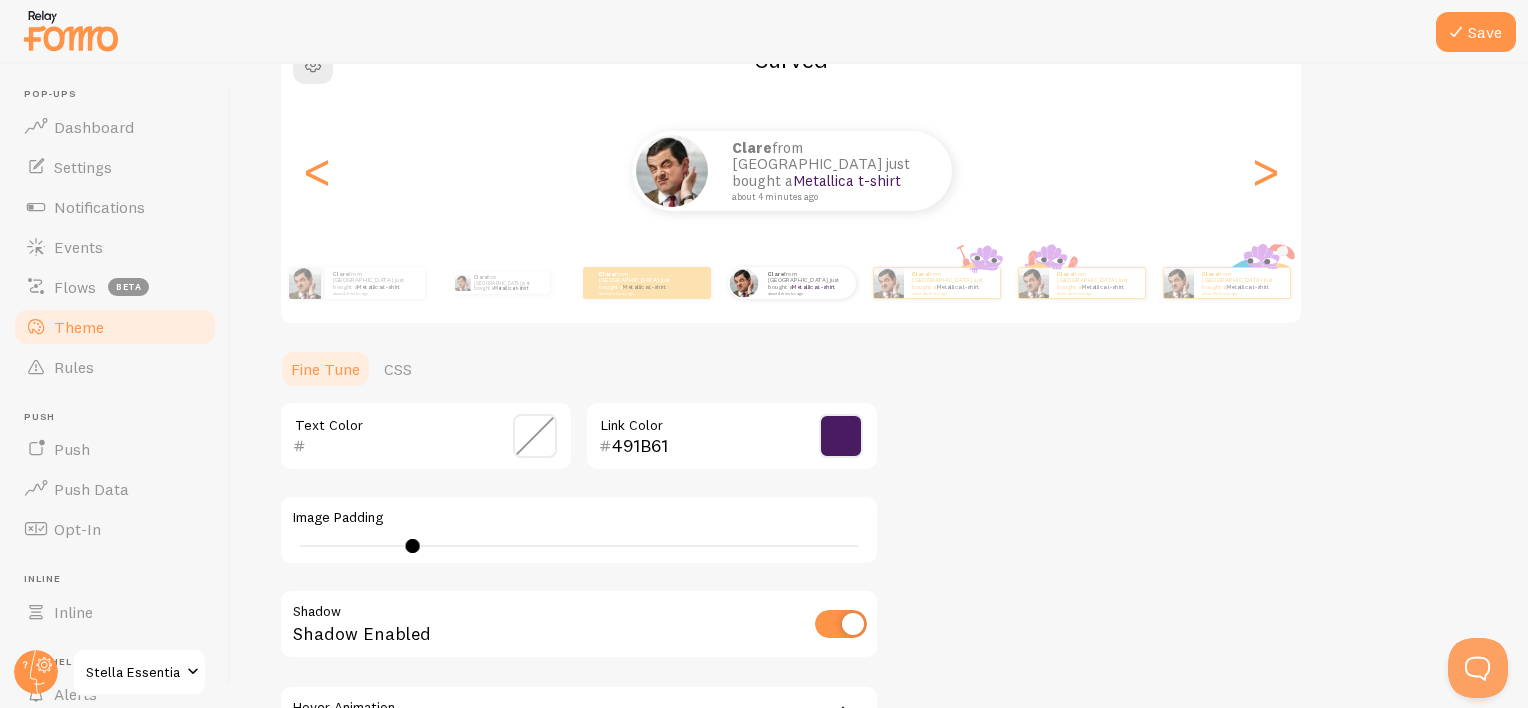 drag, startPoint x: 344, startPoint y: 544, endPoint x: 412, endPoint y: 544, distance: 68 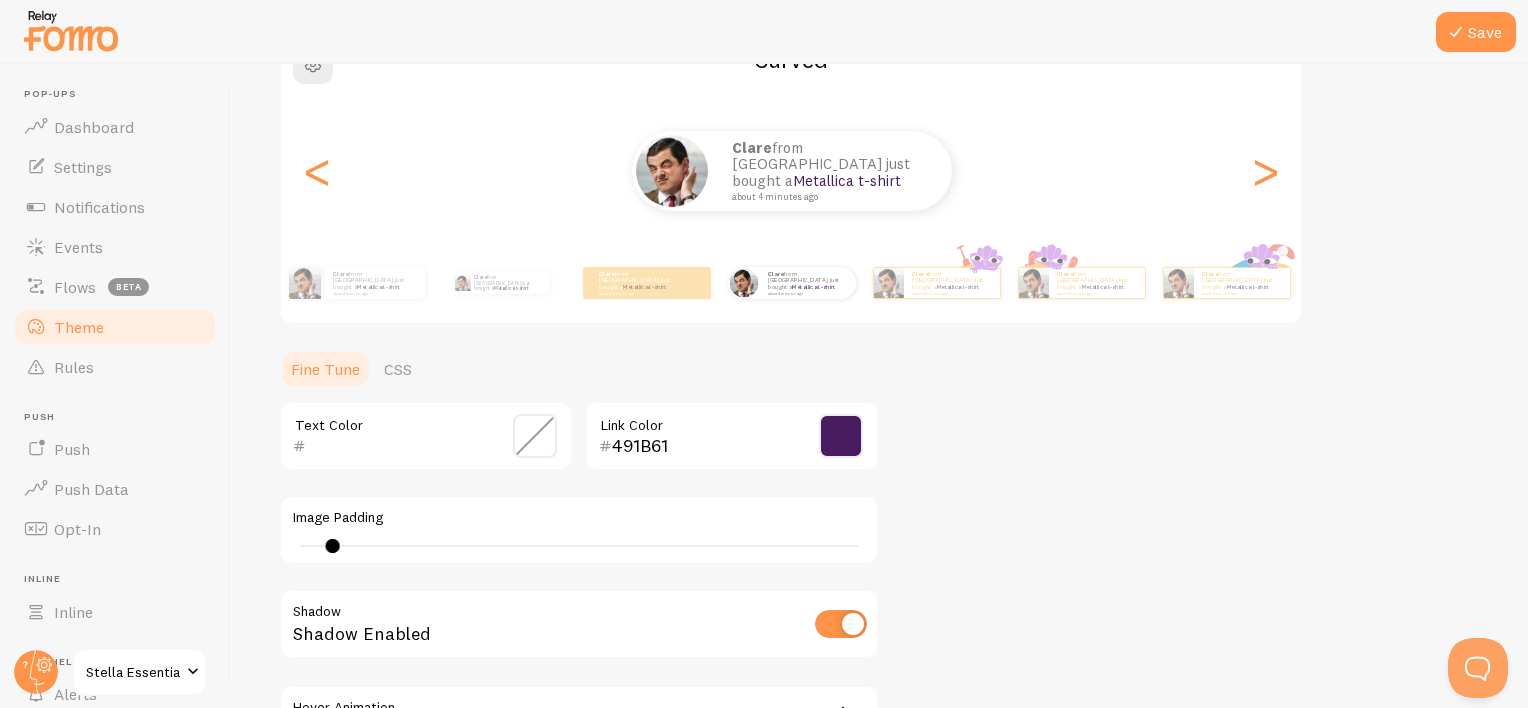 drag, startPoint x: 412, startPoint y: 544, endPoint x: 332, endPoint y: 540, distance: 80.09994 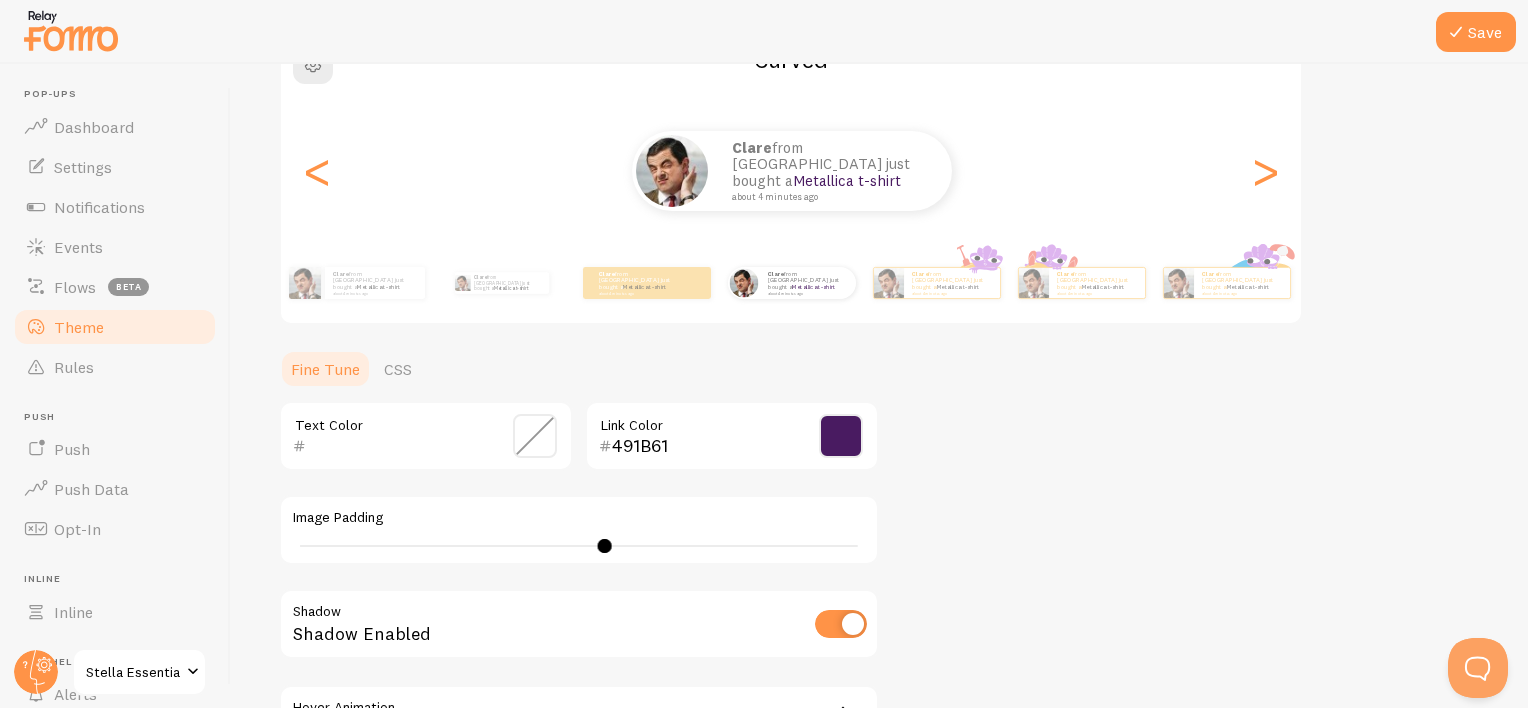 drag, startPoint x: 332, startPoint y: 540, endPoint x: 604, endPoint y: 536, distance: 272.02942 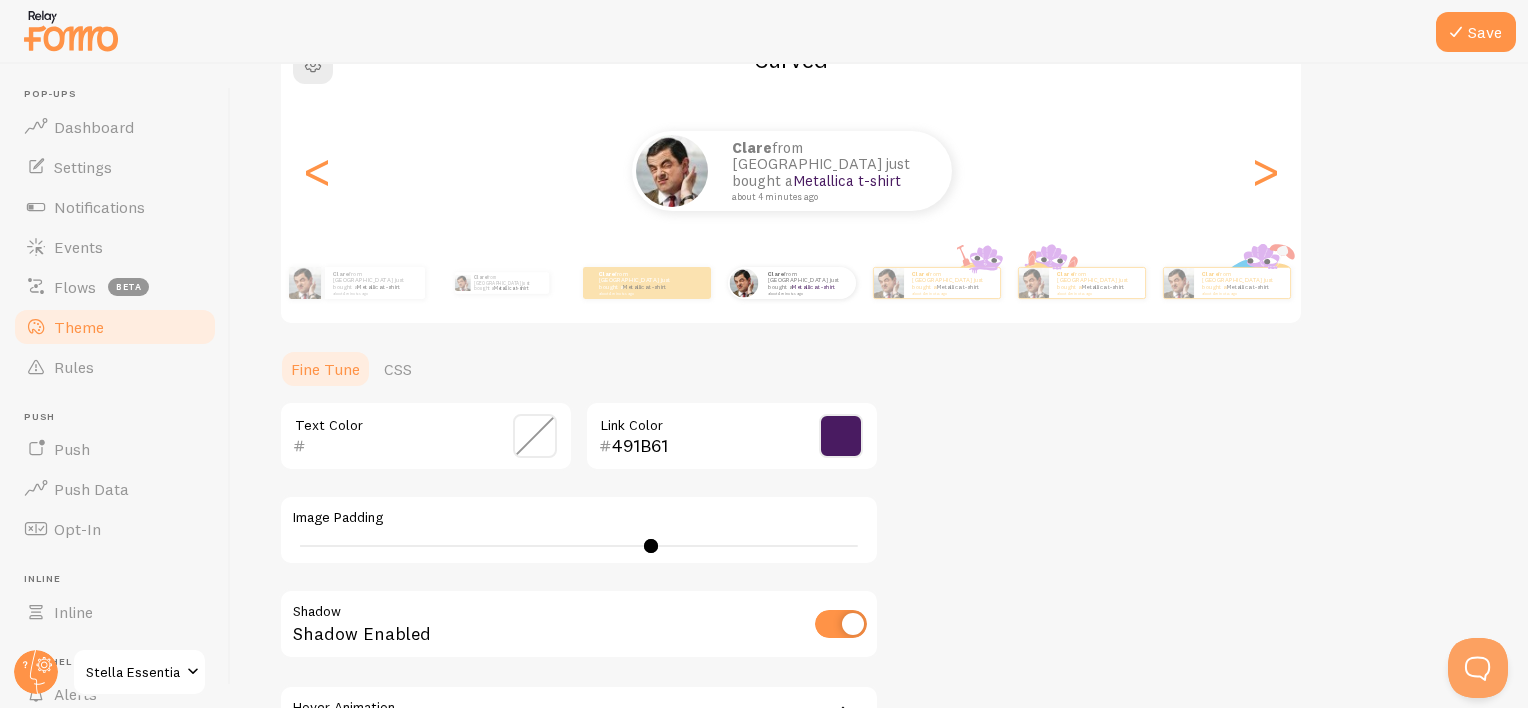 drag, startPoint x: 608, startPoint y: 538, endPoint x: 650, endPoint y: 539, distance: 42.0119 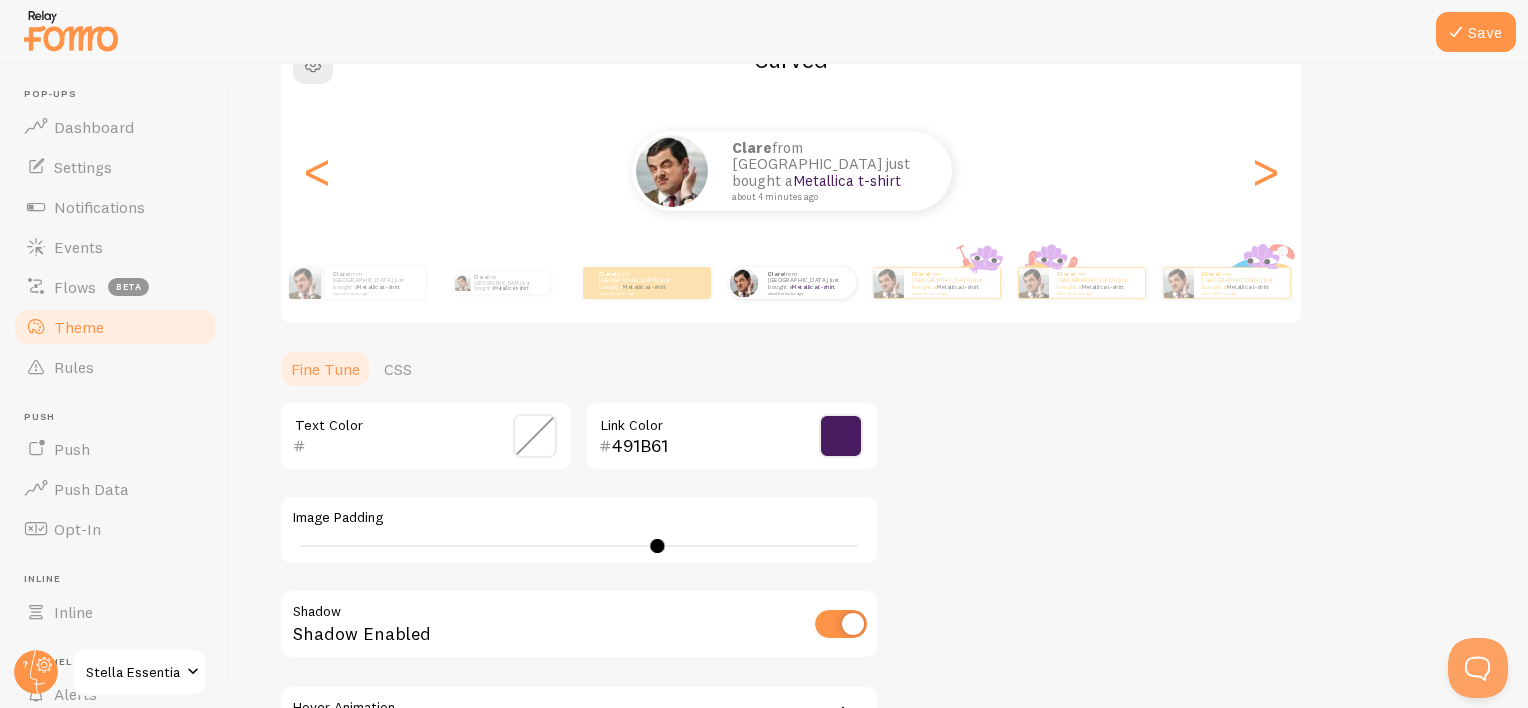 click on "Theme
Choose a theme for your notifications
Curved
Clare  from United Kingdom just bought a  Metallica t-shirt   about 4 minutes ago Clare  from United Kingdom just bought a  Metallica t-shirt   about 4 minutes ago Clare  from United Kingdom just bought a  Metallica t-shirt   about 4 minutes ago Clare  from United Kingdom just bought a  Metallica t-shirt   about 4 minutes ago Clare  from United Kingdom just bought a  Metallica t-shirt   about 4 minutes ago Clare  from United Kingdom just bought a  Metallica t-shirt   about 4 minutes ago Clare  from United Kingdom just bought a  Metallica t-shirt   about 4 minutes ago Clare  from United Kingdom just bought a  Metallica t-shirt   about 4 minutes ago Clare  from United Kingdom just bought a  Metallica t-shirt   about 4 minutes ago Clare  from United Kingdom just bought a  Metallica t-shirt   about 4 minutes ago Clare  from United Kingdom just bought a  Metallica t-shirt   about 4 minutes ago Clare   Clare" at bounding box center (879, 382) 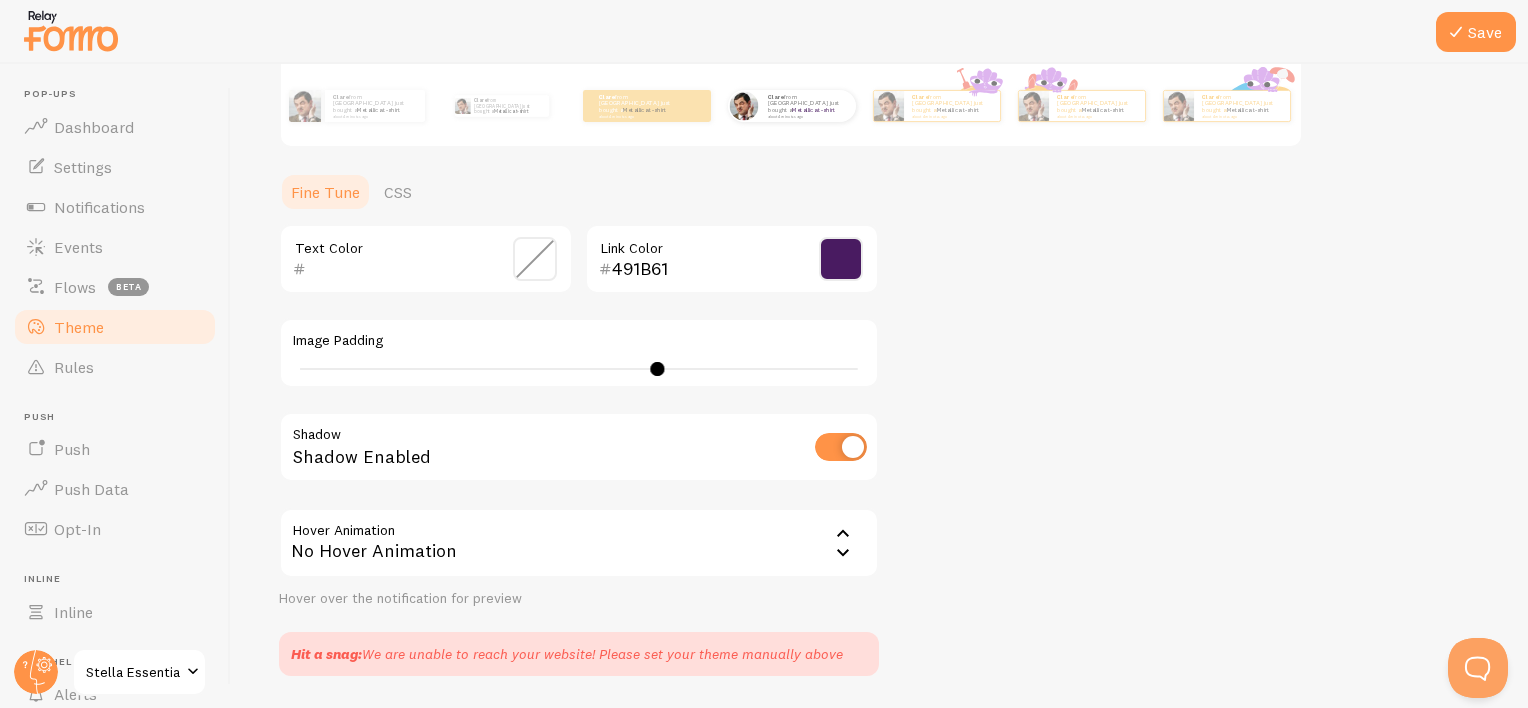 scroll, scrollTop: 439, scrollLeft: 0, axis: vertical 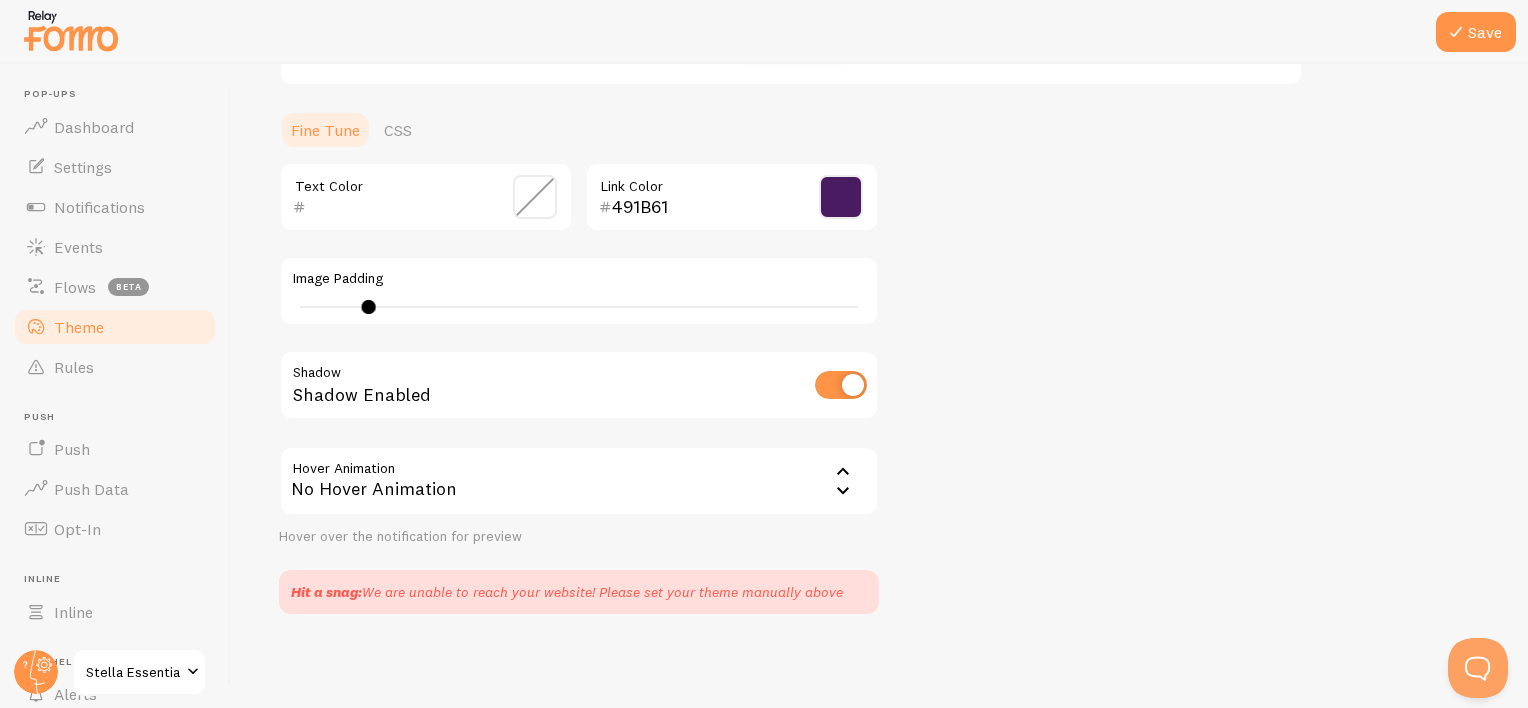 type on "8" 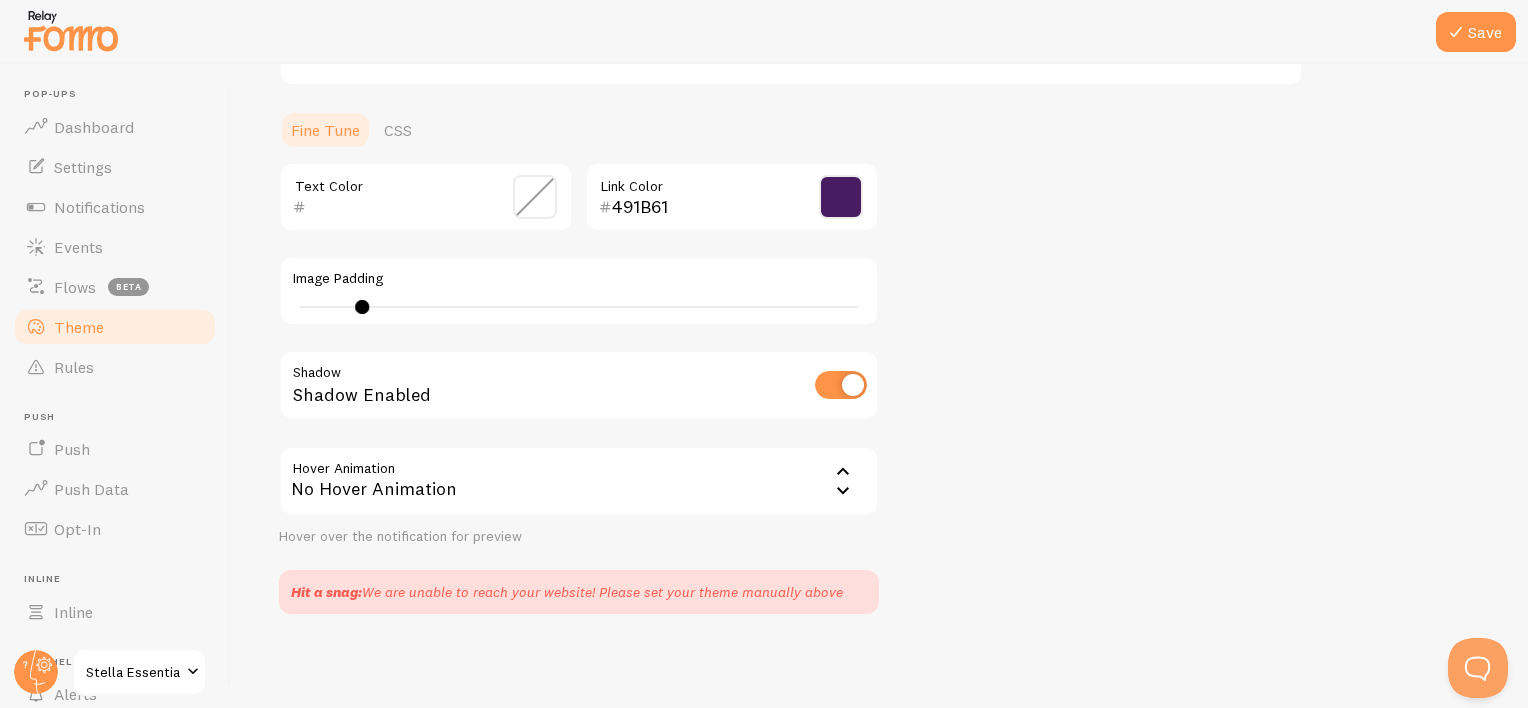click on "Theme
Choose a theme for your notifications
Curved
Clare  from United Kingdom just bought a  Metallica t-shirt   about 4 minutes ago Clare  from United Kingdom just bought a  Metallica t-shirt   about 4 minutes ago Clare  from United Kingdom just bought a  Metallica t-shirt   about 4 minutes ago Clare  from United Kingdom just bought a  Metallica t-shirt   about 4 minutes ago Clare  from United Kingdom just bought a  Metallica t-shirt   about 4 minutes ago Clare  from United Kingdom just bought a  Metallica t-shirt   about 4 minutes ago Clare  from United Kingdom just bought a  Metallica t-shirt   about 4 minutes ago Clare  from United Kingdom just bought a  Metallica t-shirt   about 4 minutes ago Clare  from United Kingdom just bought a  Metallica t-shirt   about 4 minutes ago Clare  from United Kingdom just bought a  Metallica t-shirt   about 4 minutes ago Clare  from United Kingdom just bought a  Metallica t-shirt   about 4 minutes ago Clare   Clare" at bounding box center [879, 143] 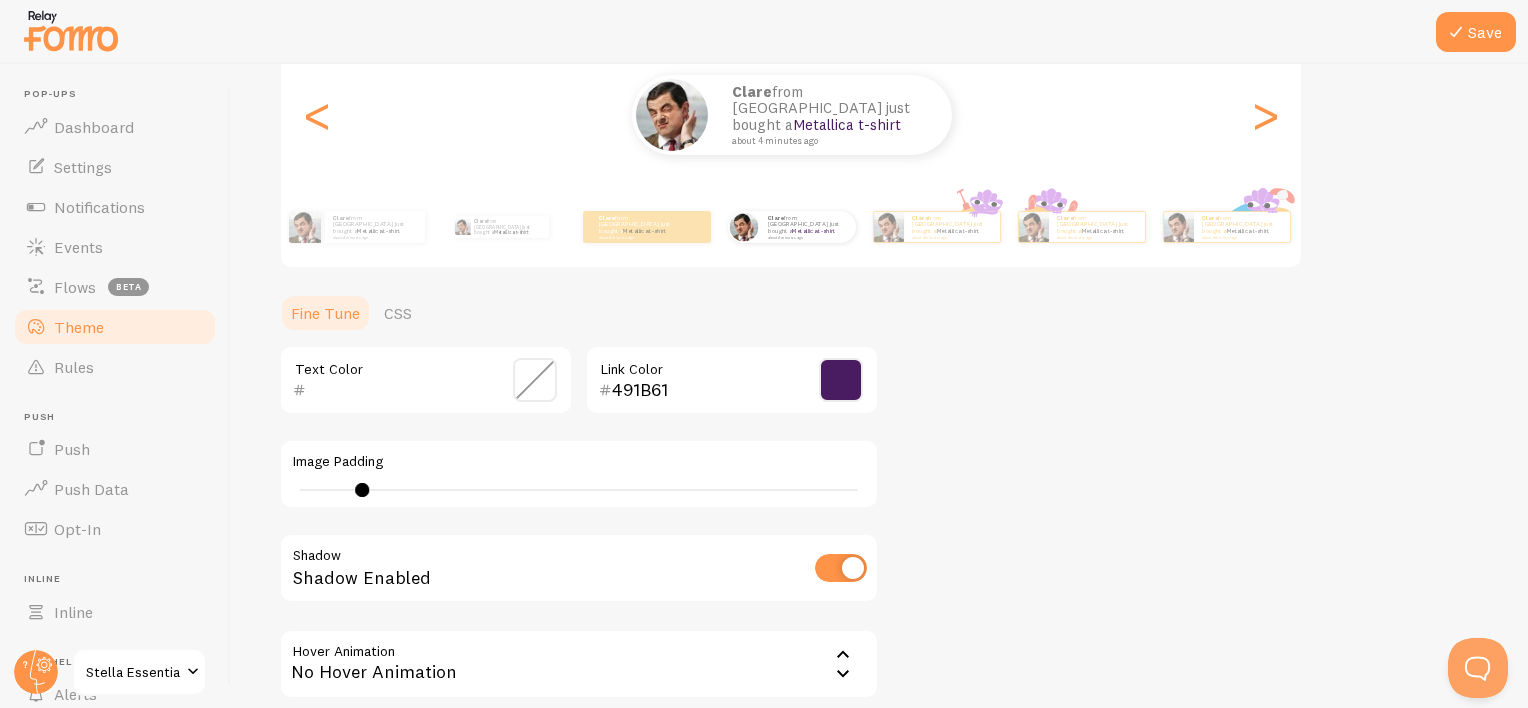 scroll, scrollTop: 139, scrollLeft: 0, axis: vertical 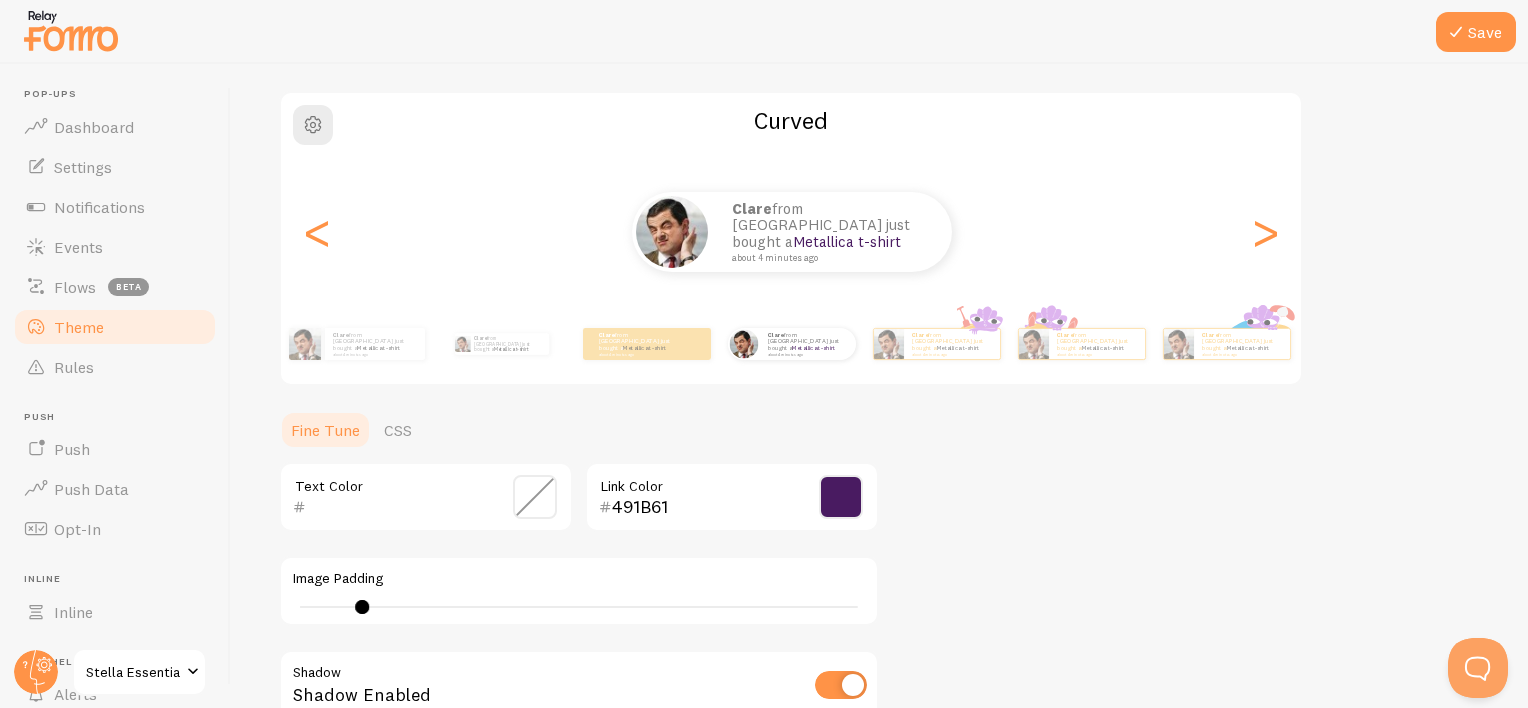 click at bounding box center (841, 685) 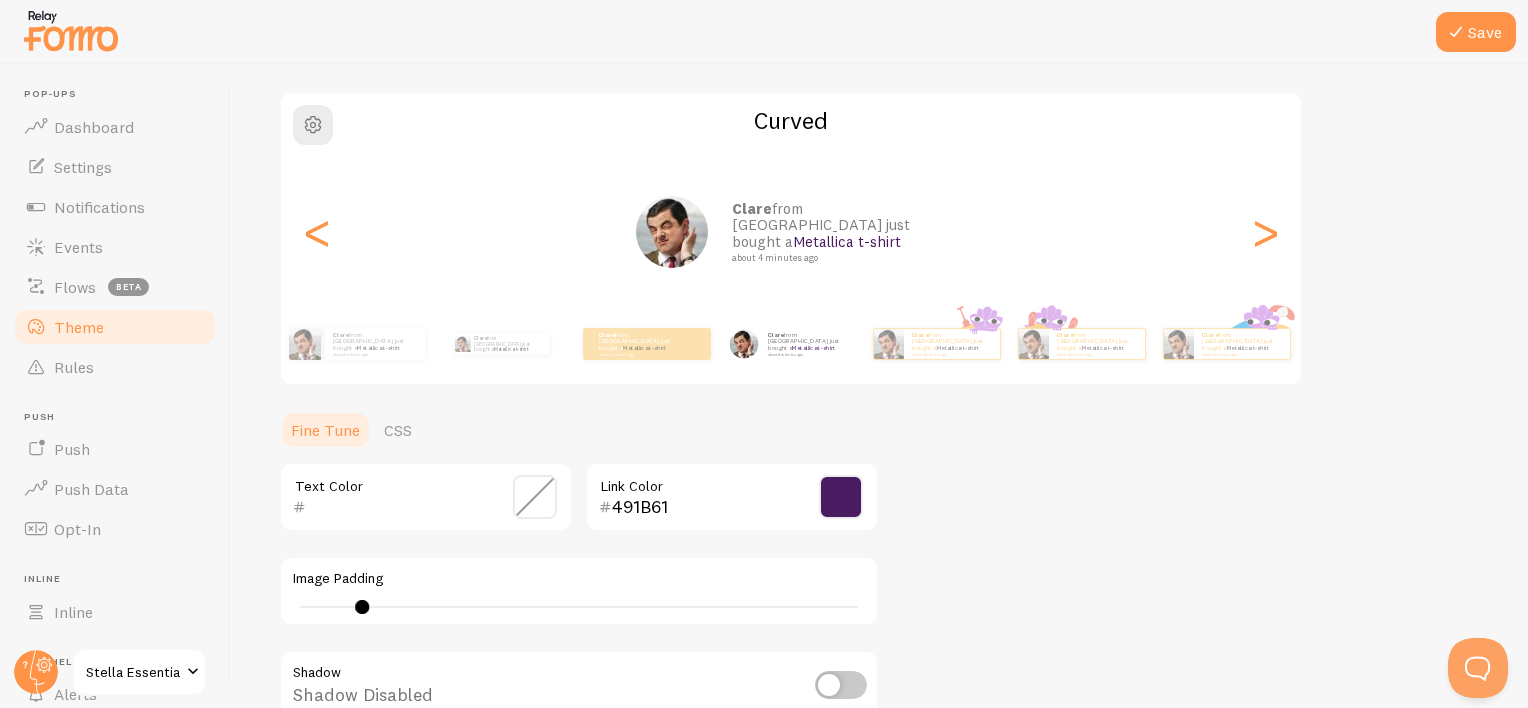 click at bounding box center (841, 685) 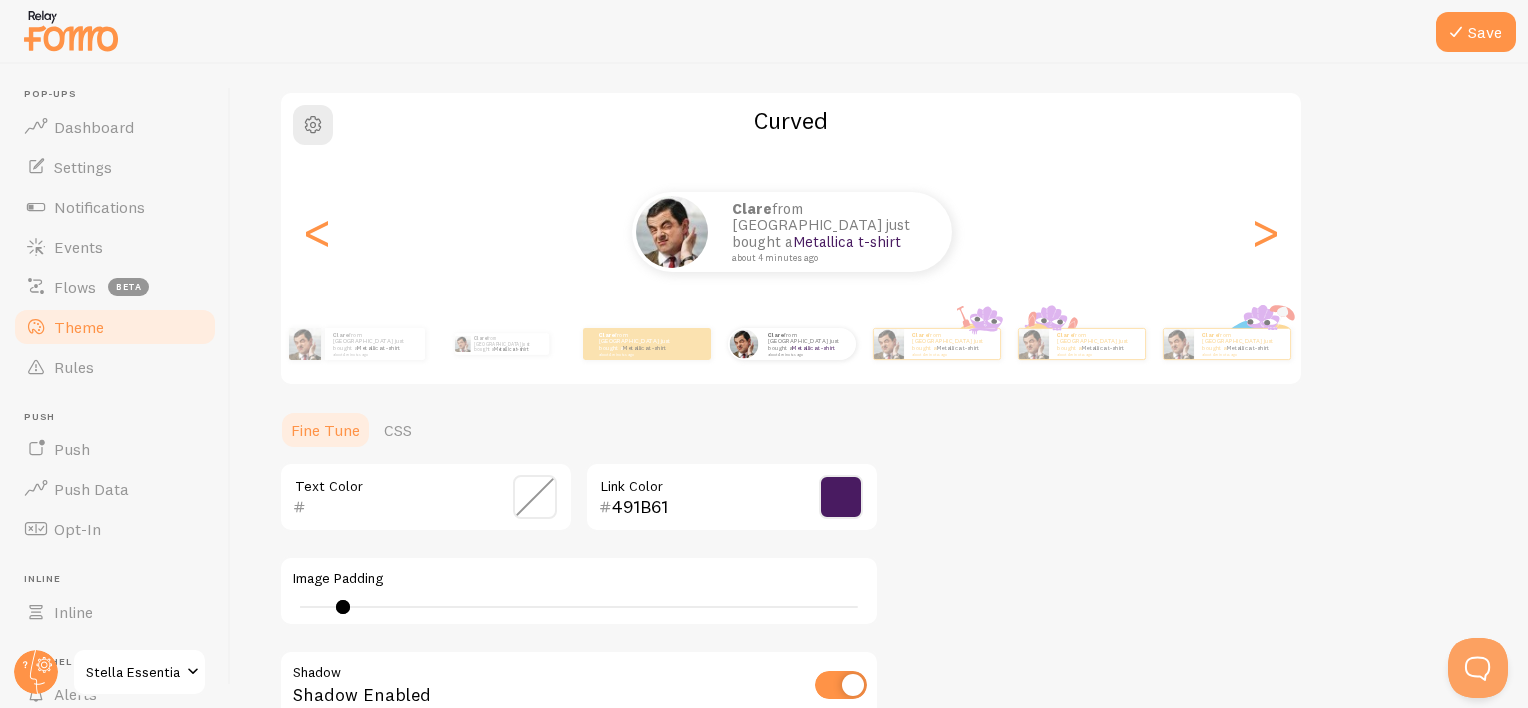 type on "6" 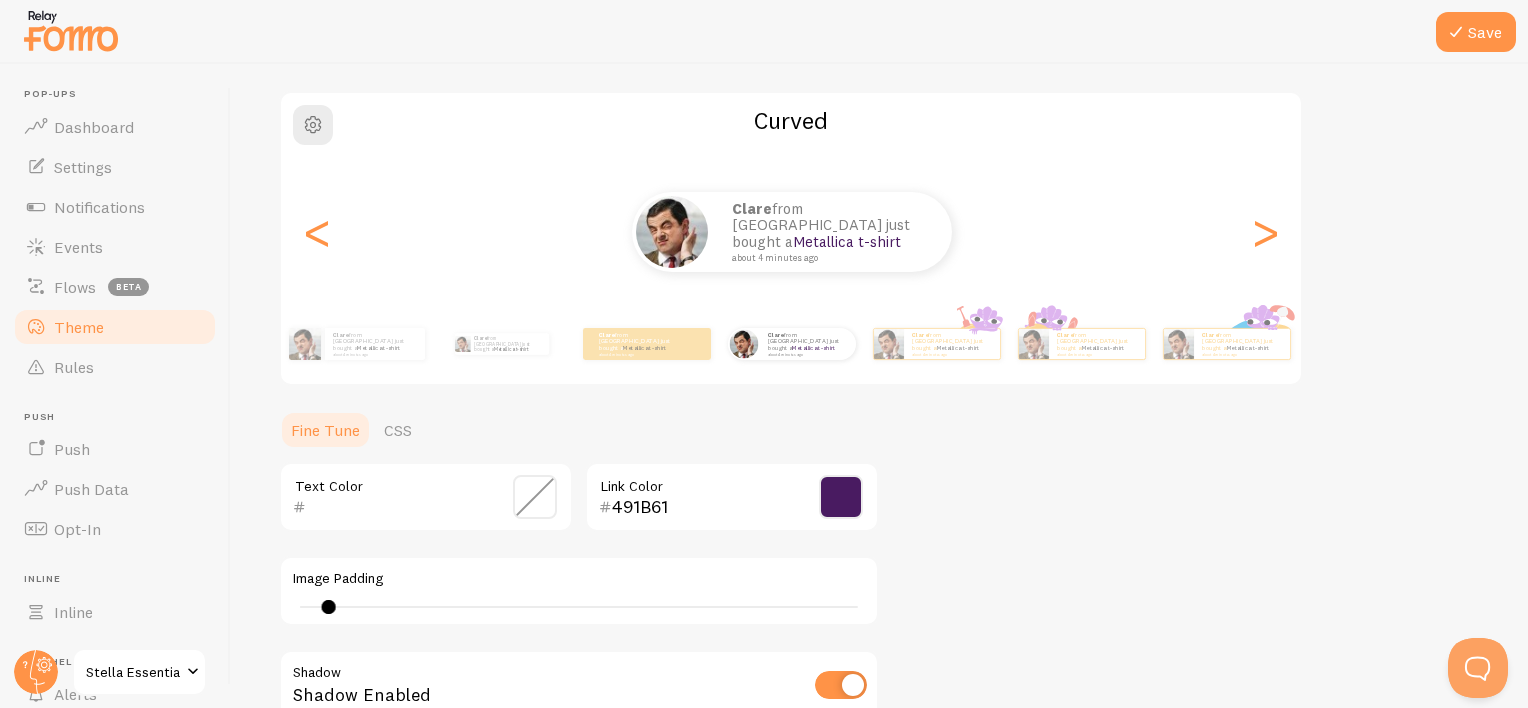 drag, startPoint x: 360, startPoint y: 604, endPoint x: 328, endPoint y: 603, distance: 32.01562 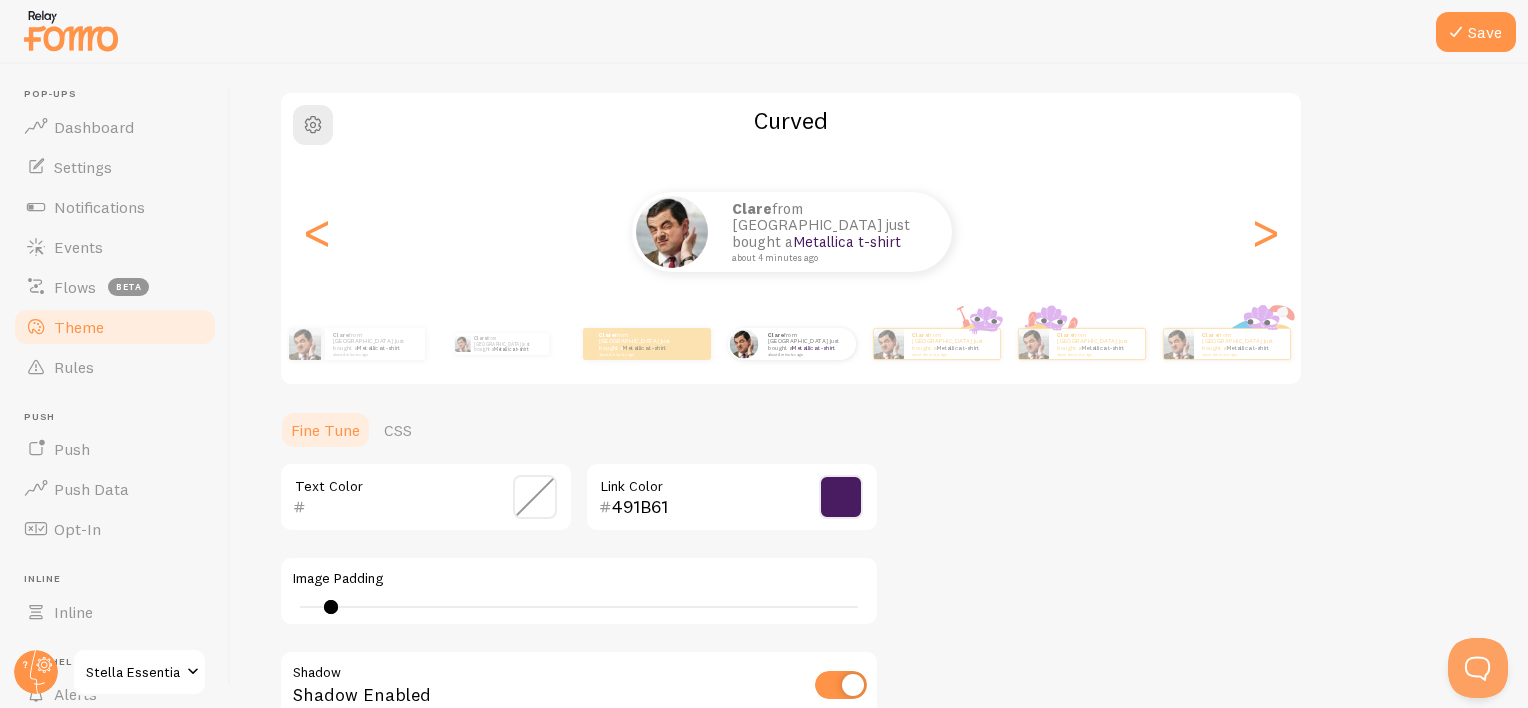 click on "Theme
Choose a theme for your notifications
Curved
Clare  from United Kingdom just bought a  Metallica t-shirt   about 4 minutes ago Clare  from United Kingdom just bought a  Metallica t-shirt   about 4 minutes ago Clare  from United Kingdom just bought a  Metallica t-shirt   about 4 minutes ago Clare  from United Kingdom just bought a  Metallica t-shirt   about 4 minutes ago Clare  from United Kingdom just bought a  Metallica t-shirt   about 4 minutes ago Clare  from United Kingdom just bought a  Metallica t-shirt   about 4 minutes ago Clare  from United Kingdom just bought a  Metallica t-shirt   about 4 minutes ago Clare  from United Kingdom just bought a  Metallica t-shirt   about 4 minutes ago Clare  from United Kingdom just bought a  Metallica t-shirt   about 4 minutes ago Clare  from United Kingdom just bought a  Metallica t-shirt   about 4 minutes ago Clare  from United Kingdom just bought a  Metallica t-shirt   about 4 minutes ago Clare   Clare" at bounding box center (879, 443) 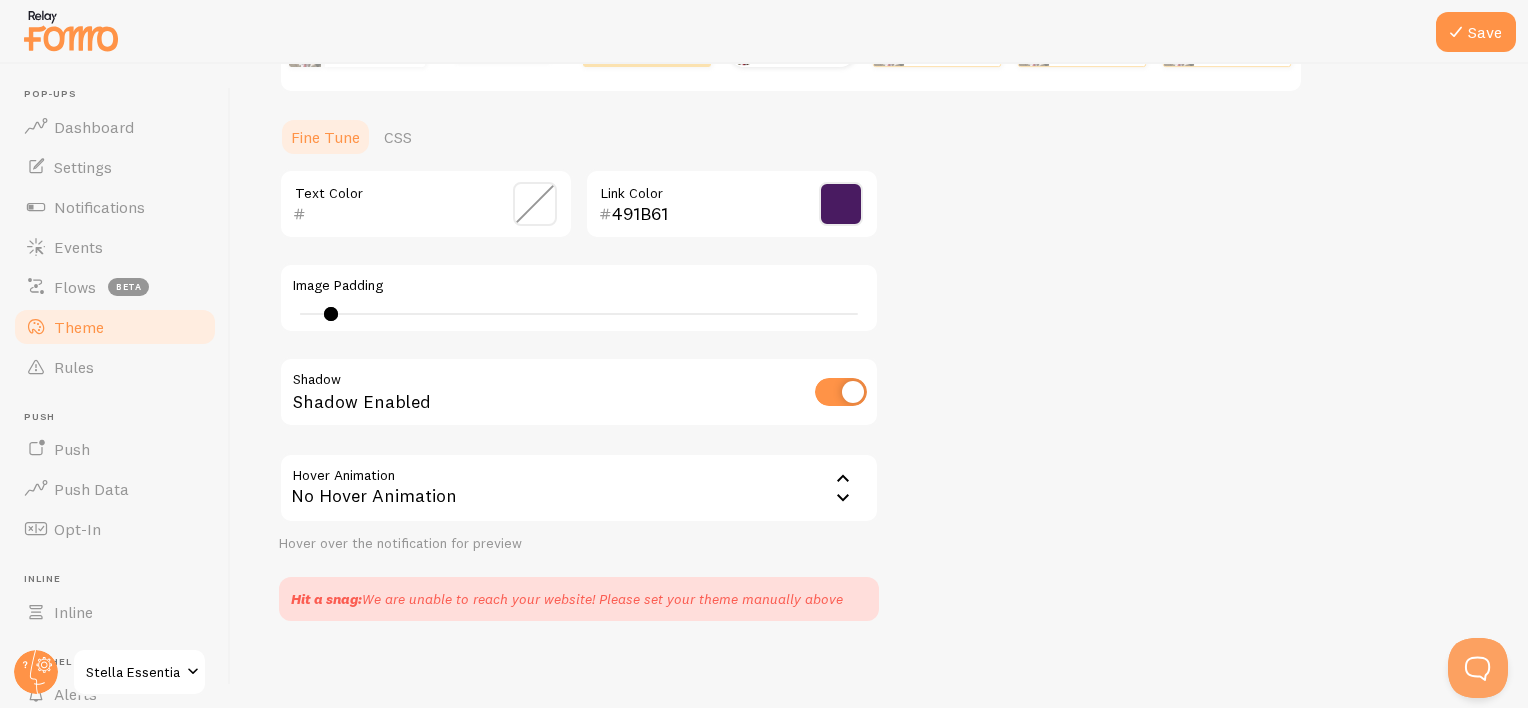 scroll, scrollTop: 439, scrollLeft: 0, axis: vertical 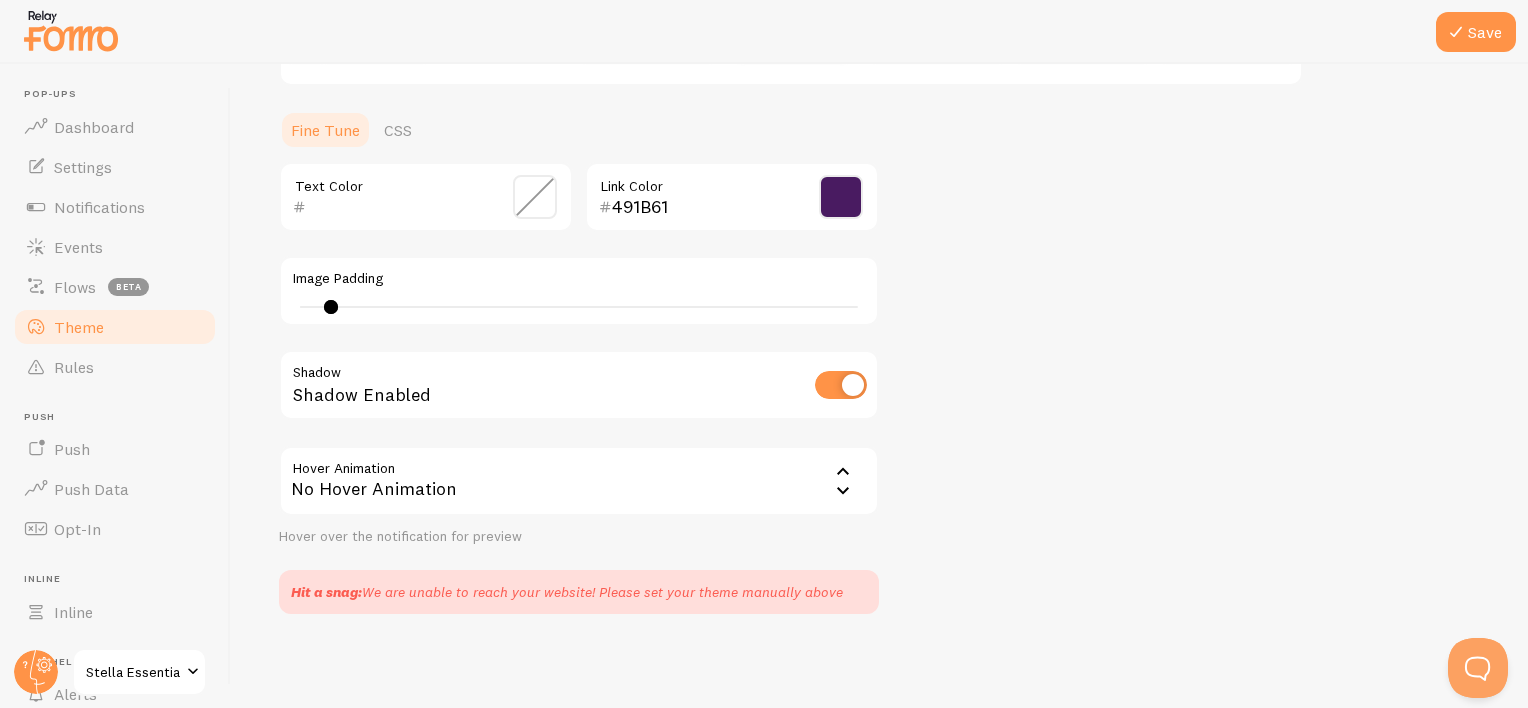 click 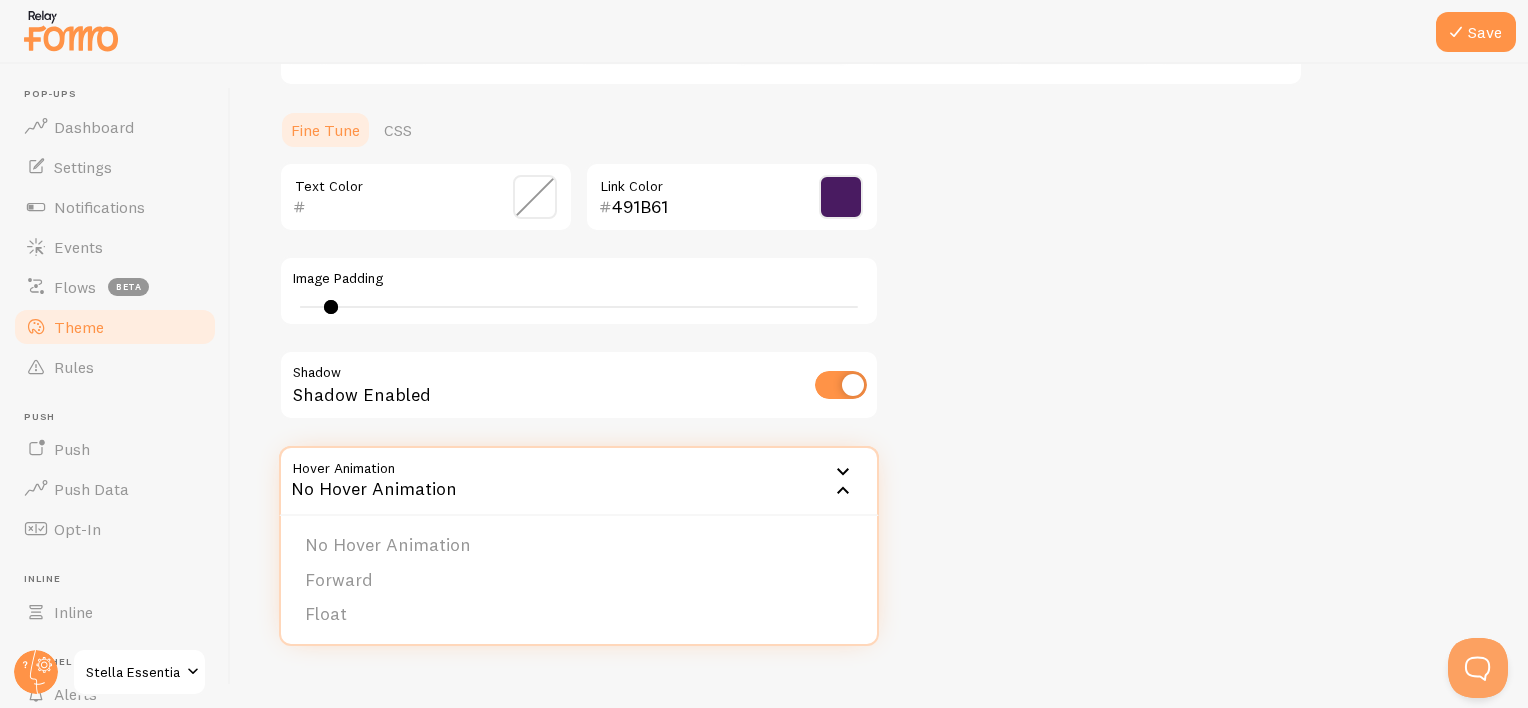 click 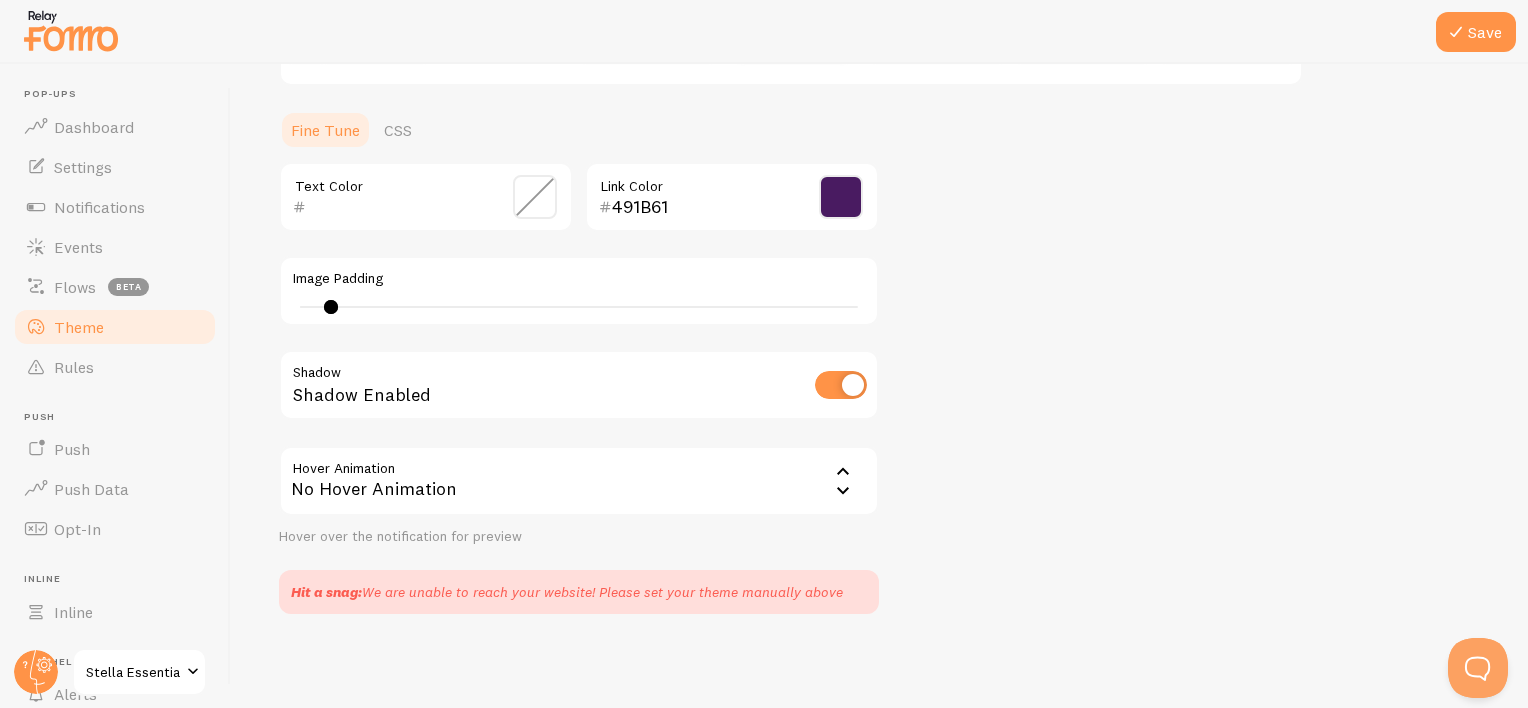 click 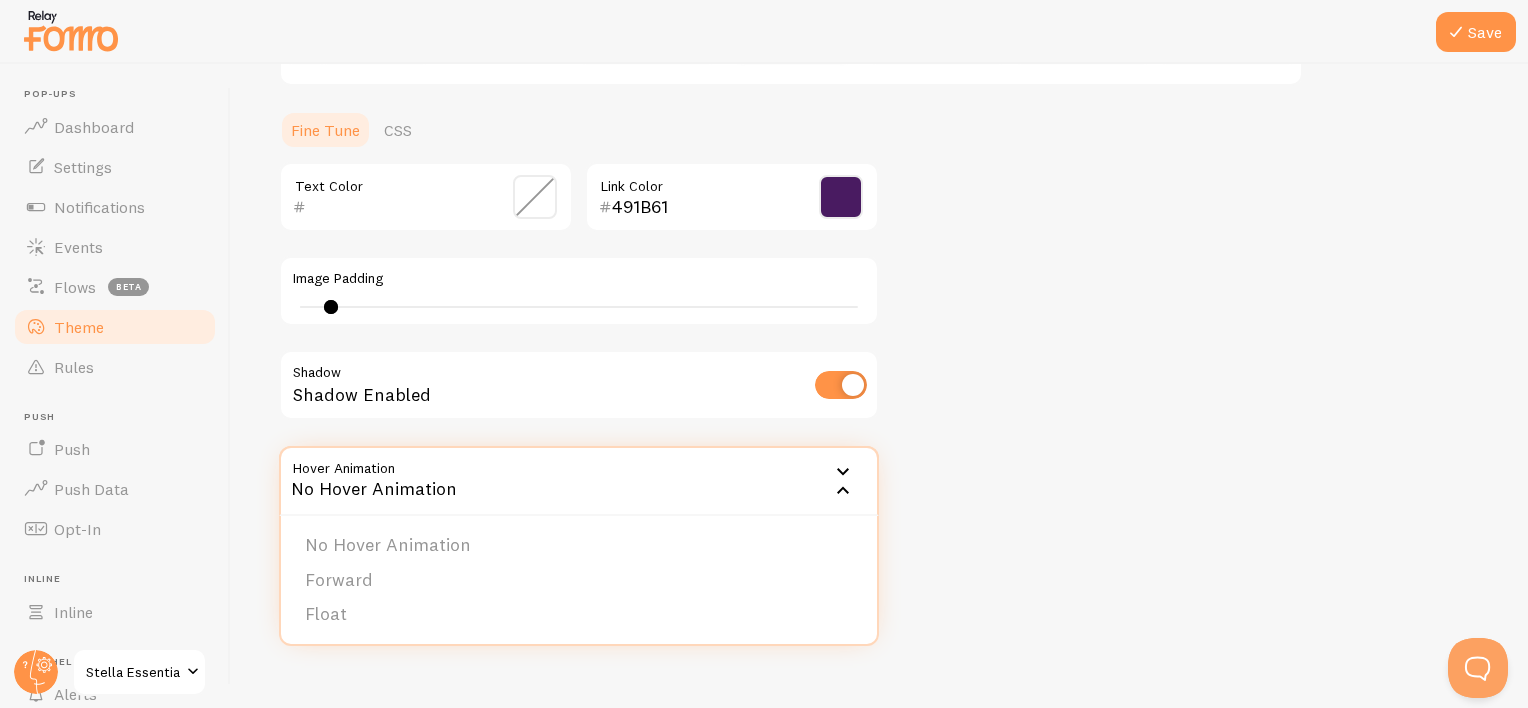 click 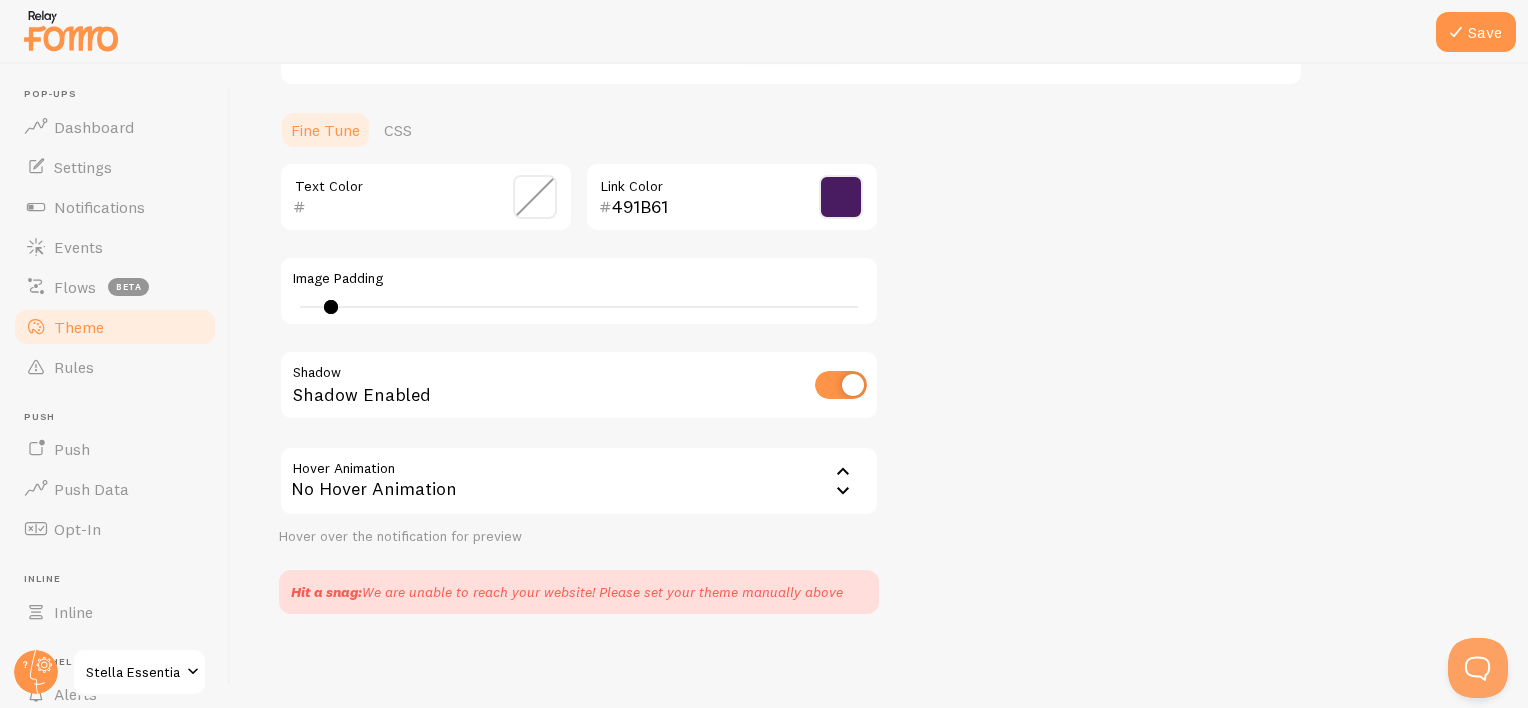 click on "Theme
Choose a theme for your notifications
Curved
Clare  from United Kingdom just bought a  Metallica t-shirt   about 4 minutes ago Clare  from United Kingdom just bought a  Metallica t-shirt   about 4 minutes ago Clare  from United Kingdom just bought a  Metallica t-shirt   about 4 minutes ago Clare  from United Kingdom just bought a  Metallica t-shirt   about 4 minutes ago Clare  from United Kingdom just bought a  Metallica t-shirt   about 4 minutes ago Clare  from United Kingdom just bought a  Metallica t-shirt   about 4 minutes ago Clare  from United Kingdom just bought a  Metallica t-shirt   about 4 minutes ago Clare  from United Kingdom just bought a  Metallica t-shirt   about 4 minutes ago Clare  from United Kingdom just bought a  Metallica t-shirt   about 4 minutes ago Clare  from United Kingdom just bought a  Metallica t-shirt   about 4 minutes ago Clare  from United Kingdom just bought a  Metallica t-shirt   about 4 minutes ago Clare   Clare" at bounding box center (879, 143) 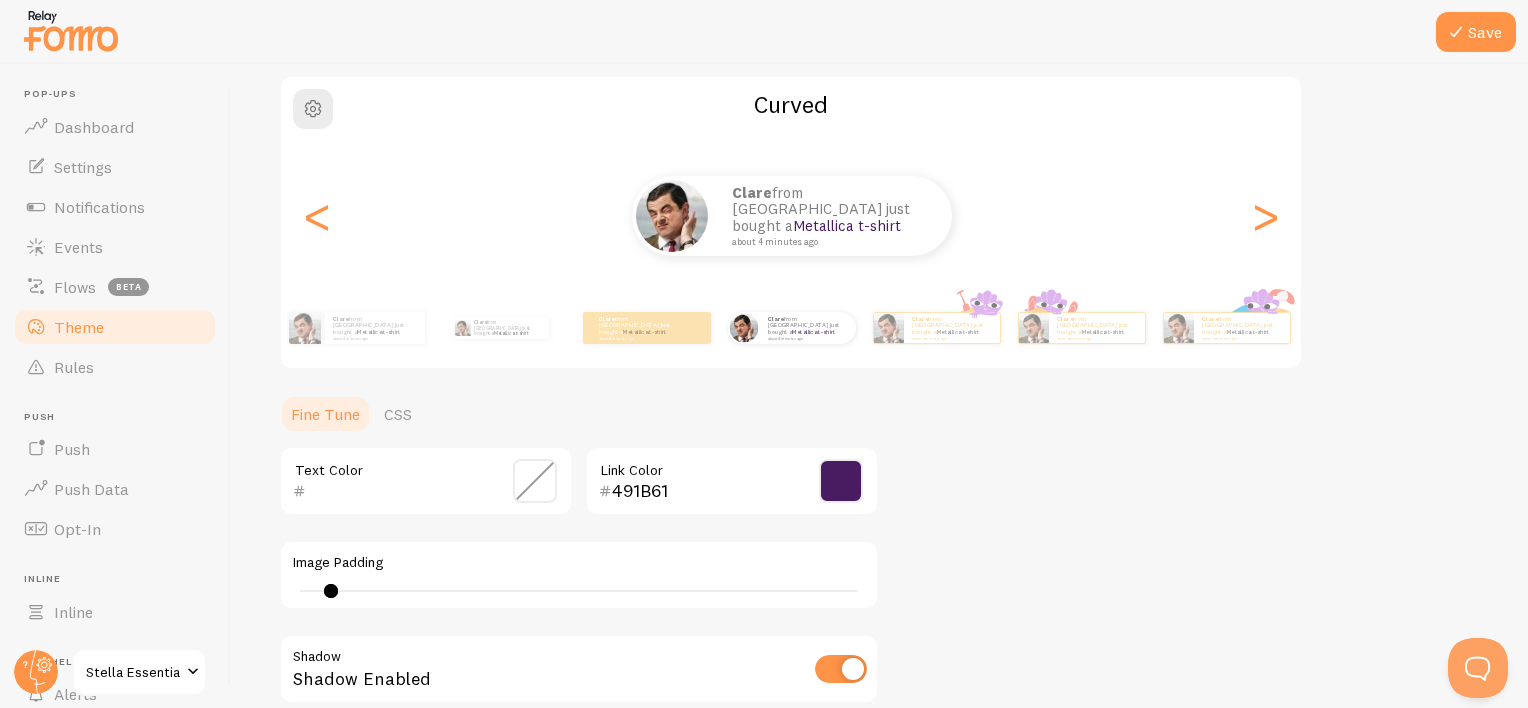 scroll, scrollTop: 39, scrollLeft: 0, axis: vertical 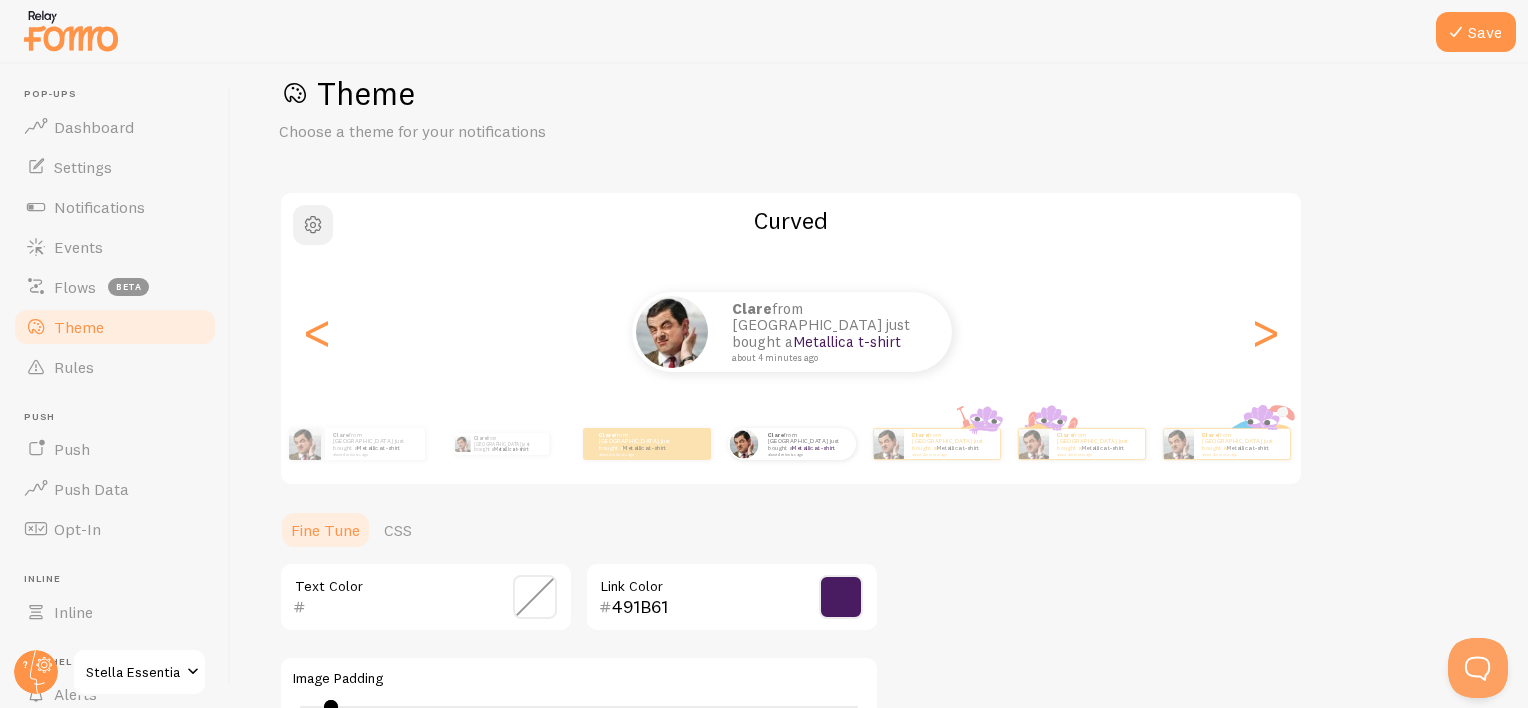 click at bounding box center (313, 225) 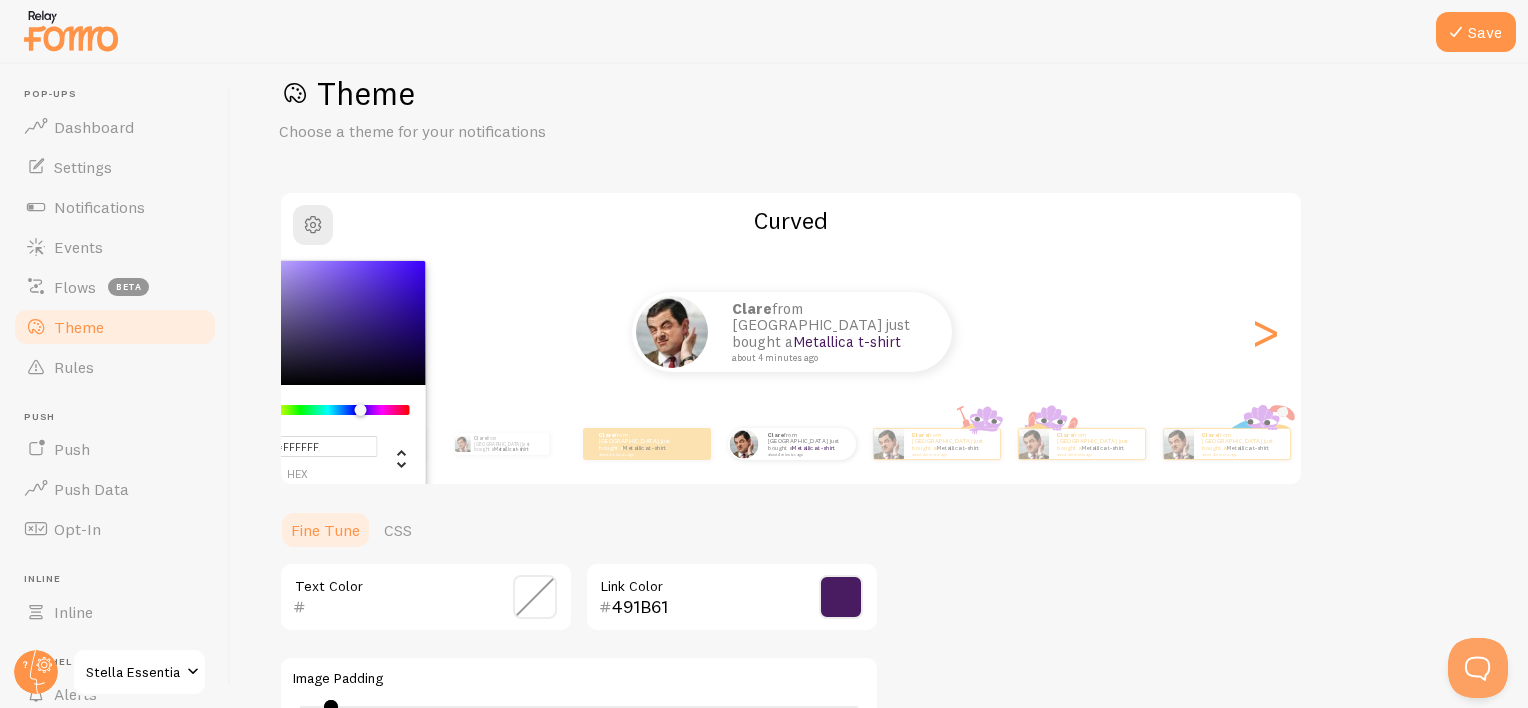 drag, startPoint x: 346, startPoint y: 410, endPoint x: 360, endPoint y: 410, distance: 14 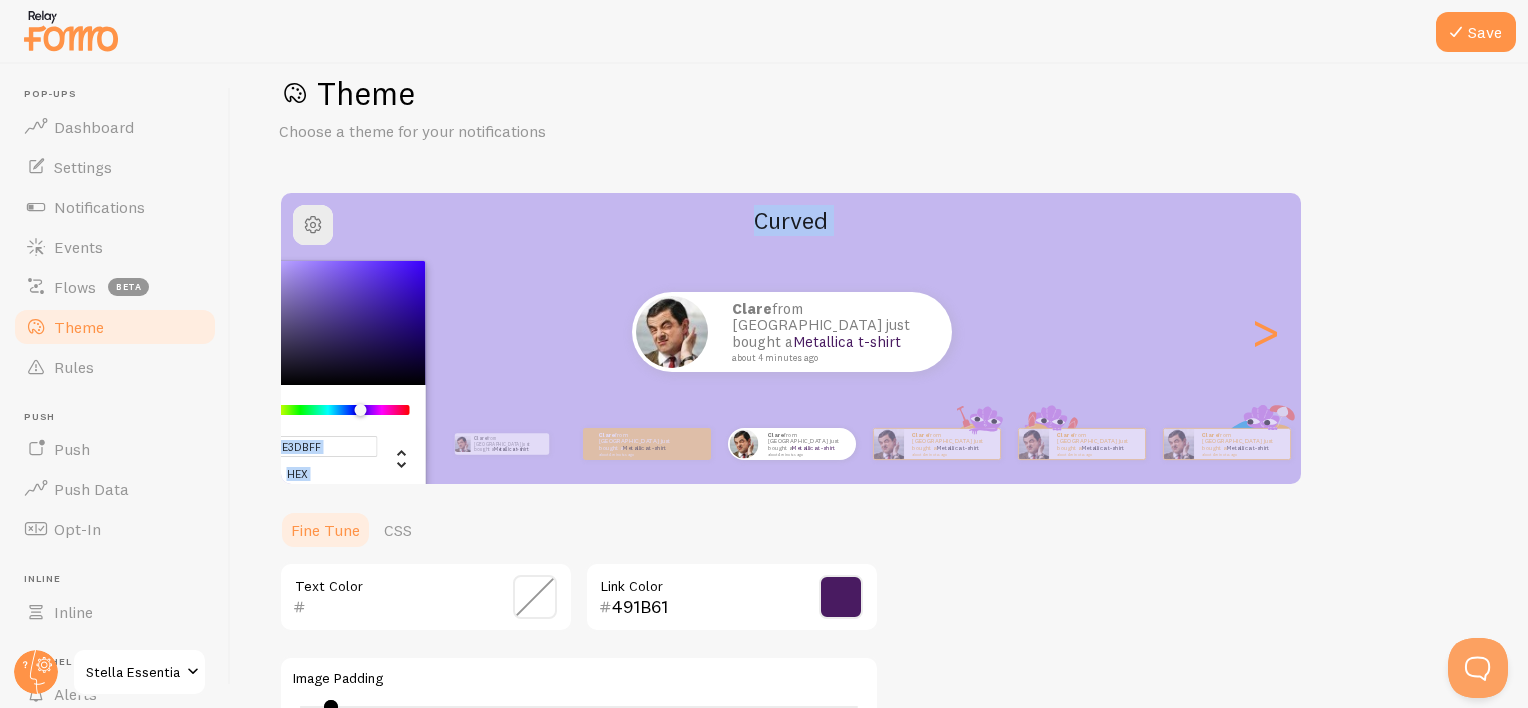 type on "#E4DCFF" 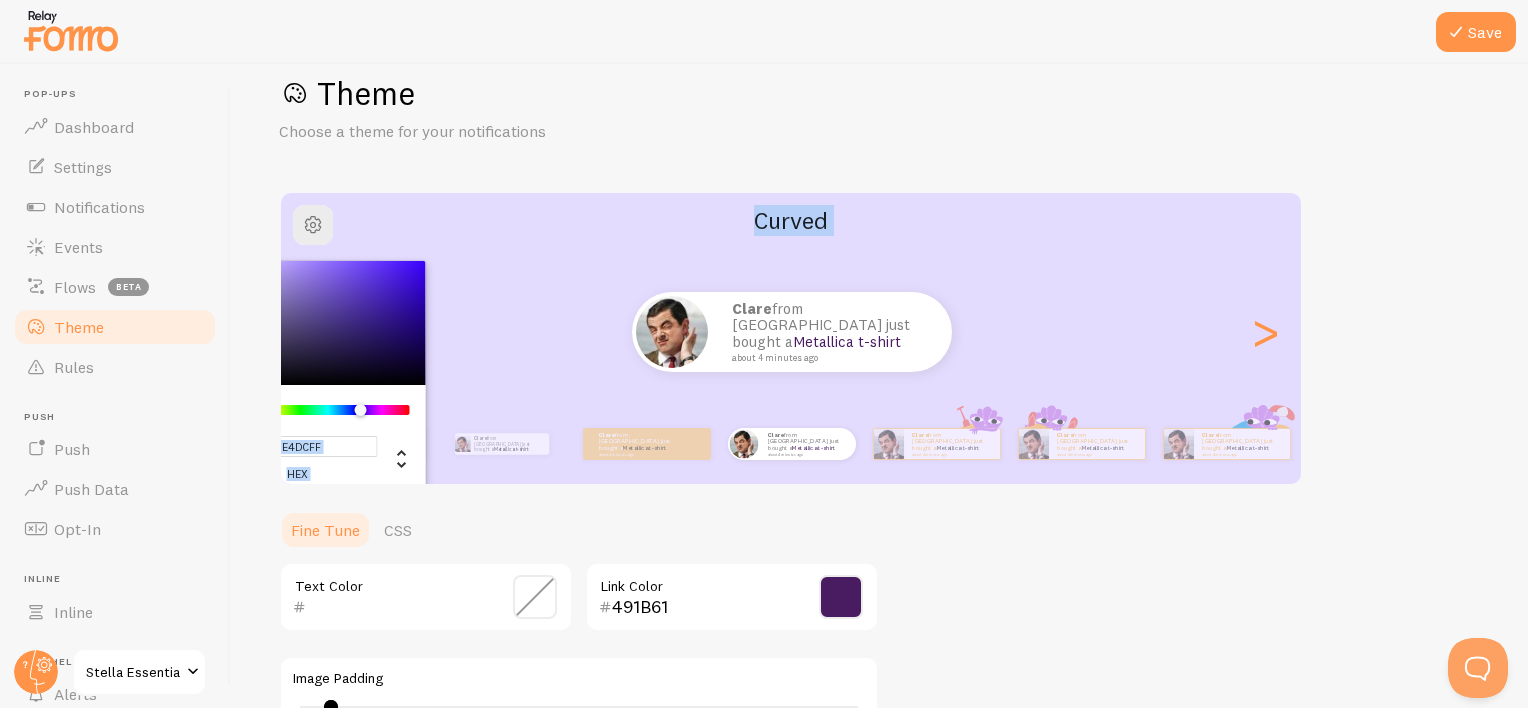 drag, startPoint x: 362, startPoint y: 340, endPoint x: 231, endPoint y: 256, distance: 155.61812 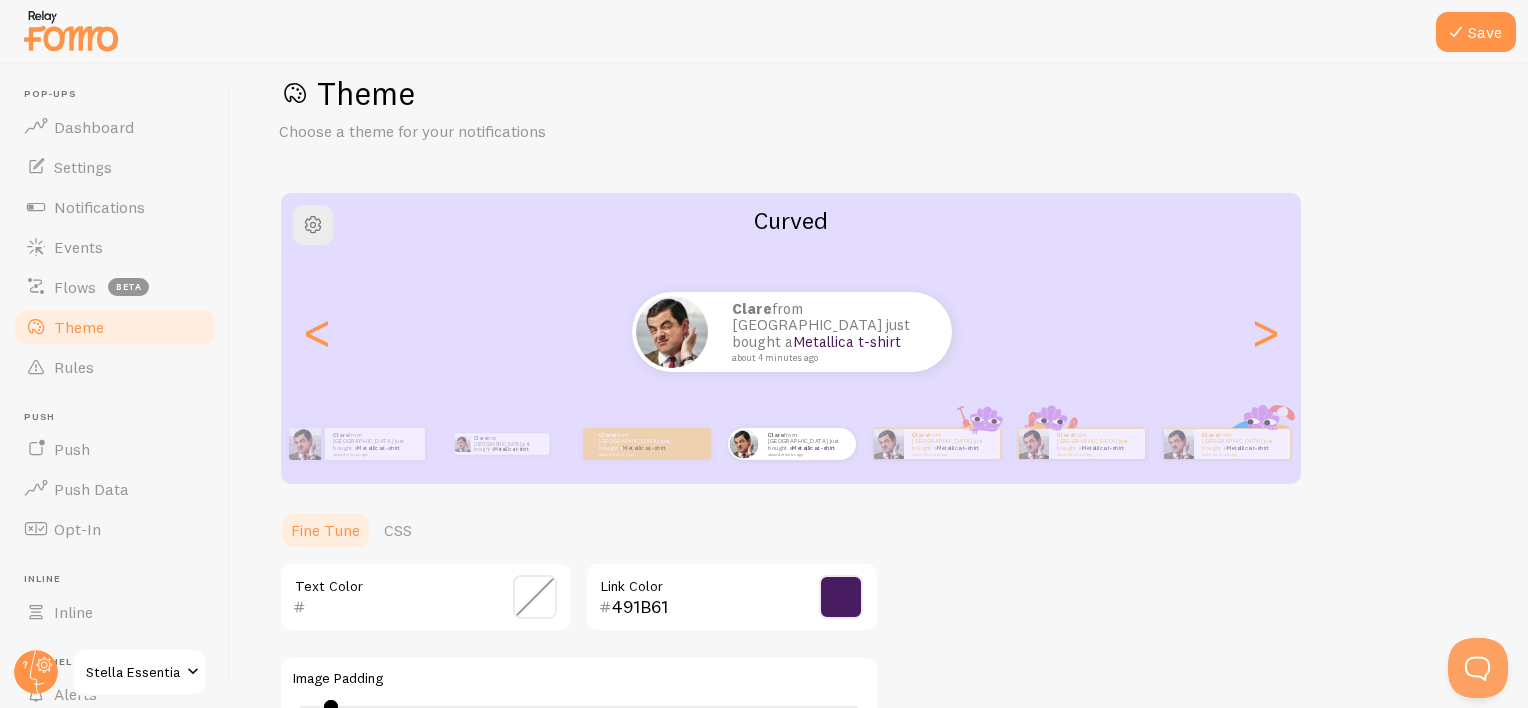 click on "Theme
Choose a theme for your notifications
Curved
Clare  from United Kingdom just bought a  Metallica t-shirt   about 4 minutes ago Clare  from United Kingdom just bought a  Metallica t-shirt   about 4 minutes ago Clare  from United Kingdom just bought a  Metallica t-shirt   about 4 minutes ago Clare  from United Kingdom just bought a  Metallica t-shirt   about 4 minutes ago Clare  from United Kingdom just bought a  Metallica t-shirt   about 4 minutes ago Clare  from United Kingdom just bought a  Metallica t-shirt   about 4 minutes ago Clare  from United Kingdom just bought a  Metallica t-shirt   about 4 minutes ago Clare  from United Kingdom just bought a  Metallica t-shirt   about 4 minutes ago Clare  from United Kingdom just bought a  Metallica t-shirt   about 4 minutes ago Clare  from United Kingdom just bought a  Metallica t-shirt   about 4 minutes ago Clare  from United Kingdom just bought a  Metallica t-shirt   about 4 minutes ago Clare   Clare" at bounding box center [879, 543] 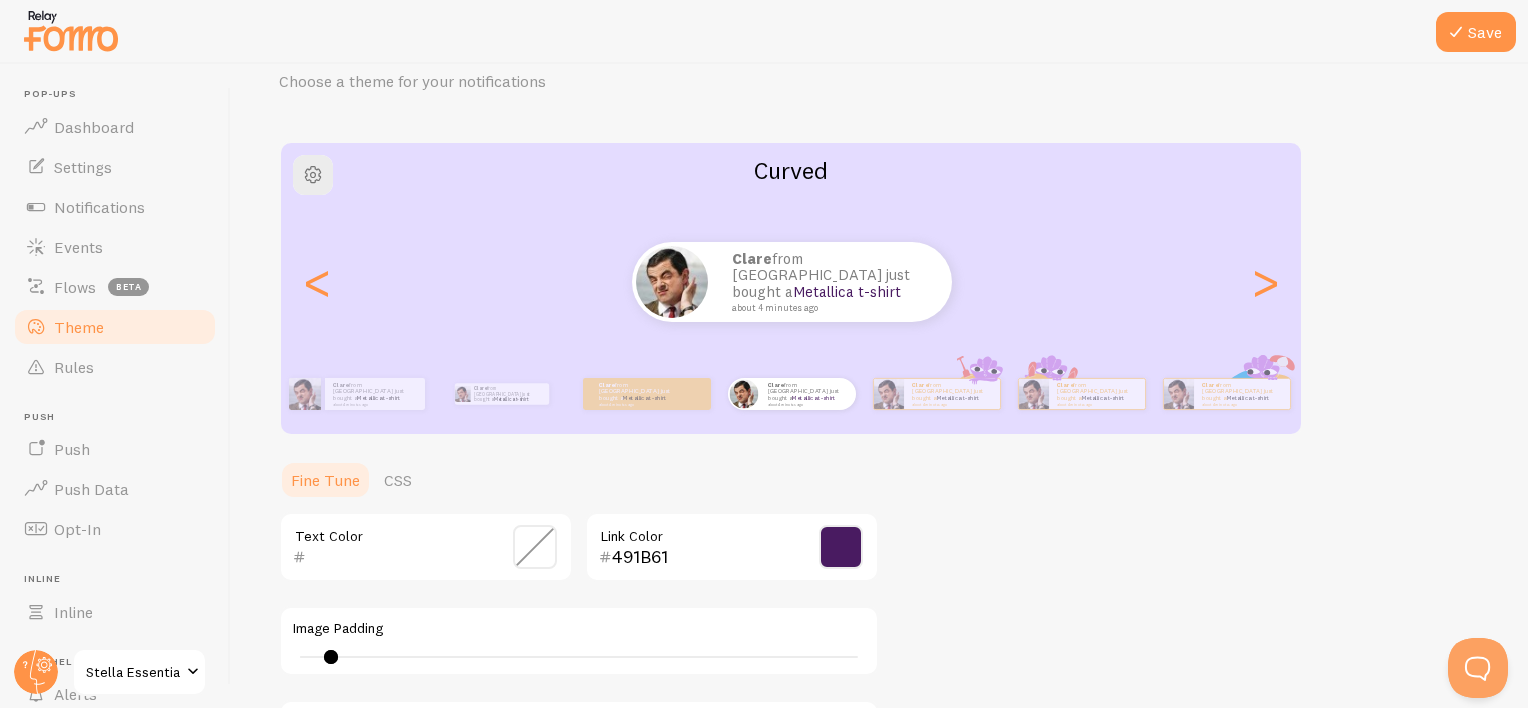scroll, scrollTop: 0, scrollLeft: 0, axis: both 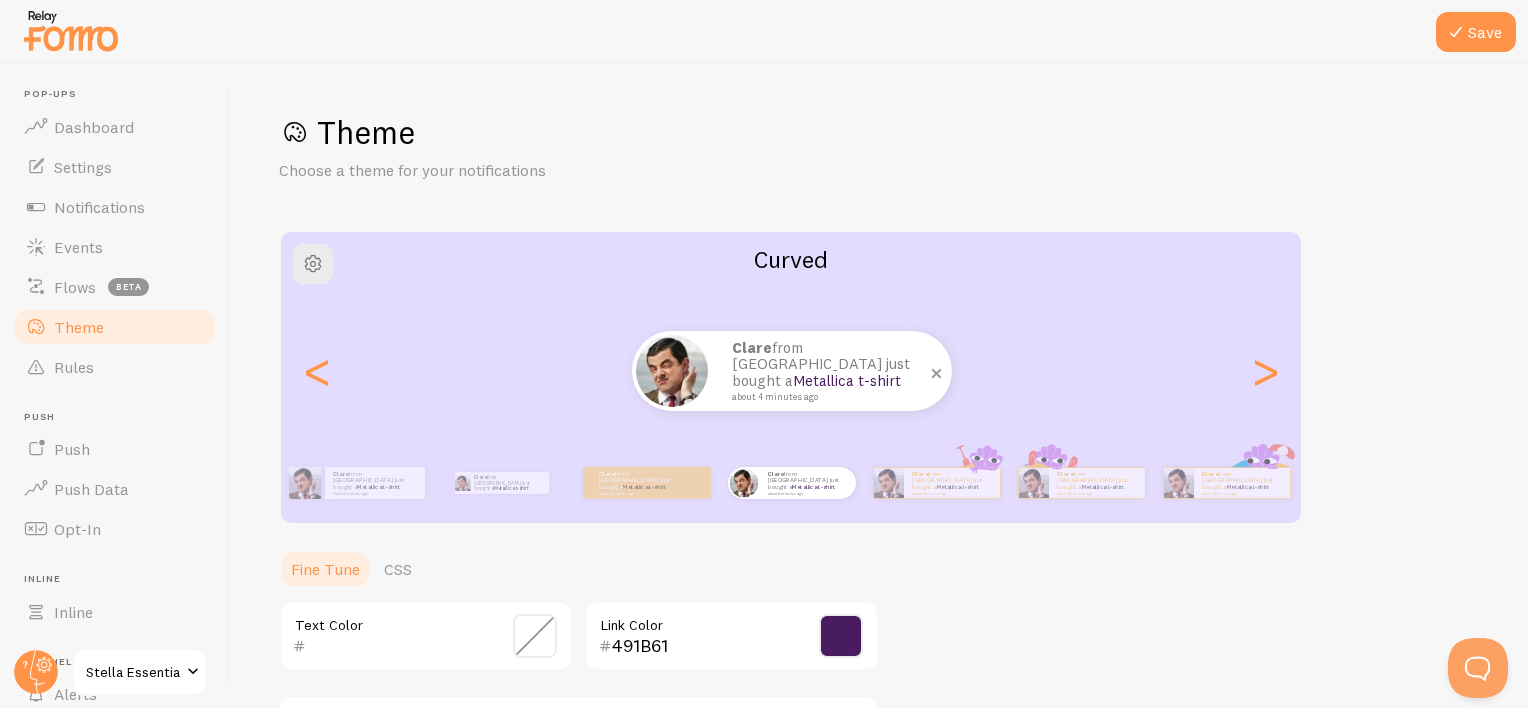 click on "Clare  from United Kingdom just bought a  Metallica t-shirt   about 4 minutes ago" at bounding box center (832, 371) 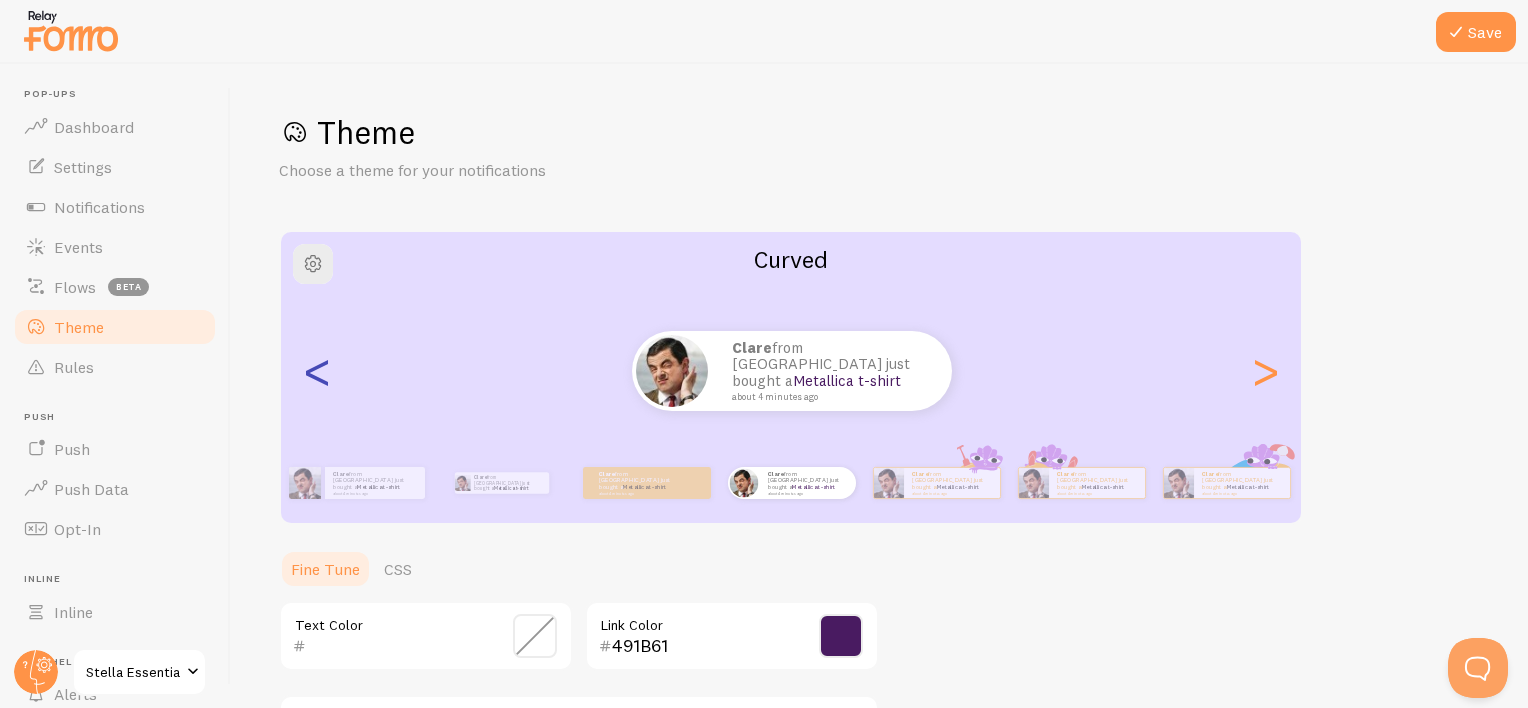 click on "<" at bounding box center [317, 371] 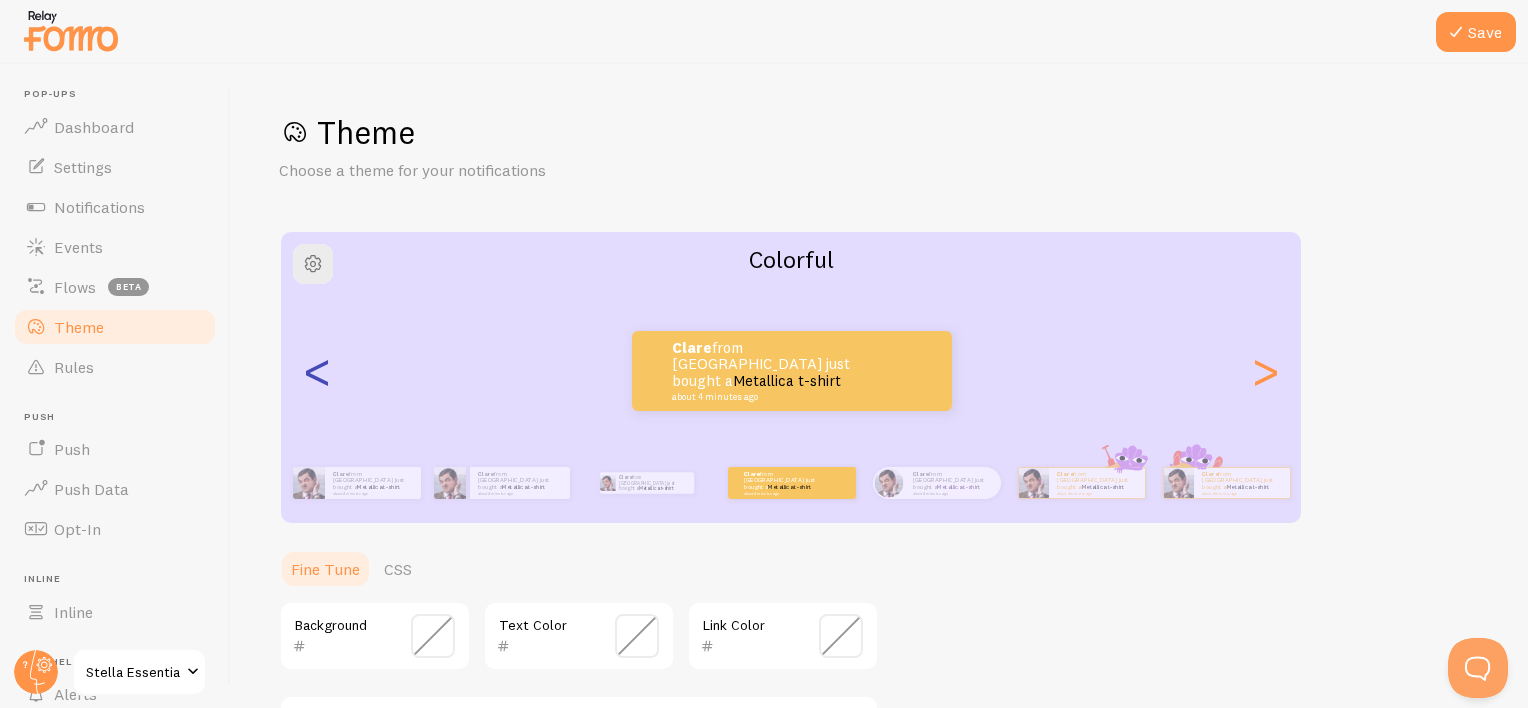 click on "<" at bounding box center [317, 371] 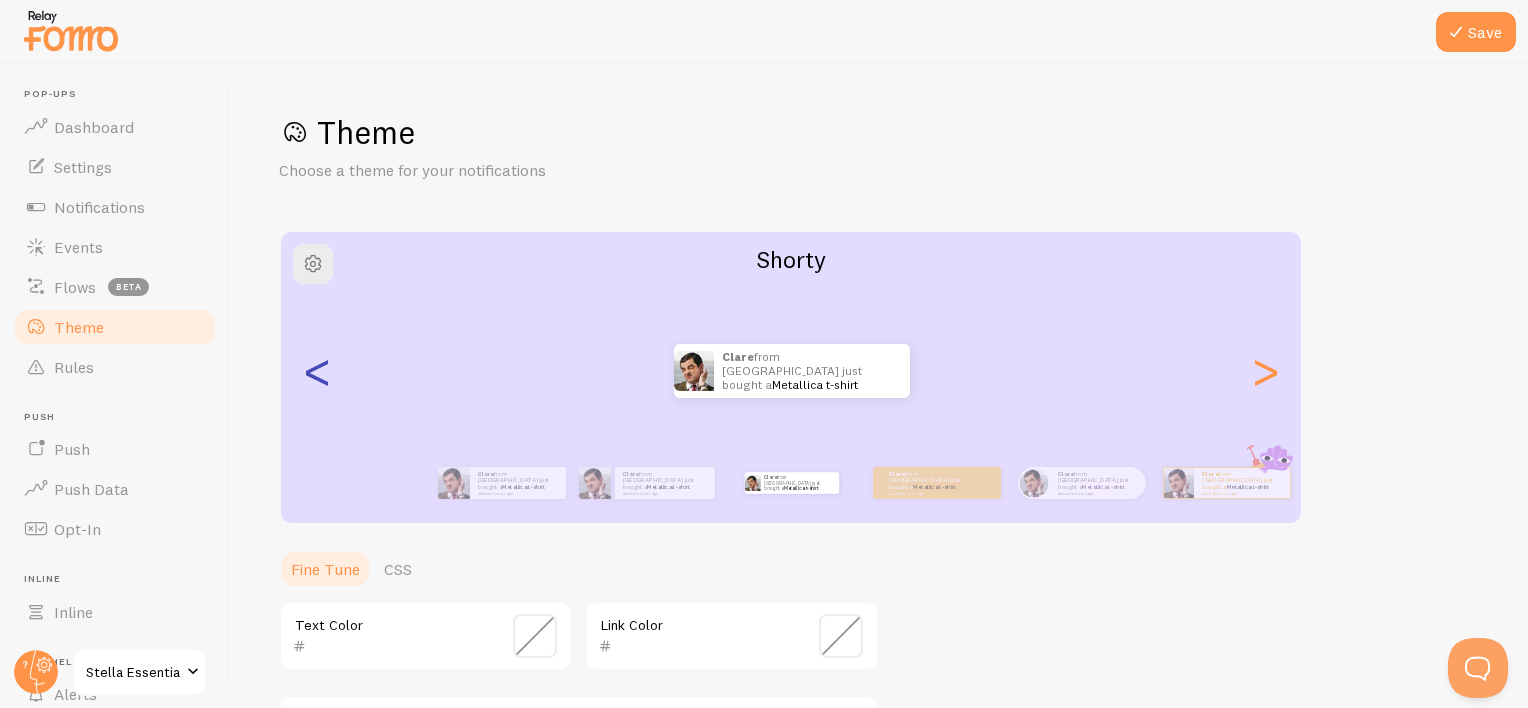 click on "<" at bounding box center [317, 371] 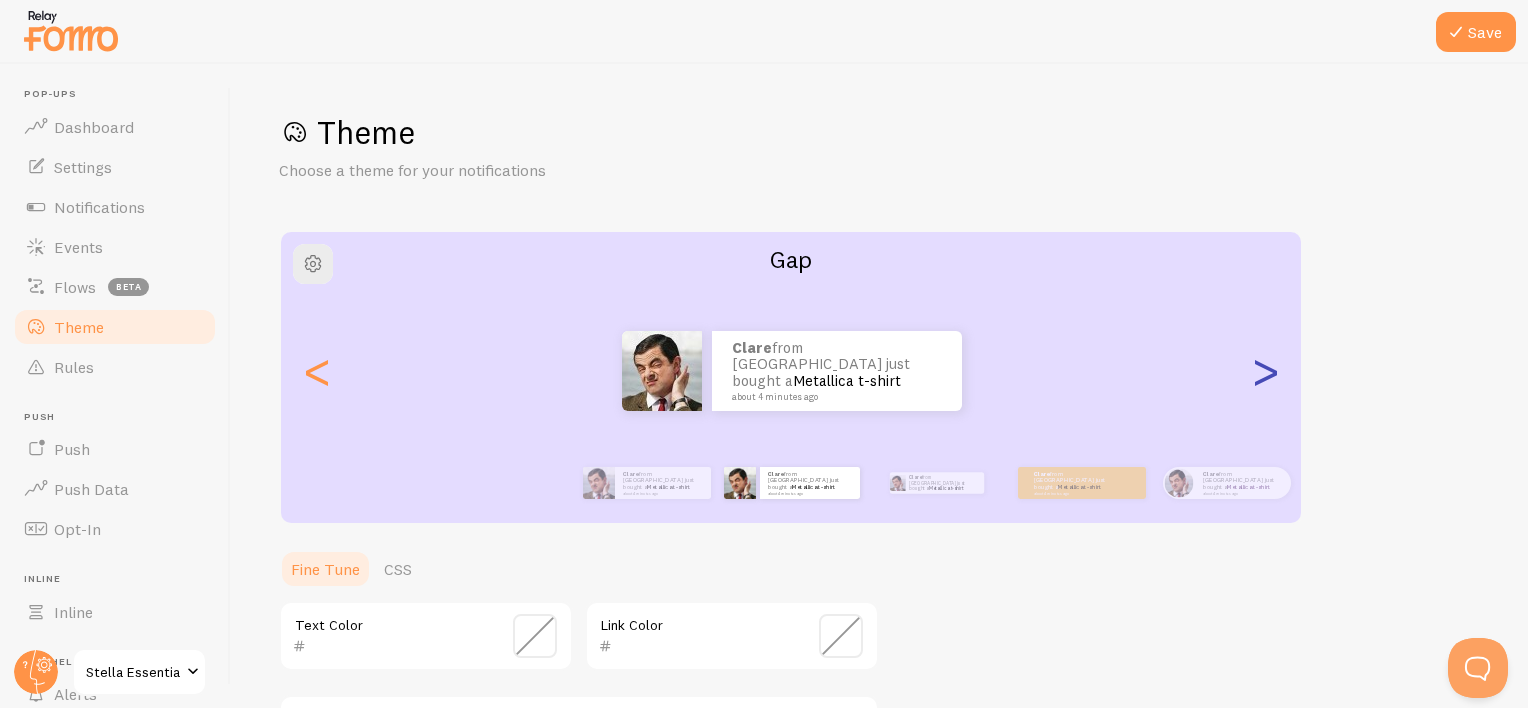 click on ">" at bounding box center (1265, 371) 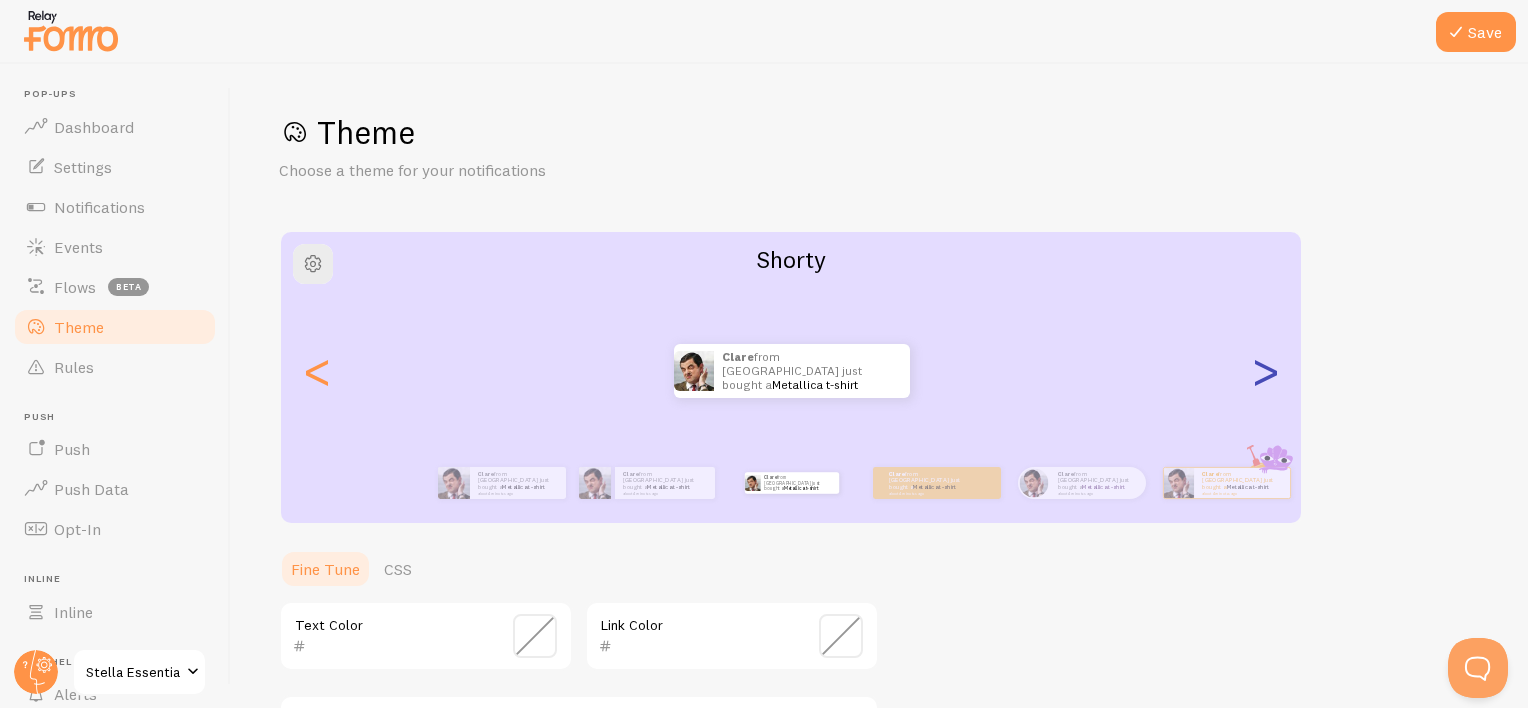 click on ">" at bounding box center [1265, 371] 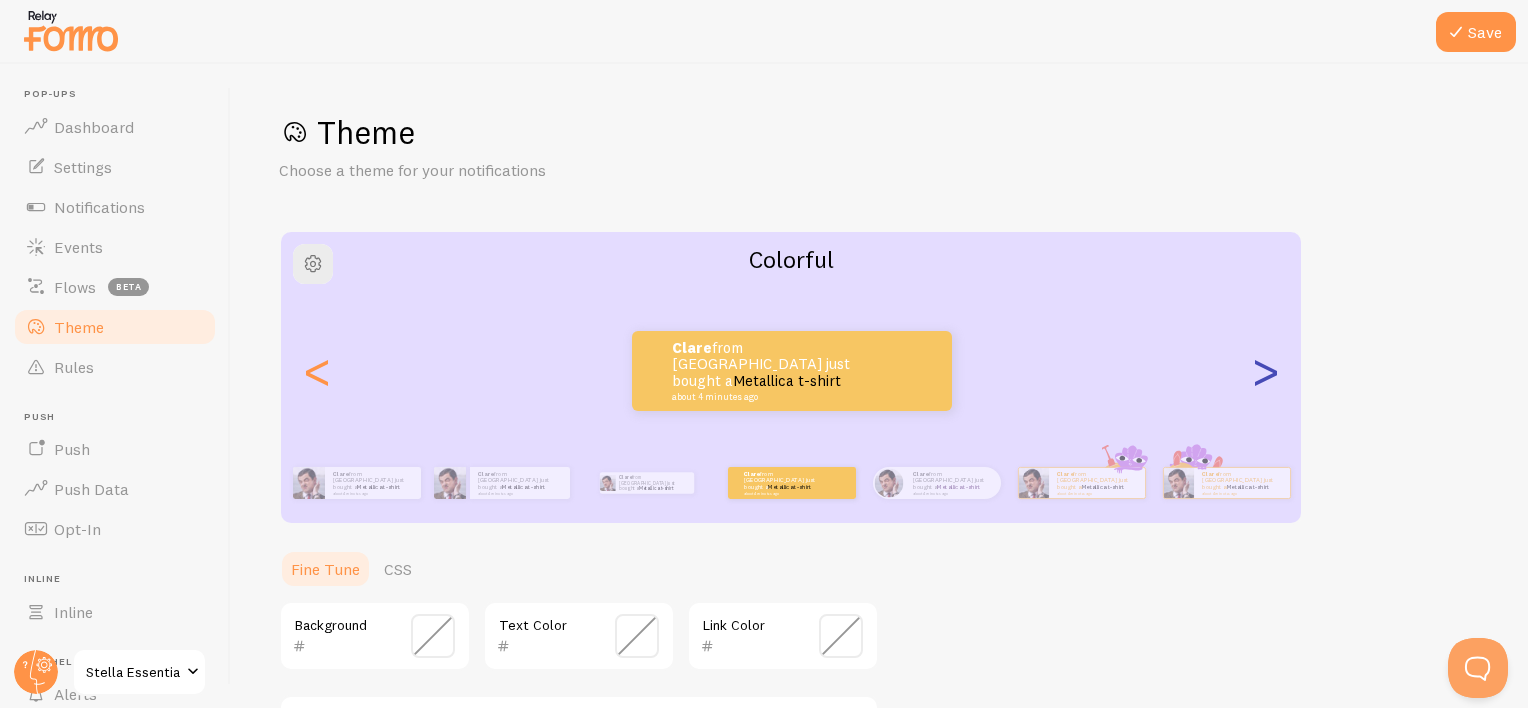 click on ">" at bounding box center (1265, 371) 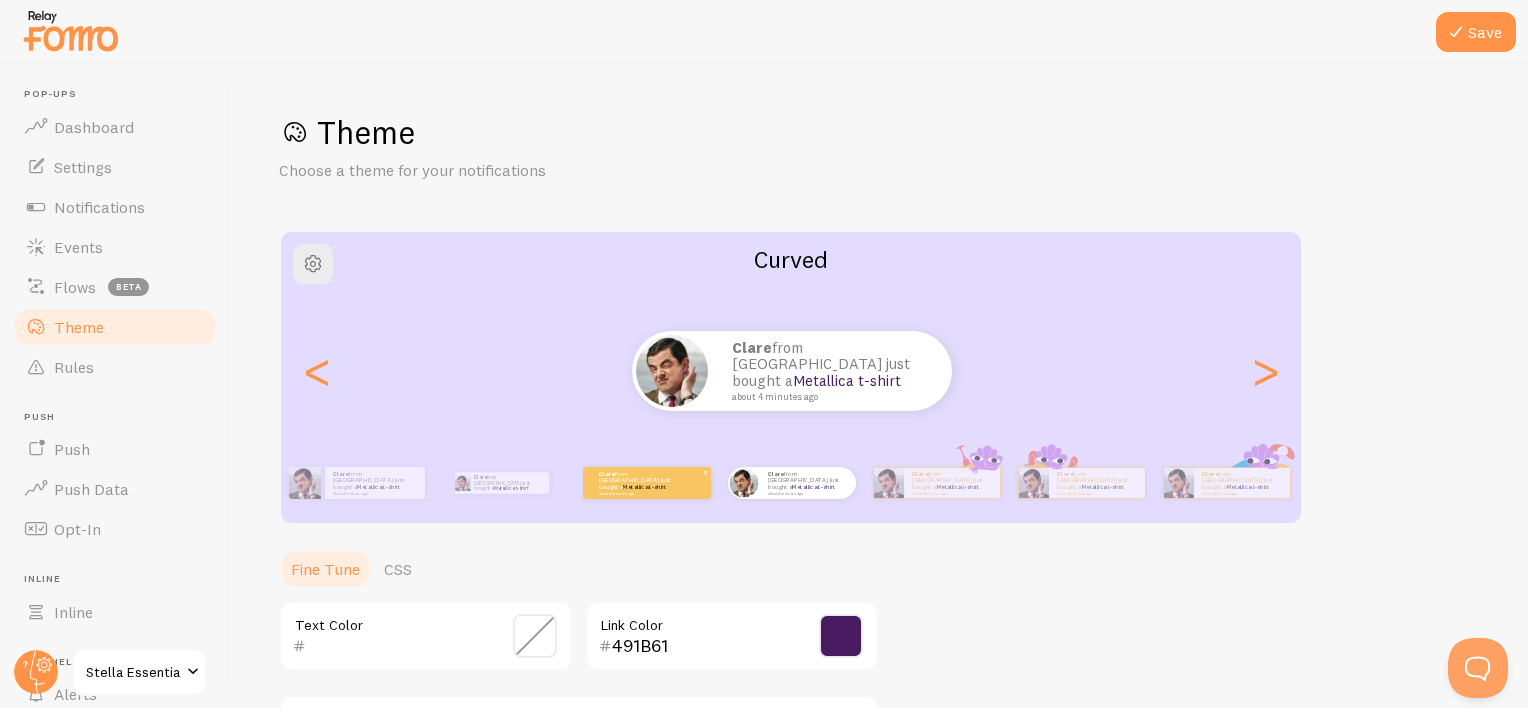click on "Clare  from United Kingdom just bought a  Metallica t-shirt   about 4 minutes ago" at bounding box center [639, 482] 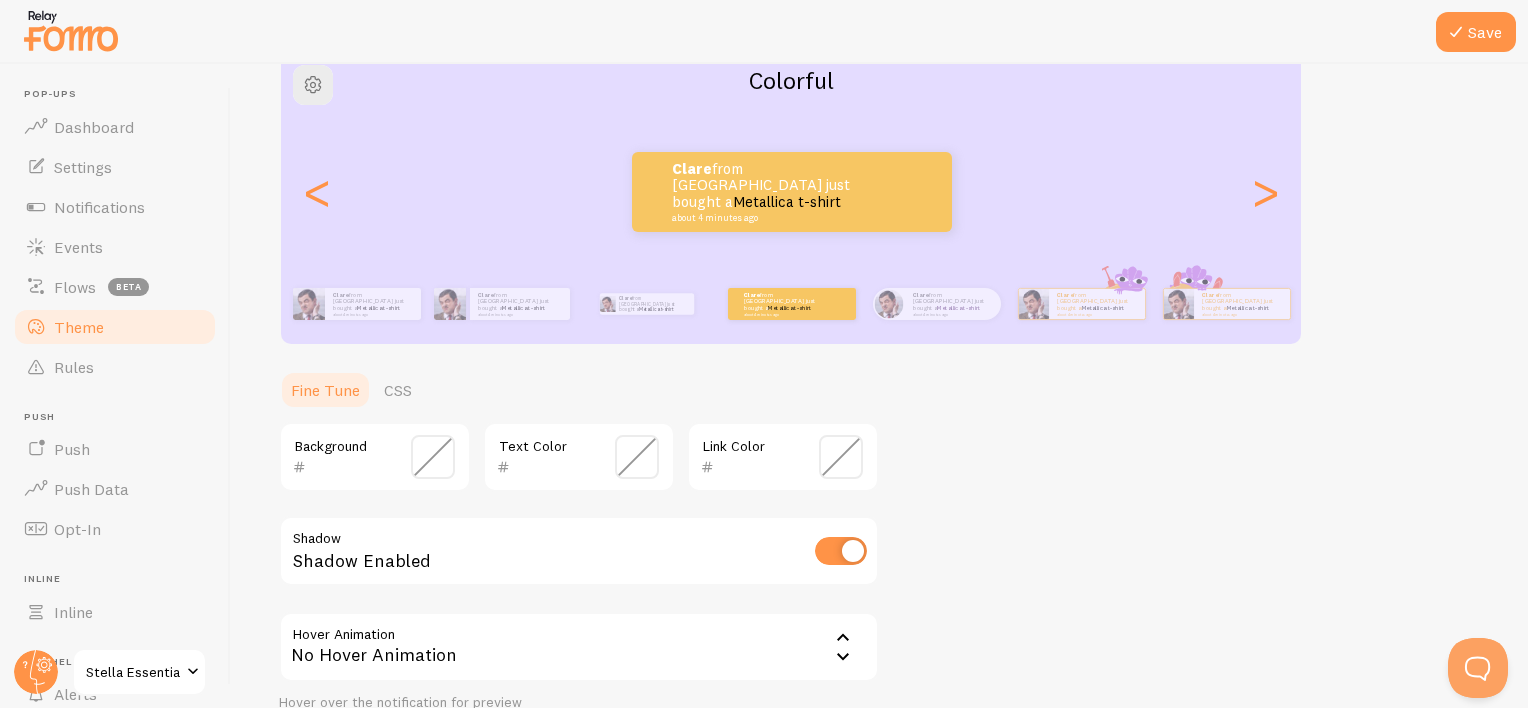 scroll, scrollTop: 200, scrollLeft: 0, axis: vertical 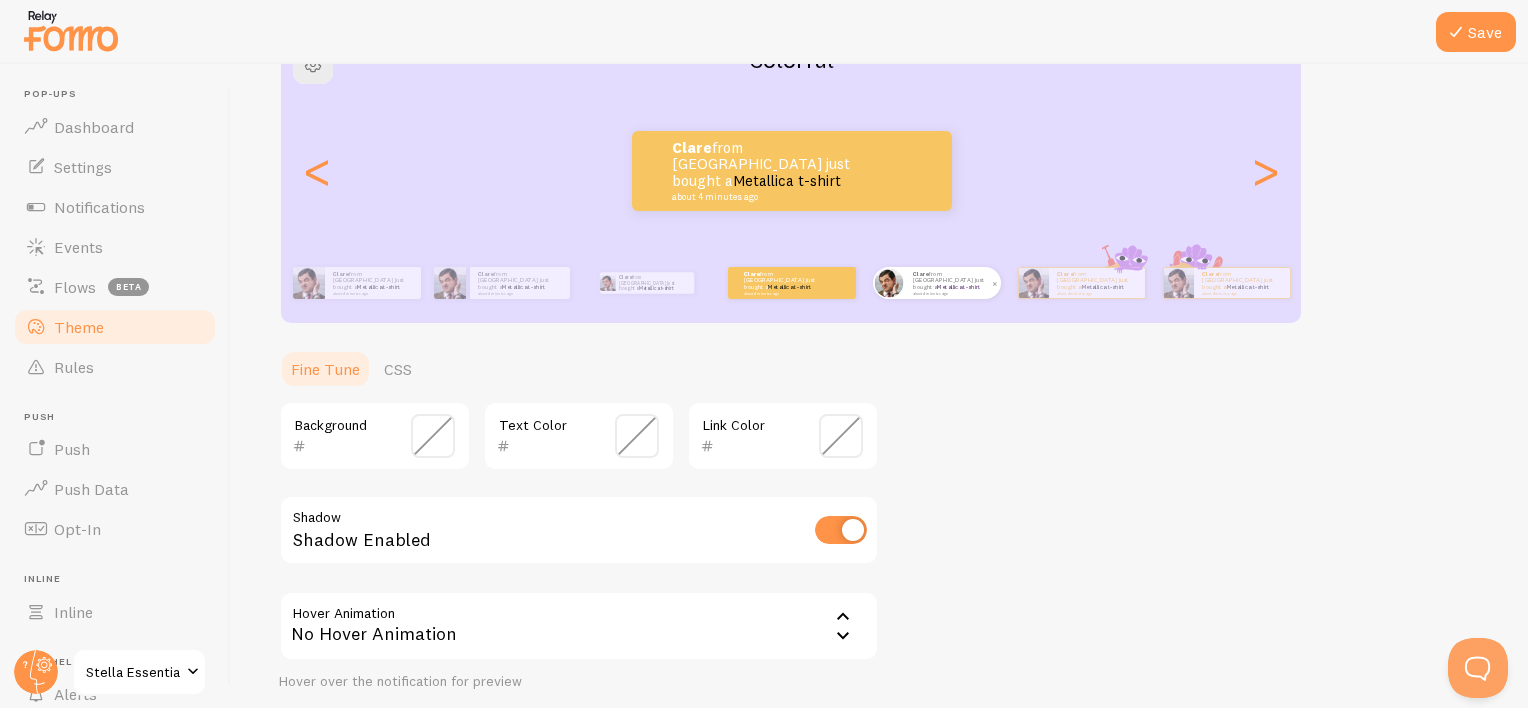 click on "about 4 minutes ago" at bounding box center [952, 293] 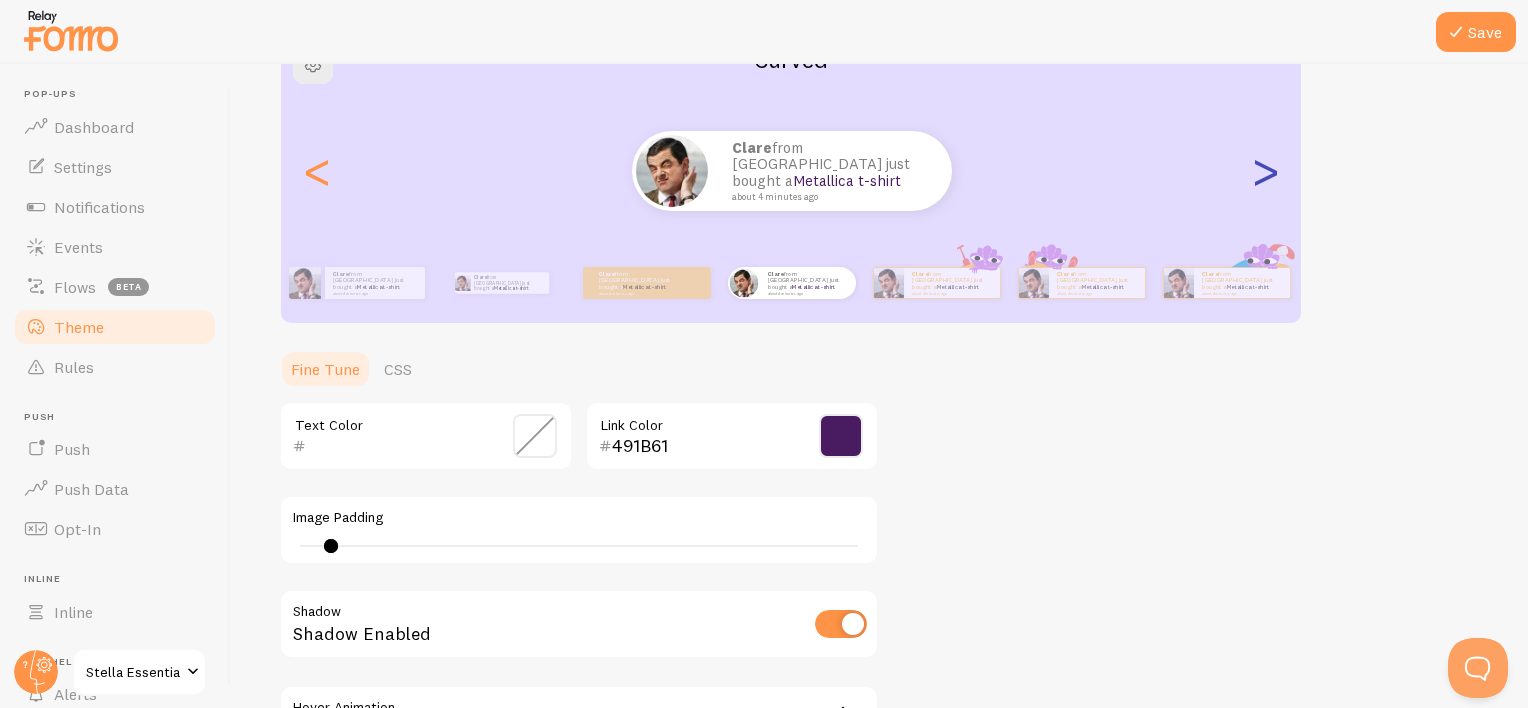 click on ">" at bounding box center (1265, 171) 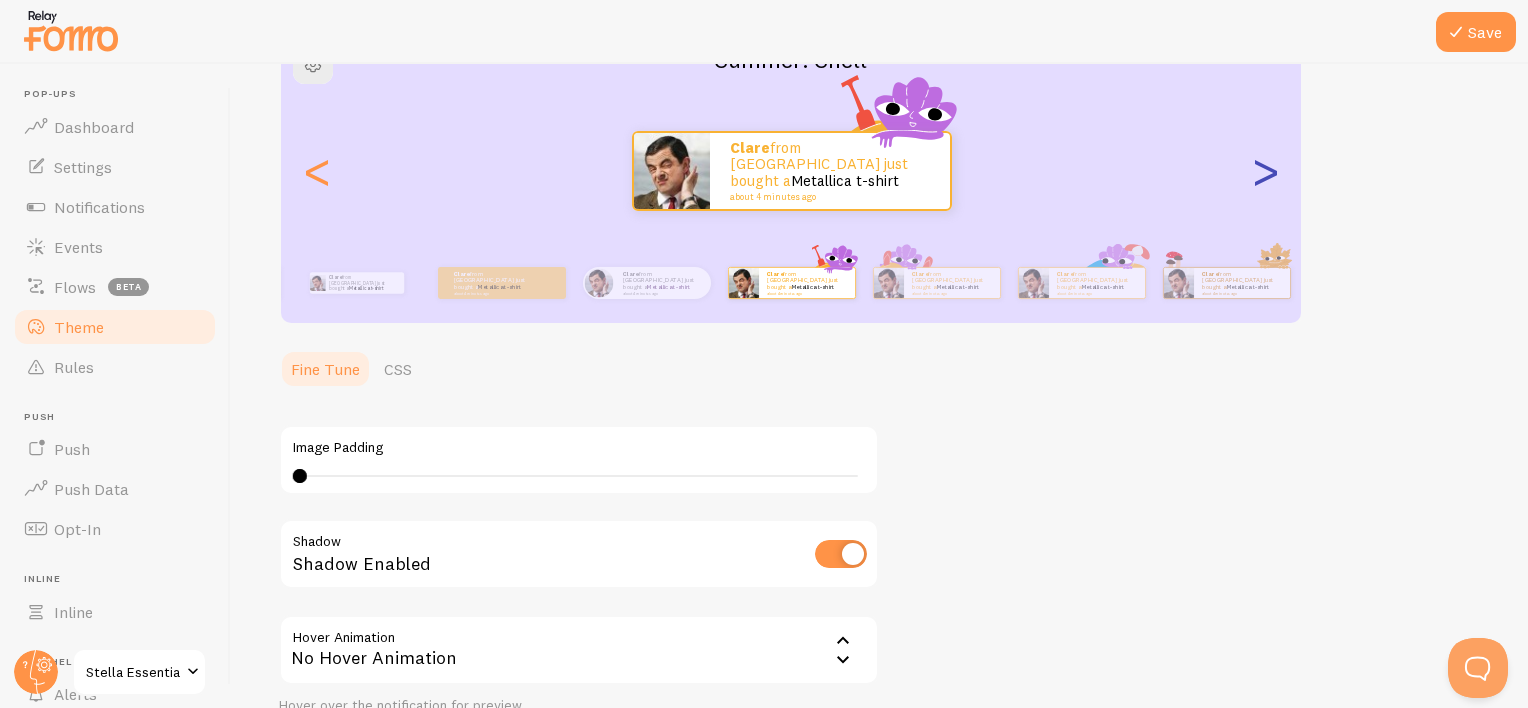 click on ">" at bounding box center (1265, 171) 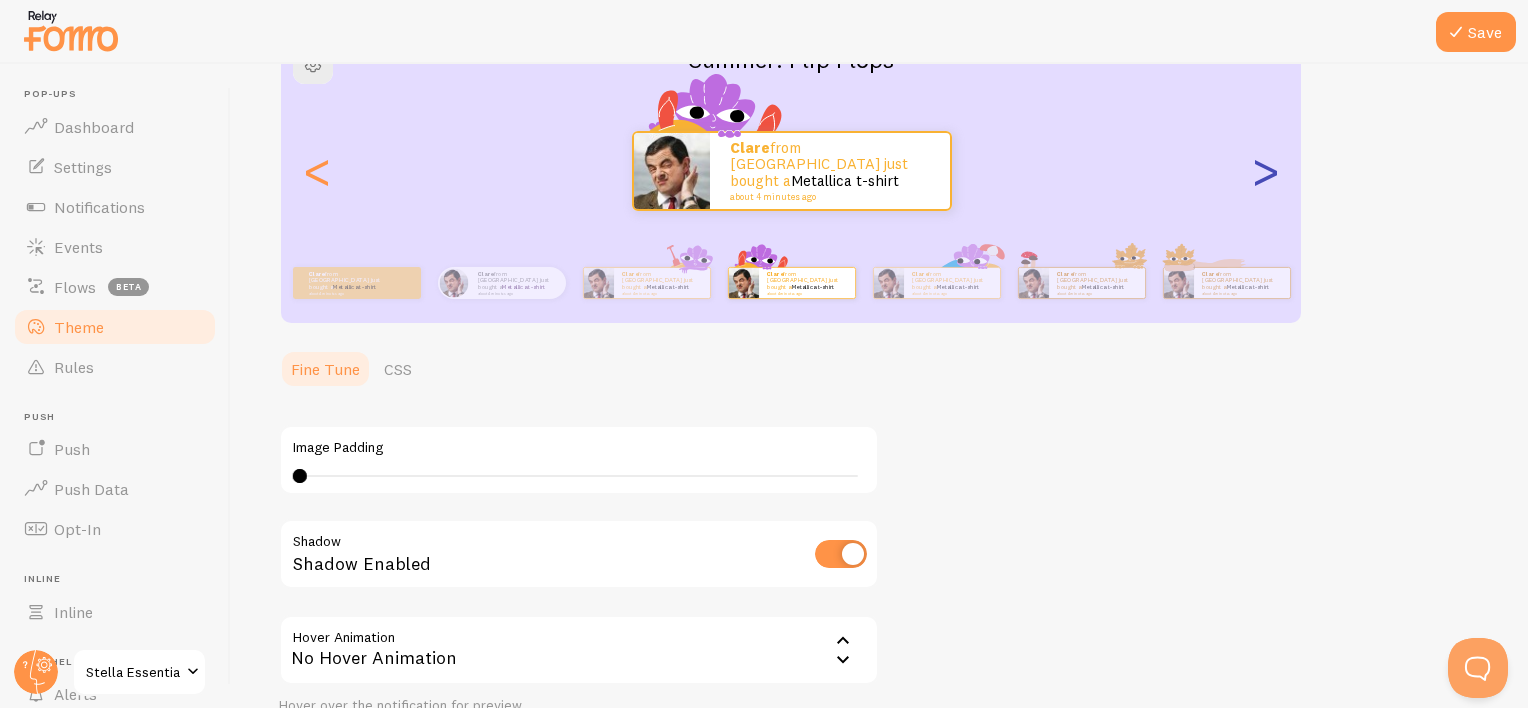 click on ">" at bounding box center [1265, 171] 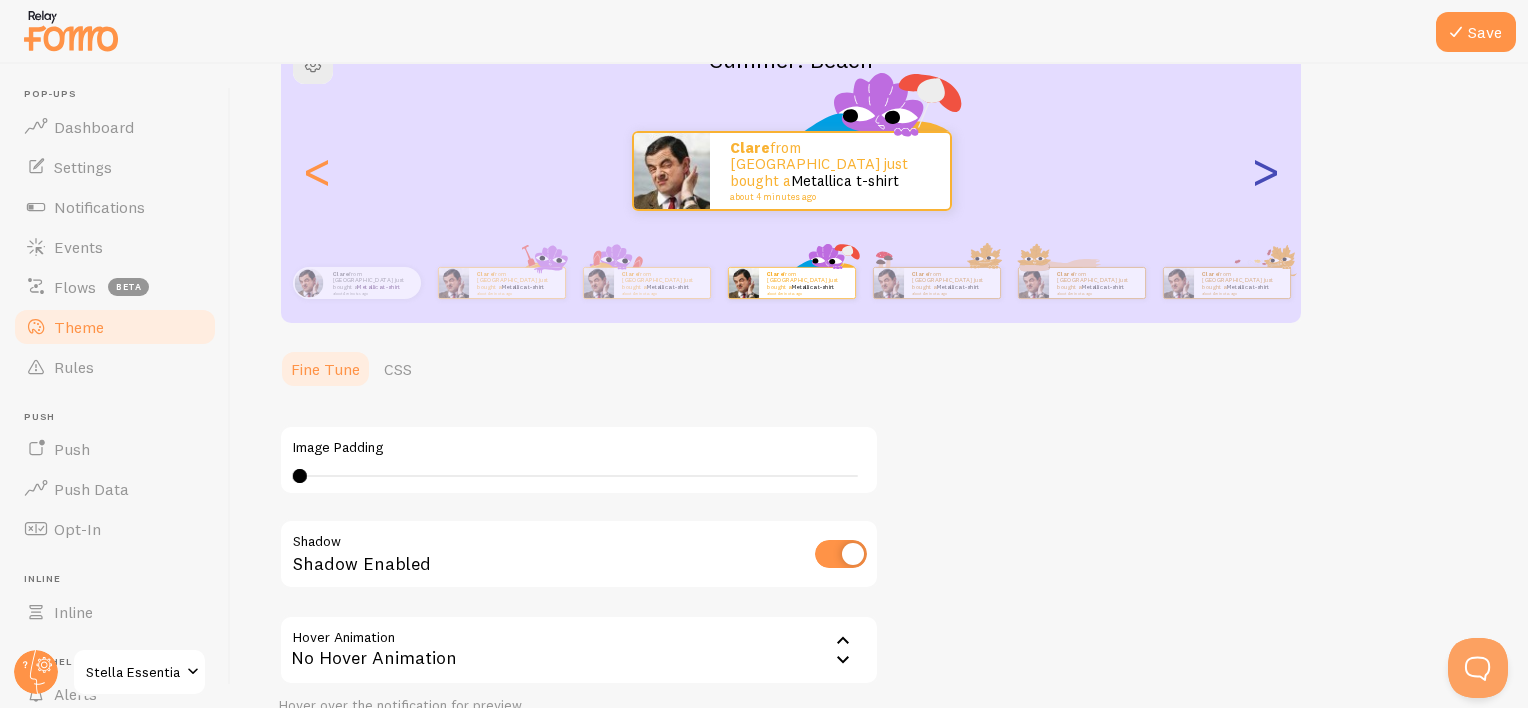 click on ">" at bounding box center [1265, 171] 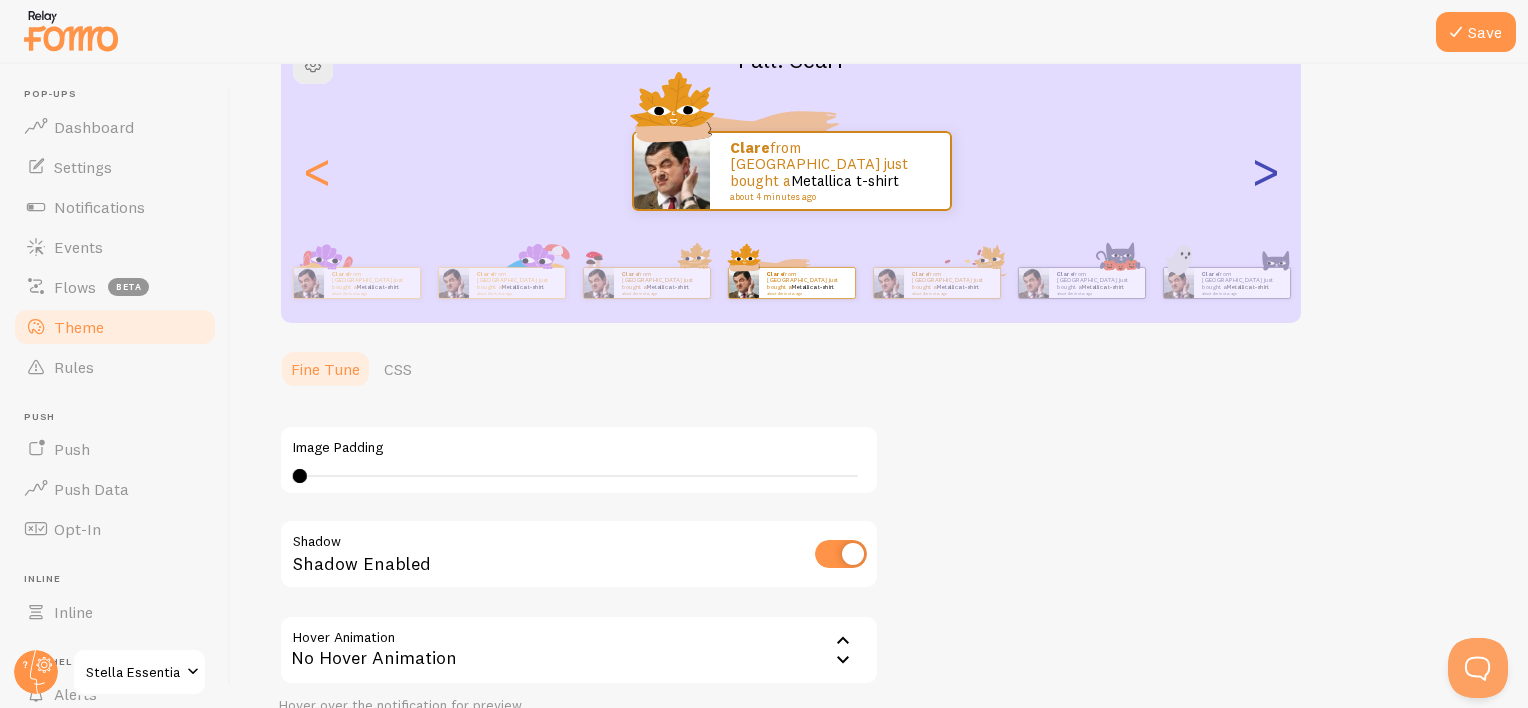 click on ">" at bounding box center [1265, 171] 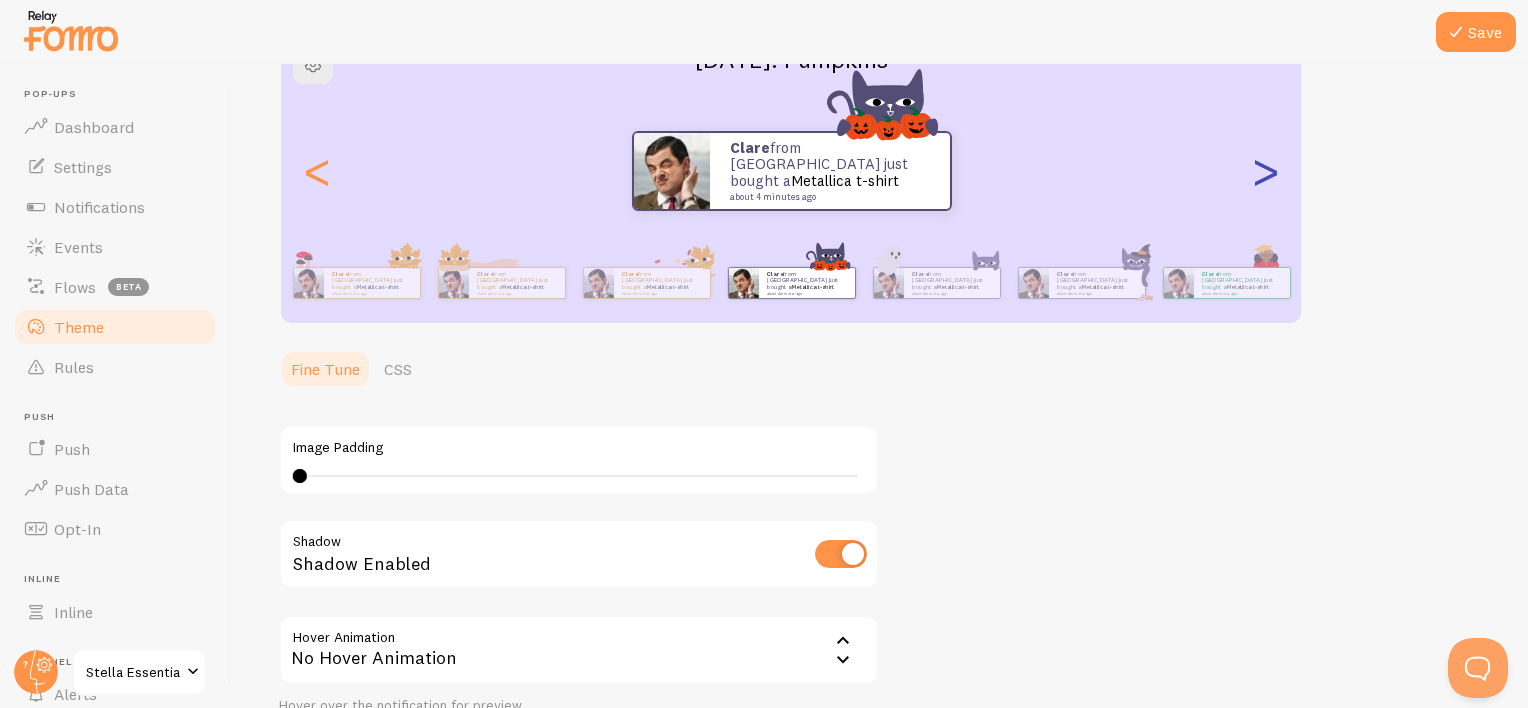 click on ">" at bounding box center [1265, 171] 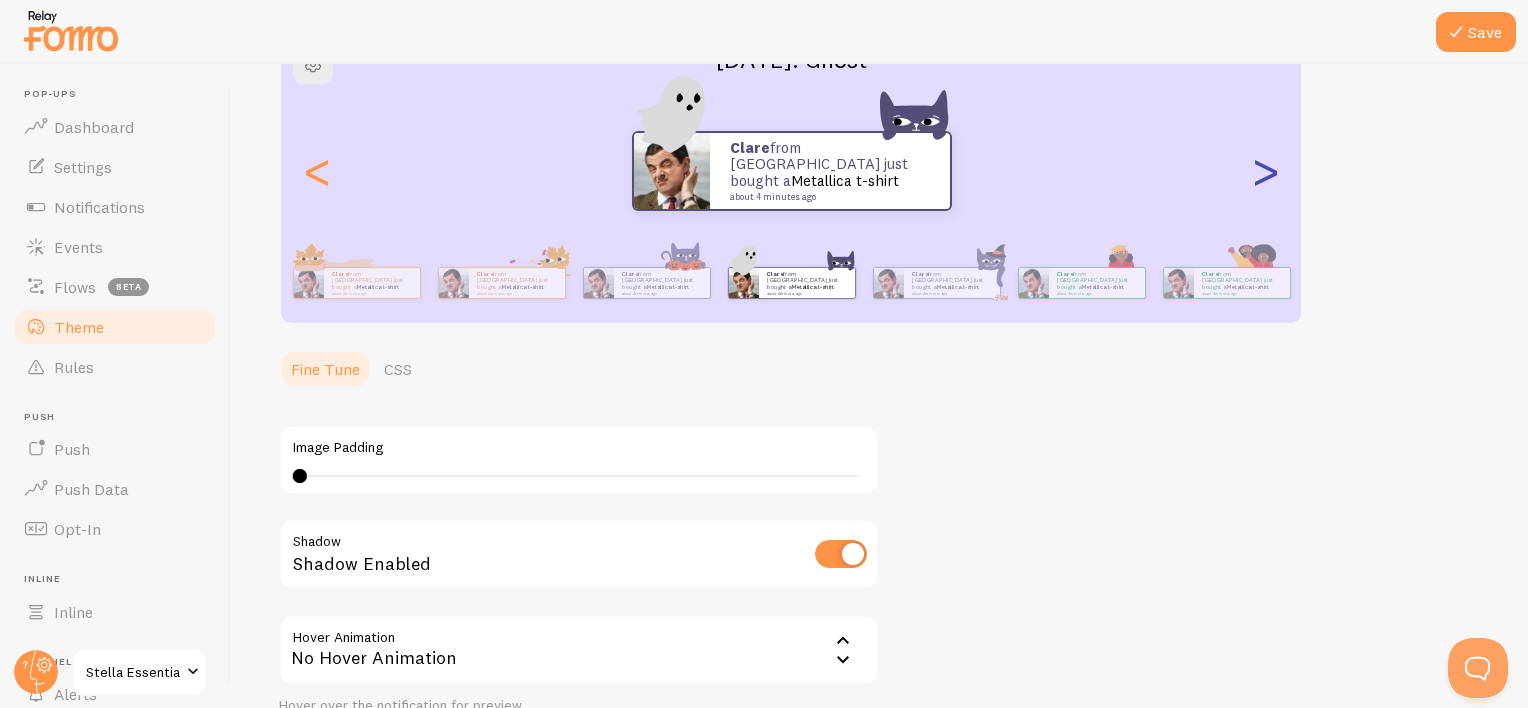 click on ">" at bounding box center (1265, 171) 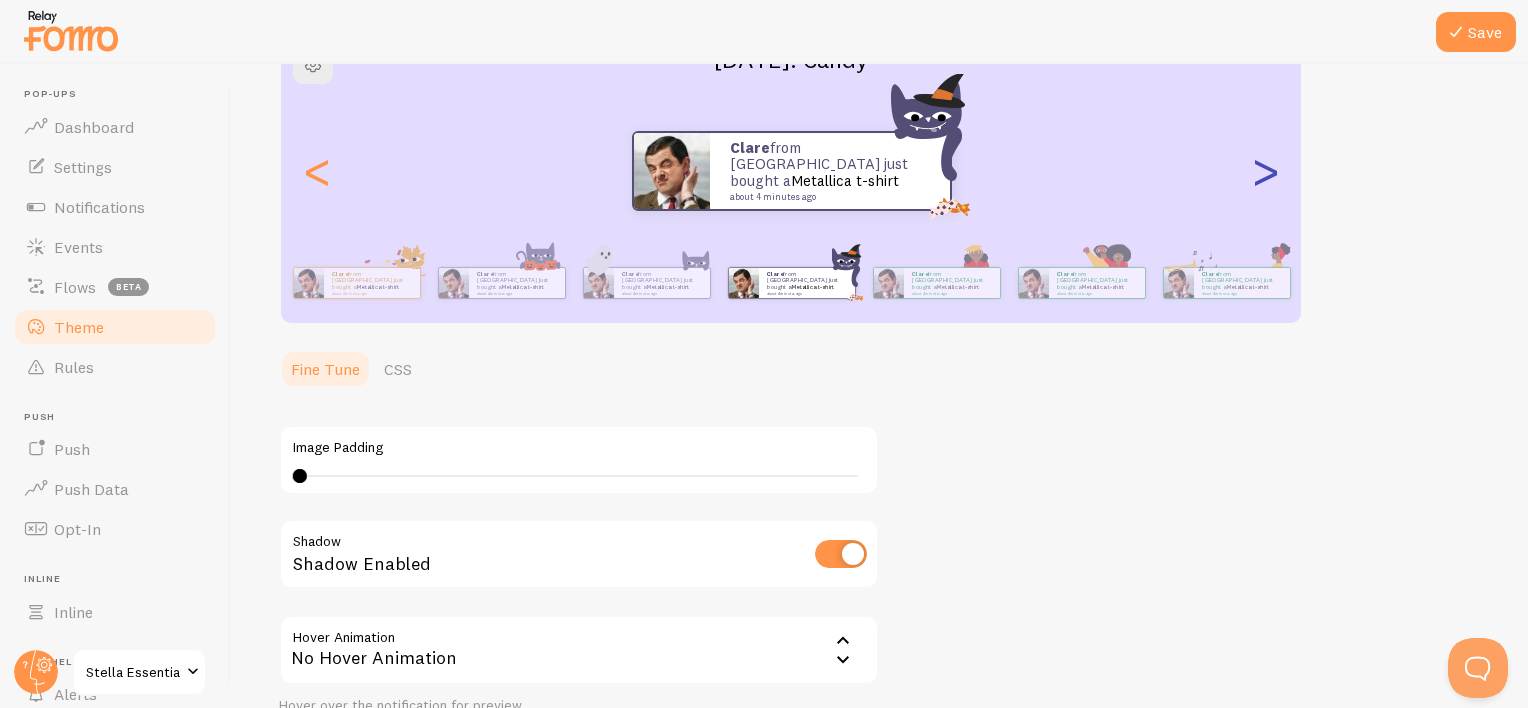 click on ">" at bounding box center (1265, 171) 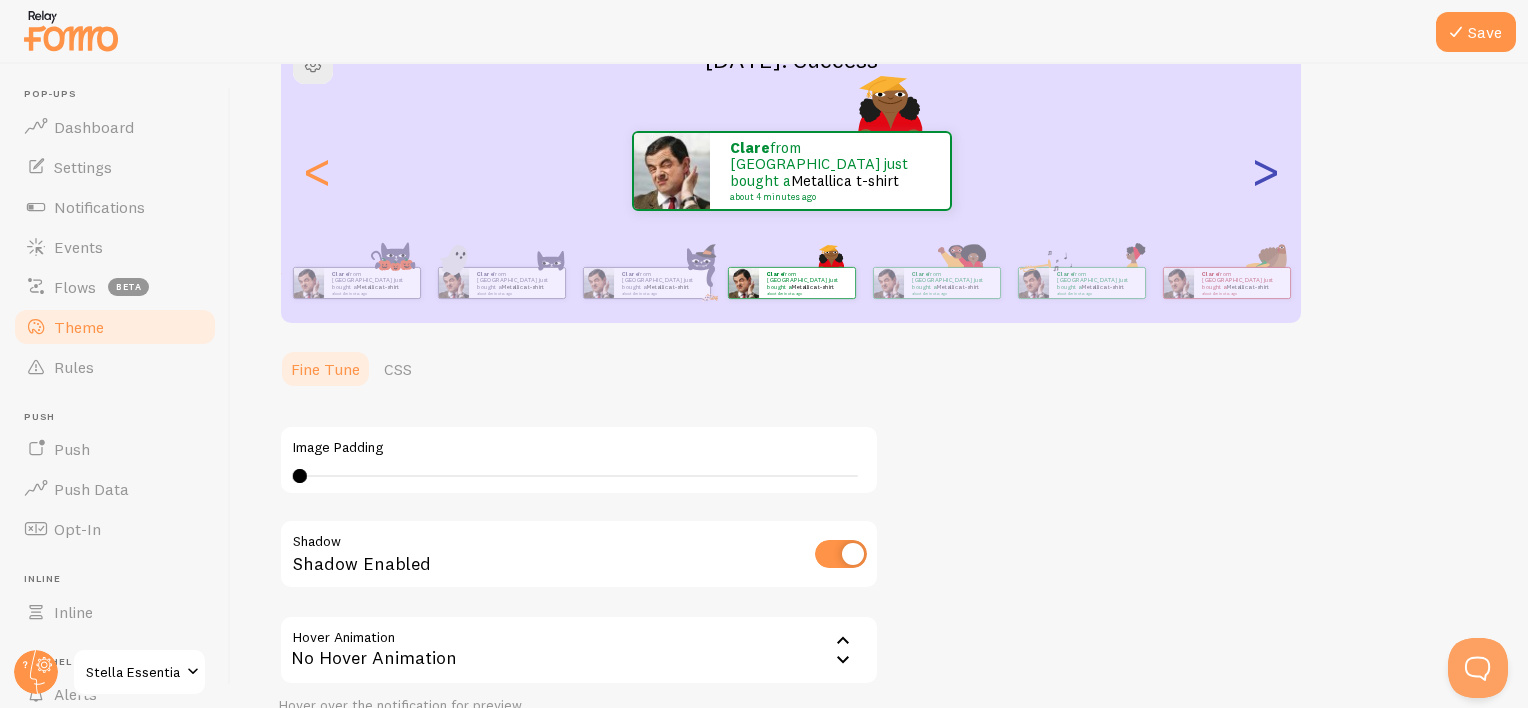 click on ">" at bounding box center [1265, 171] 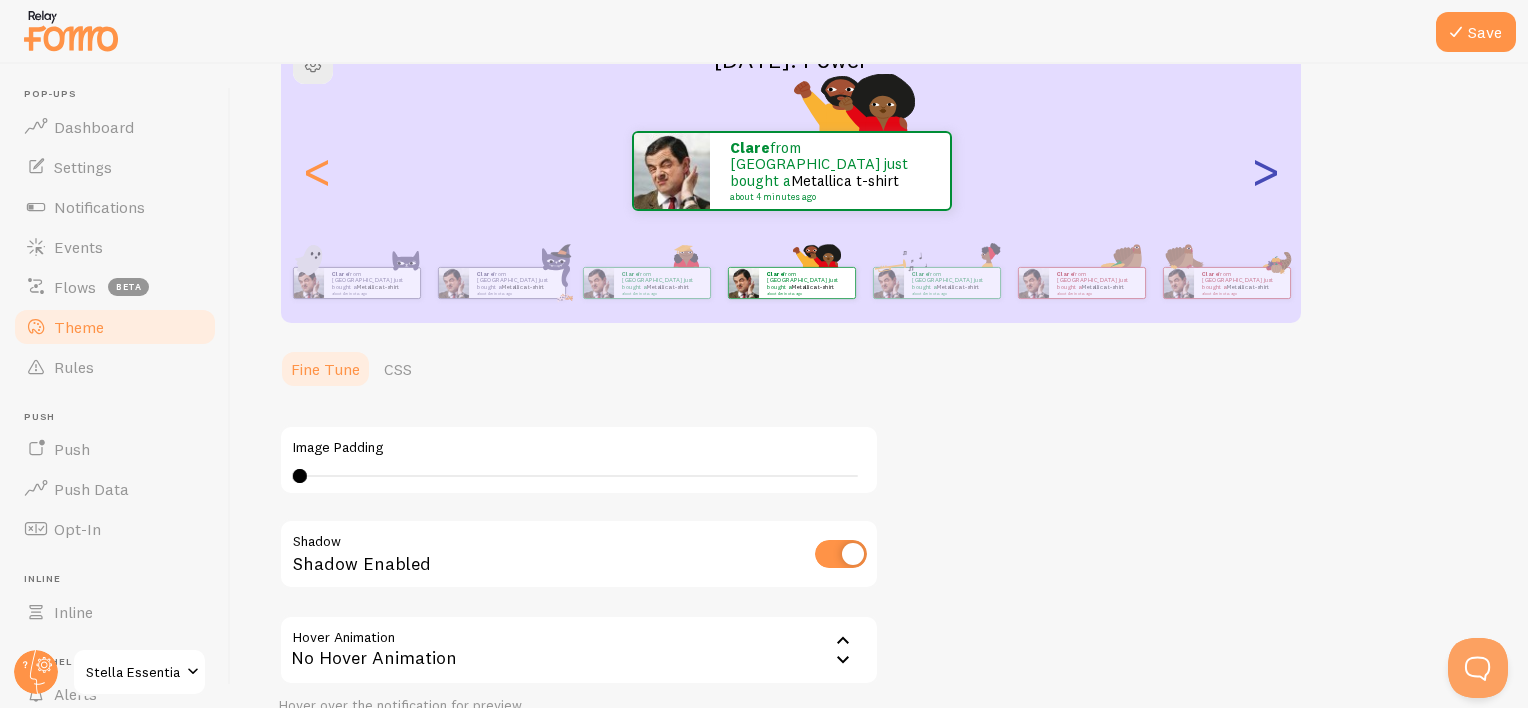 click on ">" at bounding box center [1265, 171] 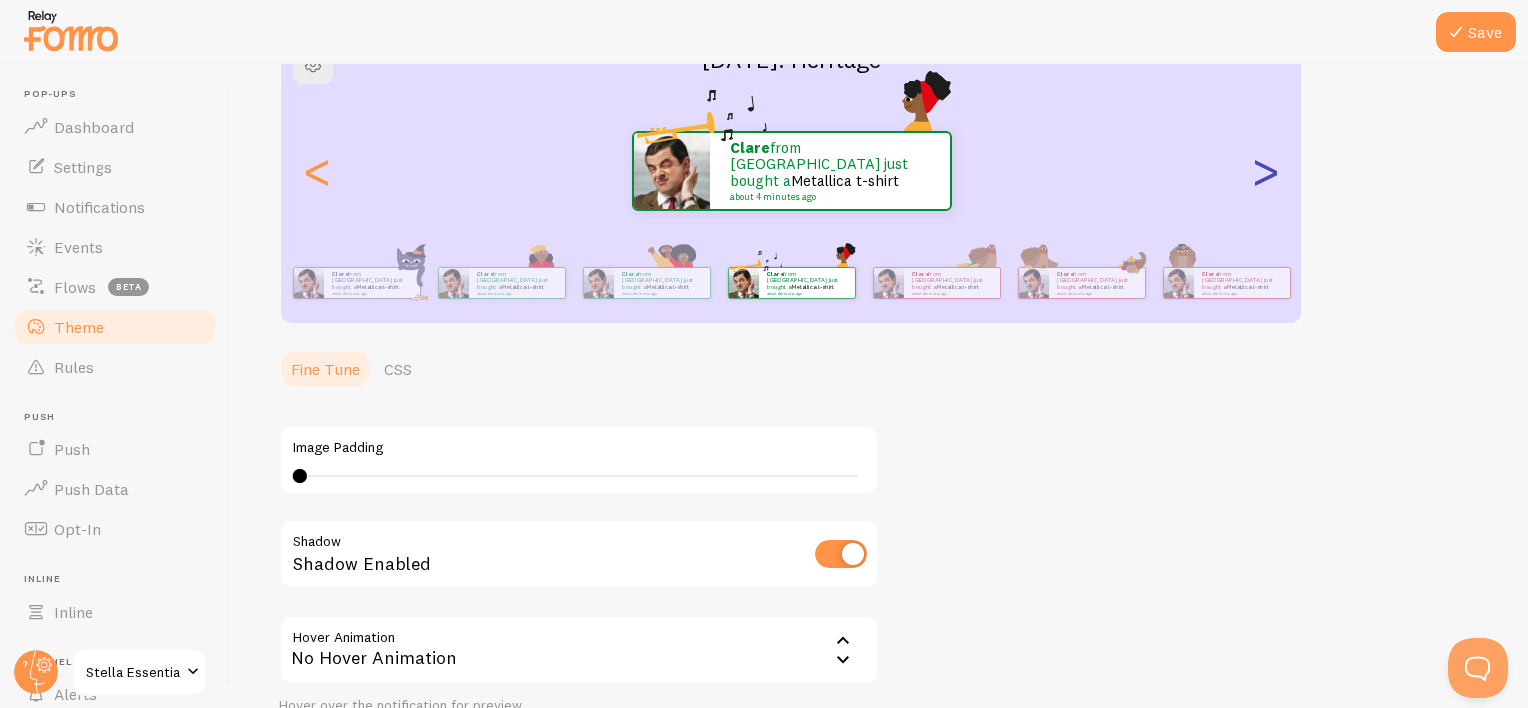 click on ">" at bounding box center [1265, 171] 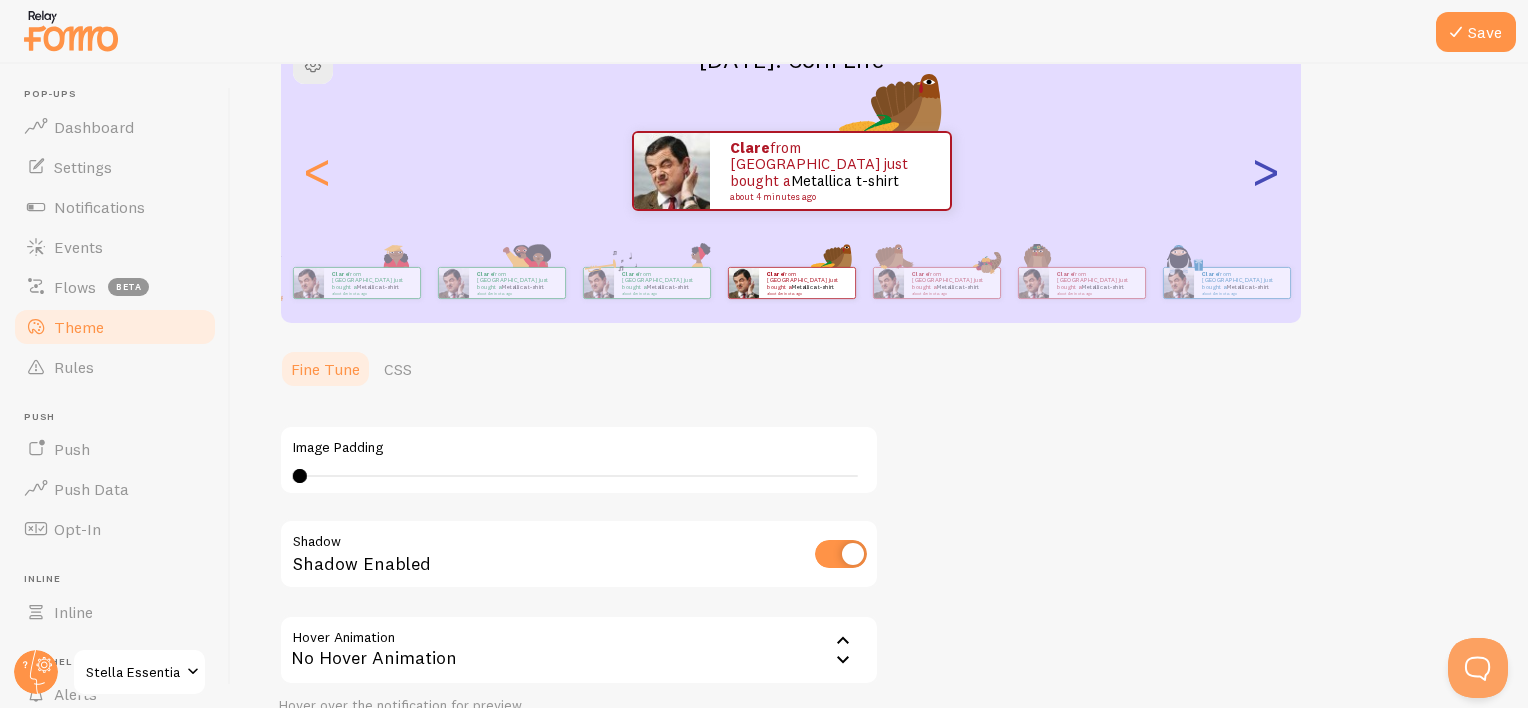 click on ">" at bounding box center (1265, 171) 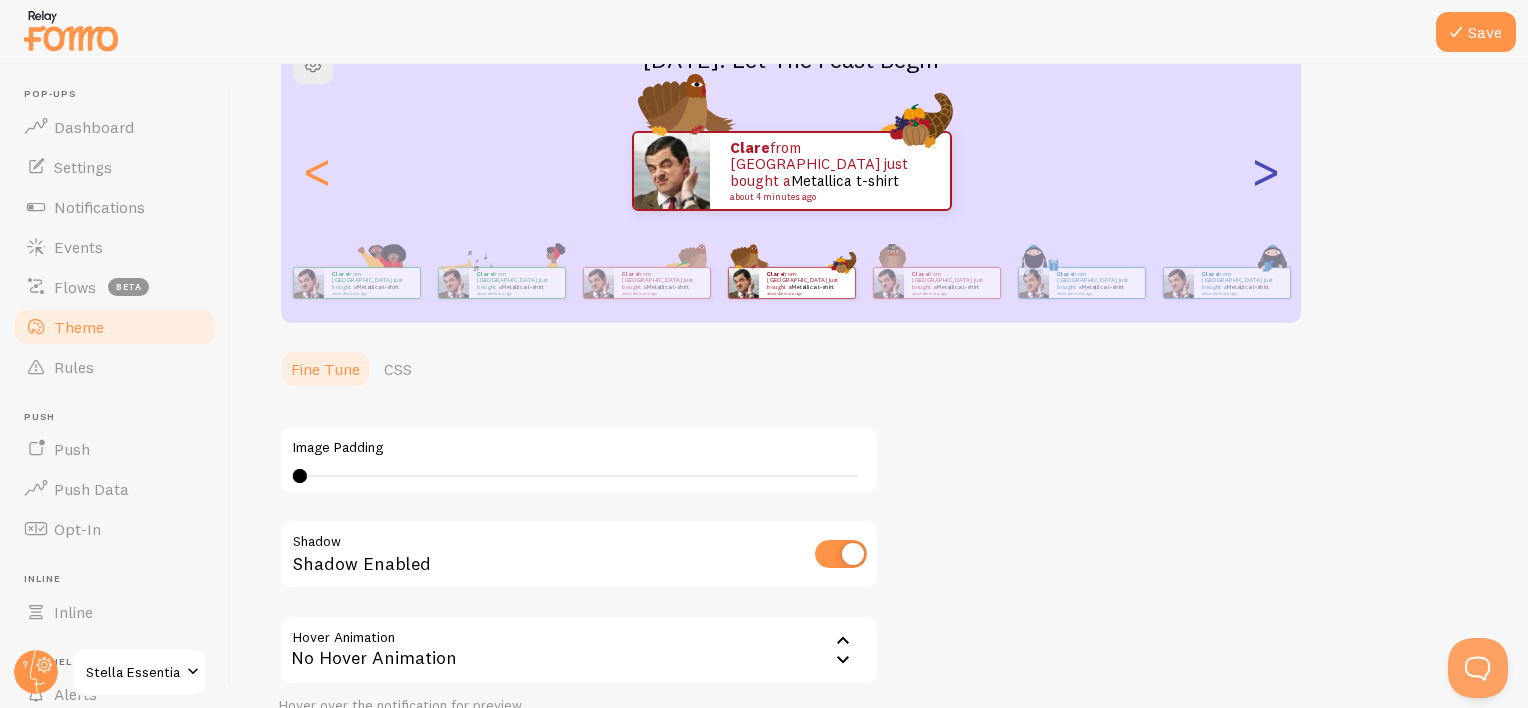 click on ">" at bounding box center [1265, 171] 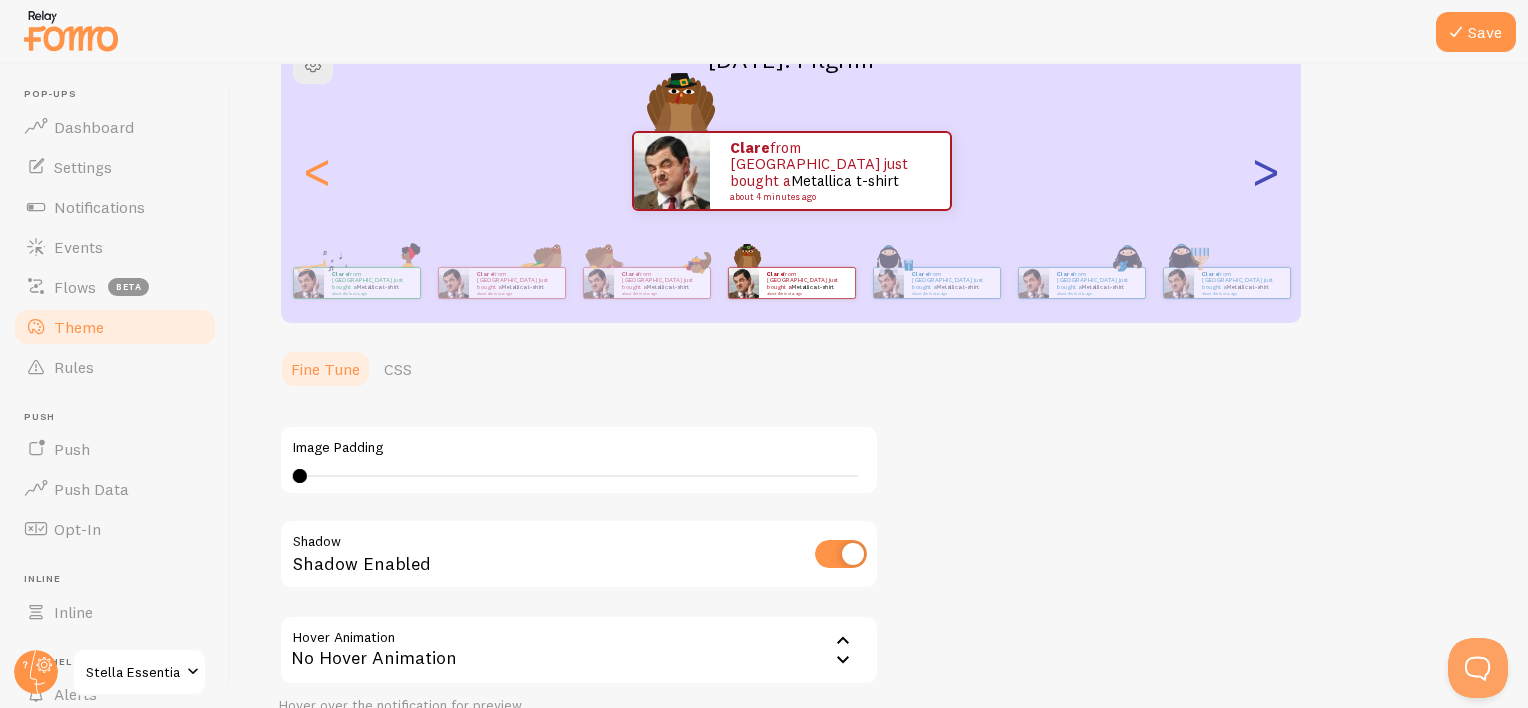 click on ">" at bounding box center (1265, 171) 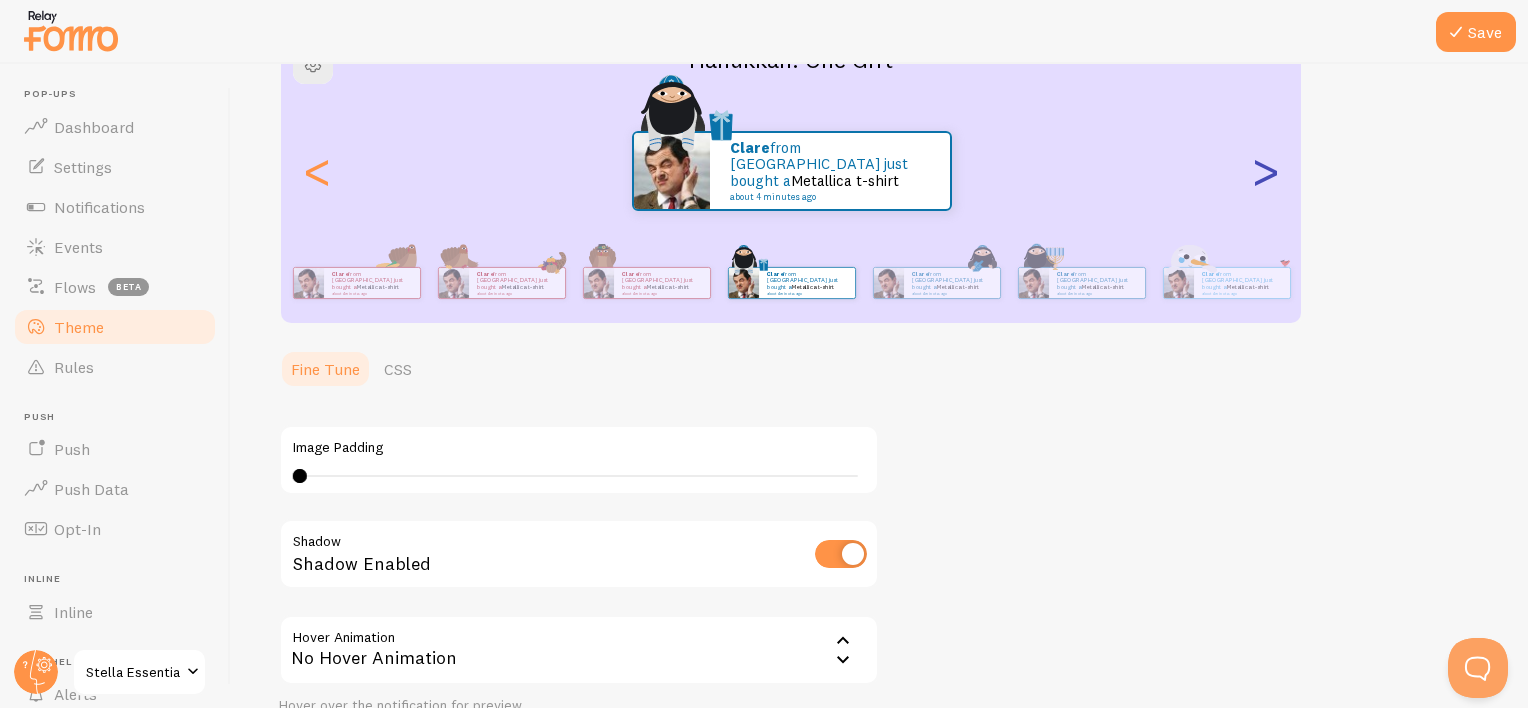 click on ">" at bounding box center (1265, 171) 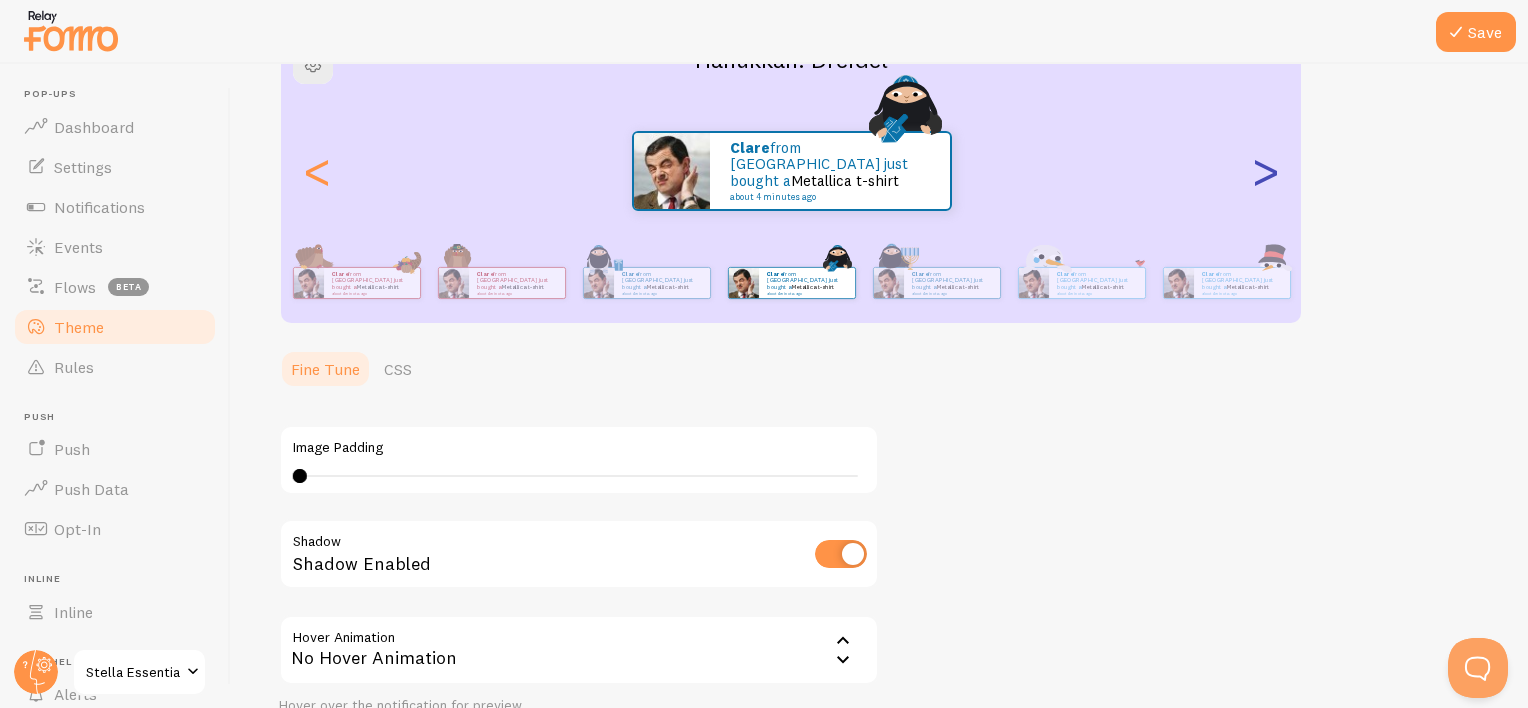 click on ">" at bounding box center (1265, 171) 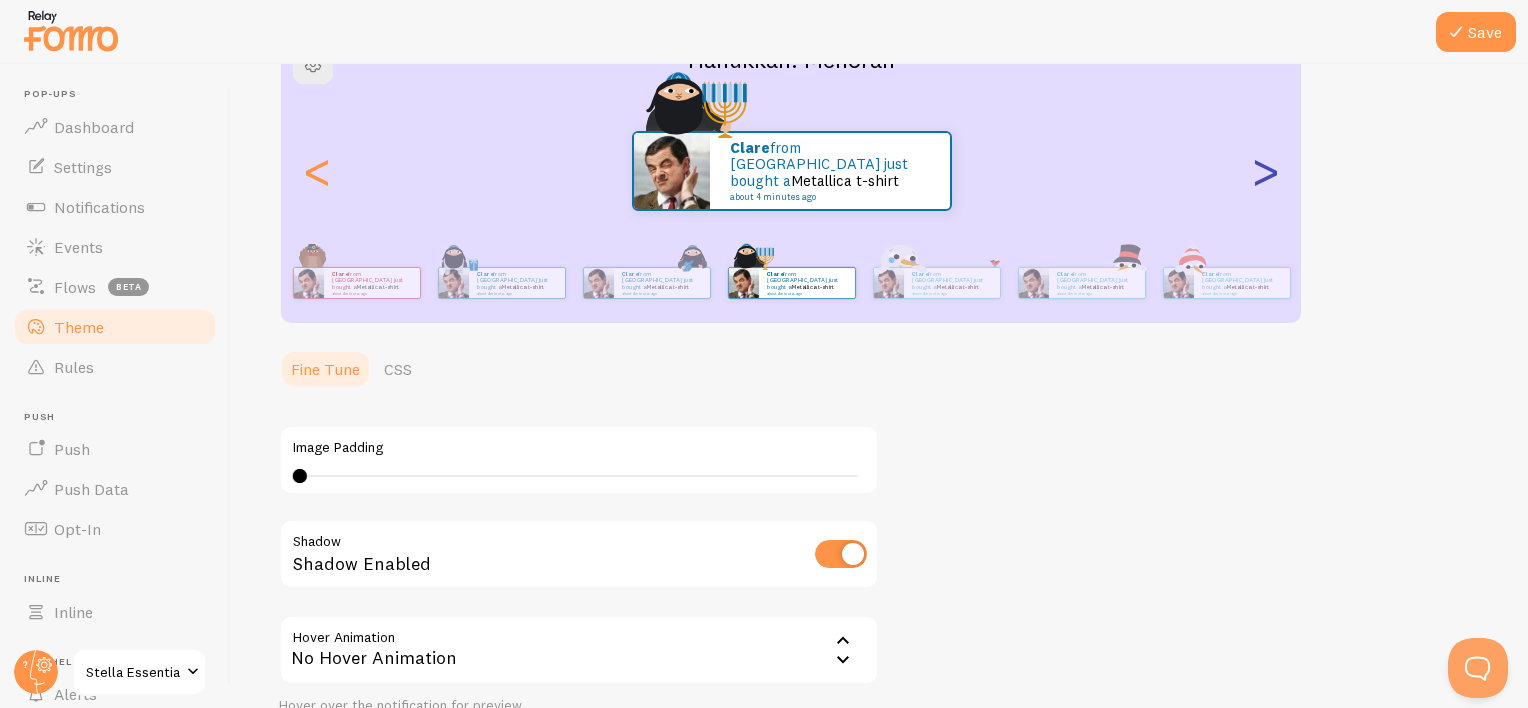 click on ">" at bounding box center (1265, 171) 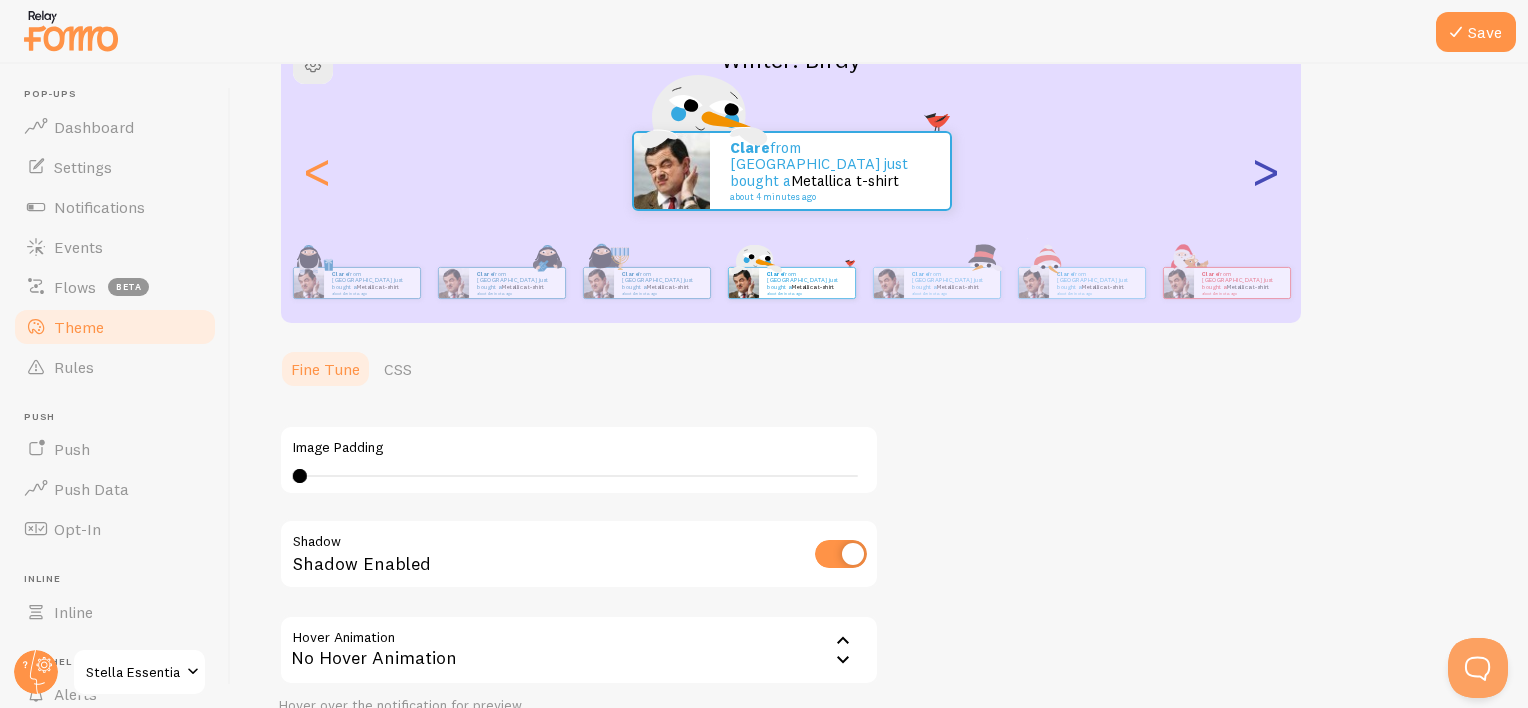 click on ">" at bounding box center (1265, 171) 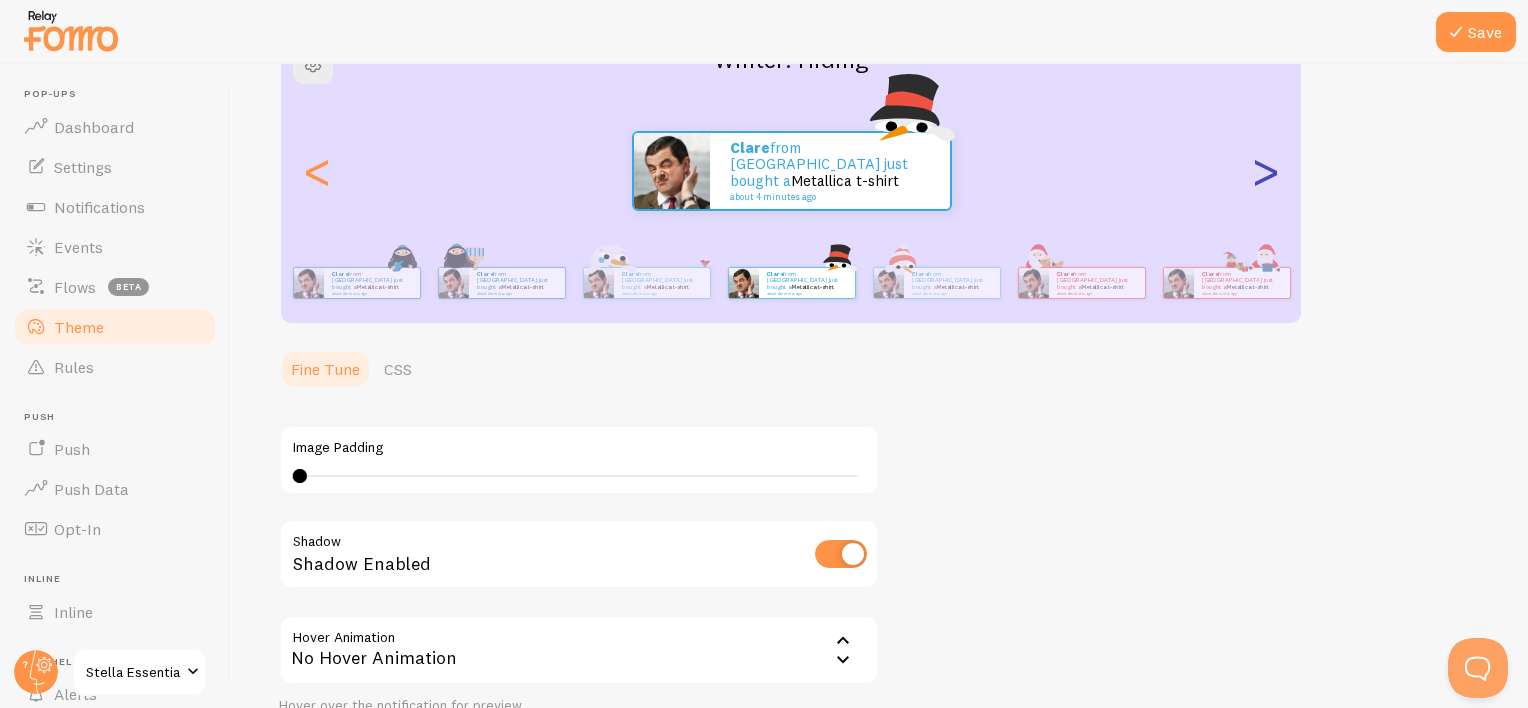 click on ">" at bounding box center (1265, 171) 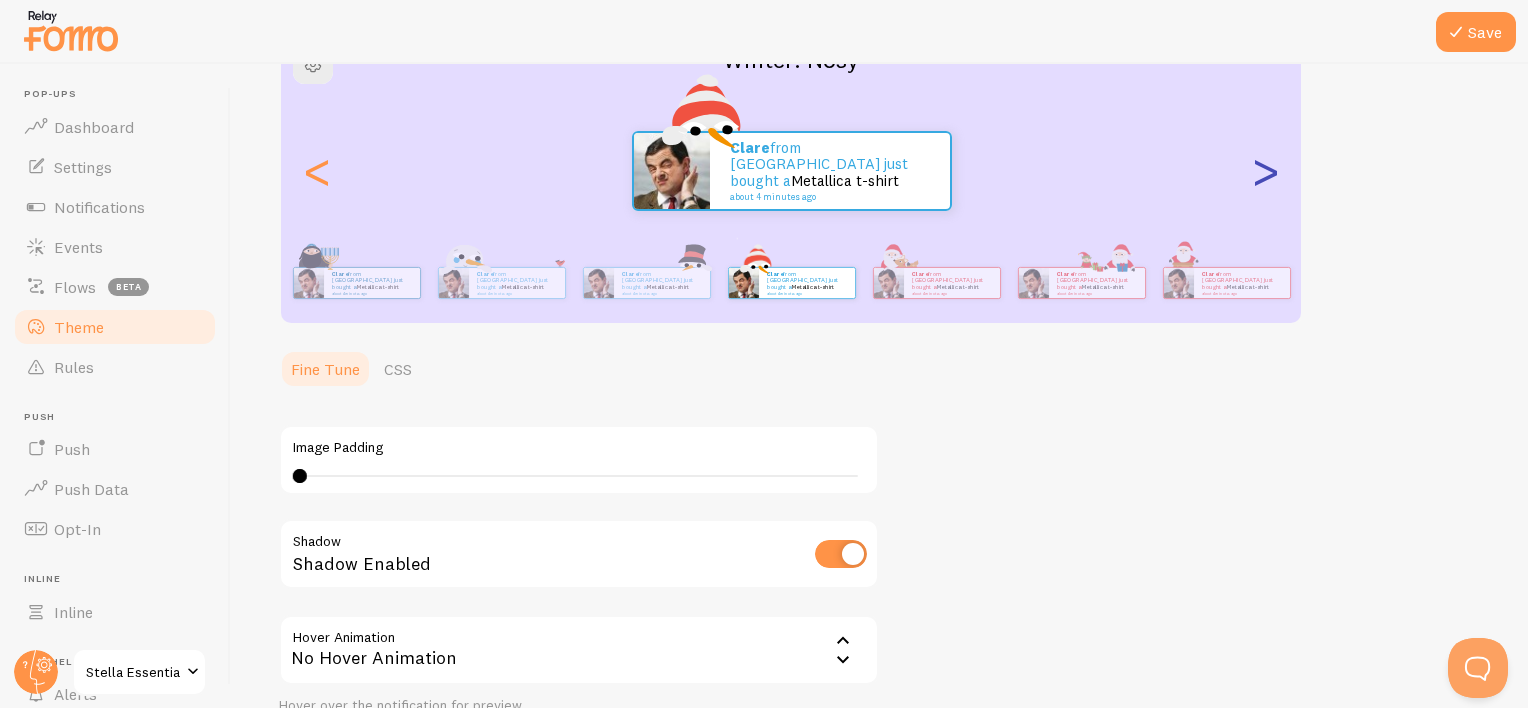 click on ">" at bounding box center [1265, 171] 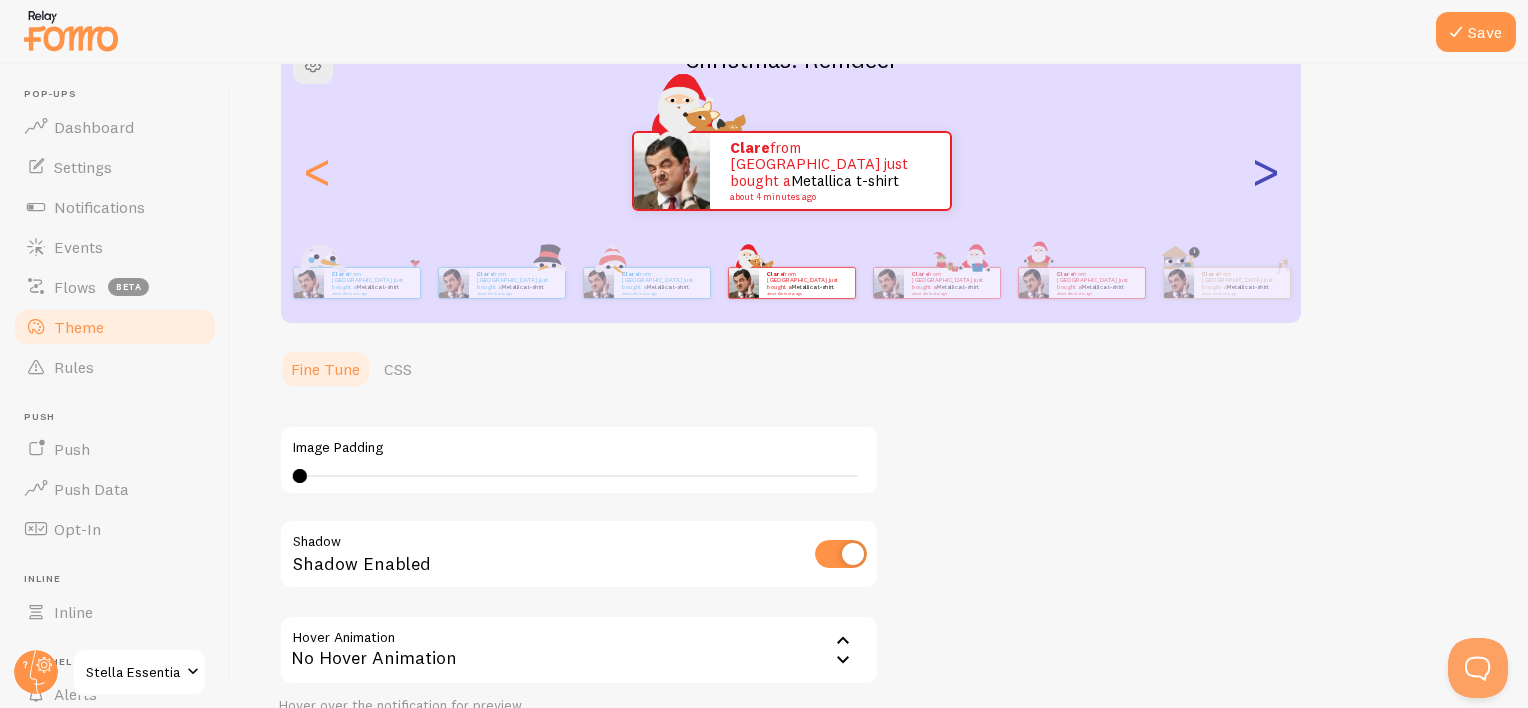 click on ">" at bounding box center (1265, 171) 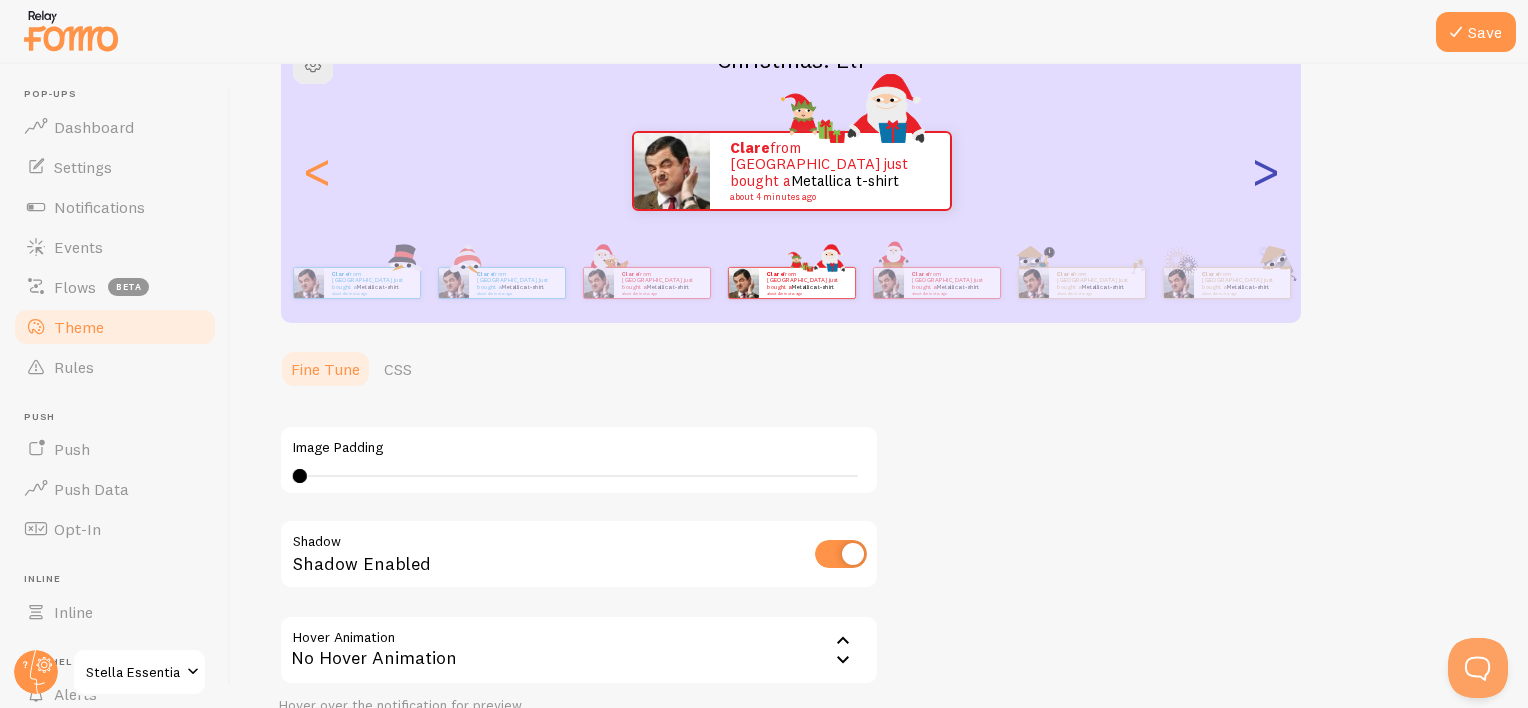 click on ">" at bounding box center (1265, 171) 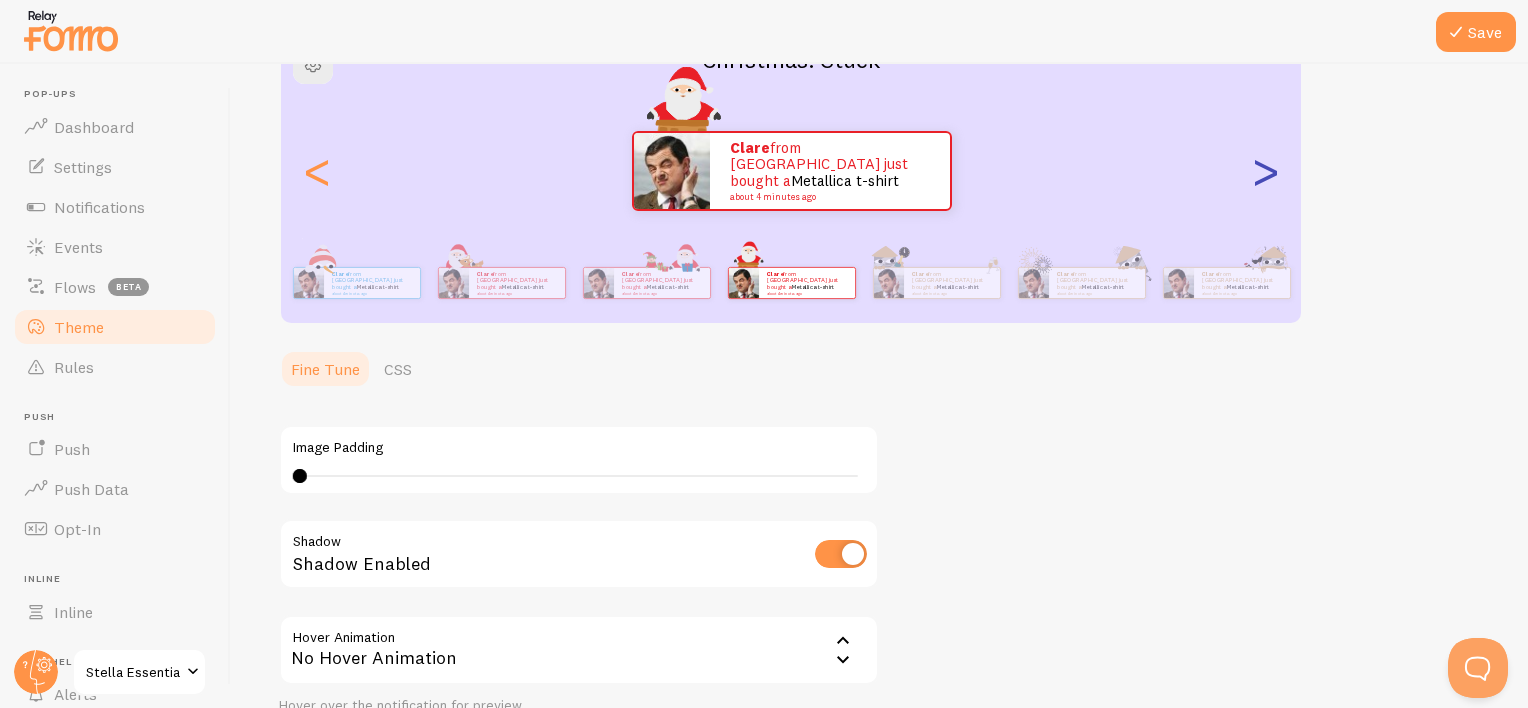 click on ">" at bounding box center (1265, 171) 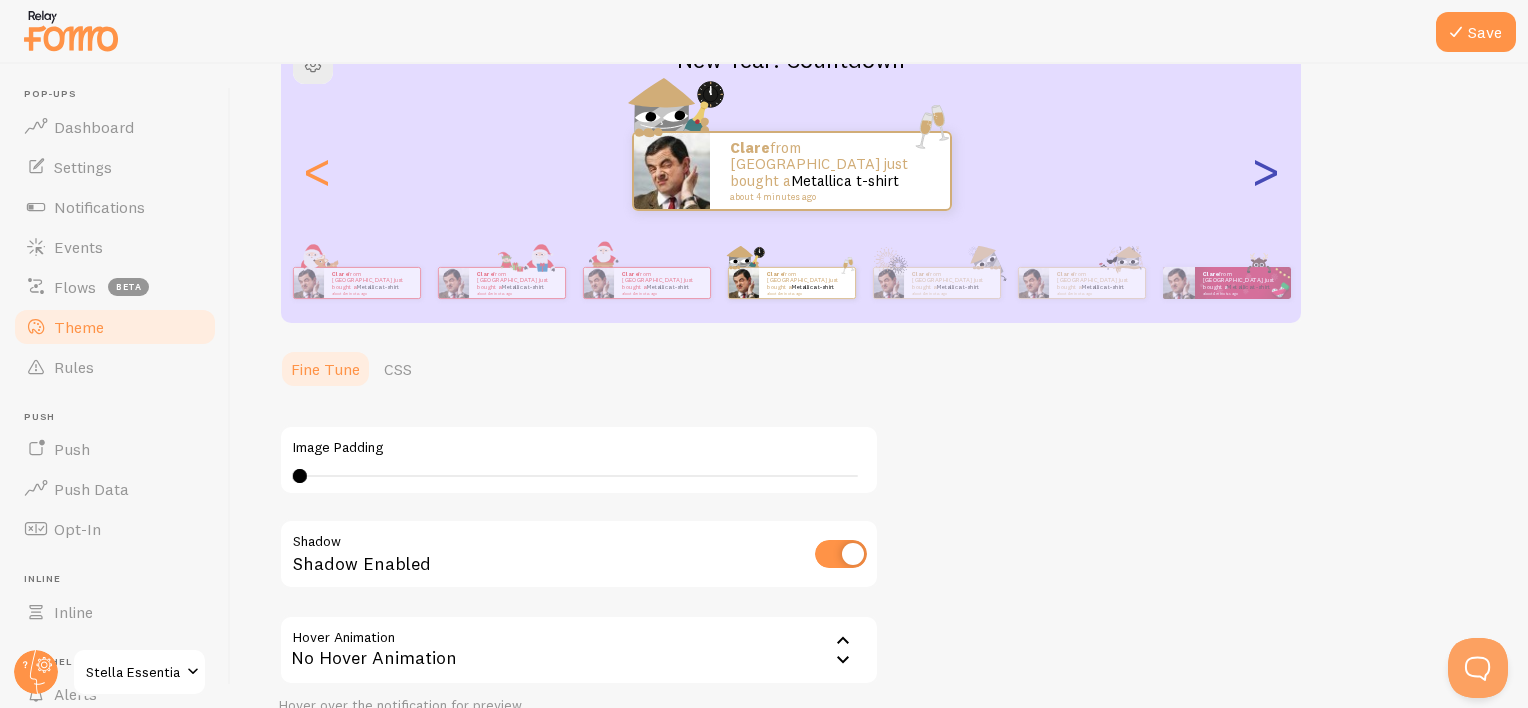 click on ">" at bounding box center [1265, 171] 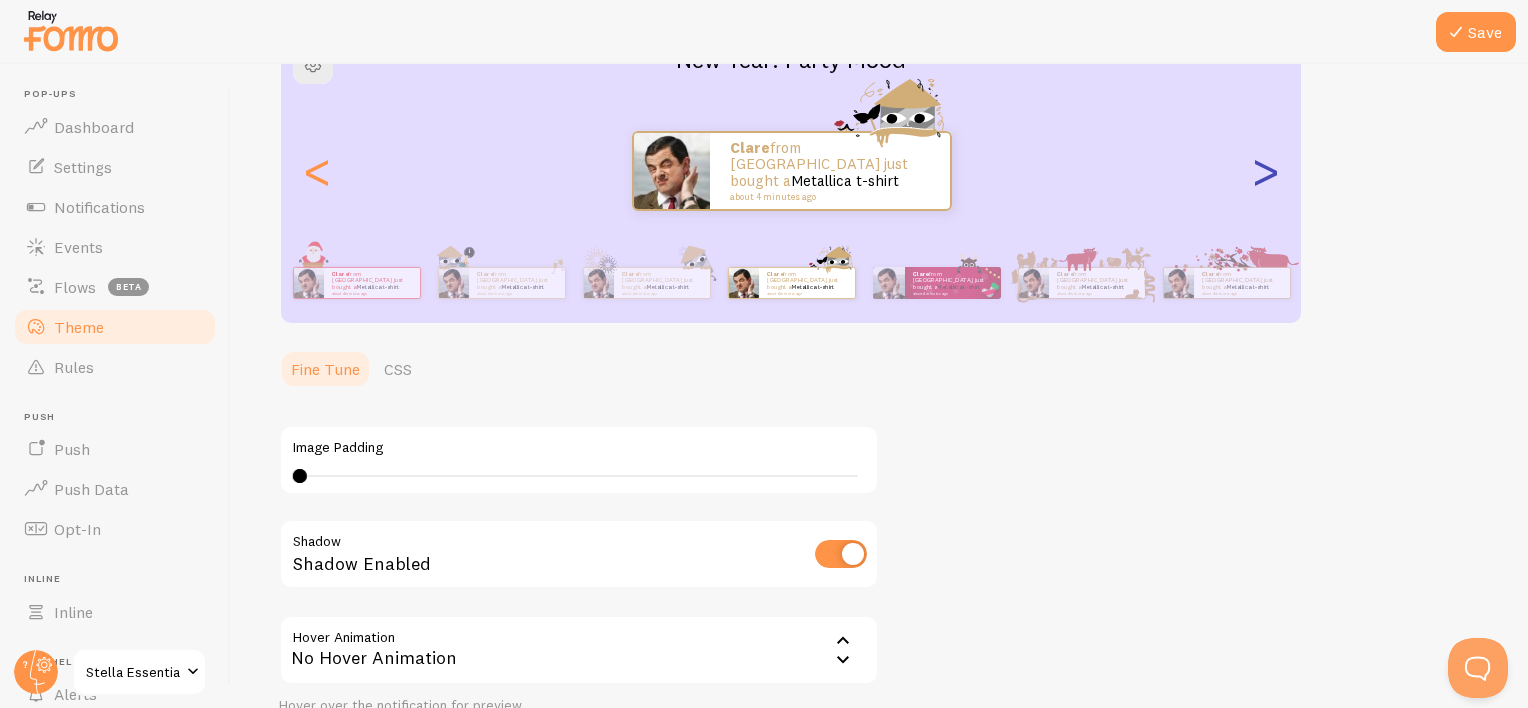 click on ">" at bounding box center [1265, 171] 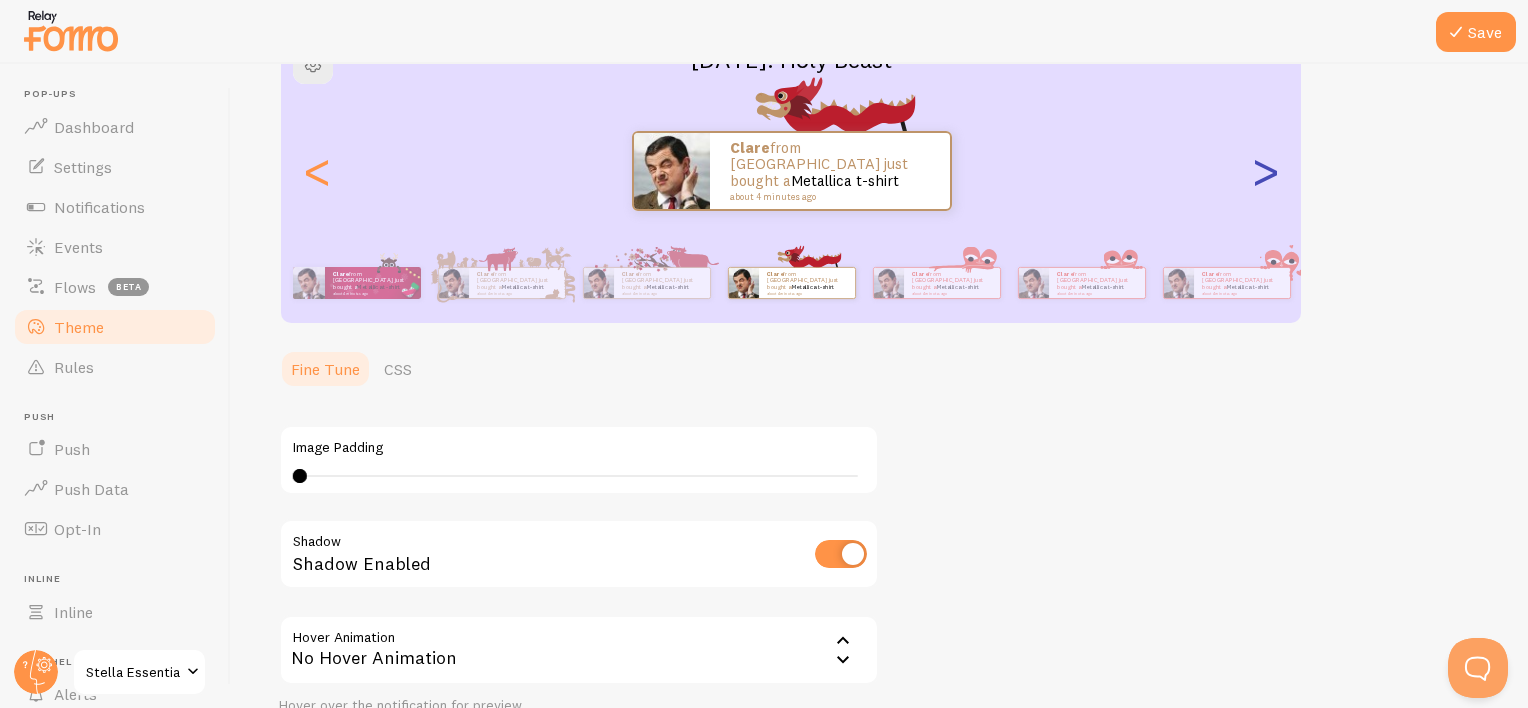 click on ">" at bounding box center (1265, 171) 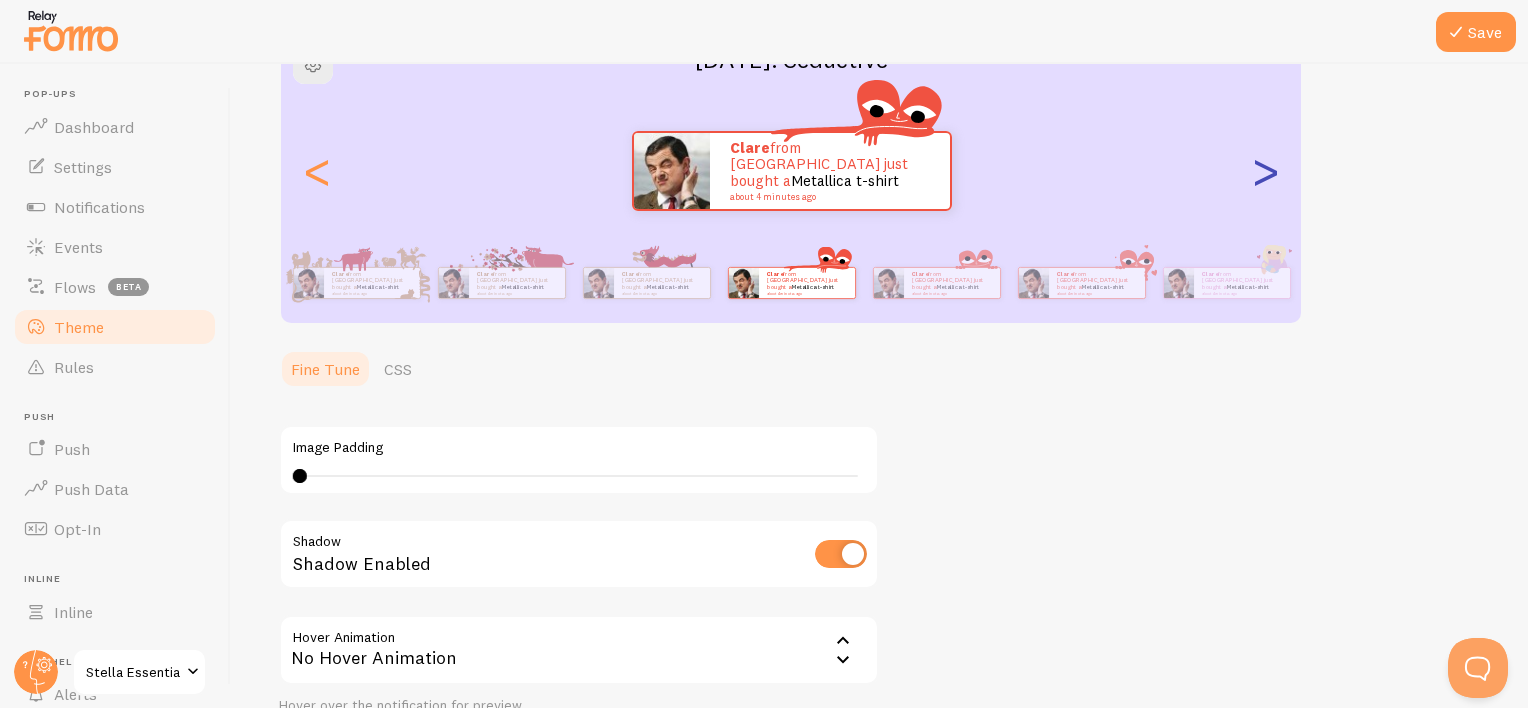 click on ">" at bounding box center (1265, 171) 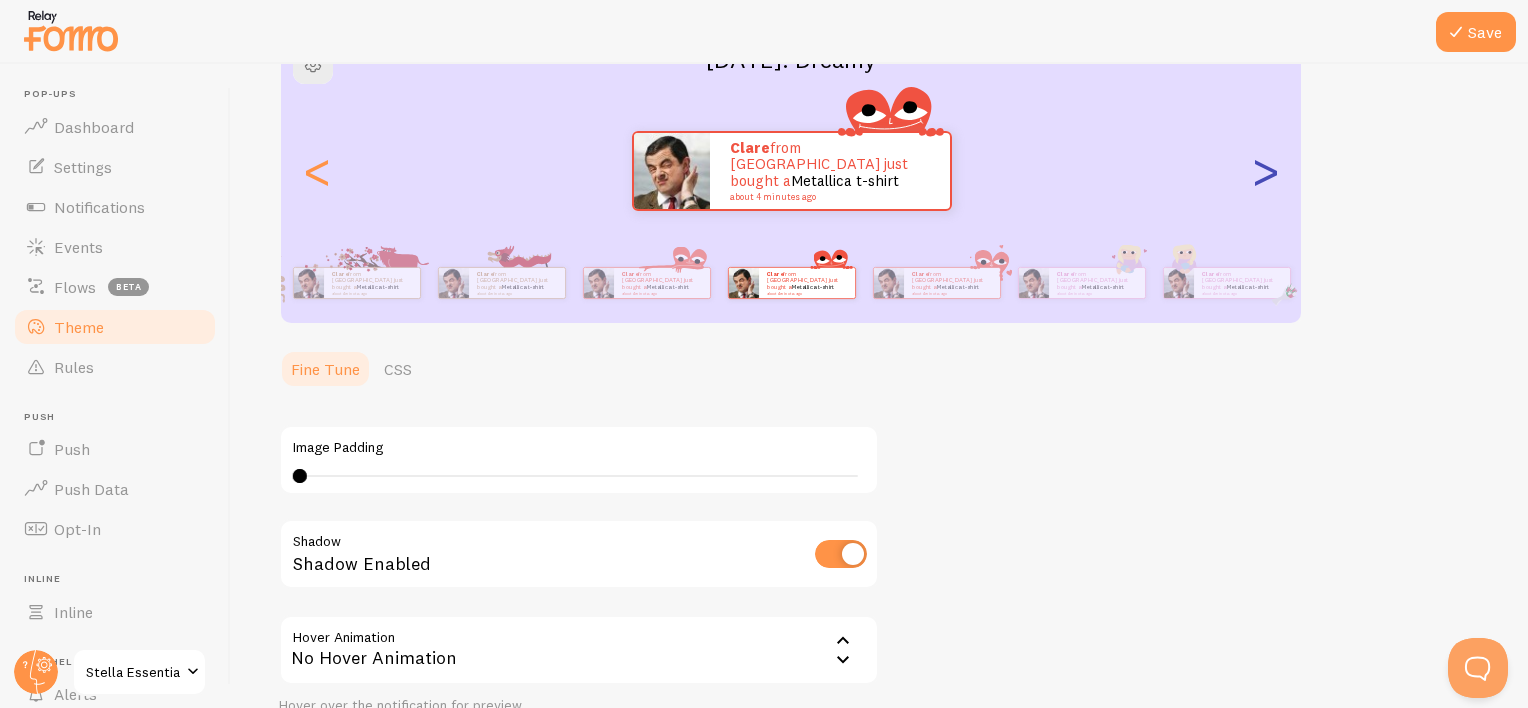 click on ">" at bounding box center [1265, 171] 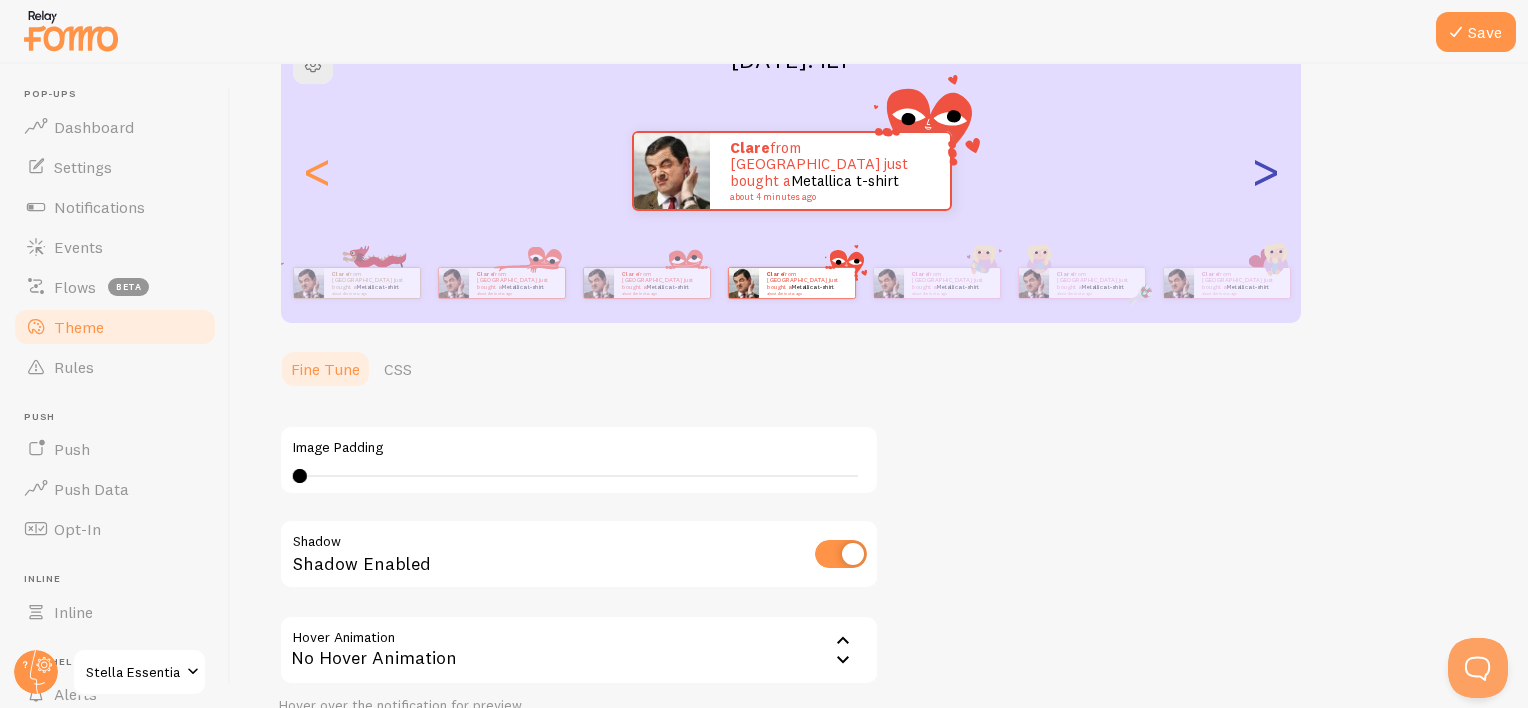 click on ">" at bounding box center [1265, 171] 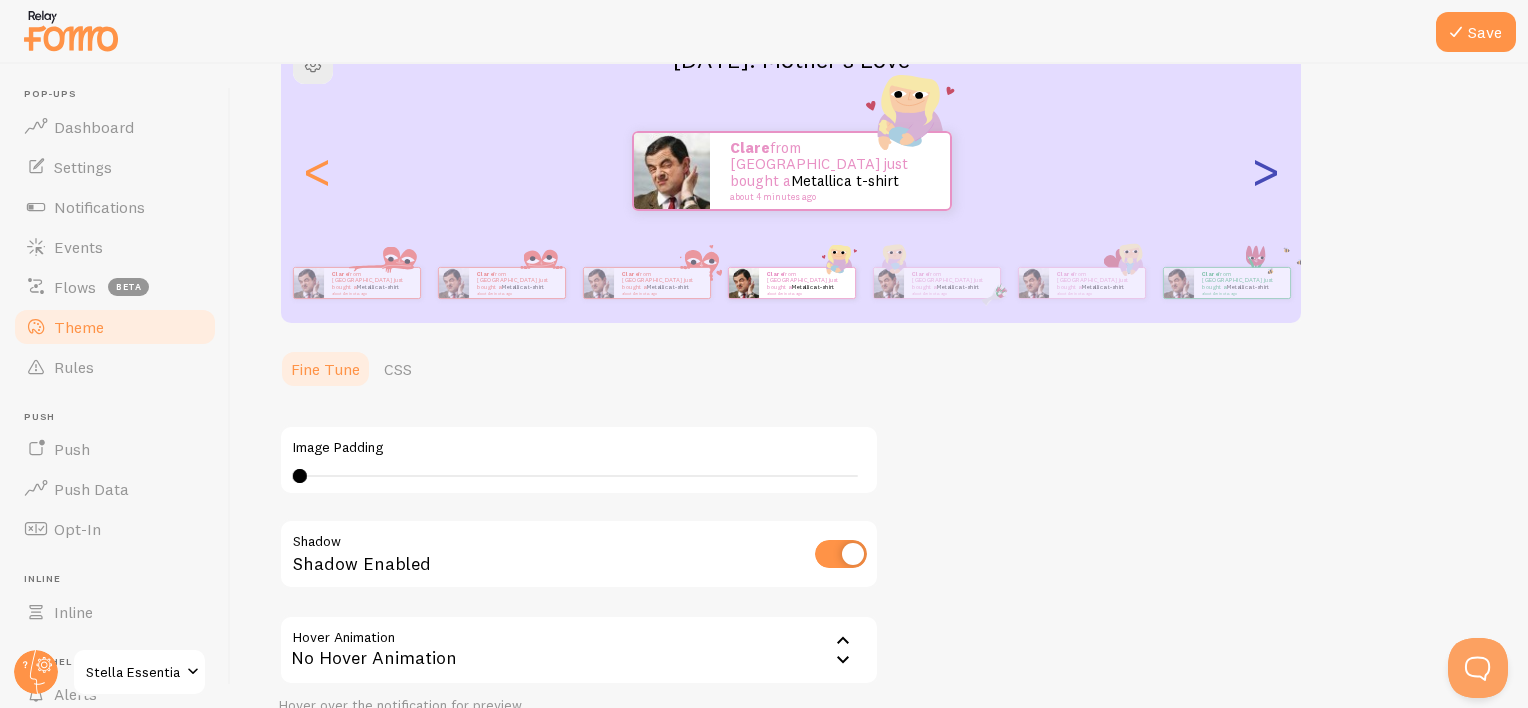 click on ">" at bounding box center [1265, 171] 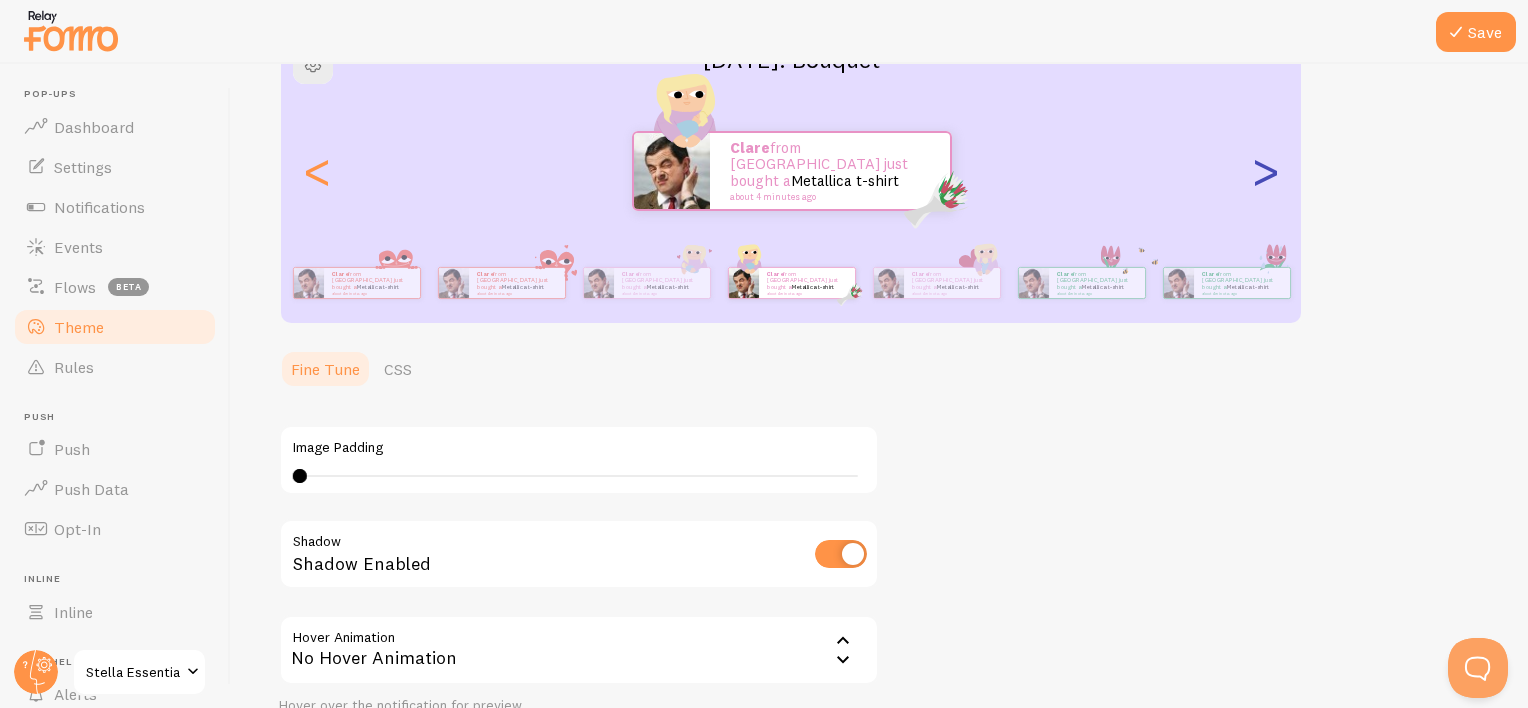 click on ">" at bounding box center (1265, 171) 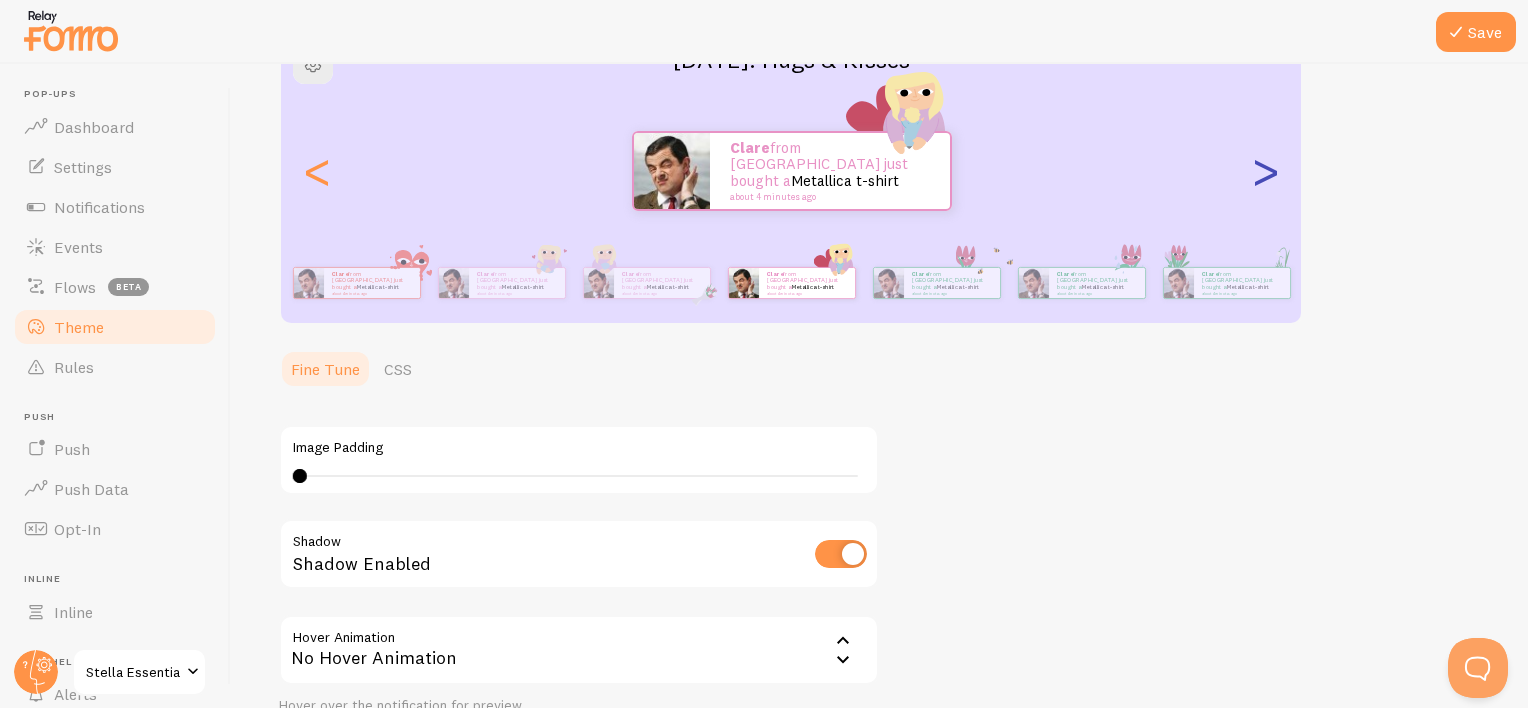 click on ">" at bounding box center (1265, 171) 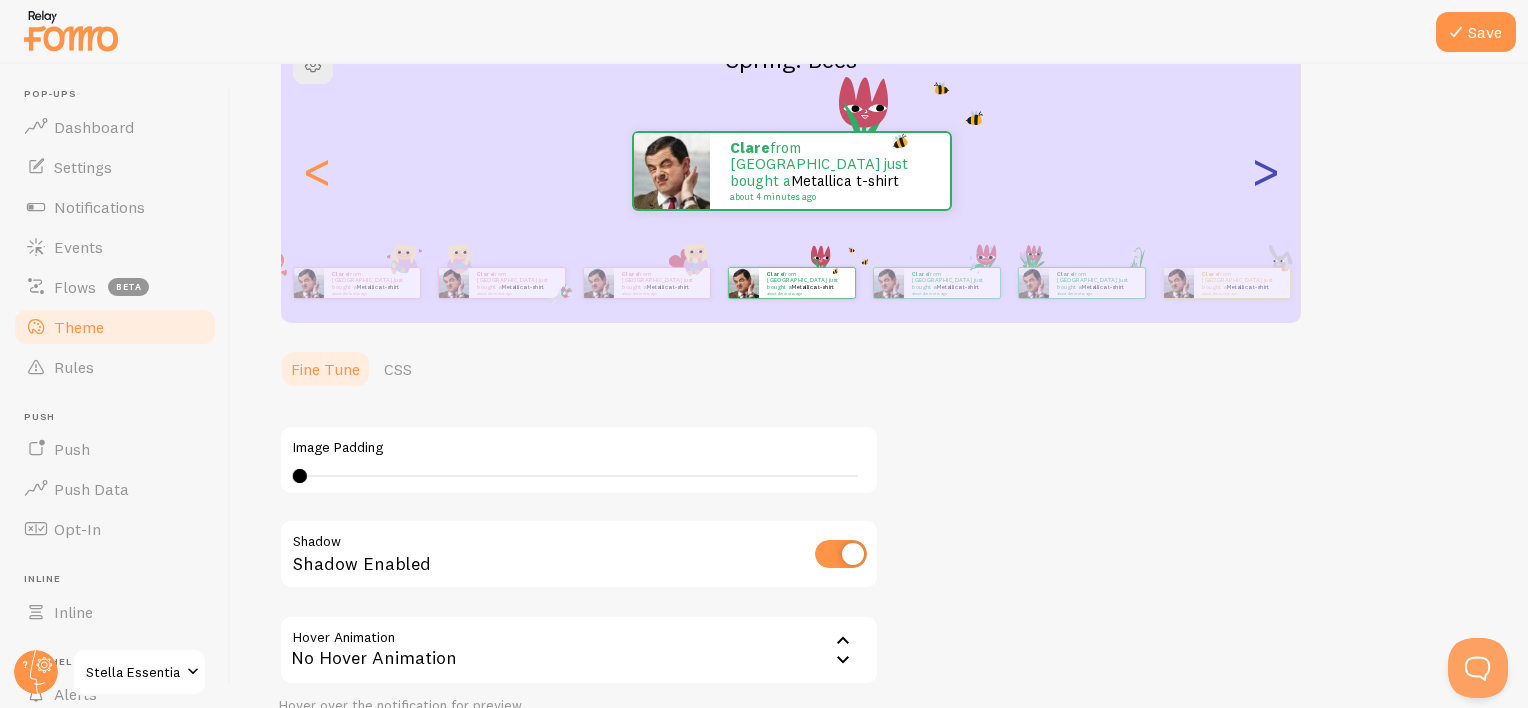 click on ">" at bounding box center [1265, 171] 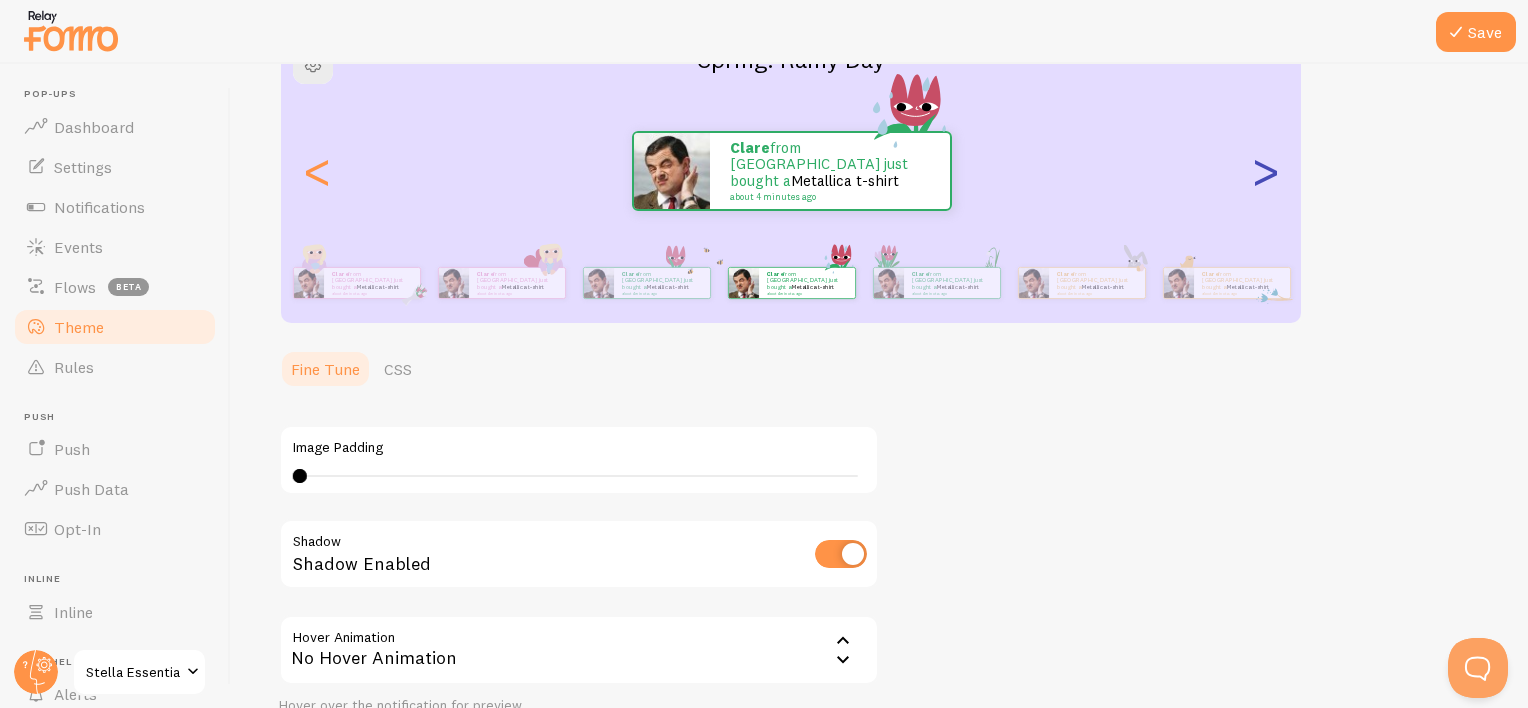 click on ">" at bounding box center [1265, 171] 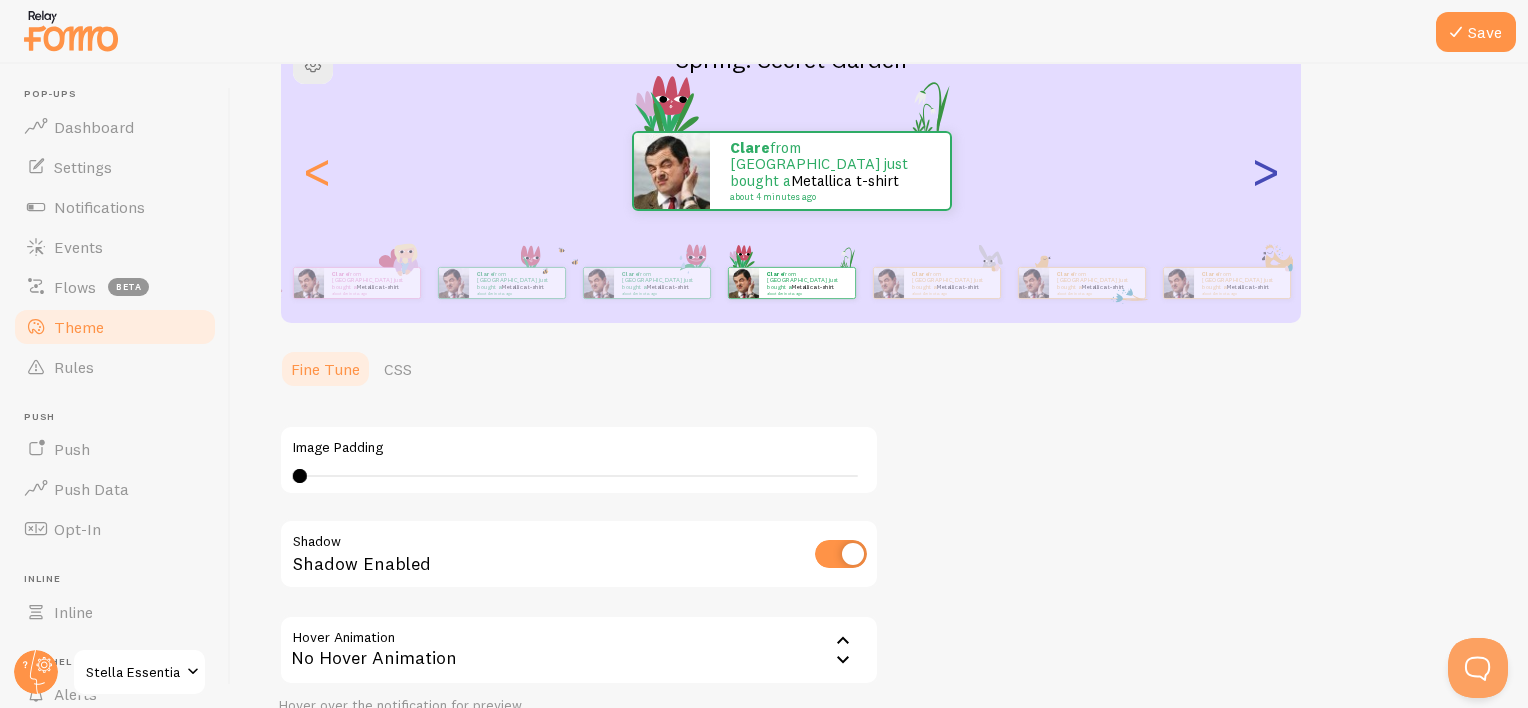 click on ">" at bounding box center [1265, 171] 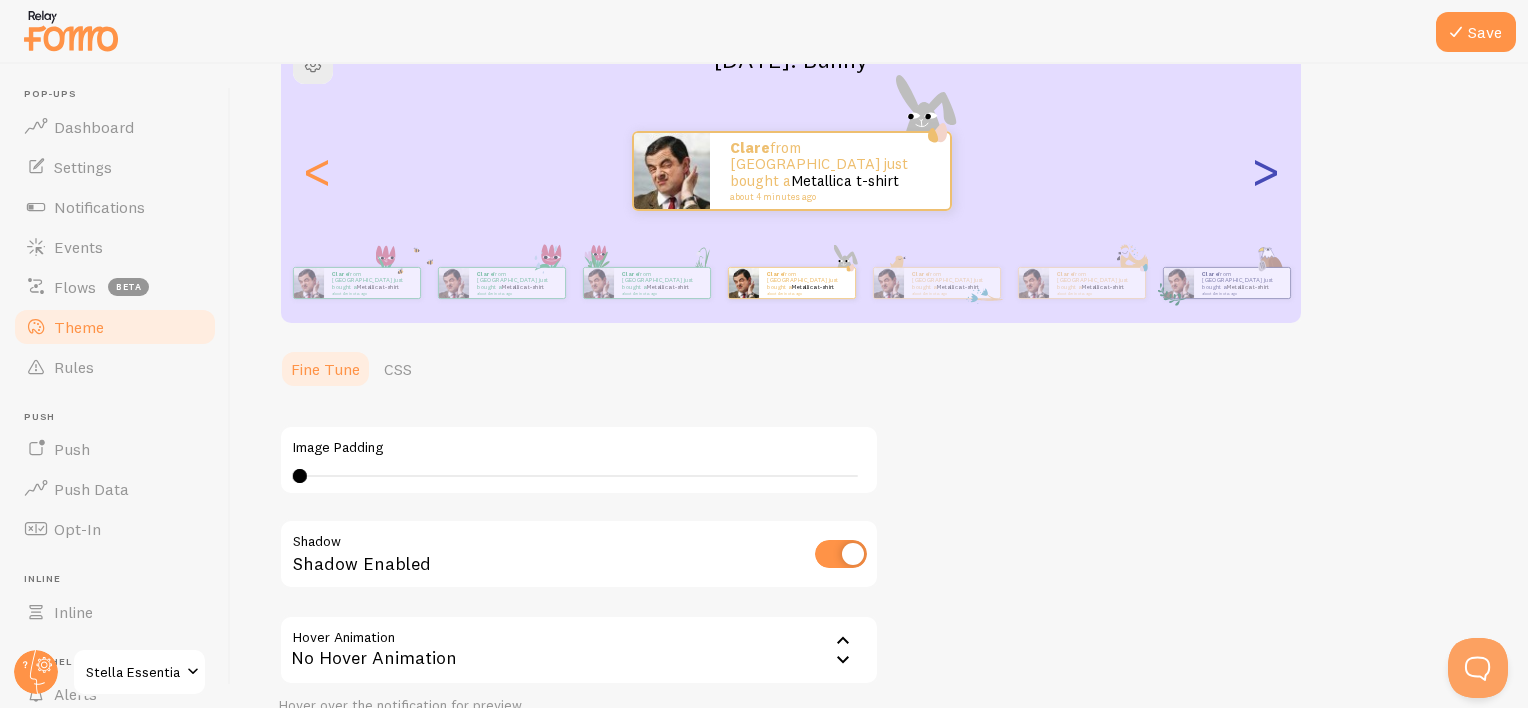 click on ">" at bounding box center [1265, 171] 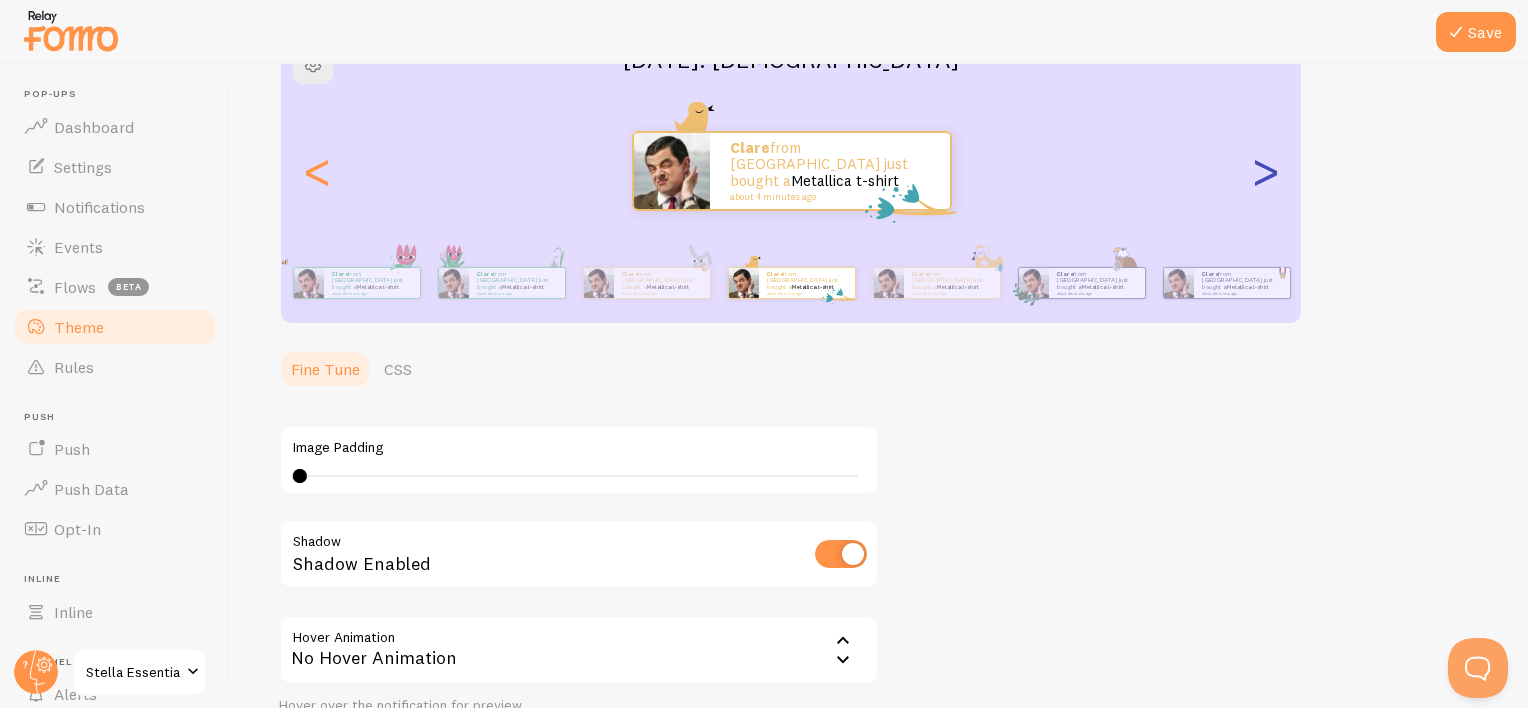 click on ">" at bounding box center [1265, 171] 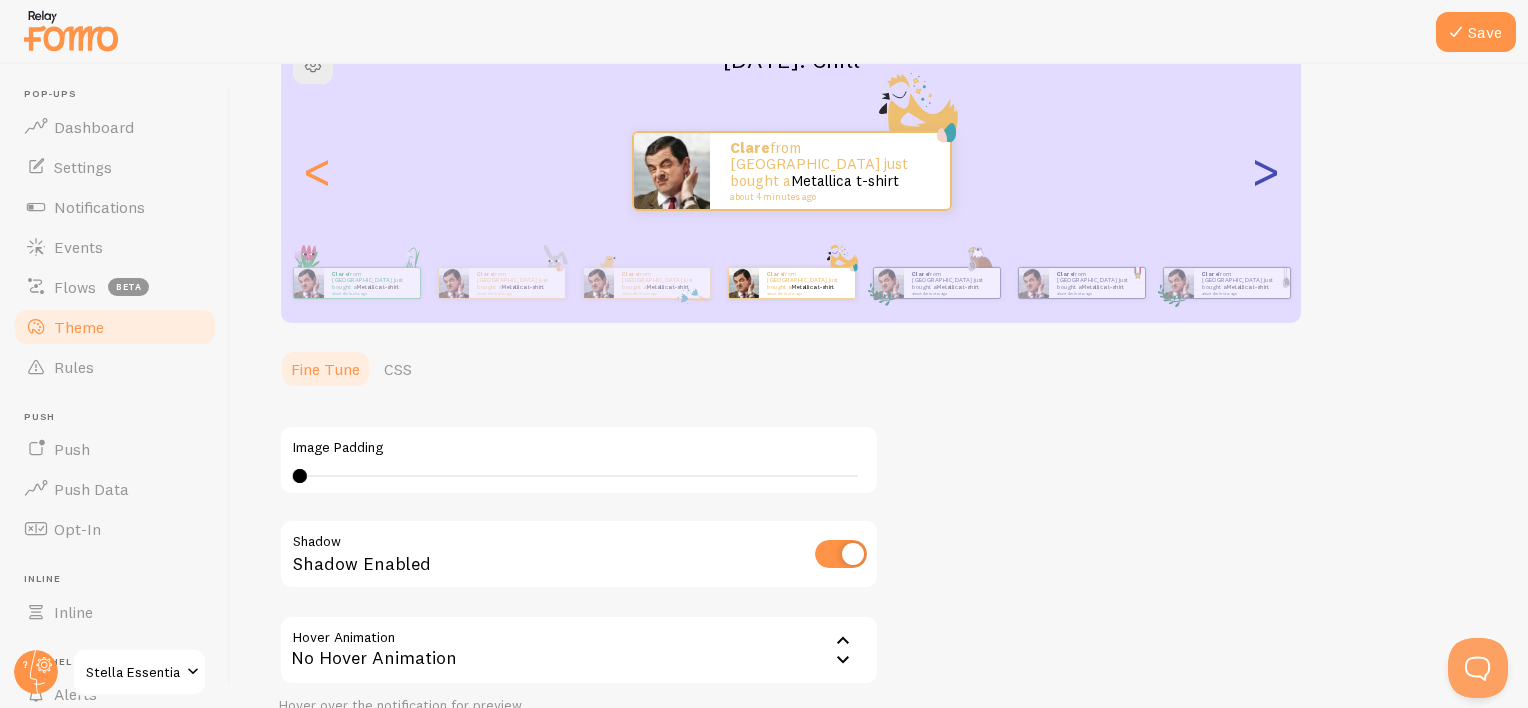 click on ">" at bounding box center [1265, 171] 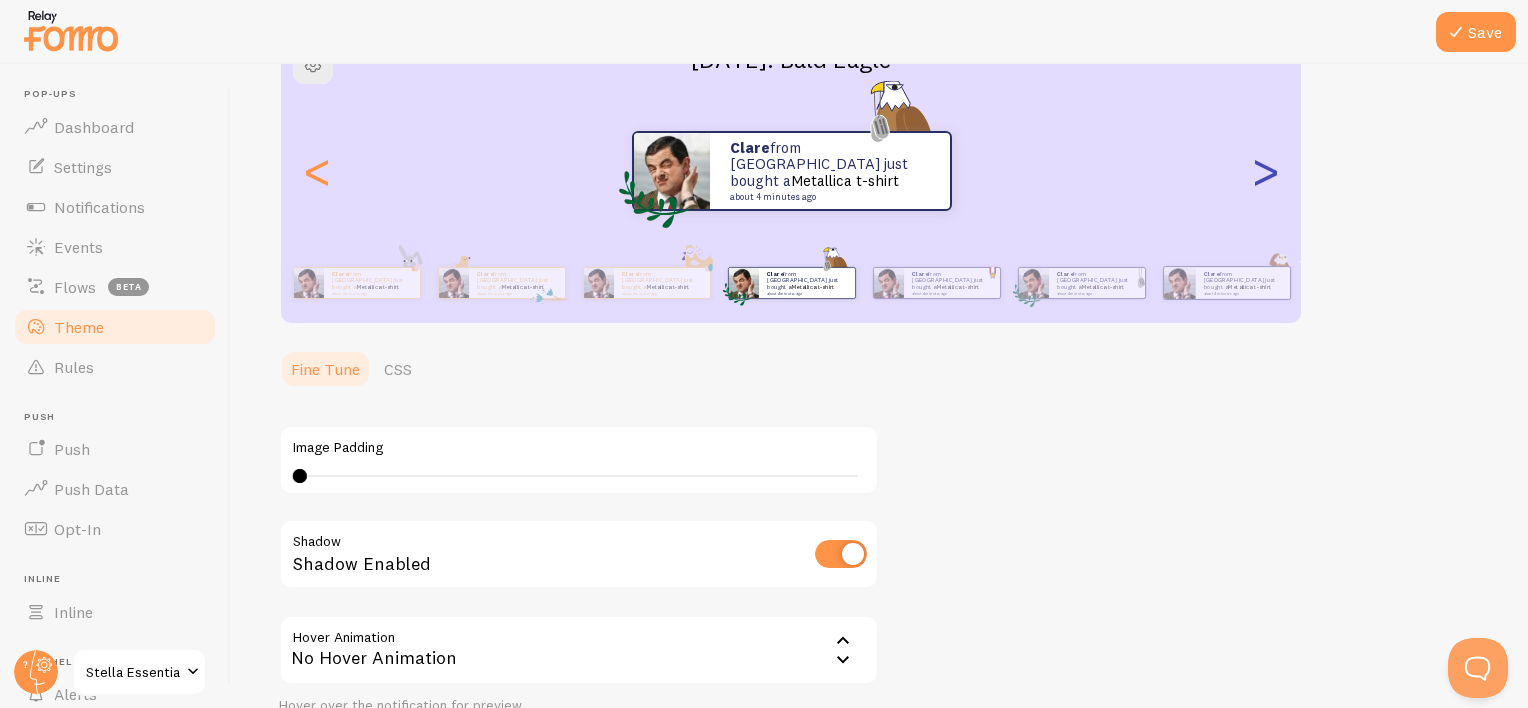 click on ">" at bounding box center [1265, 171] 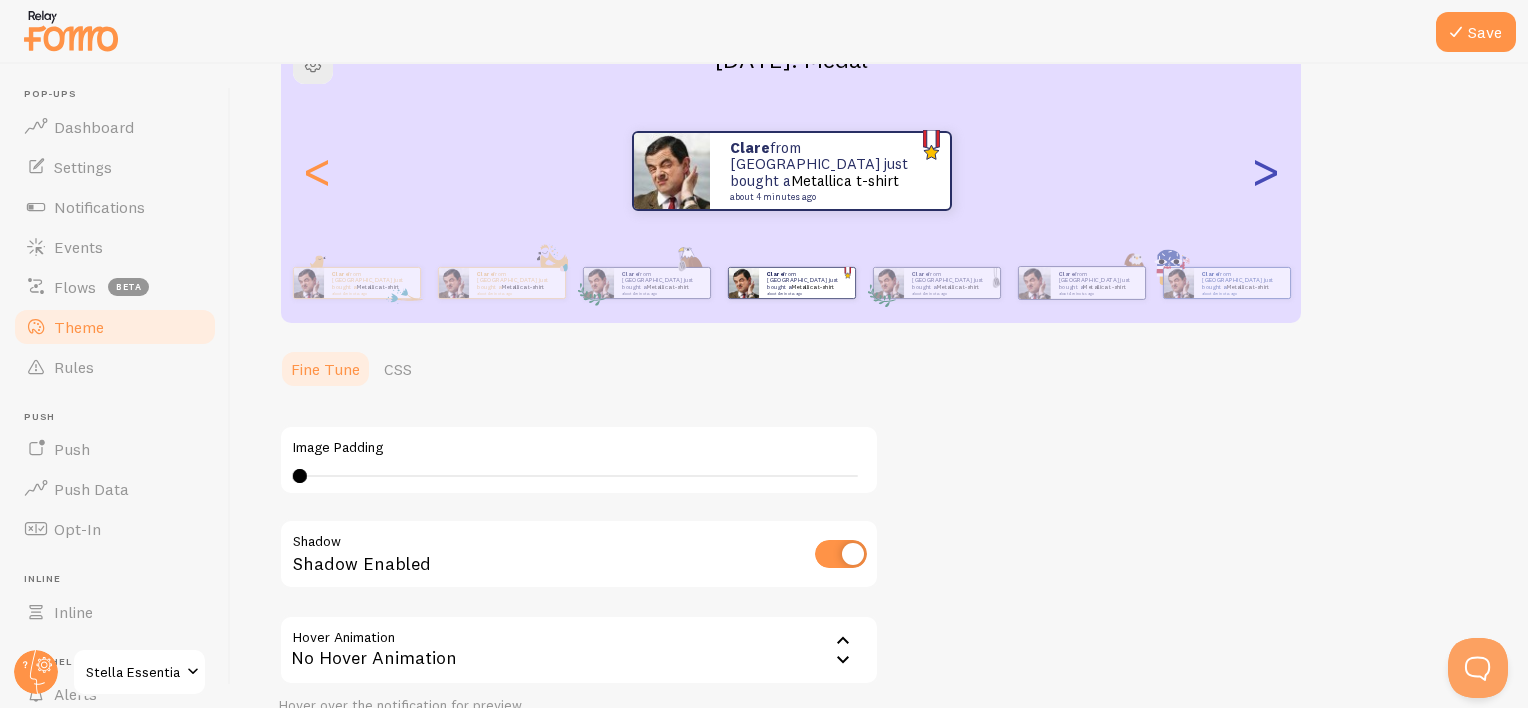 click on ">" at bounding box center (1265, 171) 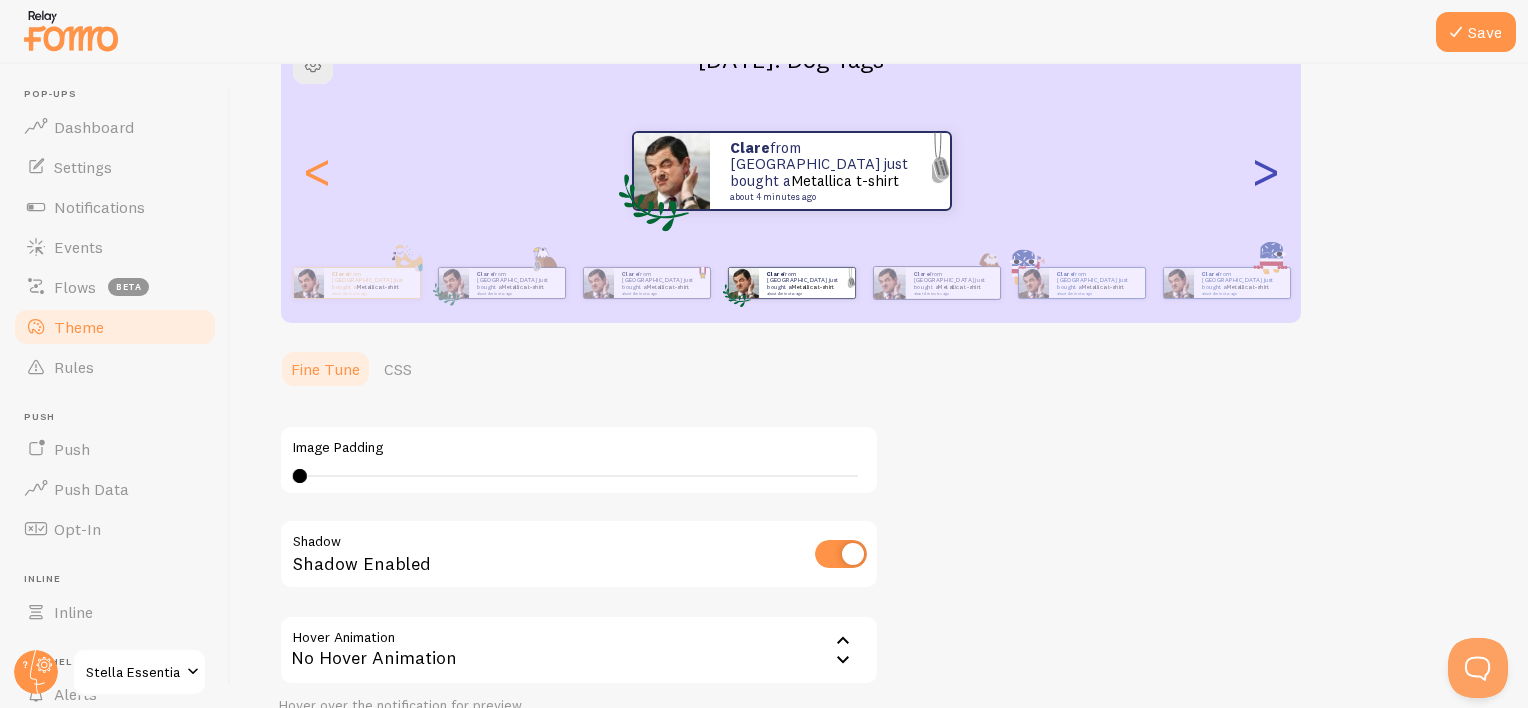 click on ">" at bounding box center [1265, 171] 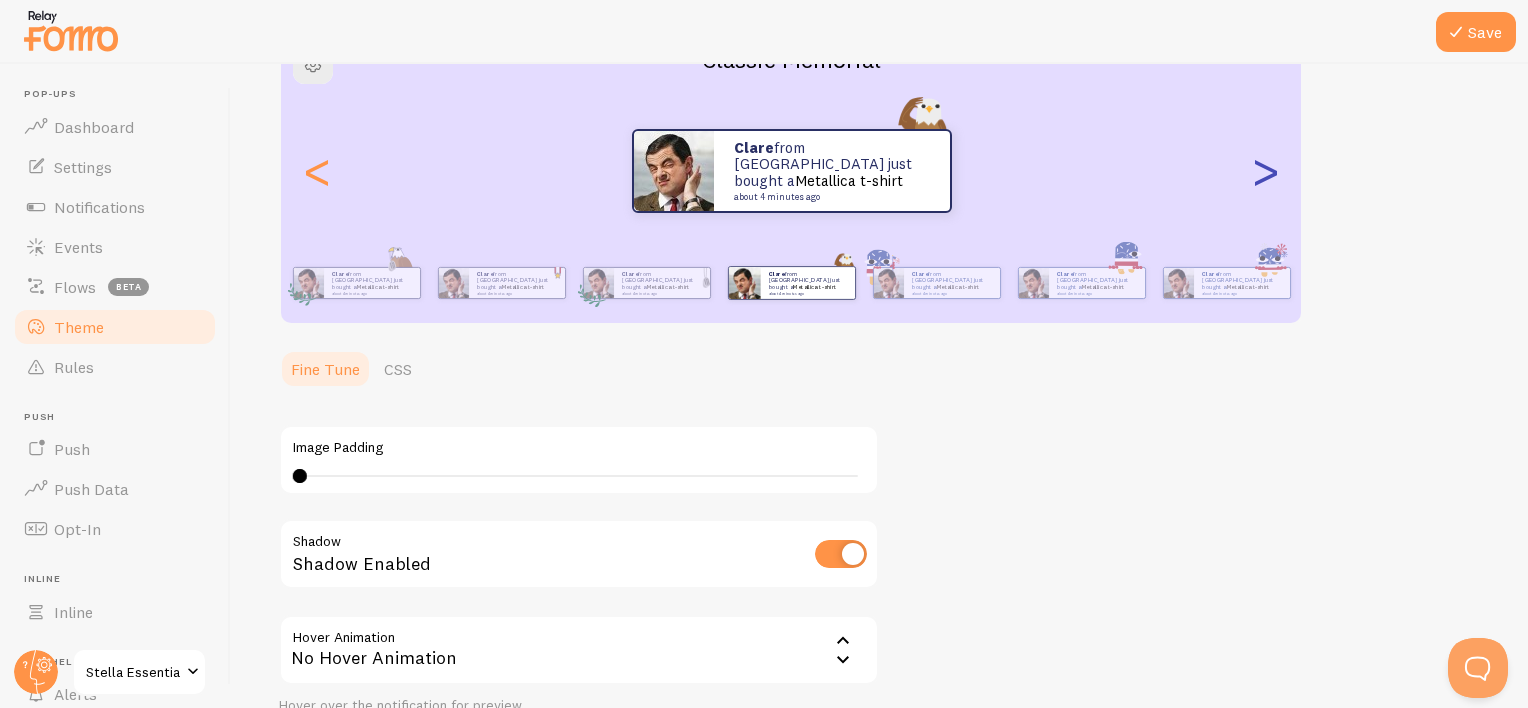 click on ">" at bounding box center [1265, 171] 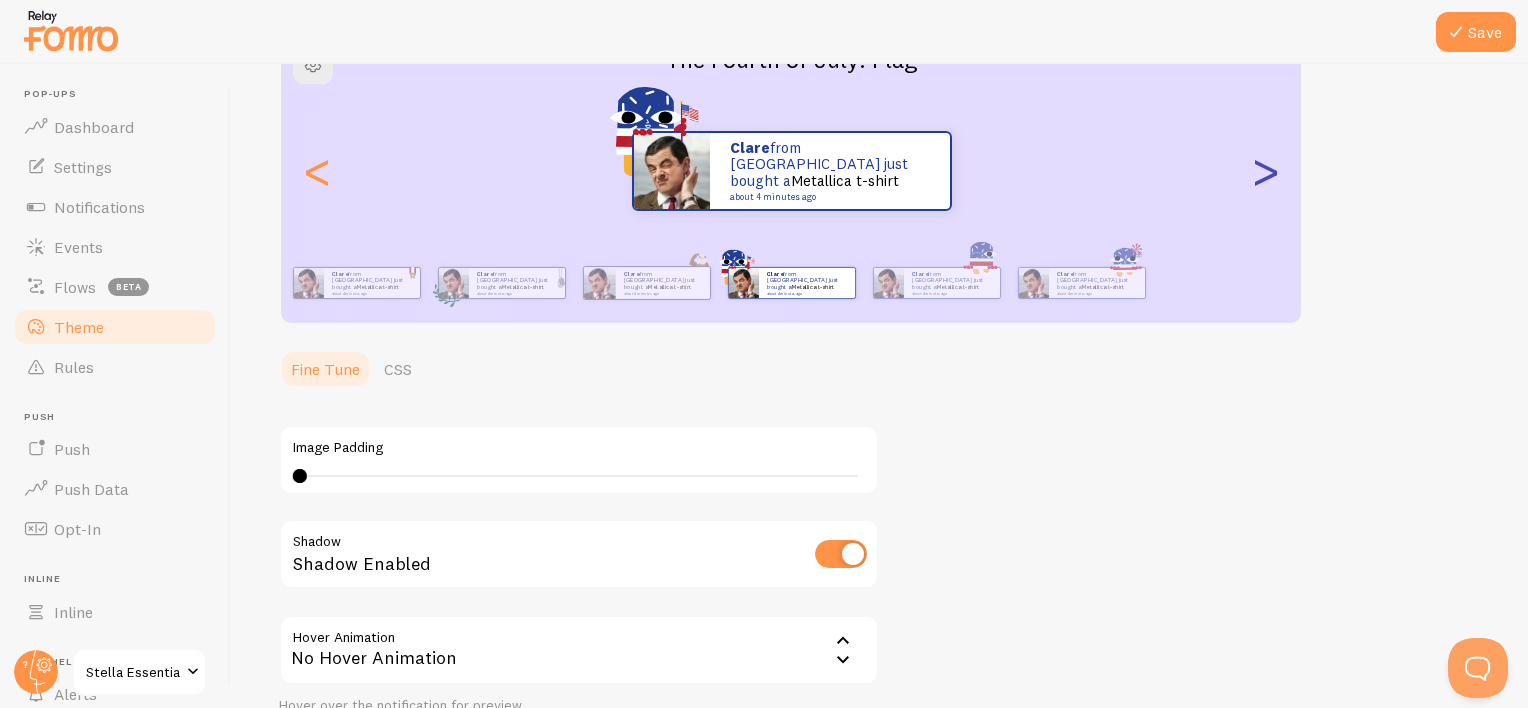 click on ">" at bounding box center [1265, 171] 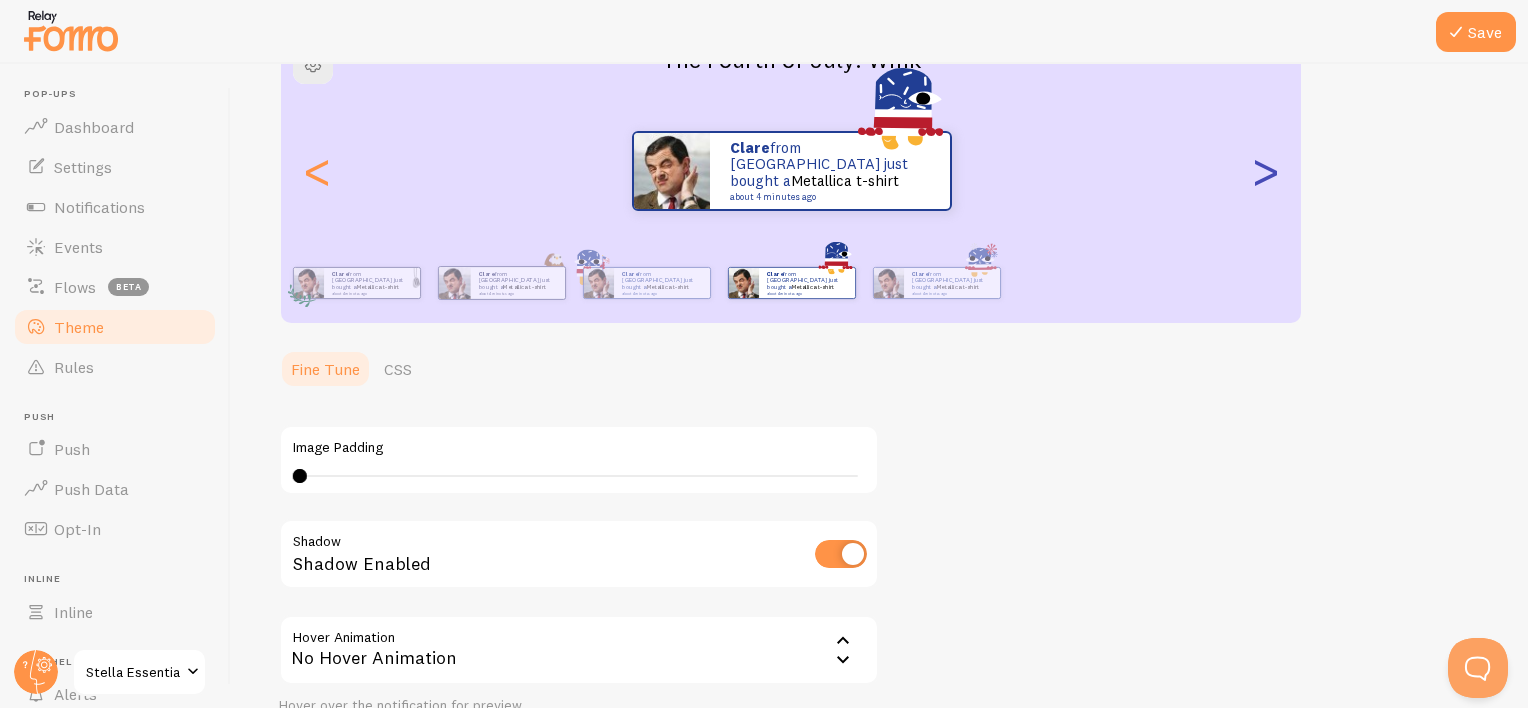 click on ">" at bounding box center [1265, 171] 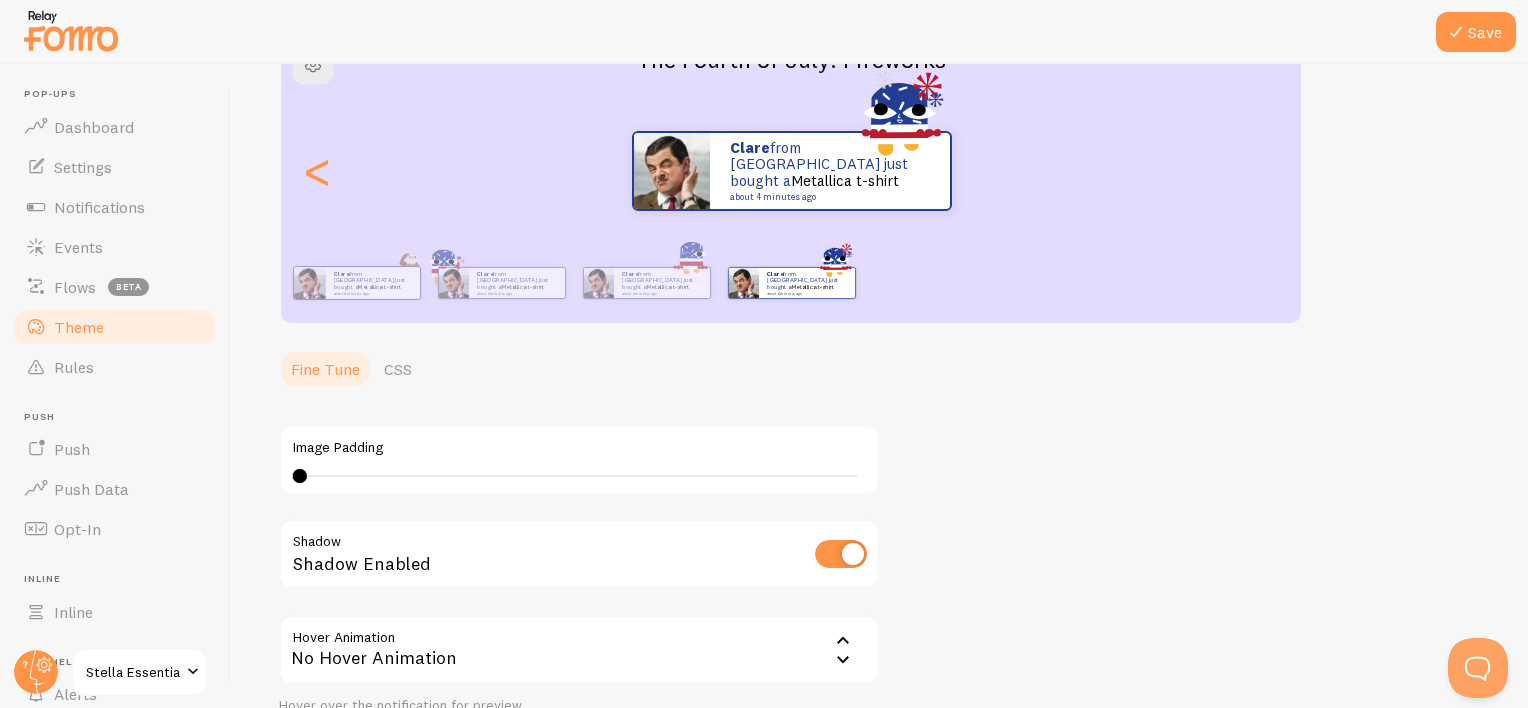 click on "Clare  from United Kingdom just bought a  Metallica t-shirt   about 4 minutes ago" at bounding box center (791, 171) 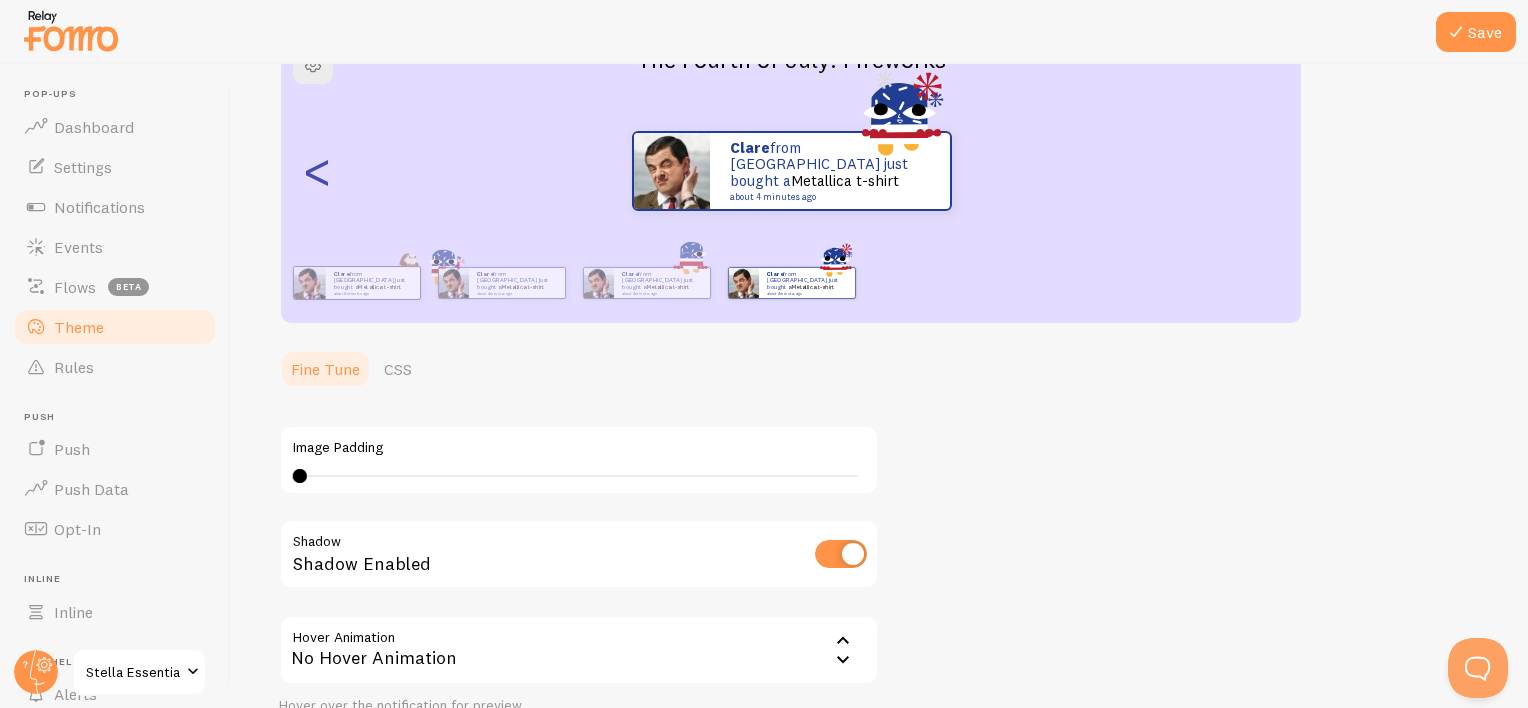 click on "<" at bounding box center (317, 171) 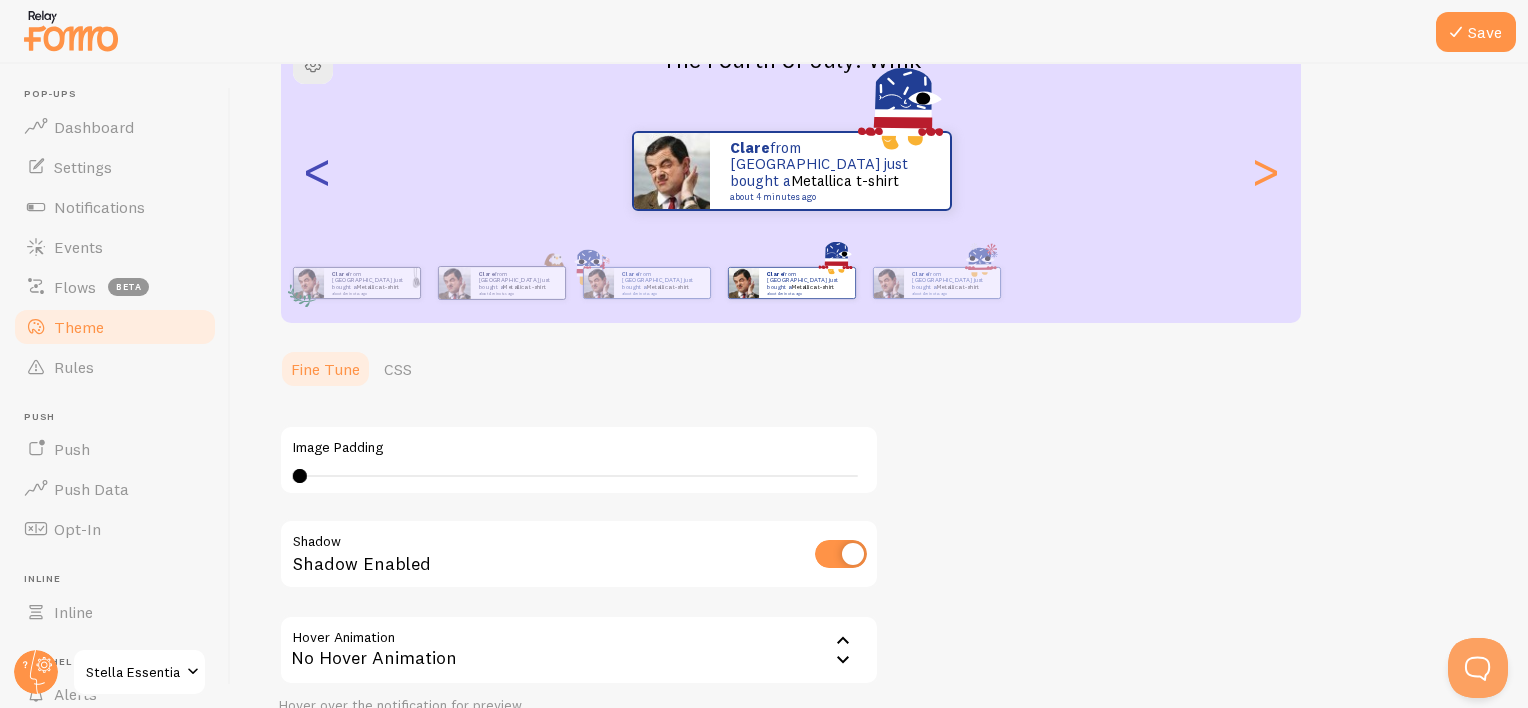click on "<" at bounding box center [317, 171] 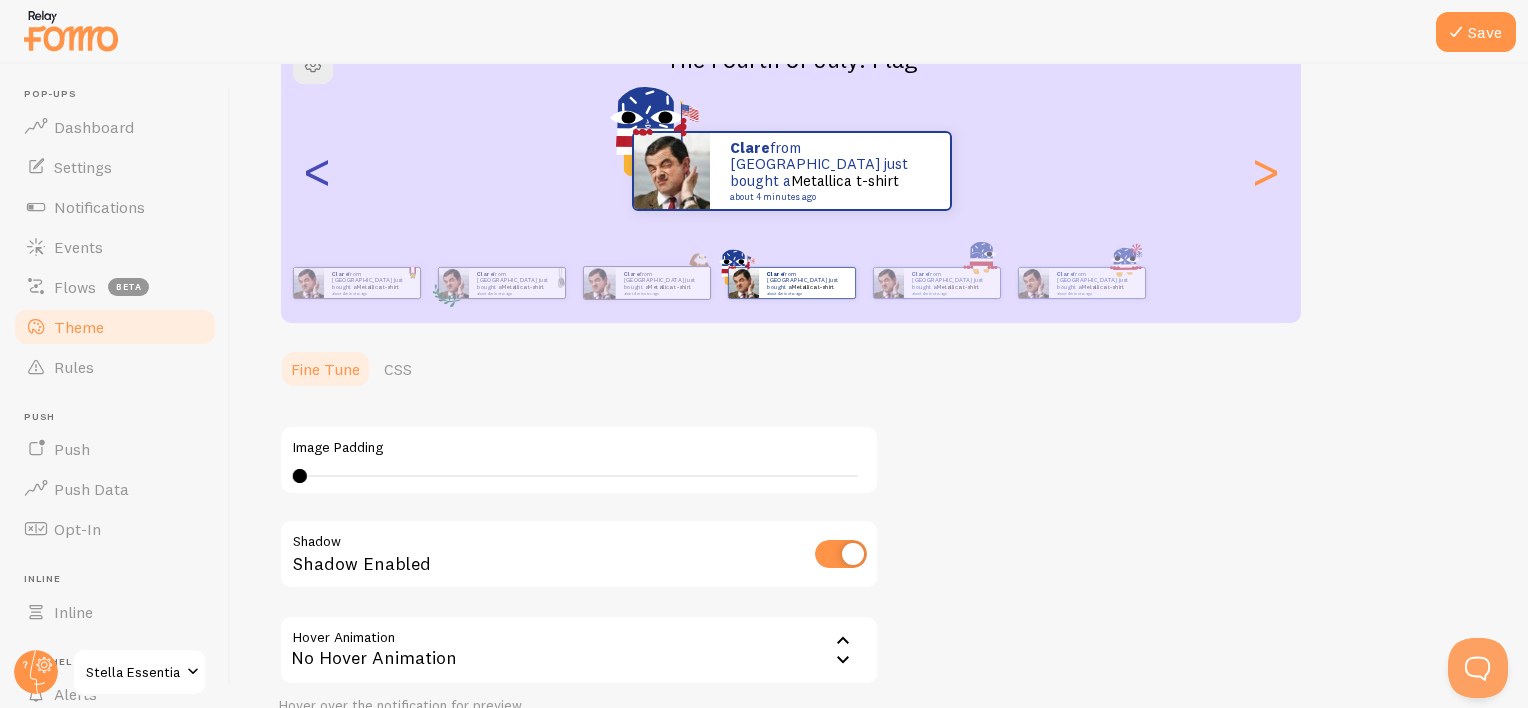 click on "<" at bounding box center [317, 171] 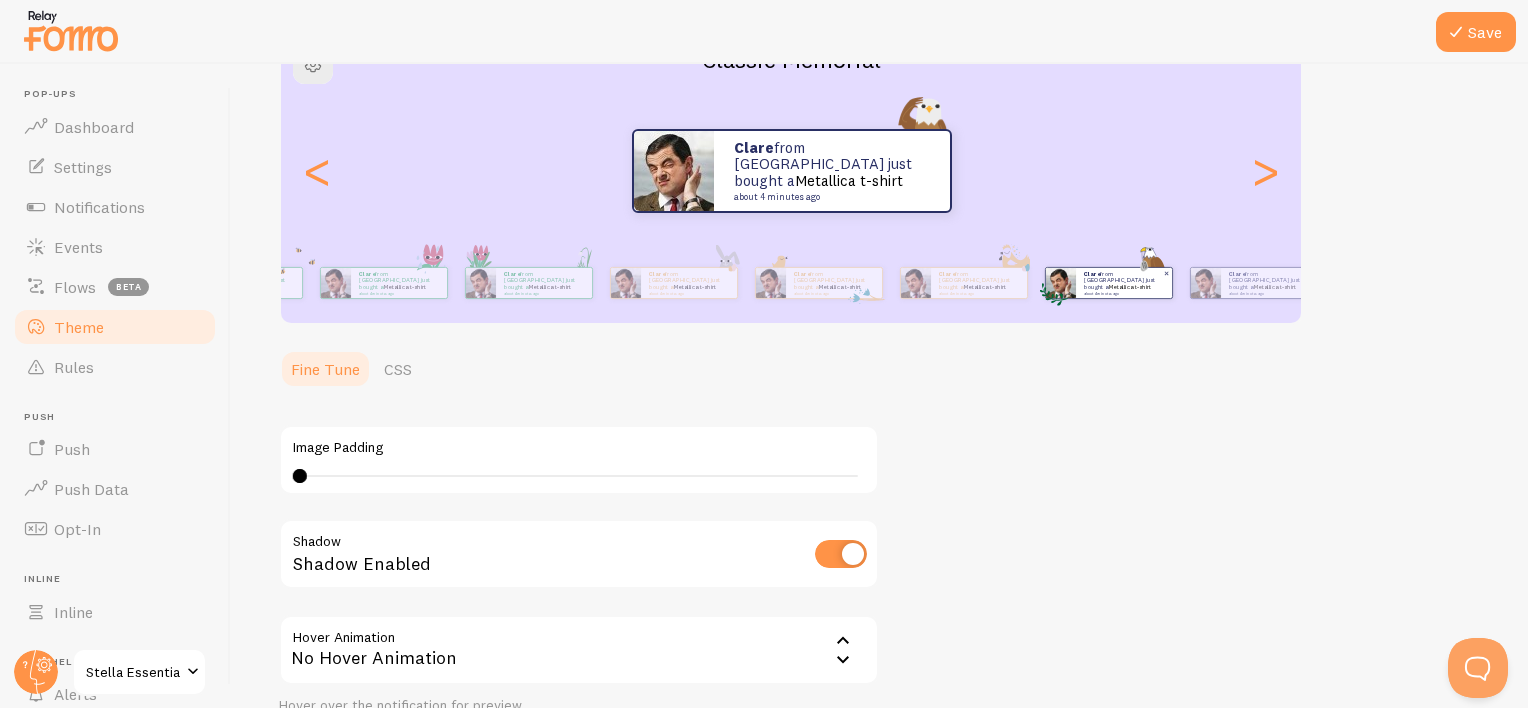 click on "Clare  from United Kingdom just bought a  Metallica t-shirt   about 4 minutes ago" at bounding box center [1124, 282] 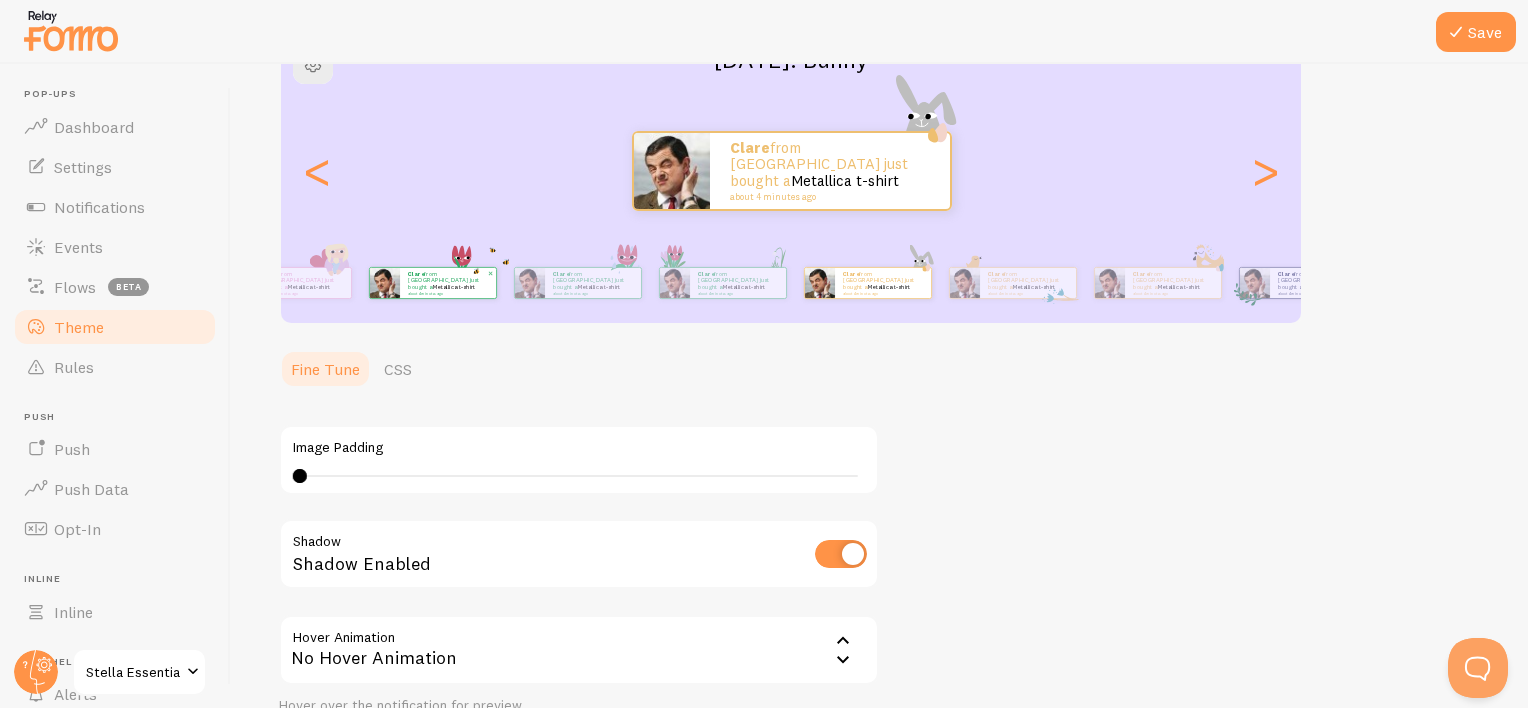 click on "Clare  from United Kingdom just bought a  Metallica t-shirt   about 4 minutes ago" at bounding box center [432, 283] 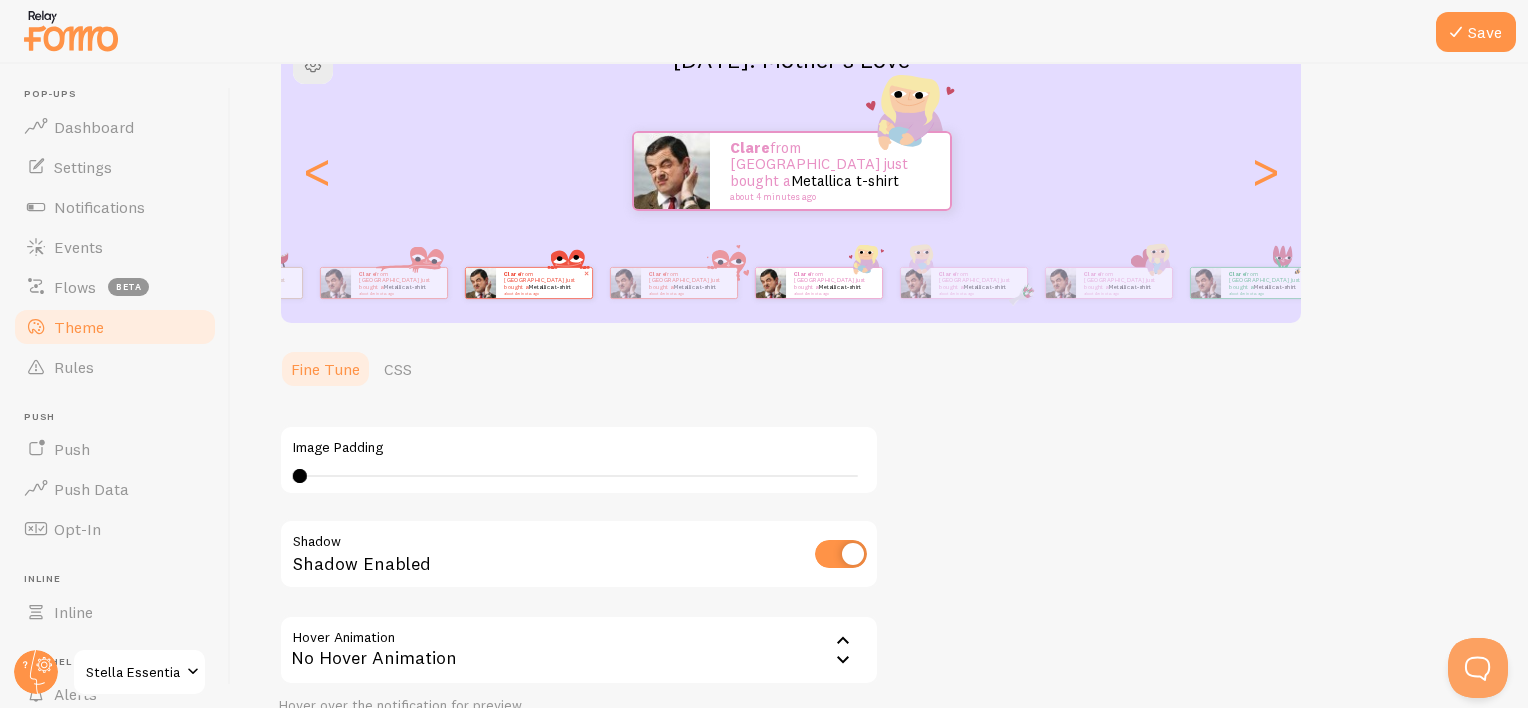 click on "Clare  from United Kingdom just bought a  Metallica t-shirt   about 4 minutes ago" at bounding box center [544, 283] 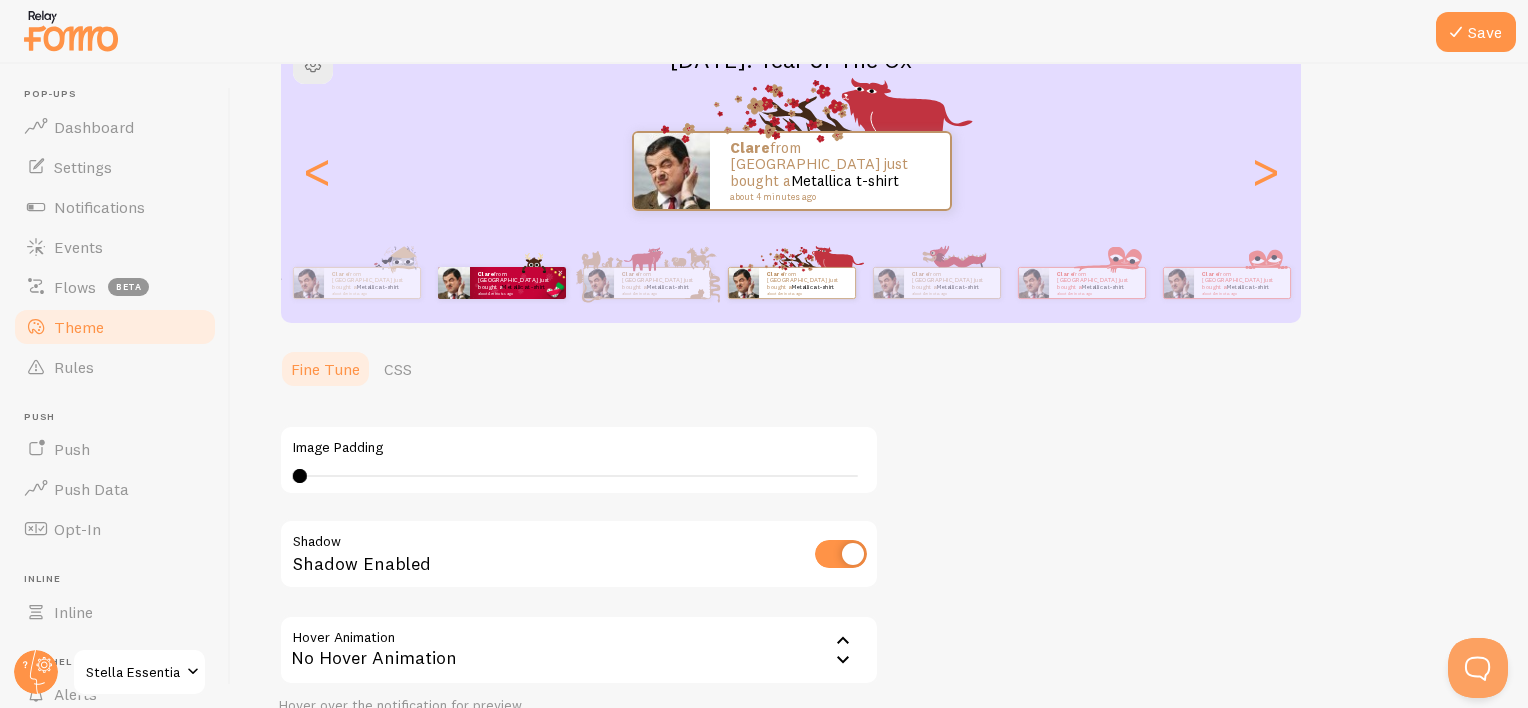 click on "Clare  from United Kingdom just bought a  Metallica t-shirt   about 4 minutes ago" at bounding box center [501, 283] 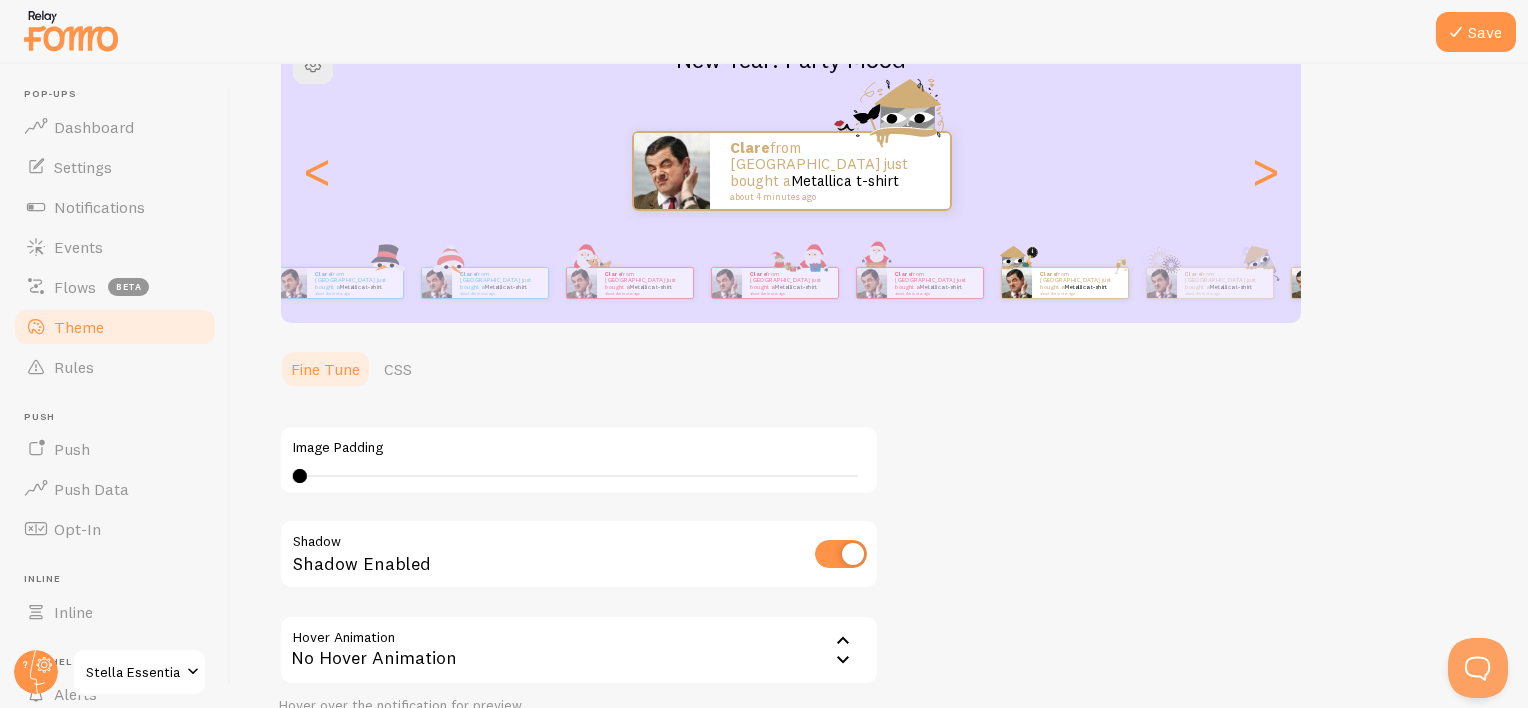 click on "Clare  from United Kingdom just bought a  Metallica t-shirt   about 4 minutes ago" at bounding box center (1064, 283) 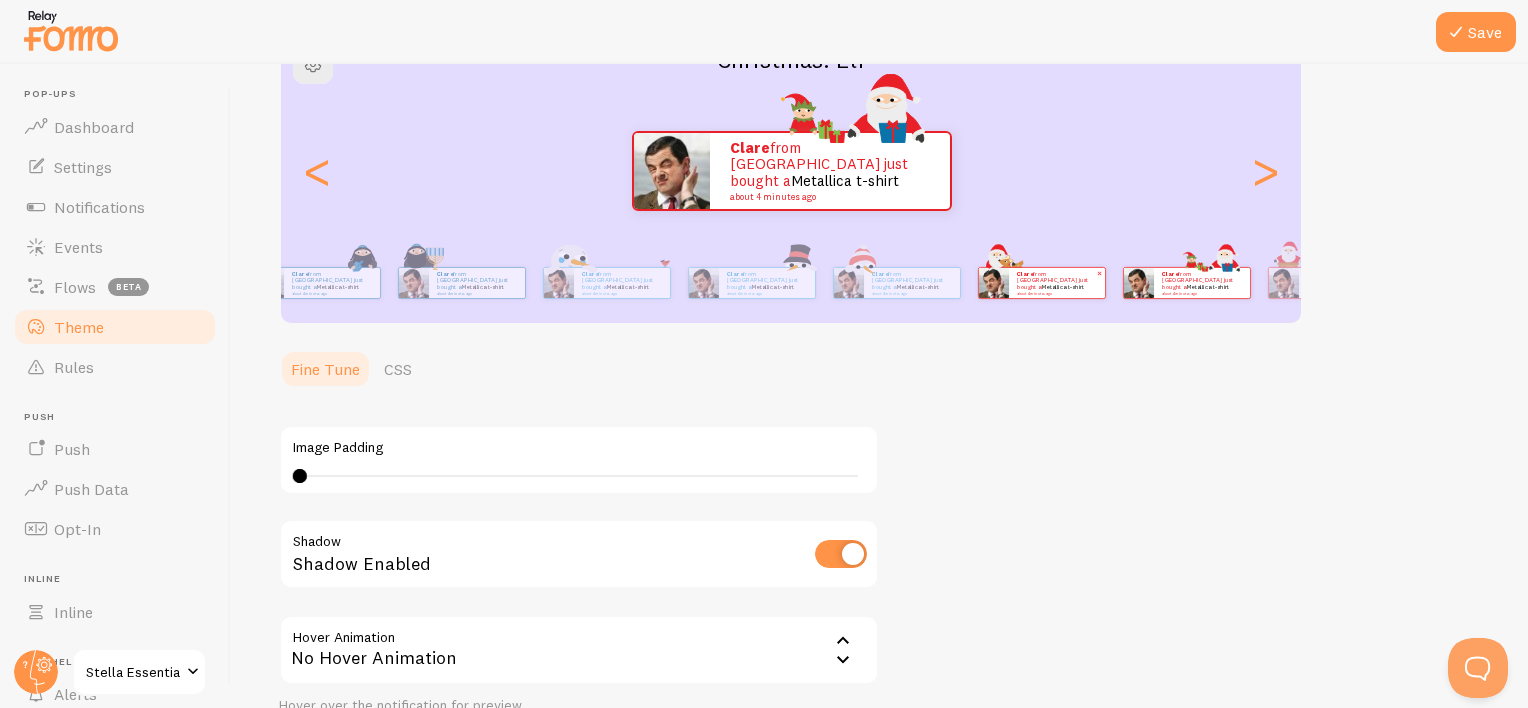 click on "Clare  from United Kingdom just bought a  Metallica t-shirt   about 4 minutes ago" at bounding box center (1041, 283) 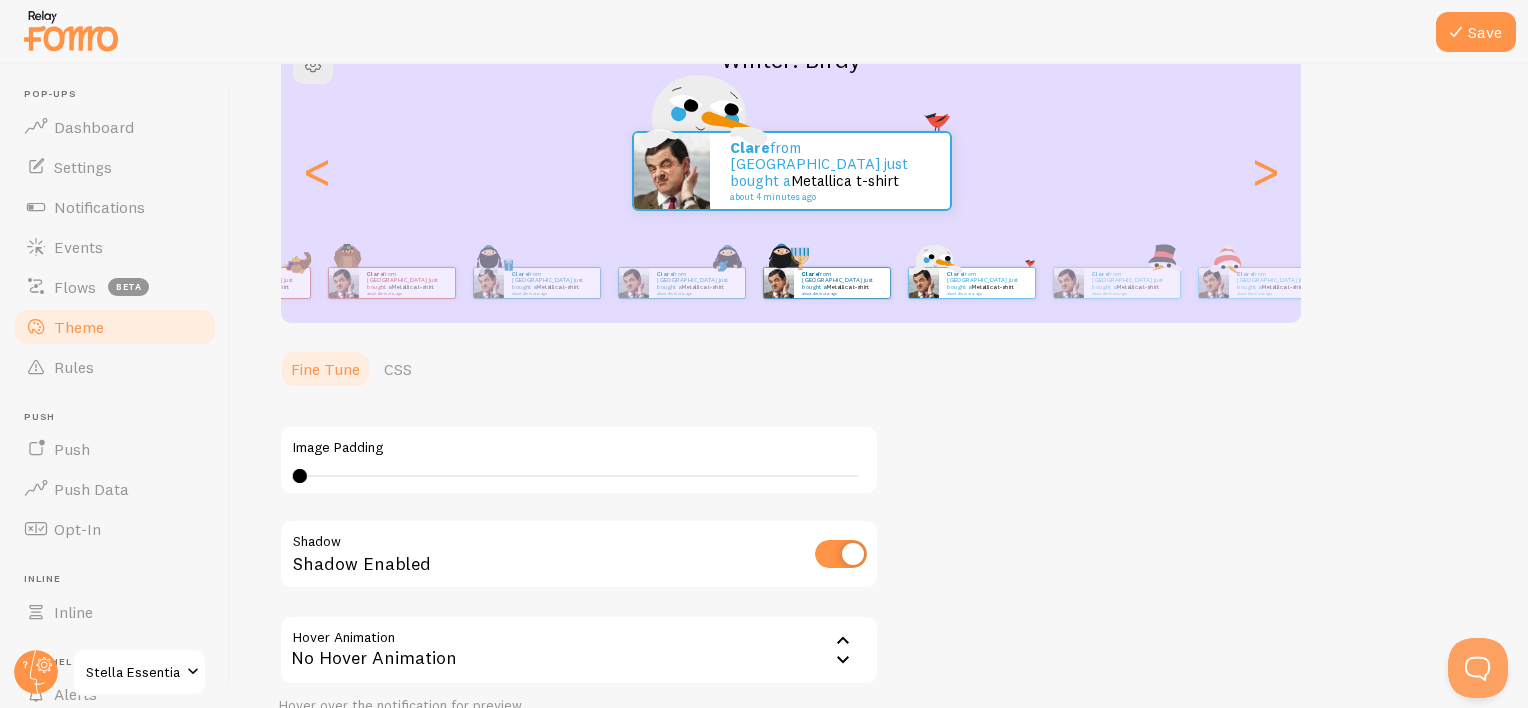 click on "Clare  from United Kingdom just bought a  Metallica t-shirt   about 4 minutes ago Clare  from United Kingdom just bought a  Metallica t-shirt   about 4 minutes ago Clare  from United Kingdom just bought a  Metallica t-shirt   about 4 minutes ago Clare  from United Kingdom just bought a  Metallica t-shirt   about 4 minutes ago Clare  from United Kingdom just bought a  Metallica t-shirt   about 4 minutes ago Clare  from United Kingdom just bought a  Metallica t-shirt   about 4 minutes ago Clare  from United Kingdom just bought a  Metallica t-shirt   about 4 minutes ago Clare  from United Kingdom just bought a  Metallica t-shirt   about 4 minutes ago Clare  from United Kingdom just bought a  Metallica t-shirt   about 4 minutes ago Clare  from United Kingdom just bought a  Metallica t-shirt   about 4 minutes ago Clare  from United Kingdom just bought a  Metallica t-shirt   about 4 minutes ago Clare  from United Kingdom just bought a  Metallica t-shirt   about 4 minutes ago Clare Metallica t-shirt   Clare   Clare" at bounding box center [791, 283] 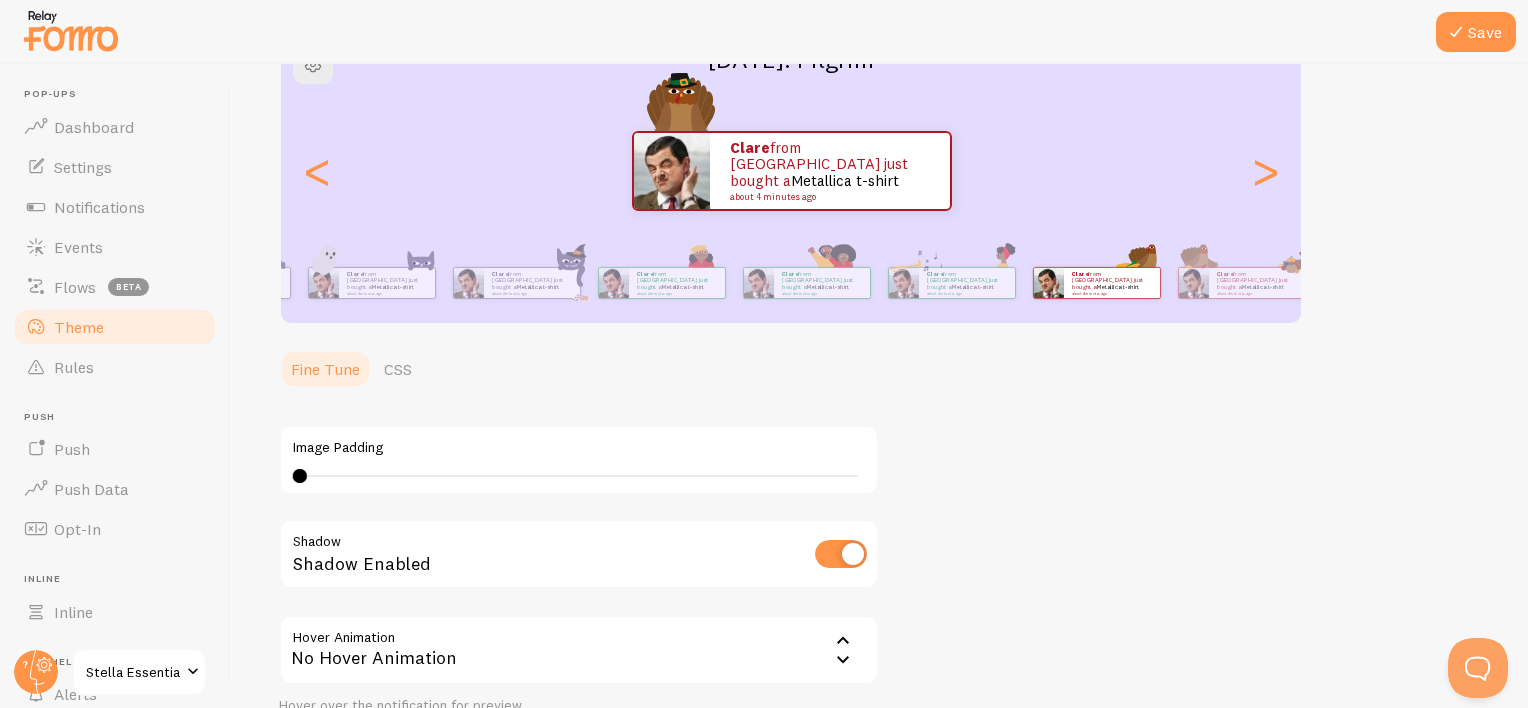 click on "Clare  from United Kingdom just bought a  Metallica t-shirt   about 4 minutes ago" at bounding box center [1096, 283] 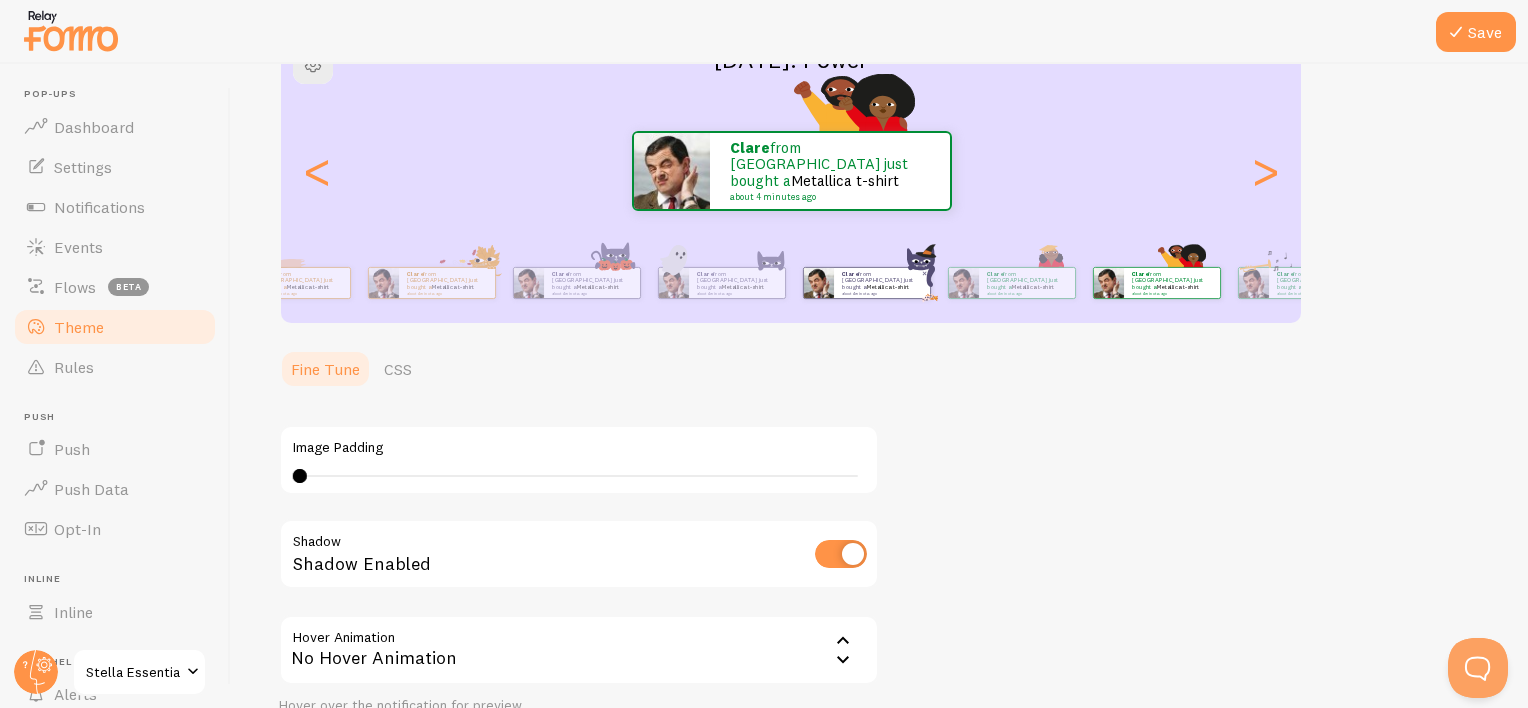 click on "Clare  from United Kingdom just bought a  Metallica t-shirt   about 4 minutes ago" at bounding box center (882, 283) 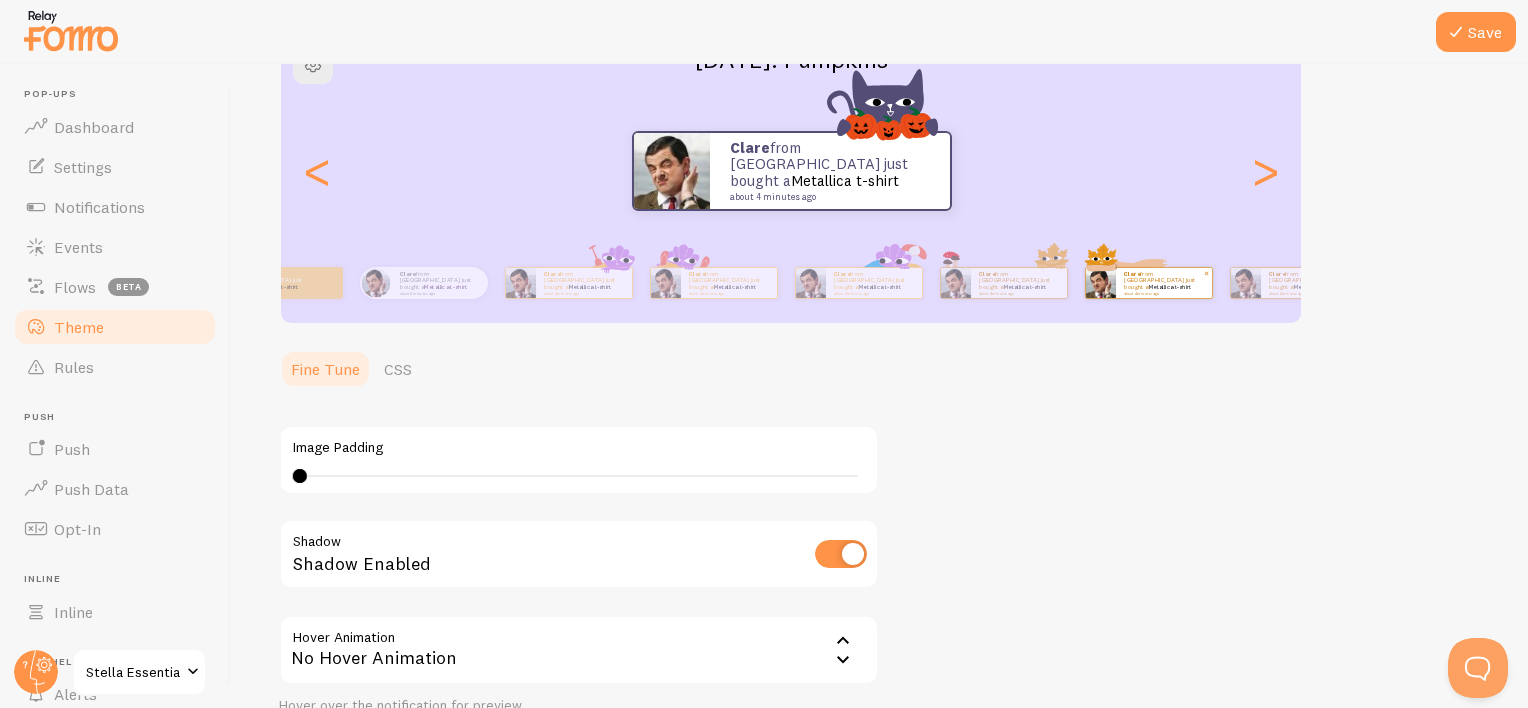 click on "Clare  from United Kingdom just bought a  Metallica t-shirt   about 4 minutes ago" at bounding box center (1164, 283) 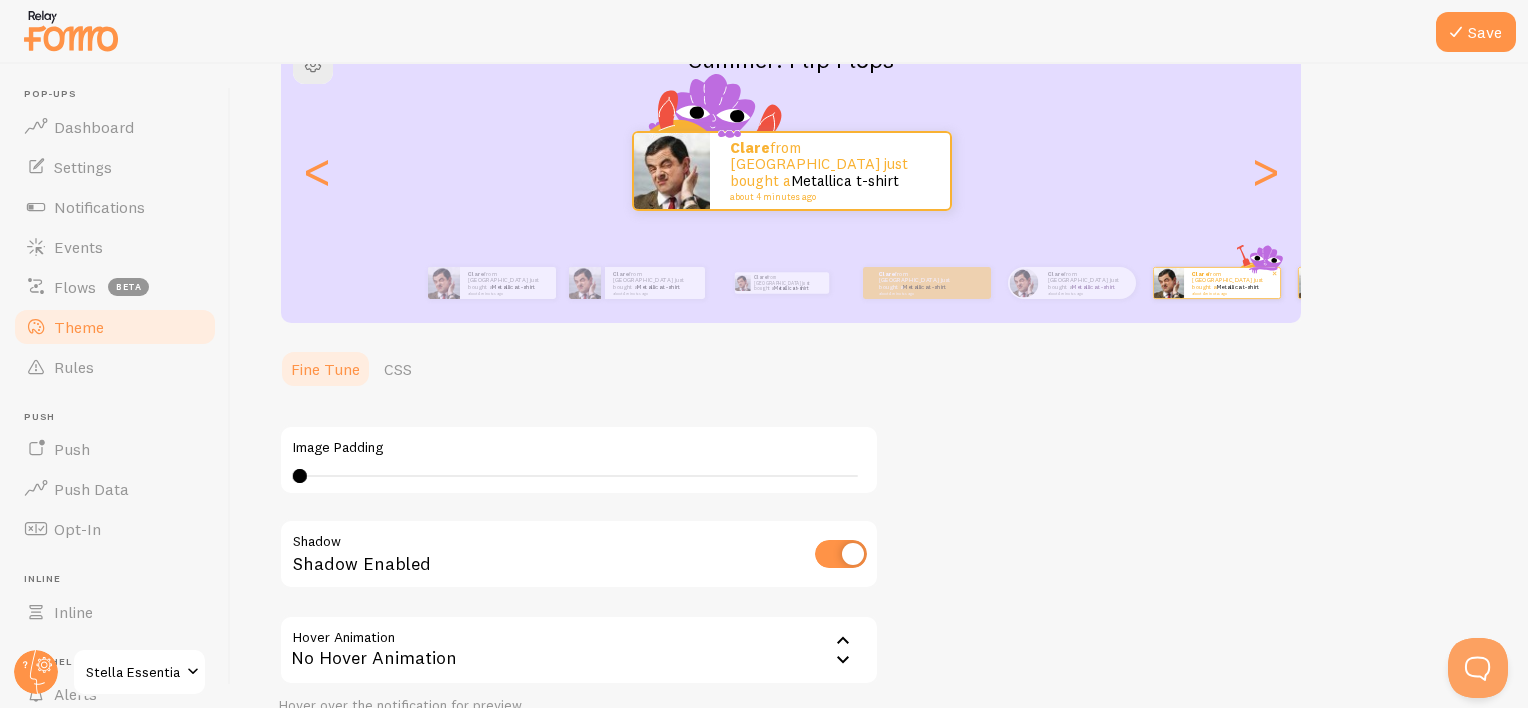 click at bounding box center [1168, 283] 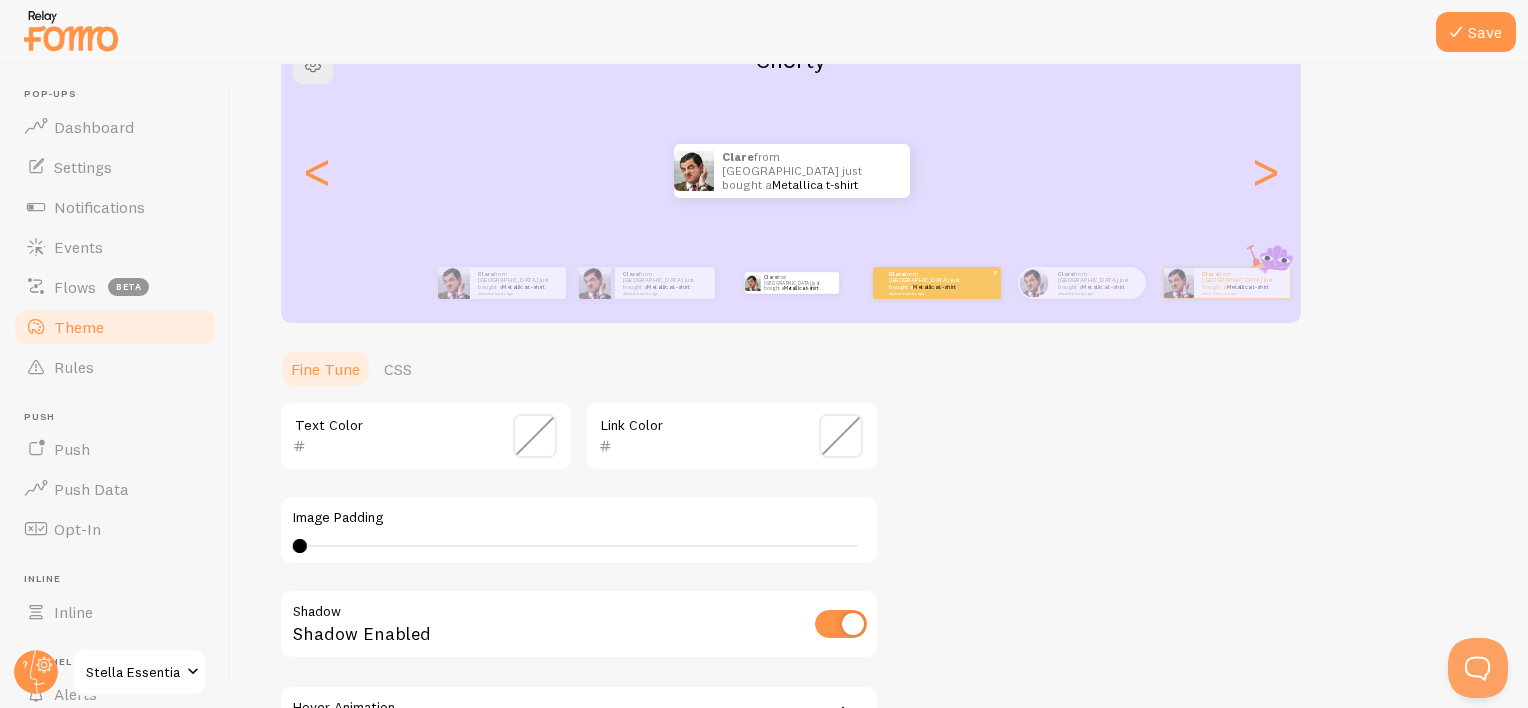 click on "Metallica t-shirt" at bounding box center (934, 287) 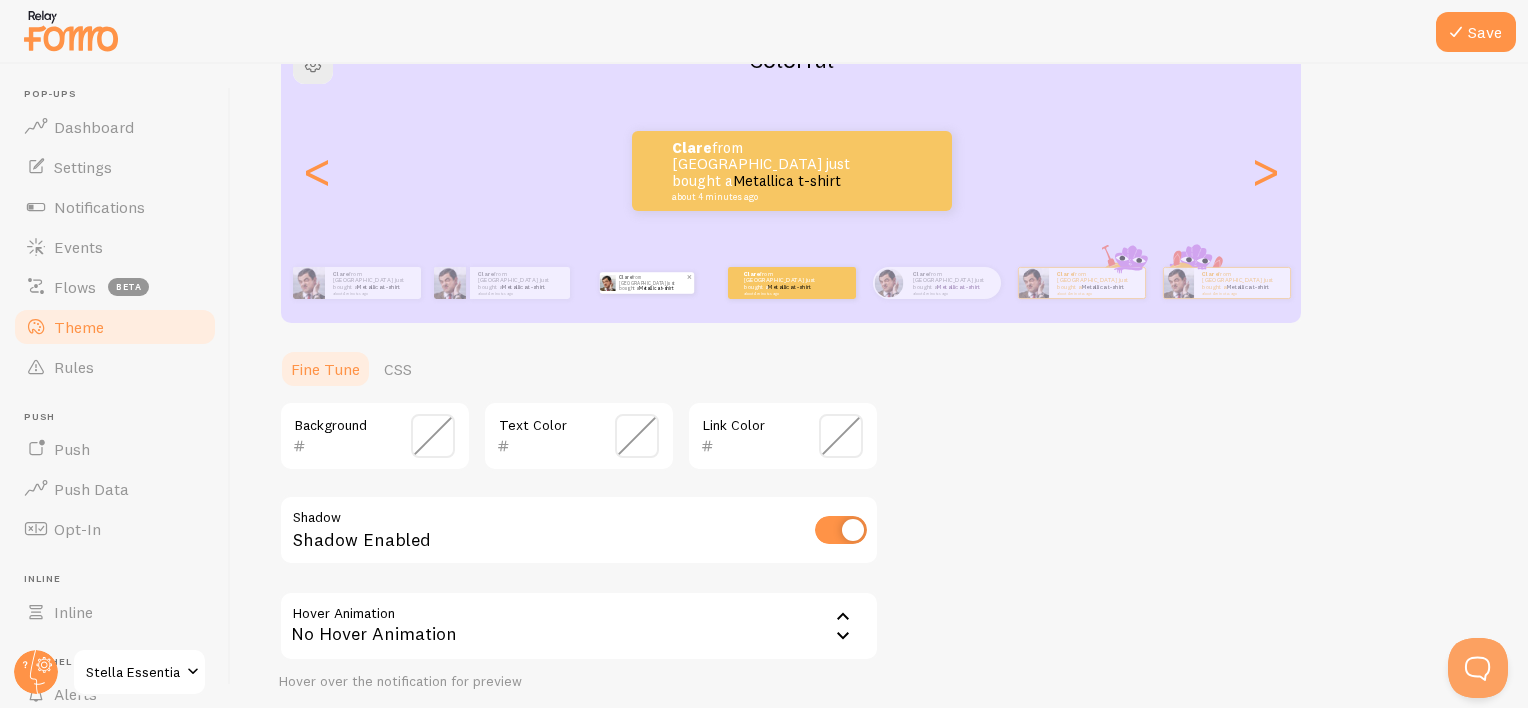 click at bounding box center [689, 277] 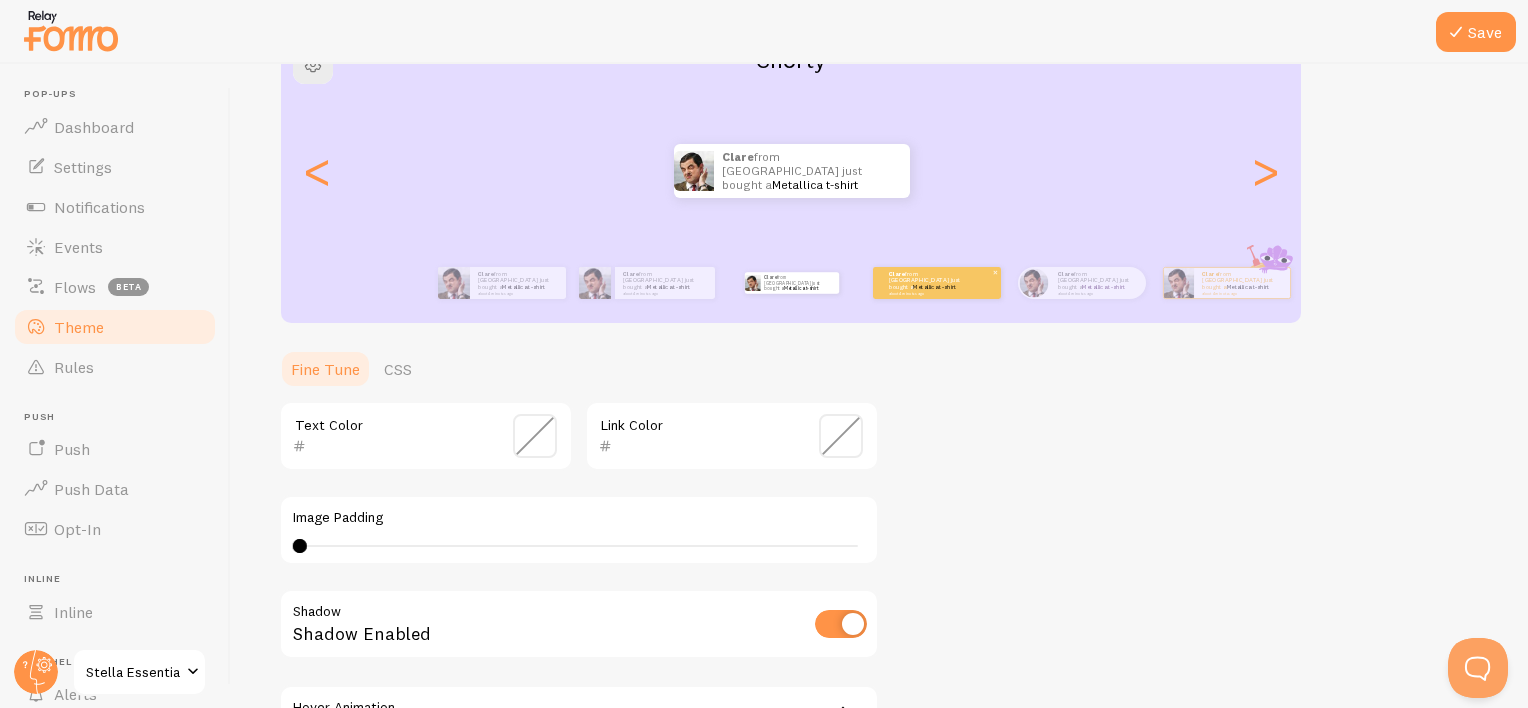 click on "Clare  from United Kingdom just bought a  Metallica t-shirt   about 4 minutes ago" at bounding box center (937, 283) 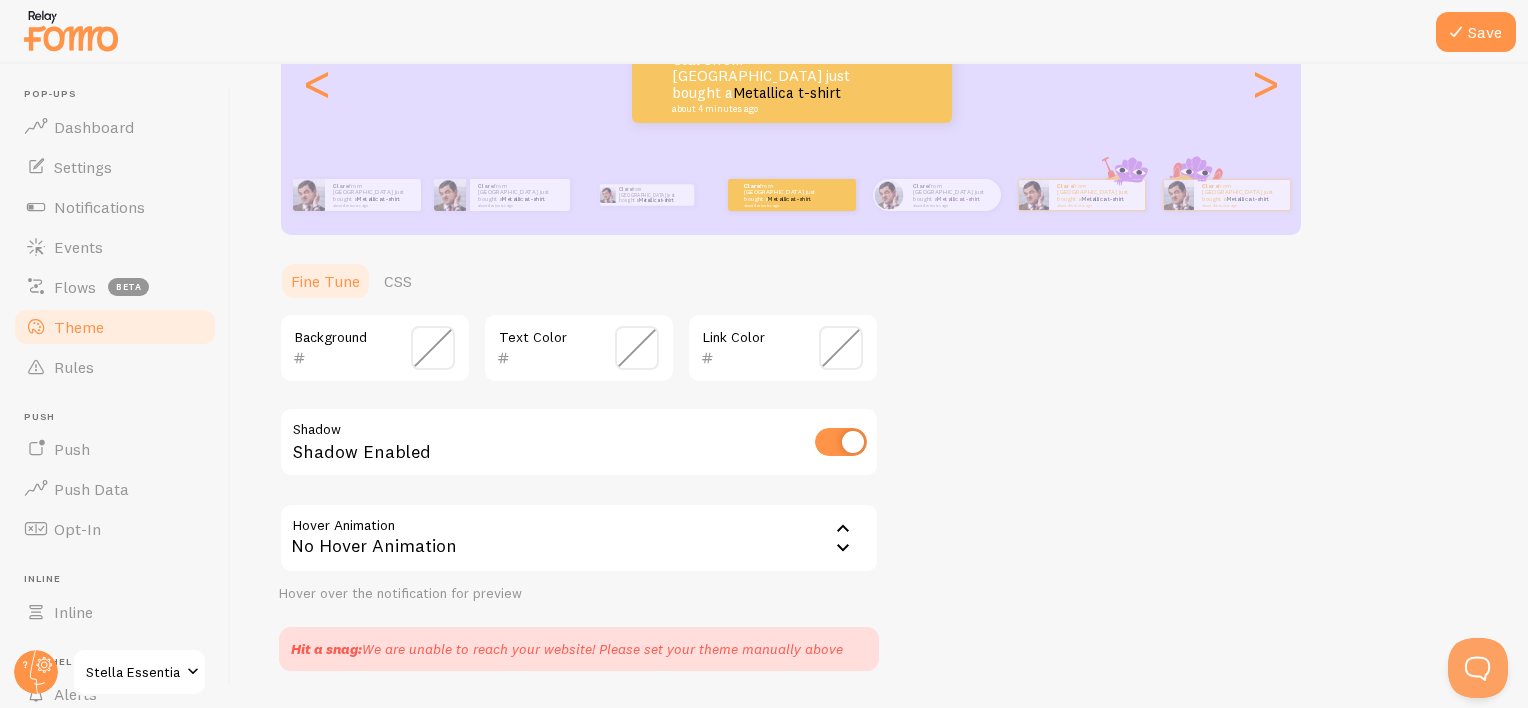 scroll, scrollTop: 300, scrollLeft: 0, axis: vertical 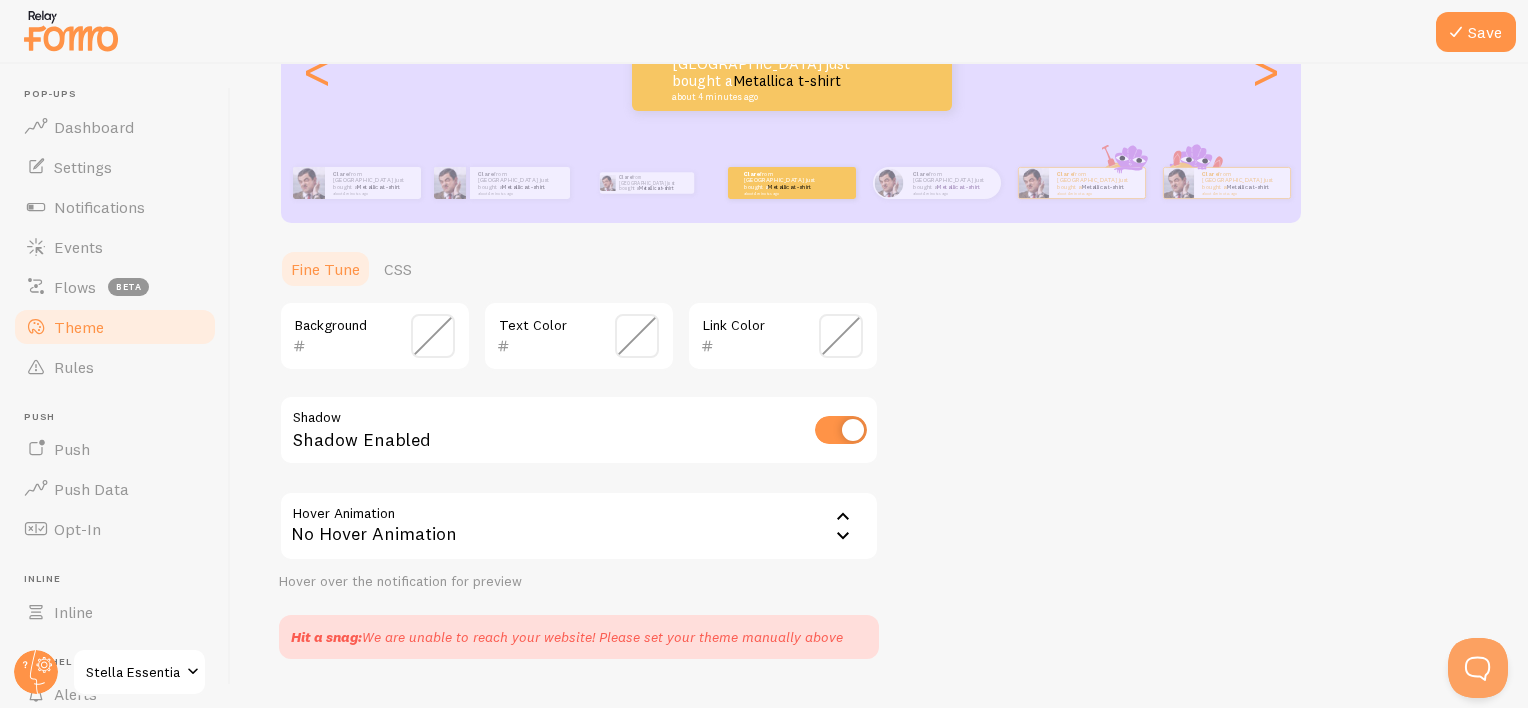 click at bounding box center (433, 336) 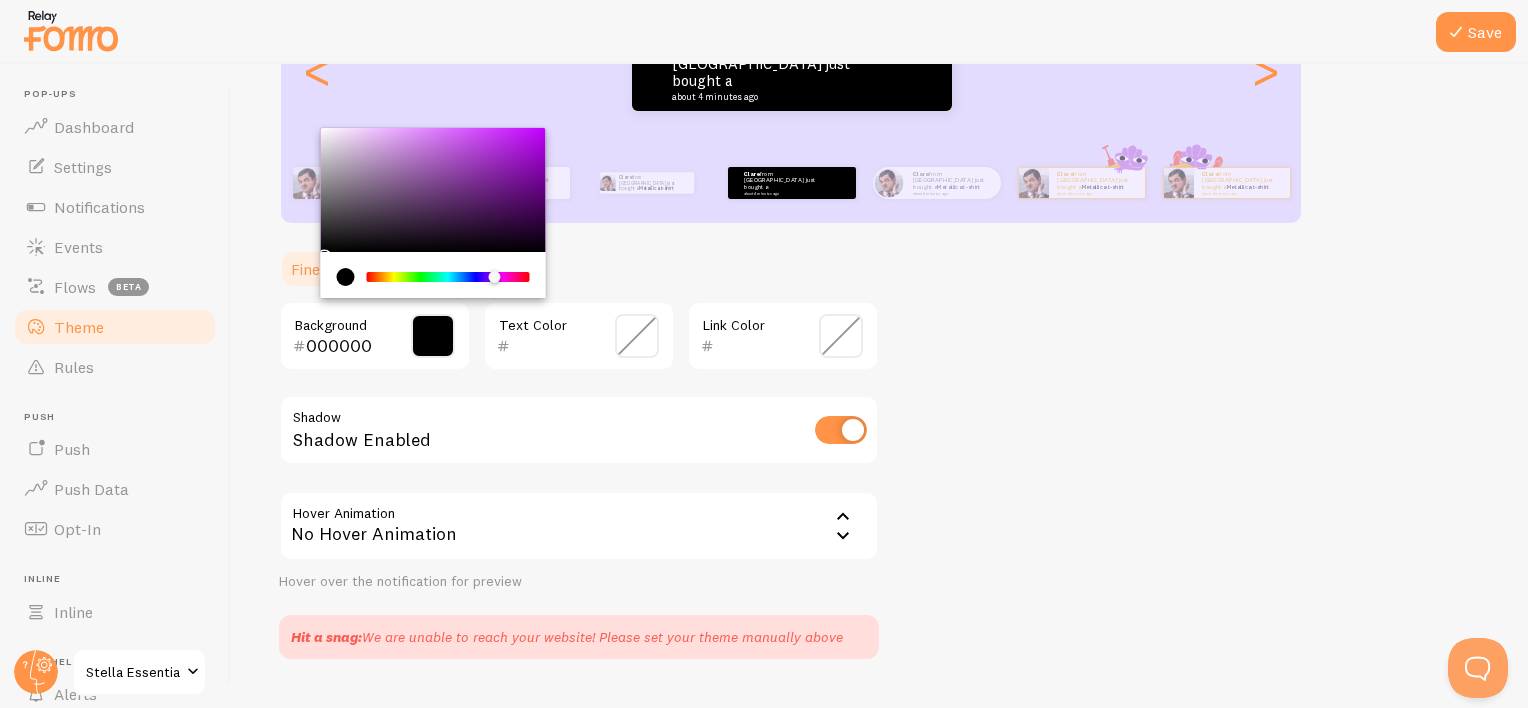 drag, startPoint x: 447, startPoint y: 275, endPoint x: 495, endPoint y: 274, distance: 48.010414 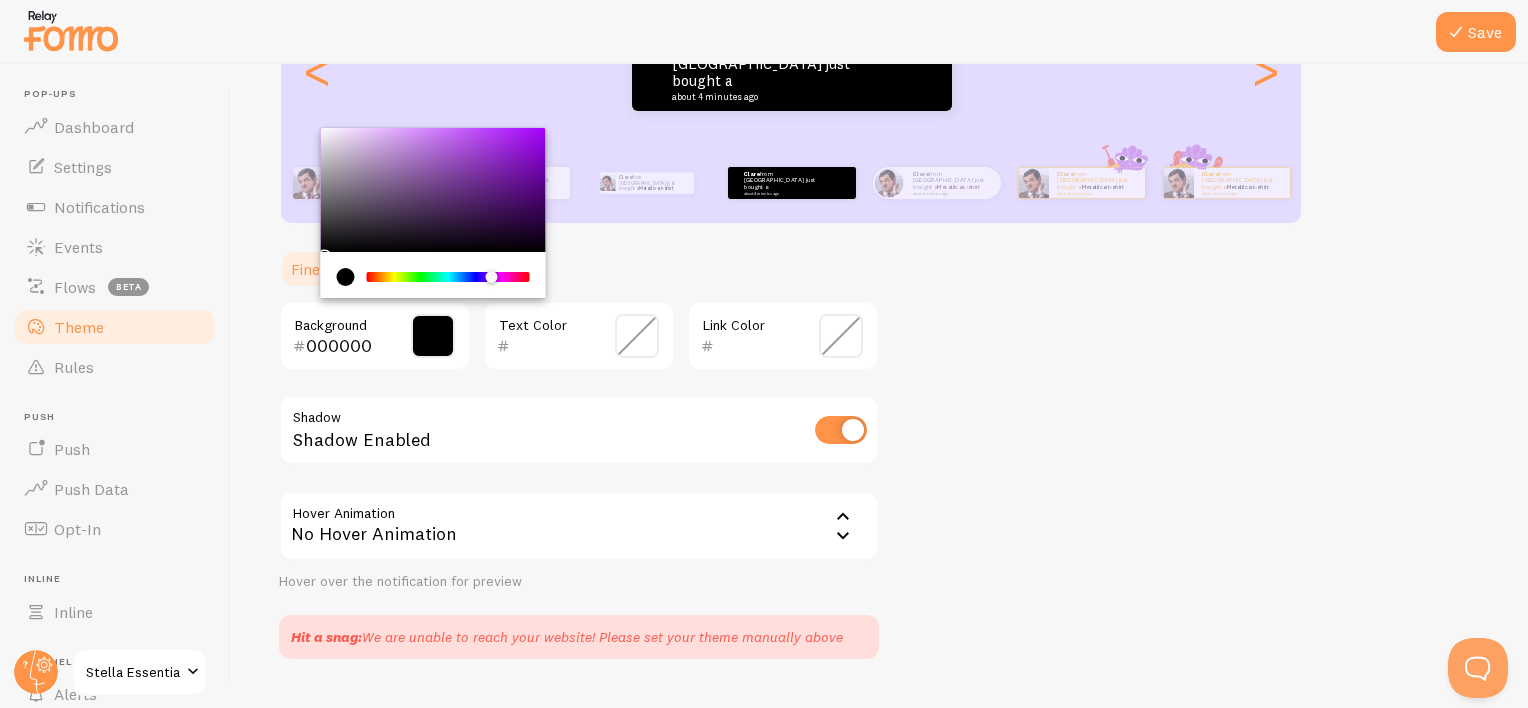 click at bounding box center (492, 277) 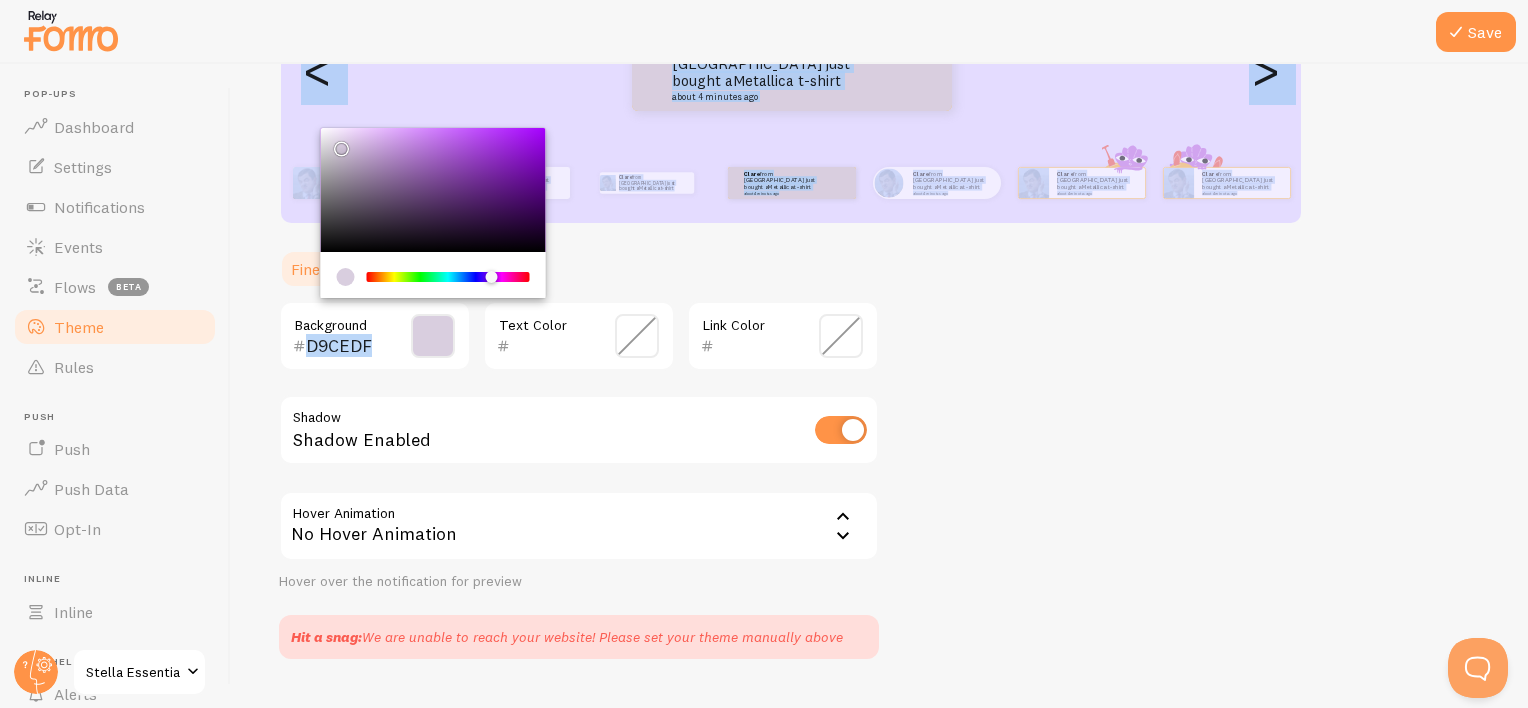 drag, startPoint x: 376, startPoint y: 160, endPoint x: 338, endPoint y: 143, distance: 41.62932 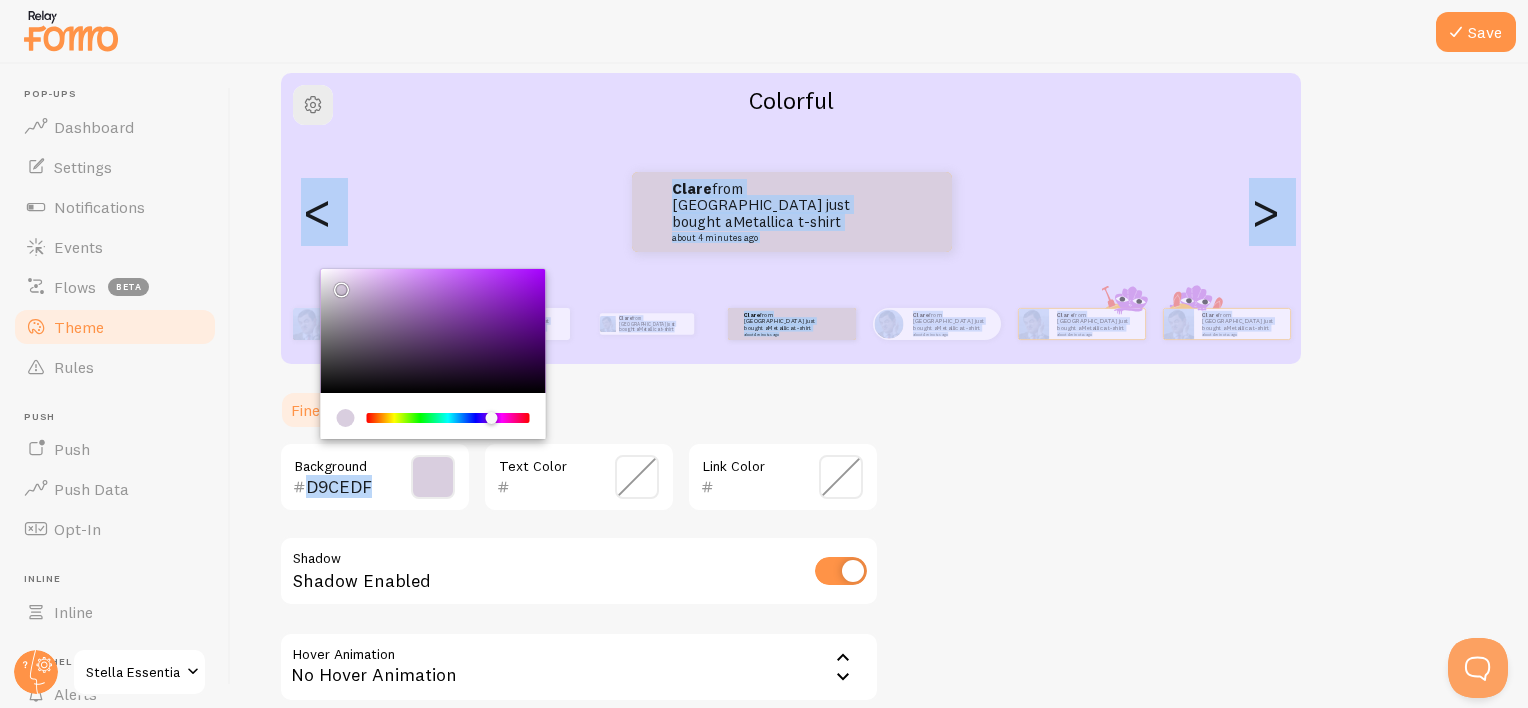 scroll, scrollTop: 100, scrollLeft: 0, axis: vertical 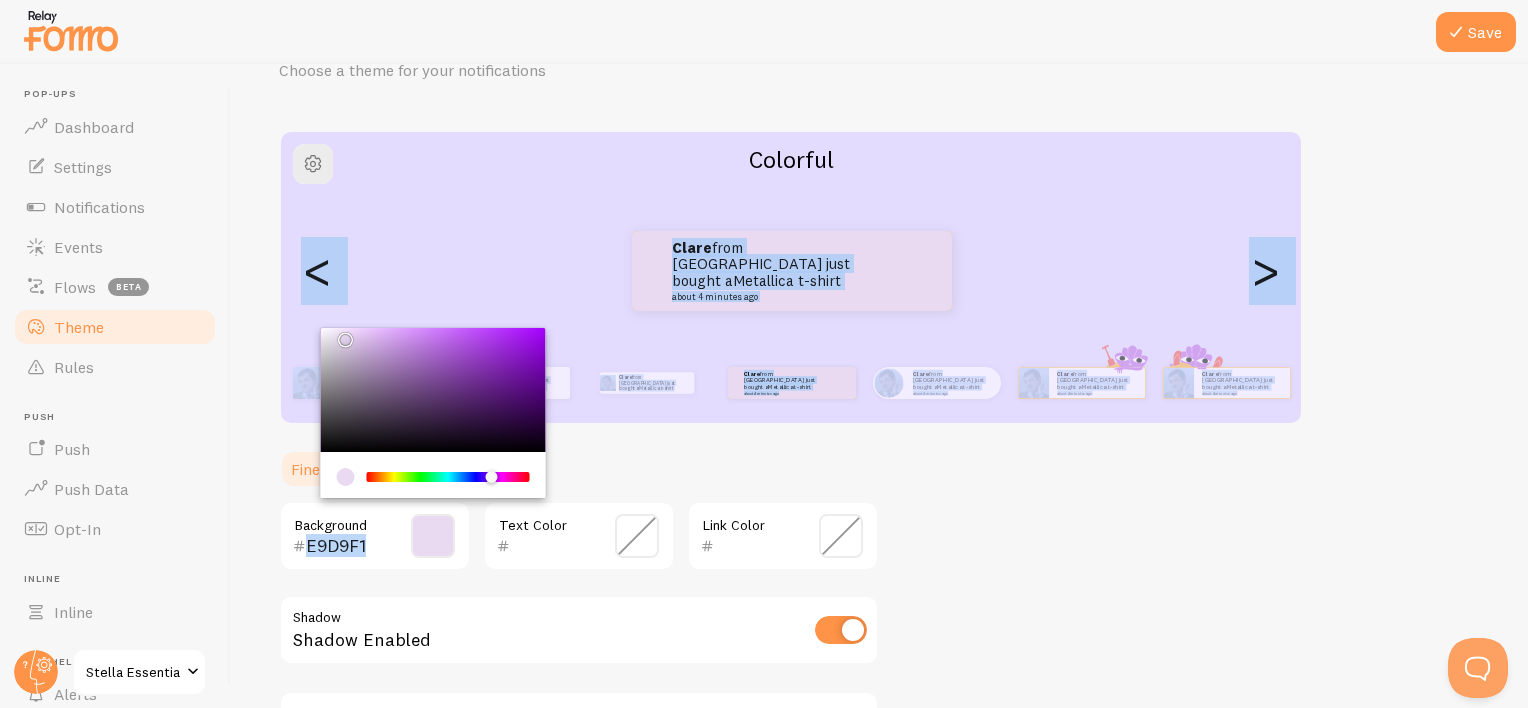 type on "E9DAF1" 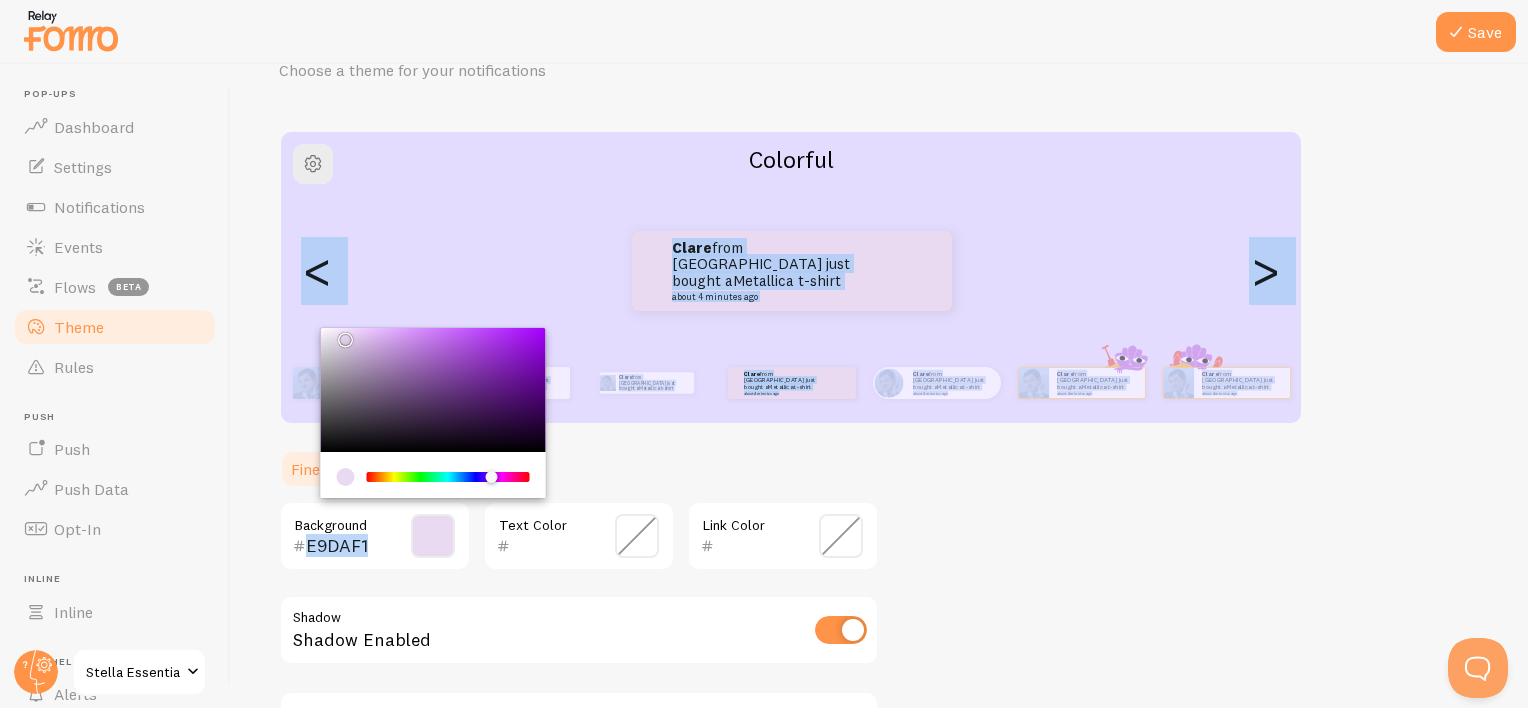 click at bounding box center [346, 340] 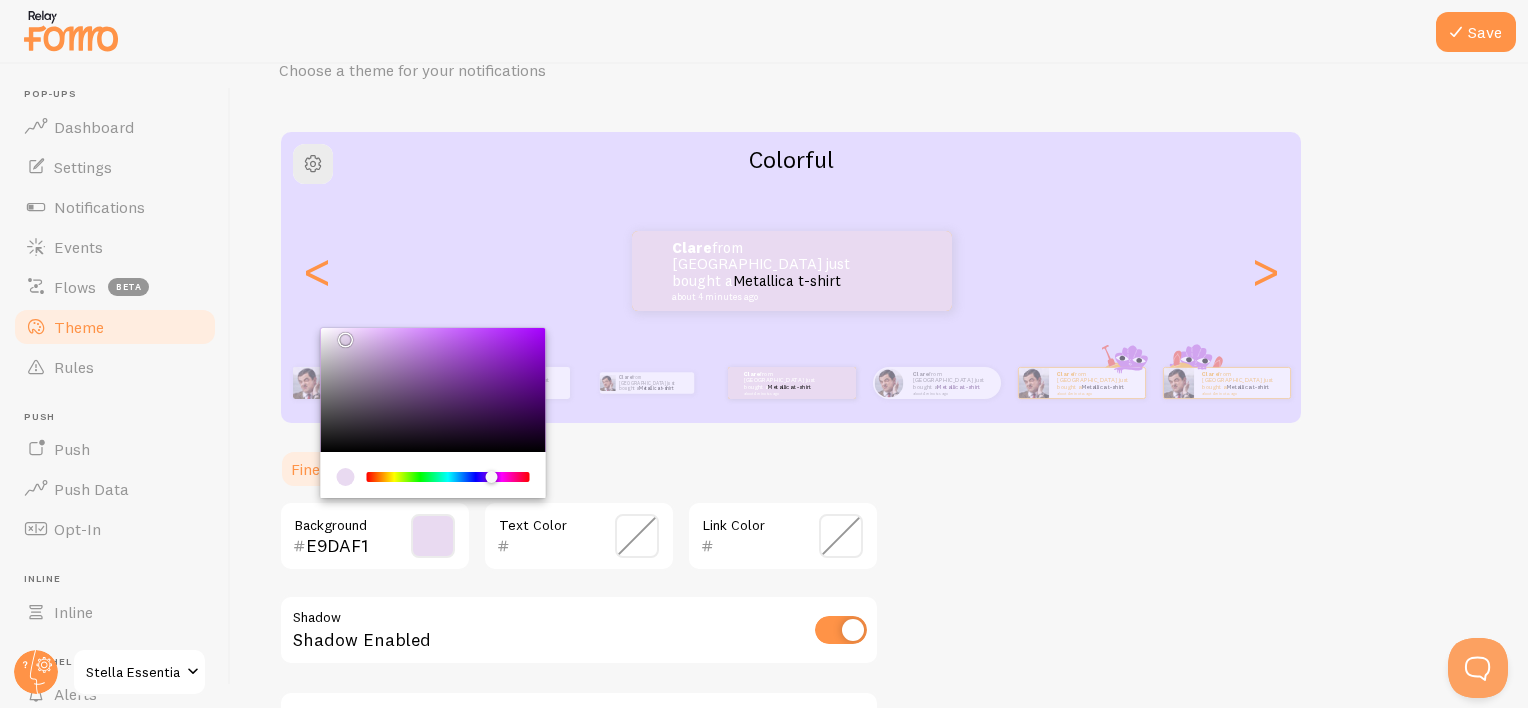 click on "Theme
Choose a theme for your notifications
Colorful
Clare  from United Kingdom just bought a  Metallica t-shirt   about 4 minutes ago Clare  from United Kingdom just bought a  Metallica t-shirt   about 4 minutes ago Clare  from United Kingdom just bought a  Metallica t-shirt   about 4 minutes ago Clare  from United Kingdom just bought a  Metallica t-shirt   about 4 minutes ago Clare  from United Kingdom just bought a  Metallica t-shirt   about 4 minutes ago Clare  from United Kingdom just bought a  Metallica t-shirt   about 4 minutes ago Clare  from United Kingdom just bought a  Metallica t-shirt   about 4 minutes ago Clare  from United Kingdom just bought a  Metallica t-shirt   about 4 minutes ago Clare  from United Kingdom just bought a  Metallica t-shirt   about 4 minutes ago Clare  from United Kingdom just bought a  Metallica t-shirt   about 4 minutes ago Clare  from United Kingdom just bought a  Metallica t-shirt   about 4 minutes ago Clare   Clare" at bounding box center [879, 435] 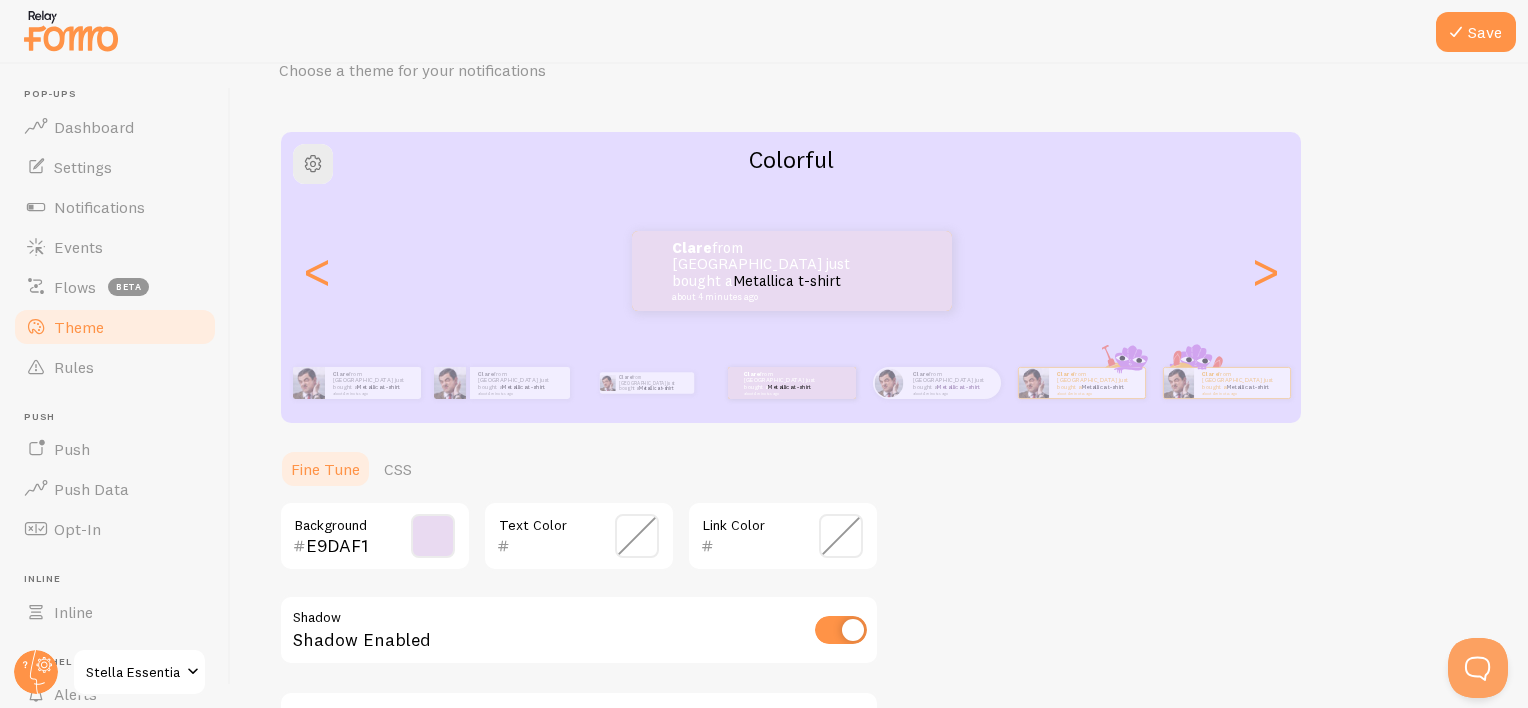 click at bounding box center [841, 536] 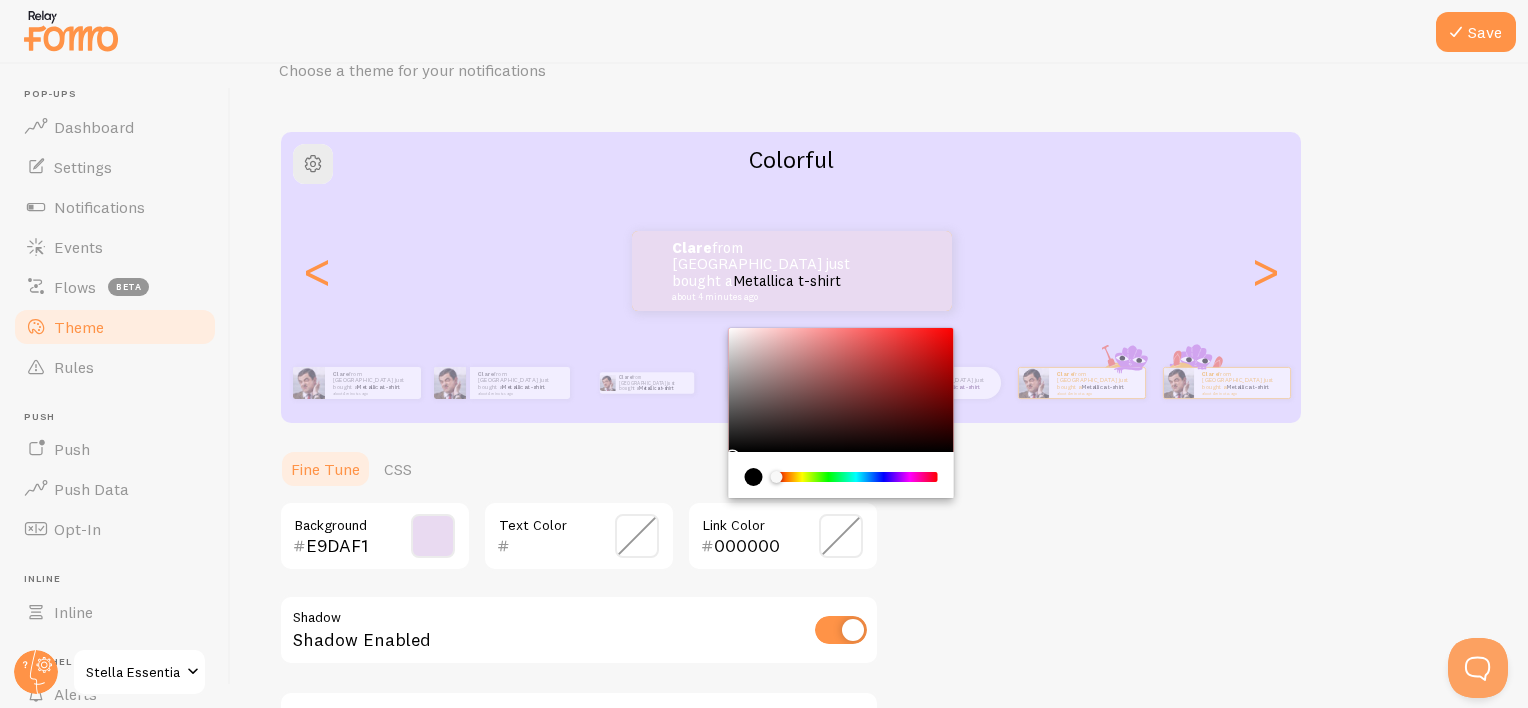 click at bounding box center [856, 477] 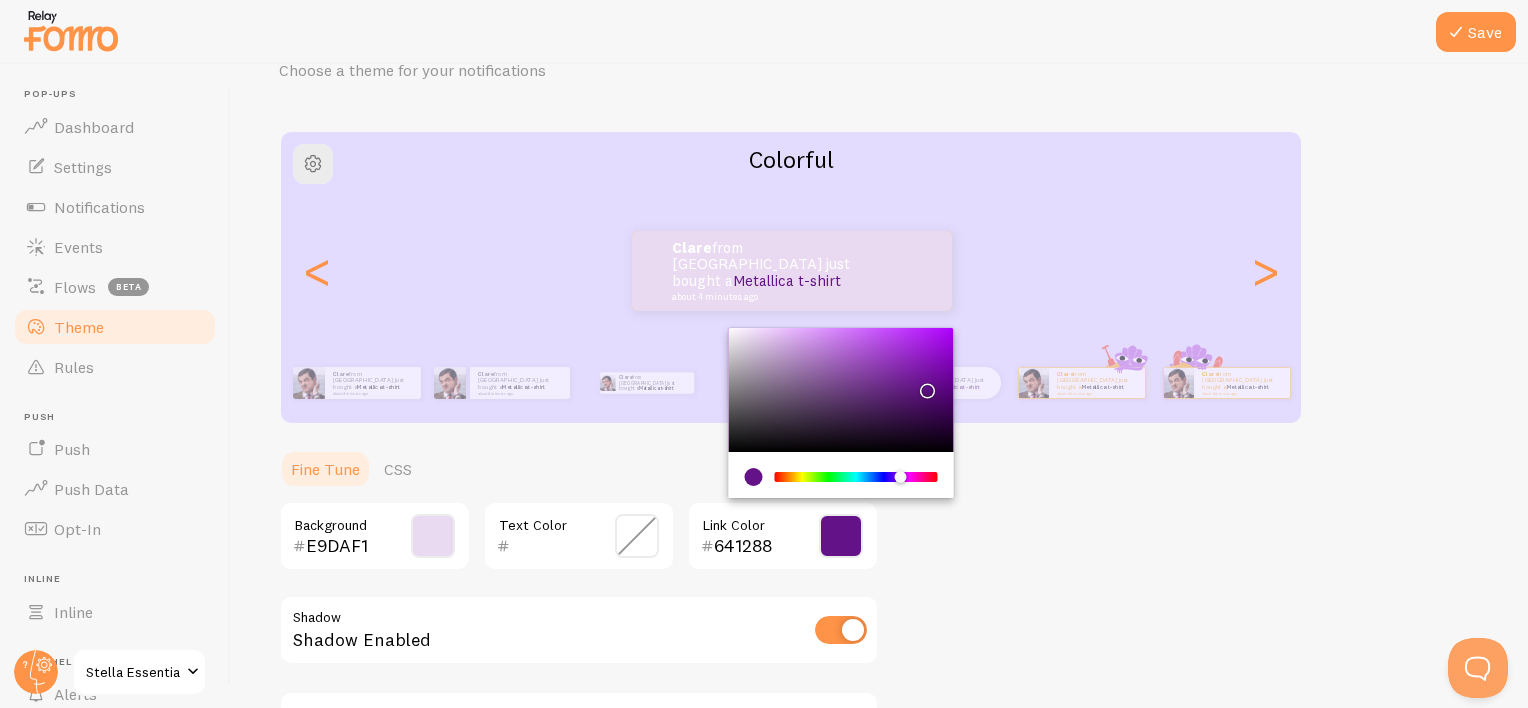 type on "6B1393" 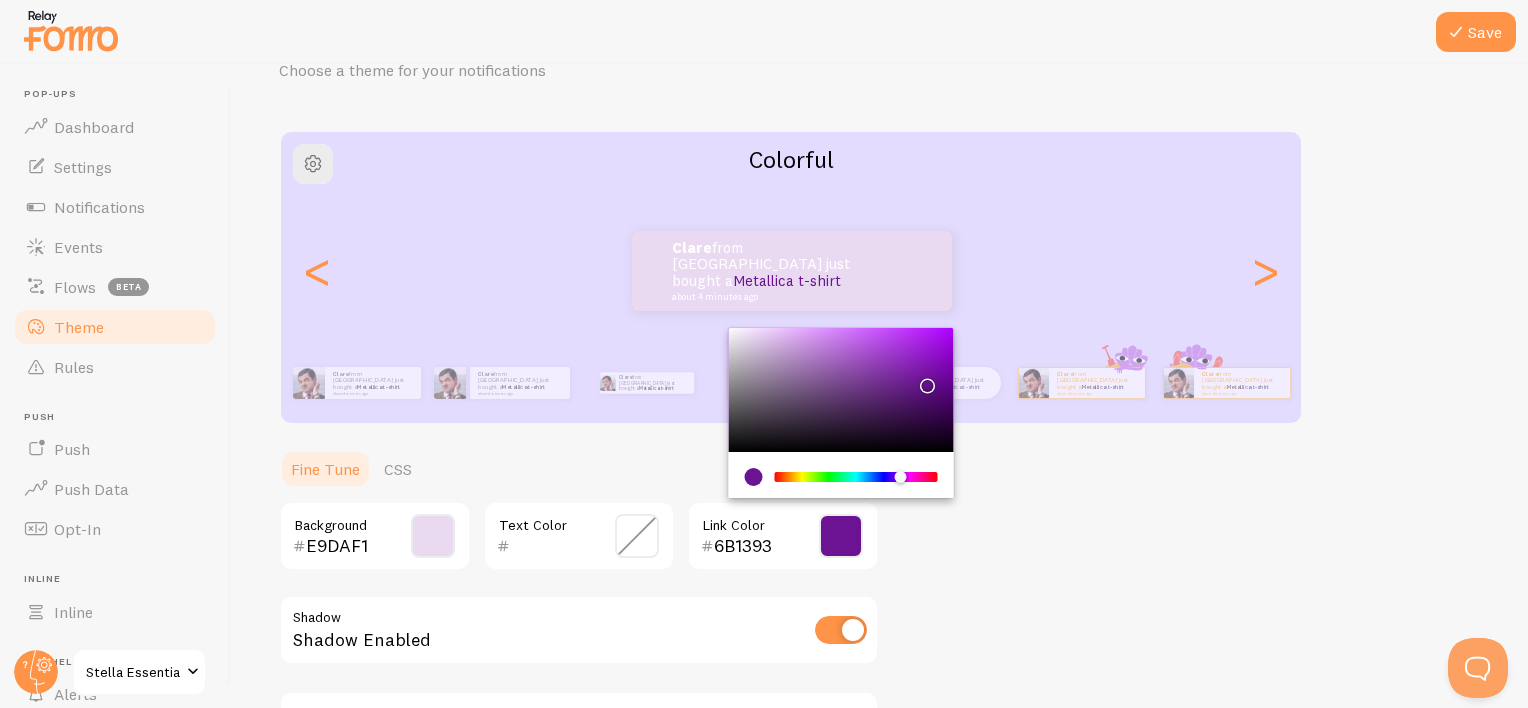 drag, startPoint x: 876, startPoint y: 389, endPoint x: 924, endPoint y: 380, distance: 48.83646 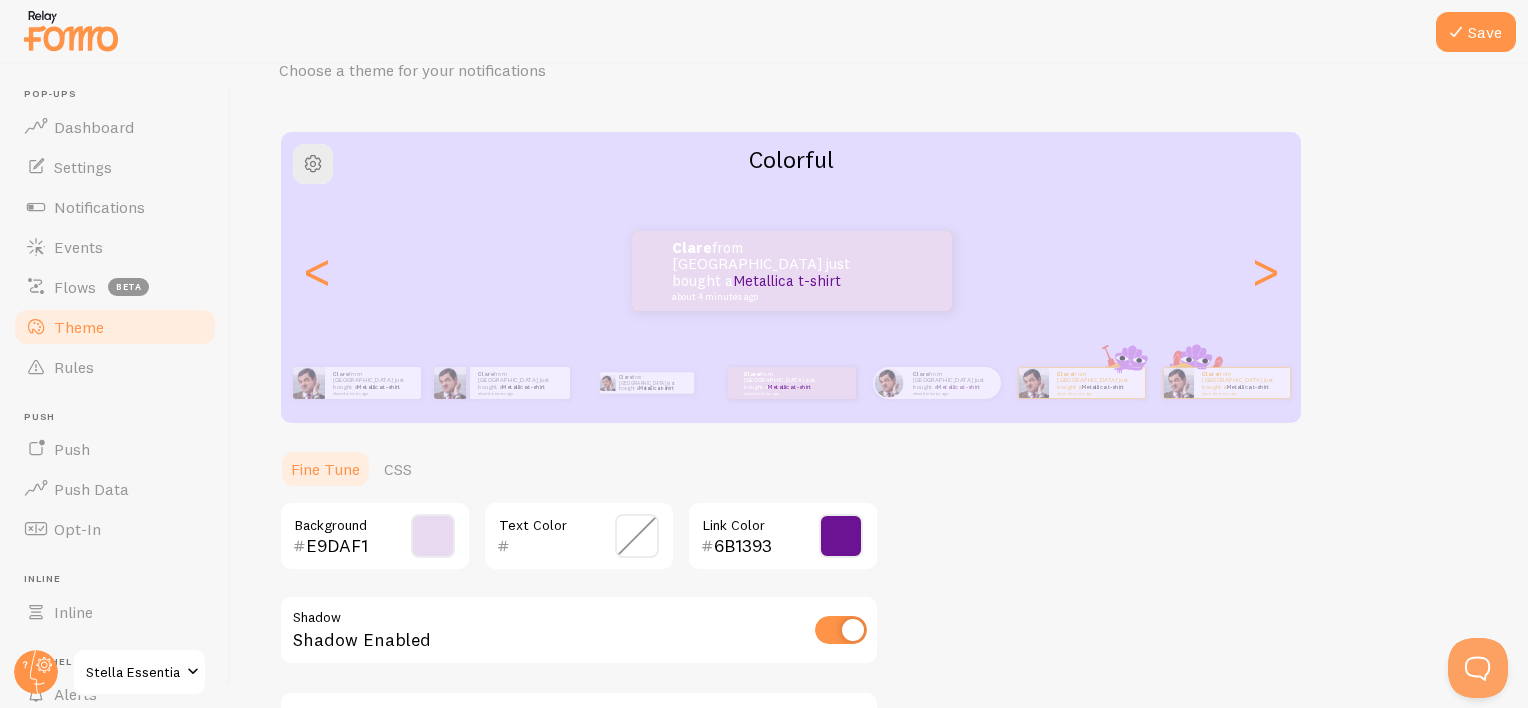 click at bounding box center (433, 536) 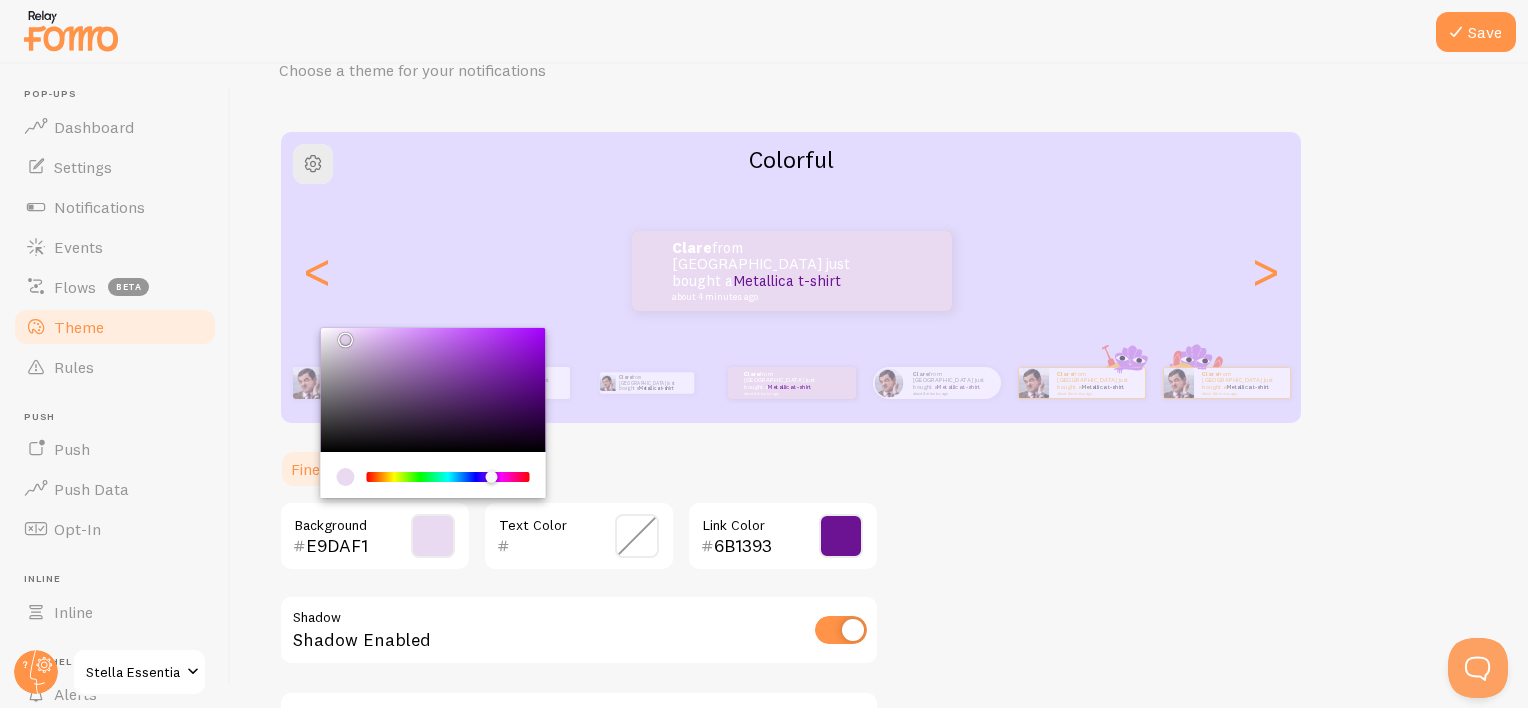 click on "E9DAF1" at bounding box center [346, 546] 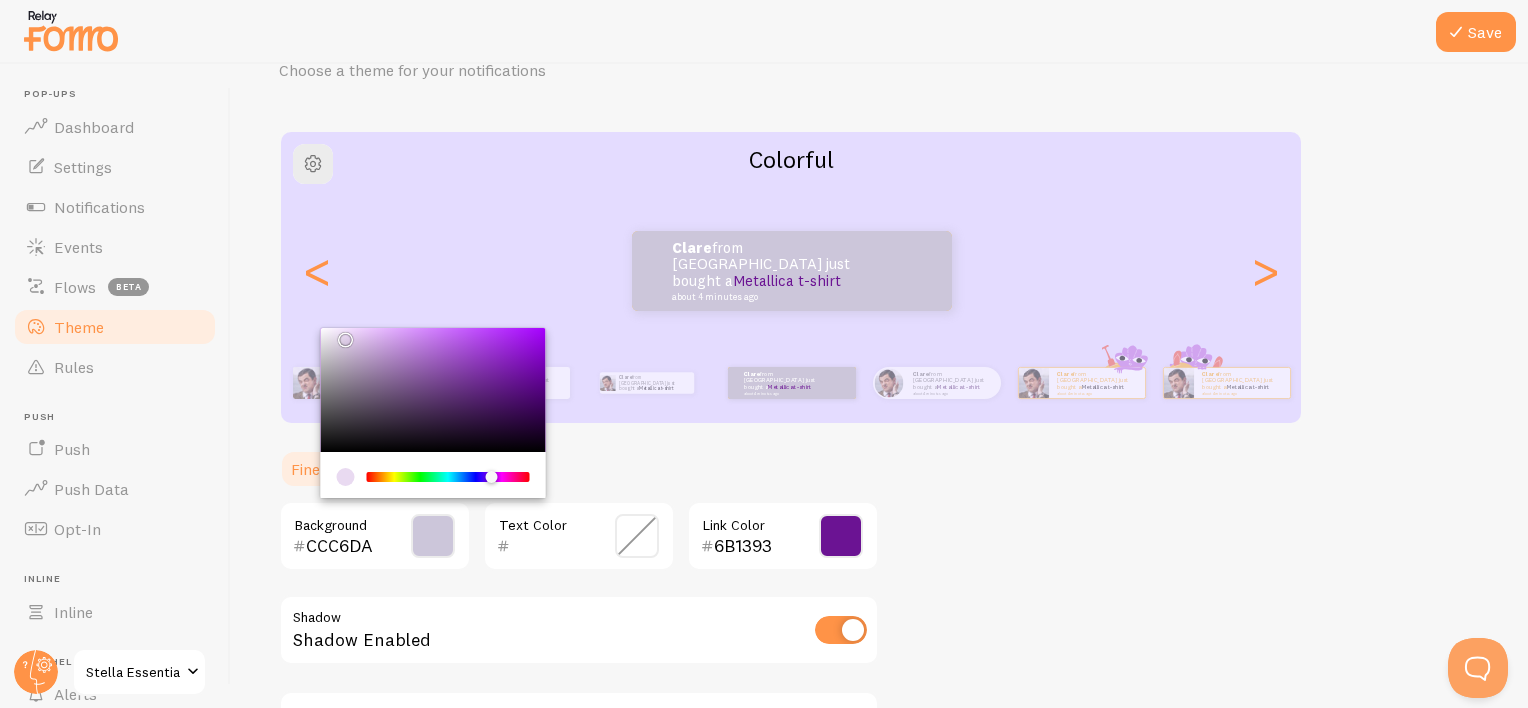 type on "CCC6DA" 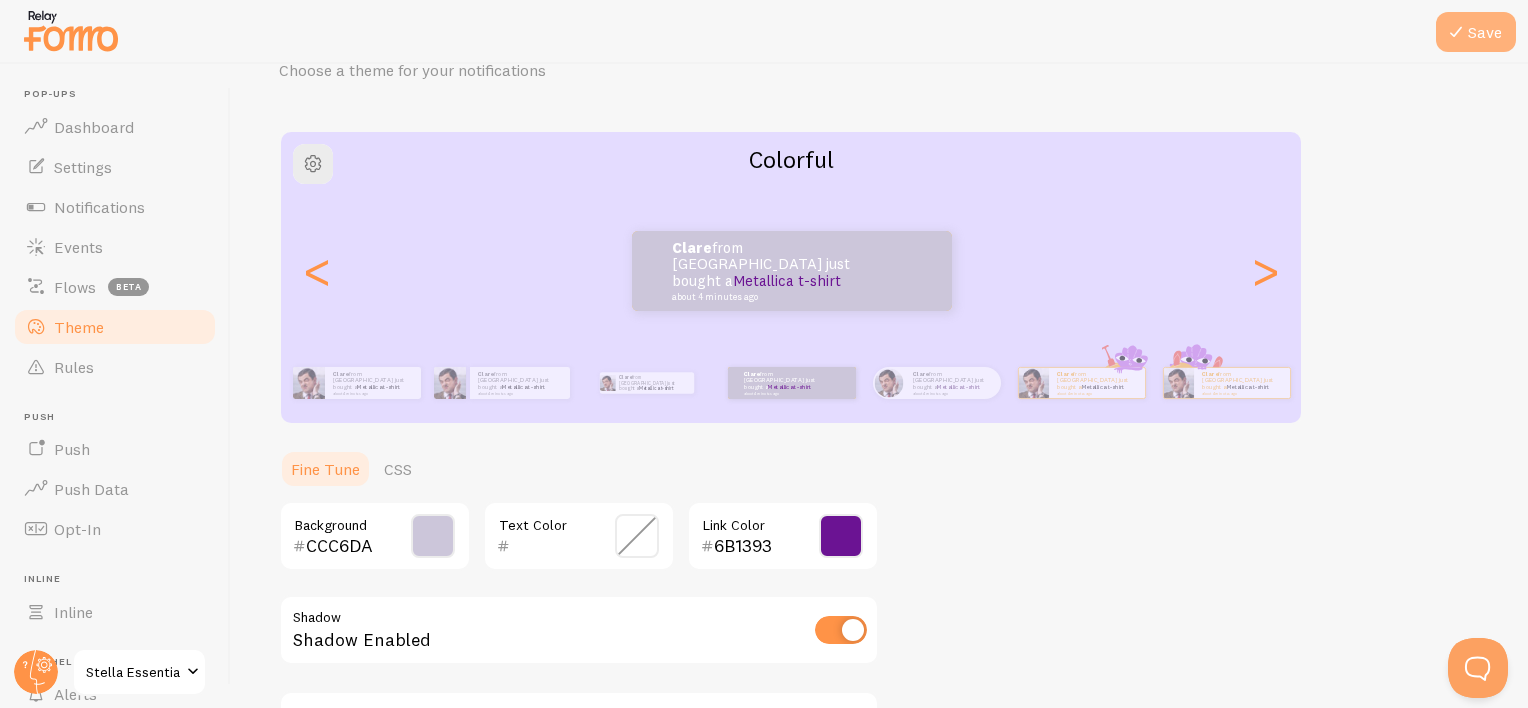click on "Save" at bounding box center [1476, 32] 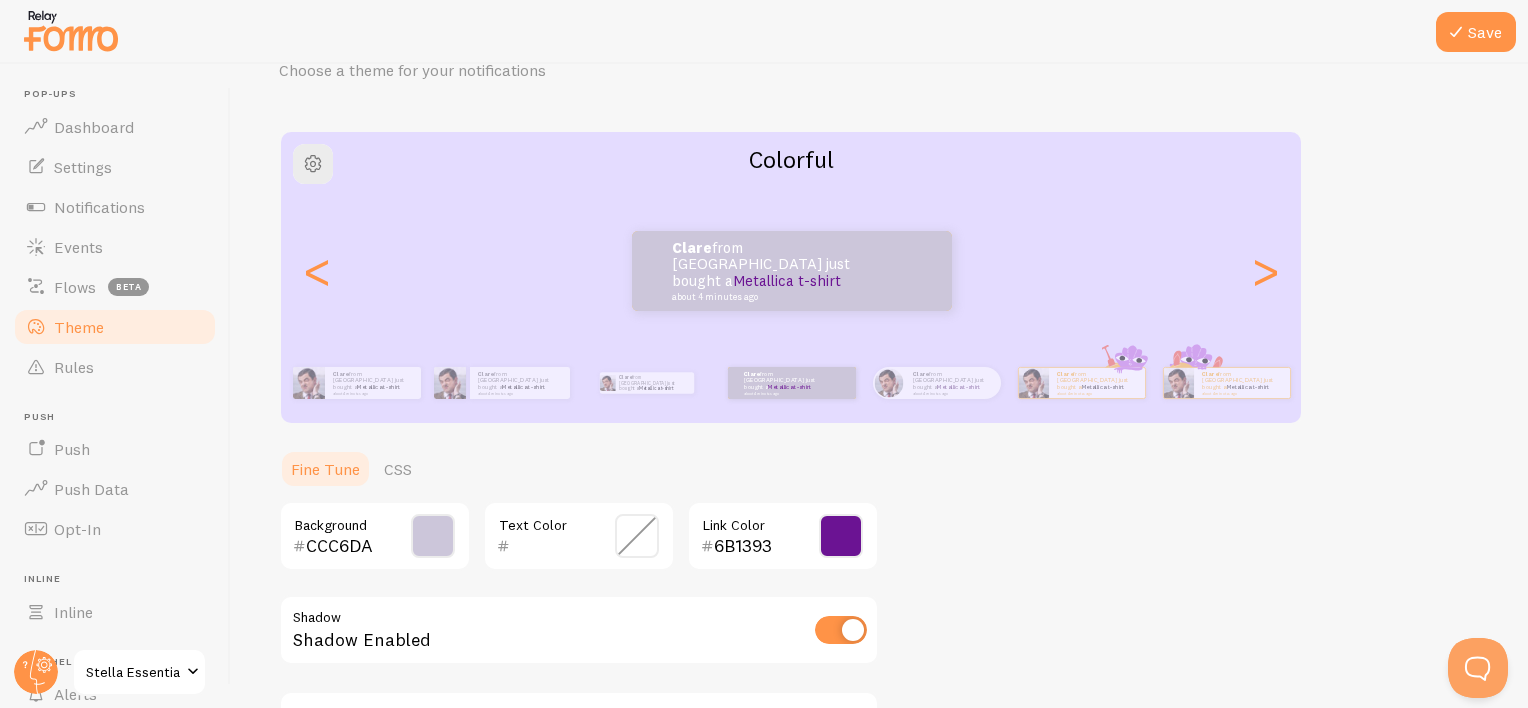 click at bounding box center [841, 536] 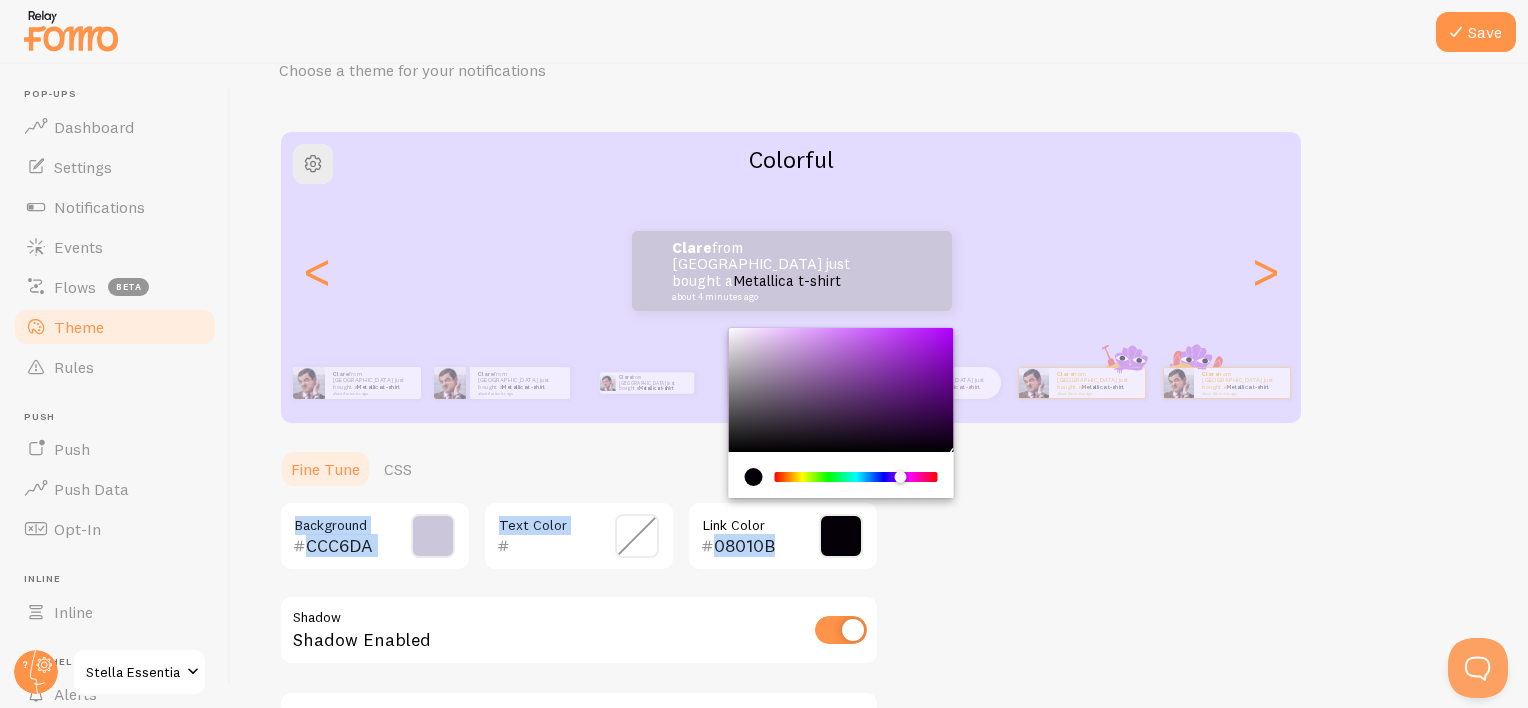 type on "050007" 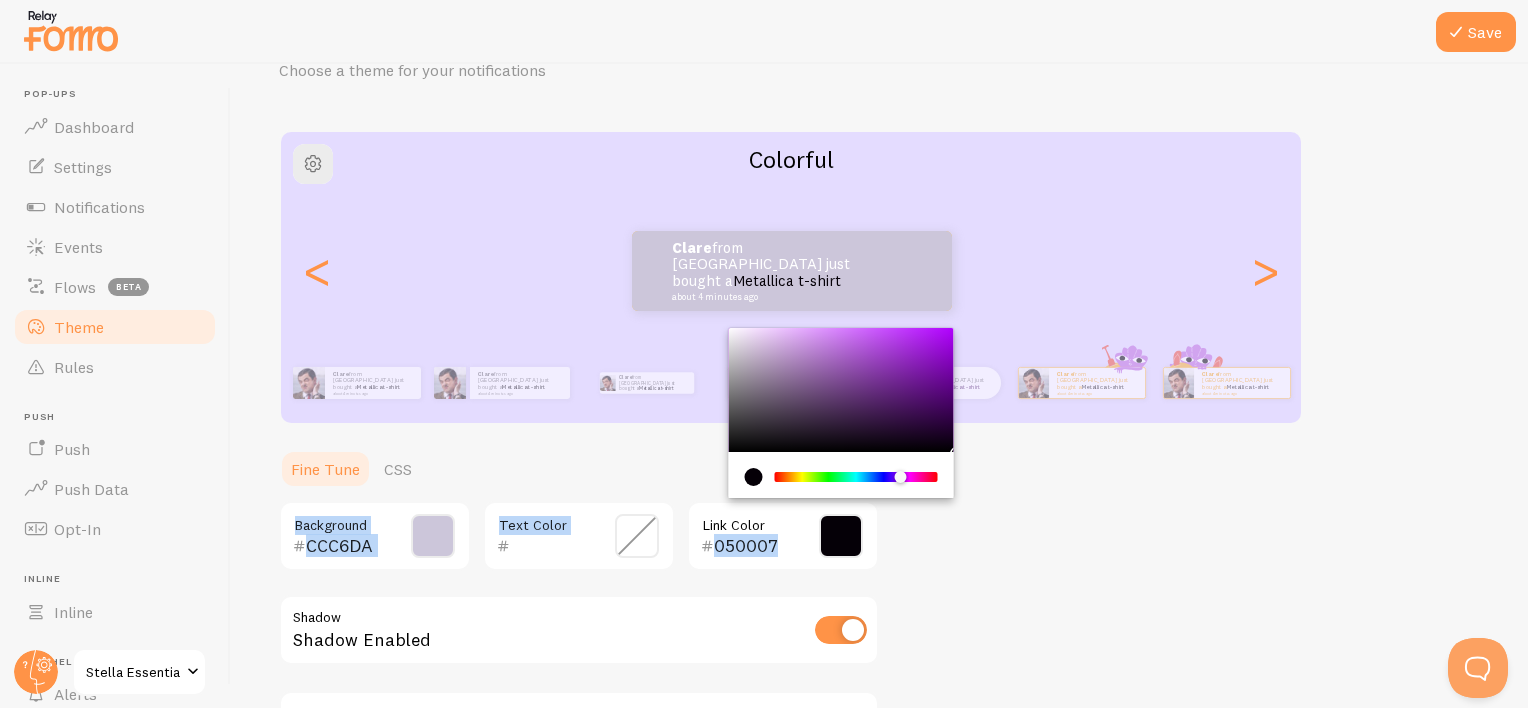 drag, startPoint x: 924, startPoint y: 384, endPoint x: 947, endPoint y: 448, distance: 68.007355 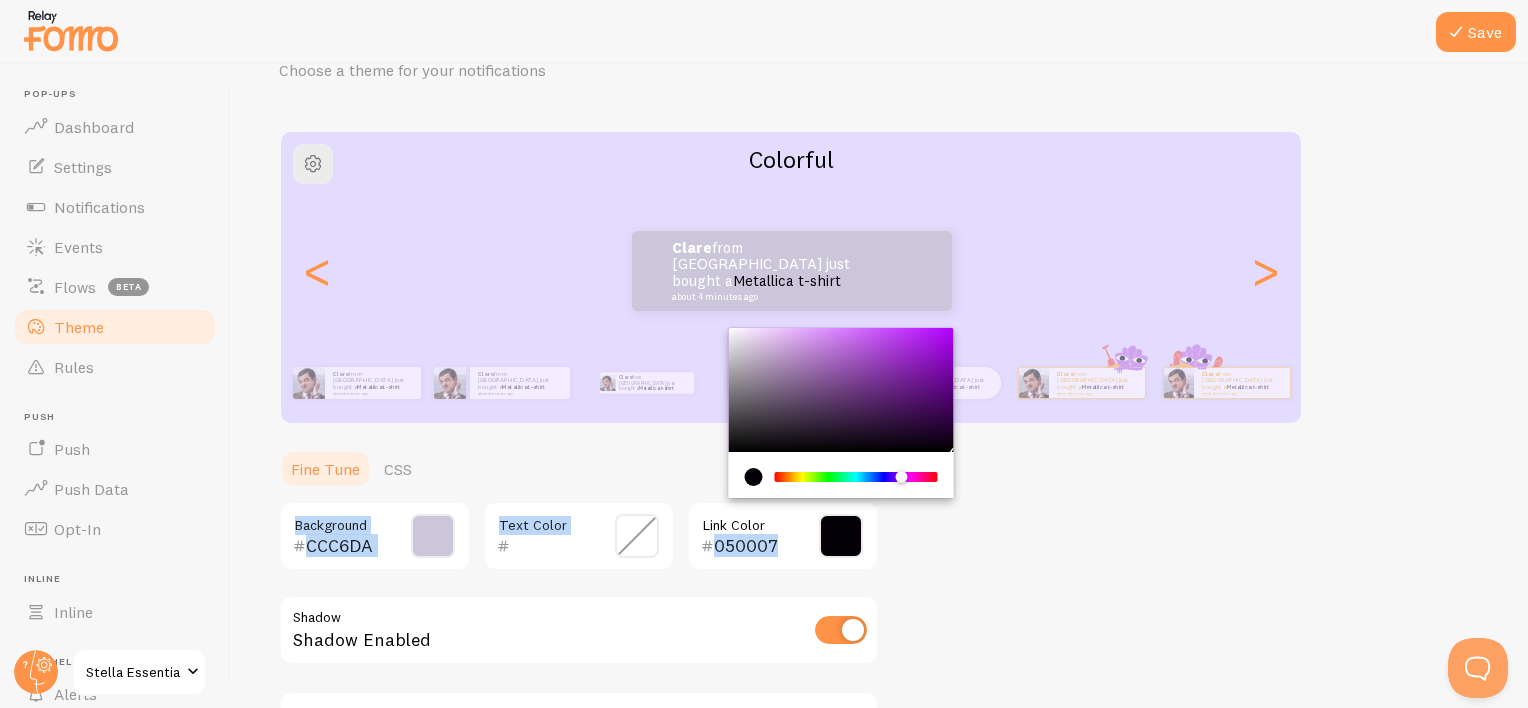 click on "Theme
Choose a theme for your notifications
Colorful
Clare  from United Kingdom just bought a  Metallica t-shirt   about 4 minutes ago Clare  from United Kingdom just bought a  Metallica t-shirt   about 4 minutes ago Clare  from United Kingdom just bought a  Metallica t-shirt   about 4 minutes ago Clare  from United Kingdom just bought a  Metallica t-shirt   about 4 minutes ago Clare  from United Kingdom just bought a  Metallica t-shirt   about 4 minutes ago Clare  from United Kingdom just bought a  Metallica t-shirt   about 4 minutes ago Clare  from United Kingdom just bought a  Metallica t-shirt   about 4 minutes ago Clare  from United Kingdom just bought a  Metallica t-shirt   about 4 minutes ago Clare  from United Kingdom just bought a  Metallica t-shirt   about 4 minutes ago Clare  from United Kingdom just bought a  Metallica t-shirt   about 4 minutes ago Clare  from United Kingdom just bought a  Metallica t-shirt   about 4 minutes ago Clare   Clare" at bounding box center (879, 435) 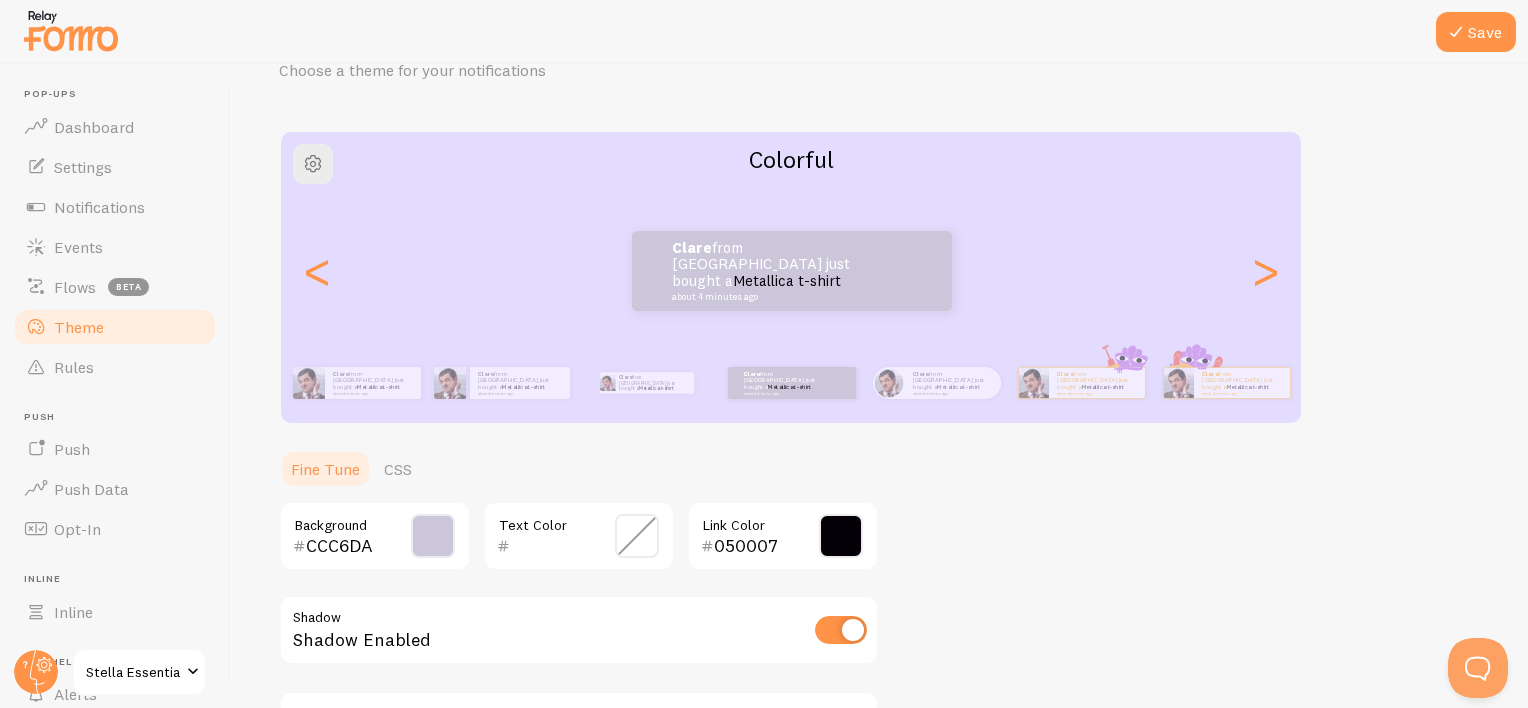 click on "Theme
Choose a theme for your notifications
Colorful
Clare  from United Kingdom just bought a  Metallica t-shirt   about 4 minutes ago Clare  from United Kingdom just bought a  Metallica t-shirt   about 4 minutes ago Clare  from United Kingdom just bought a  Metallica t-shirt   about 4 minutes ago Clare  from United Kingdom just bought a  Metallica t-shirt   about 4 minutes ago Clare  from United Kingdom just bought a  Metallica t-shirt   about 4 minutes ago Clare  from United Kingdom just bought a  Metallica t-shirt   about 4 minutes ago Clare  from United Kingdom just bought a  Metallica t-shirt   about 4 minutes ago Clare  from United Kingdom just bought a  Metallica t-shirt   about 4 minutes ago Clare  from United Kingdom just bought a  Metallica t-shirt   about 4 minutes ago Clare  from United Kingdom just bought a  Metallica t-shirt   about 4 minutes ago Clare  from United Kingdom just bought a  Metallica t-shirt   about 4 minutes ago Clare   Clare" at bounding box center [879, 435] 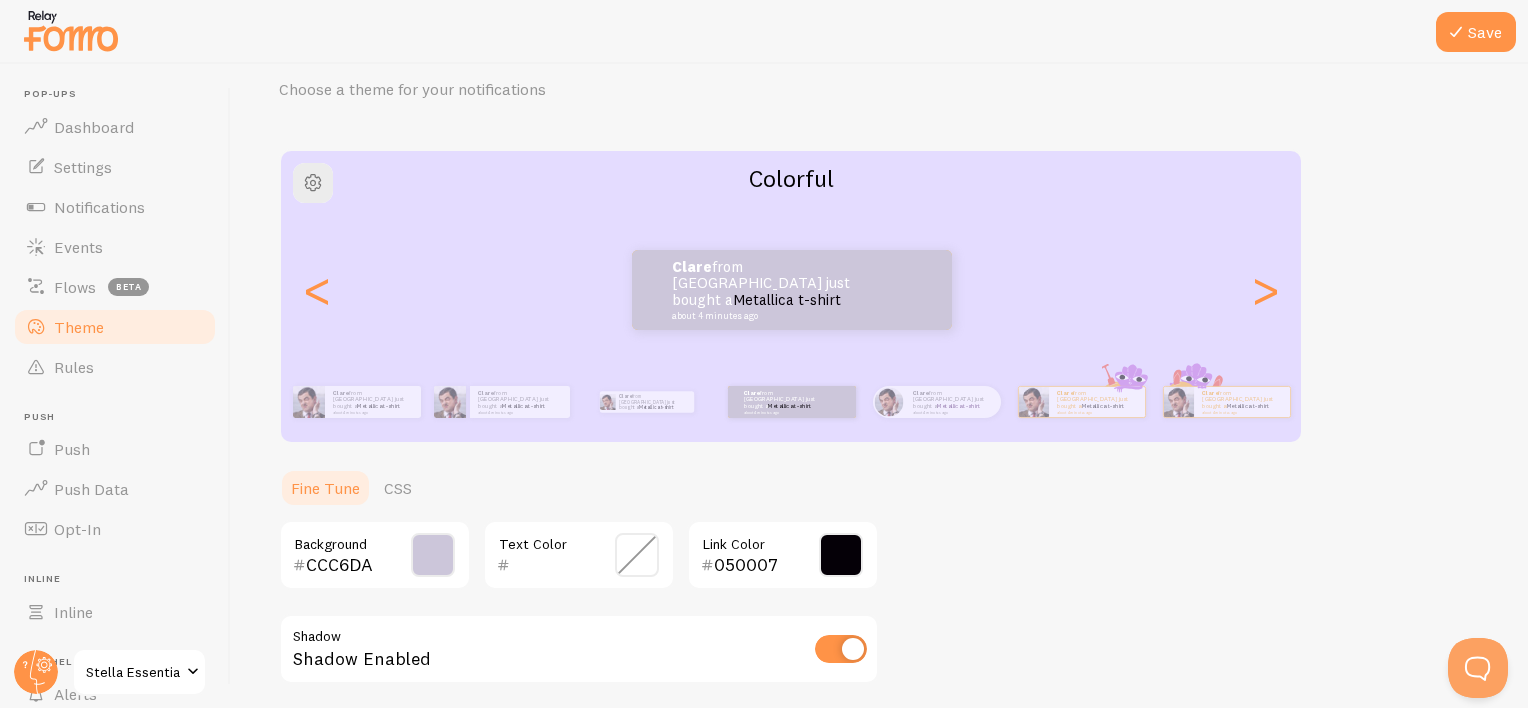 scroll, scrollTop: 0, scrollLeft: 0, axis: both 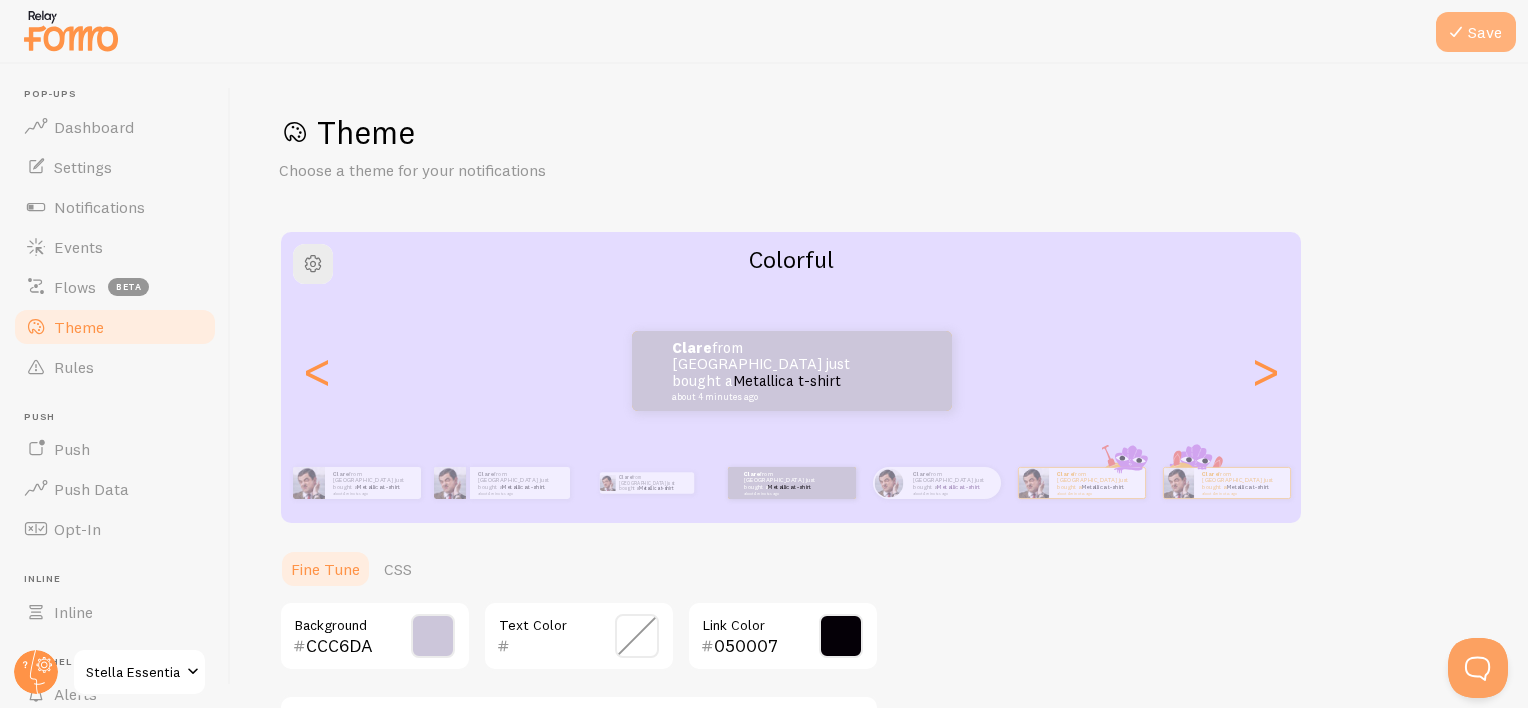 click on "Save" at bounding box center (1476, 32) 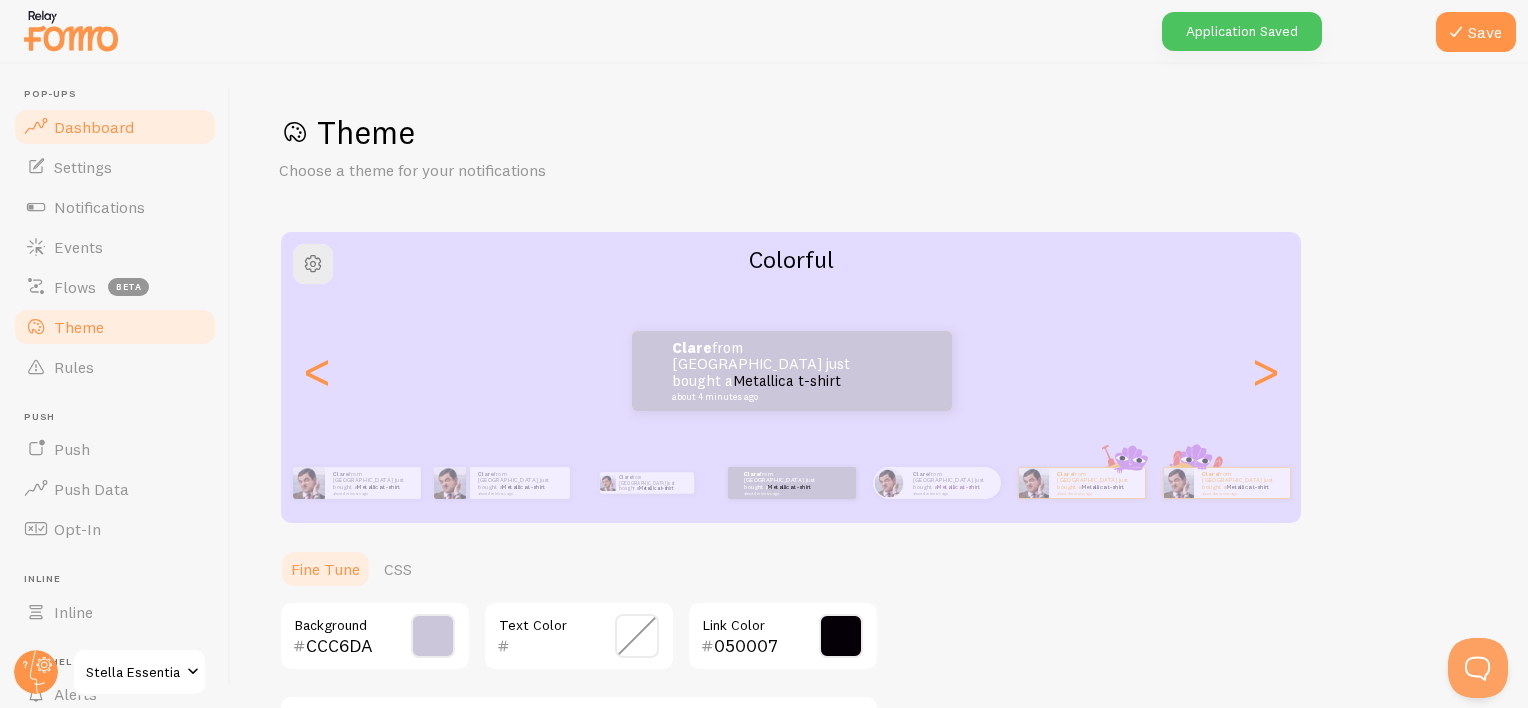 click on "Dashboard" at bounding box center (94, 127) 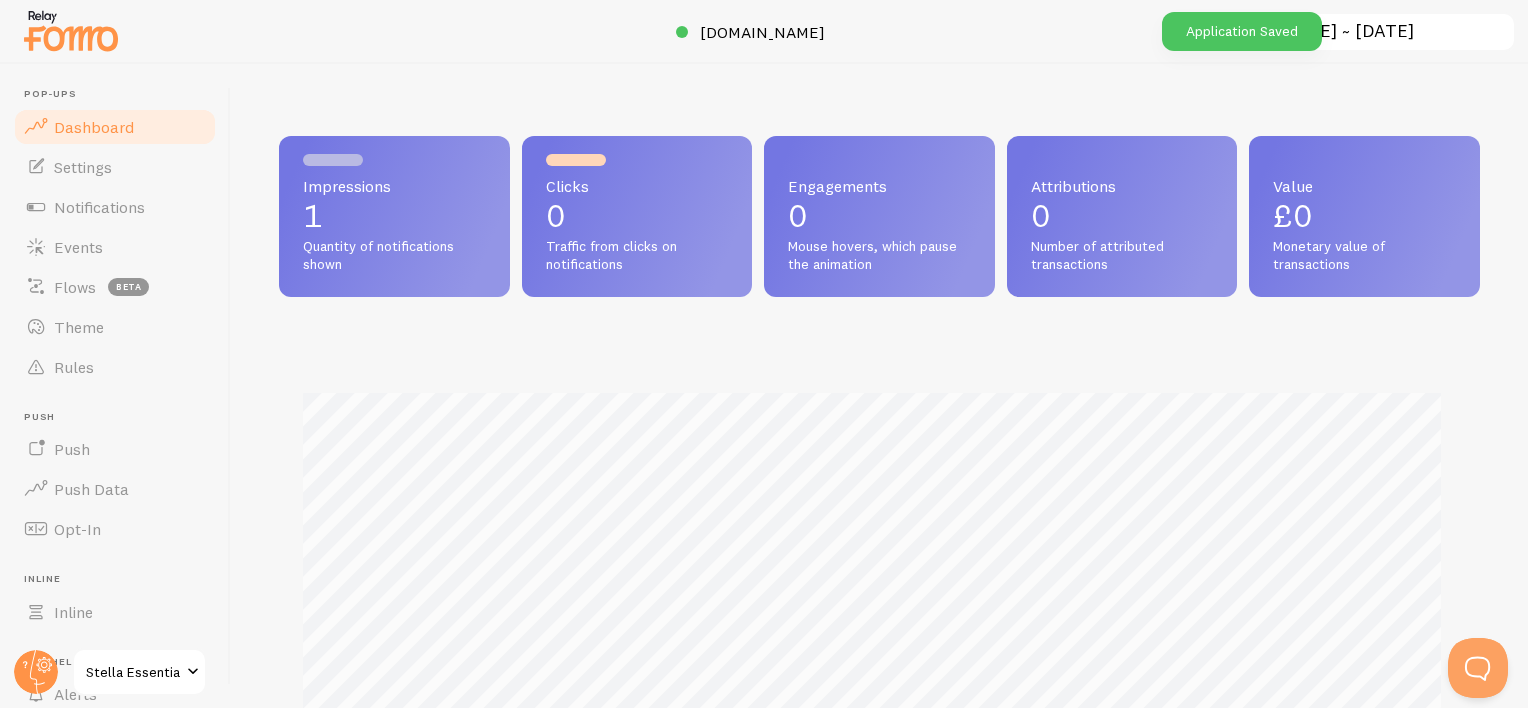 scroll, scrollTop: 0, scrollLeft: 0, axis: both 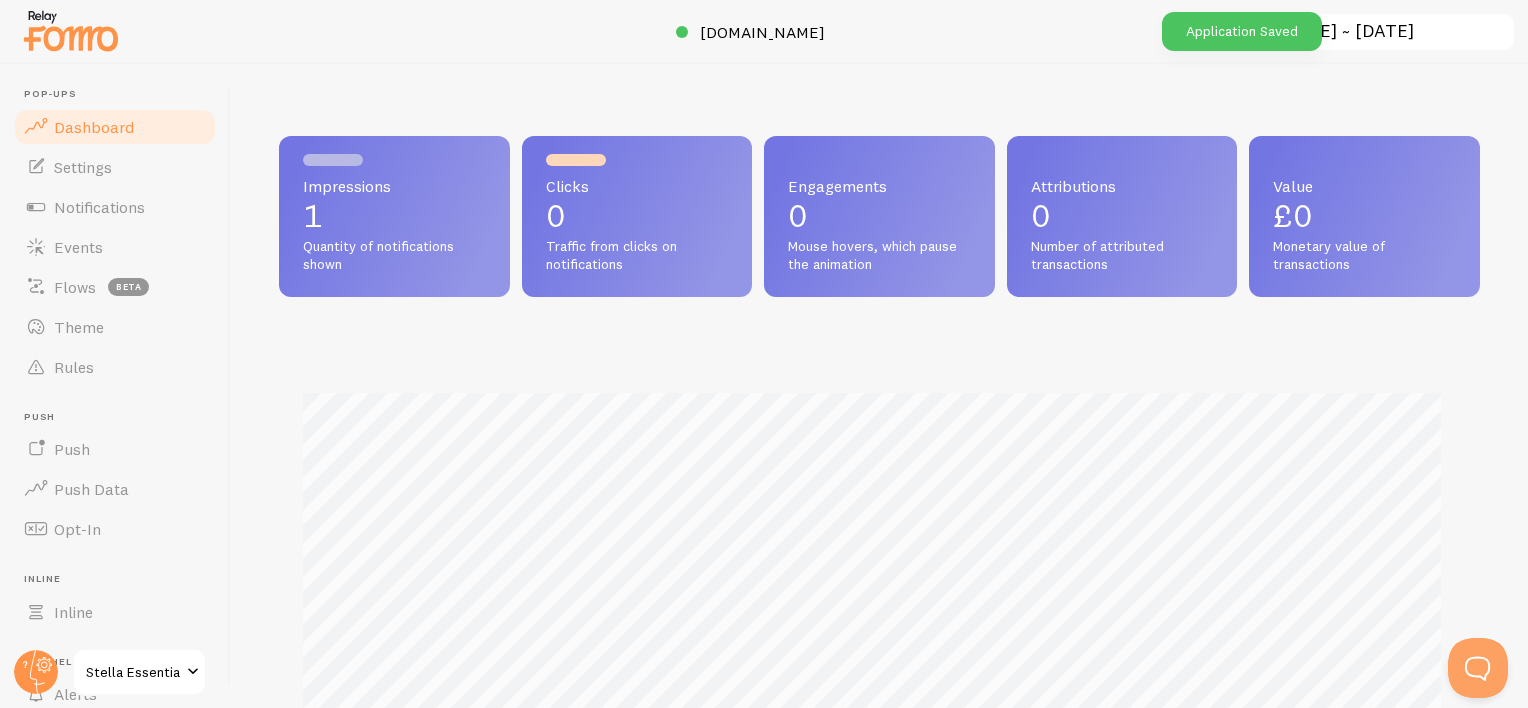 click on "Impressions
1
Quantity of notifications shown
Clicks
0
Traffic from clicks on notifications
Engagements
0
Mouse hovers, which pause the animation
Attributions
0
Number of attributed transactions
Value
£0   Monetary value of transactions       Impressions Clicks                 Earn commission
Share Fomo and earn up to 25% ongoing revenue on all new
signups
What's happening       Allison in Blackwood, Wales bought  Apple & Cinnamon Coconut & Soy Wax Candle
Nov 19th @ 5:12pm
Ella in Beverley, England bought  Christmas Tree Snap Bar Wax Melts
Nov 19th @ 4:51pm
sharon in lancs, England bought  Mojave Desert Snap Bar Wax Melts" at bounding box center [879, 386] 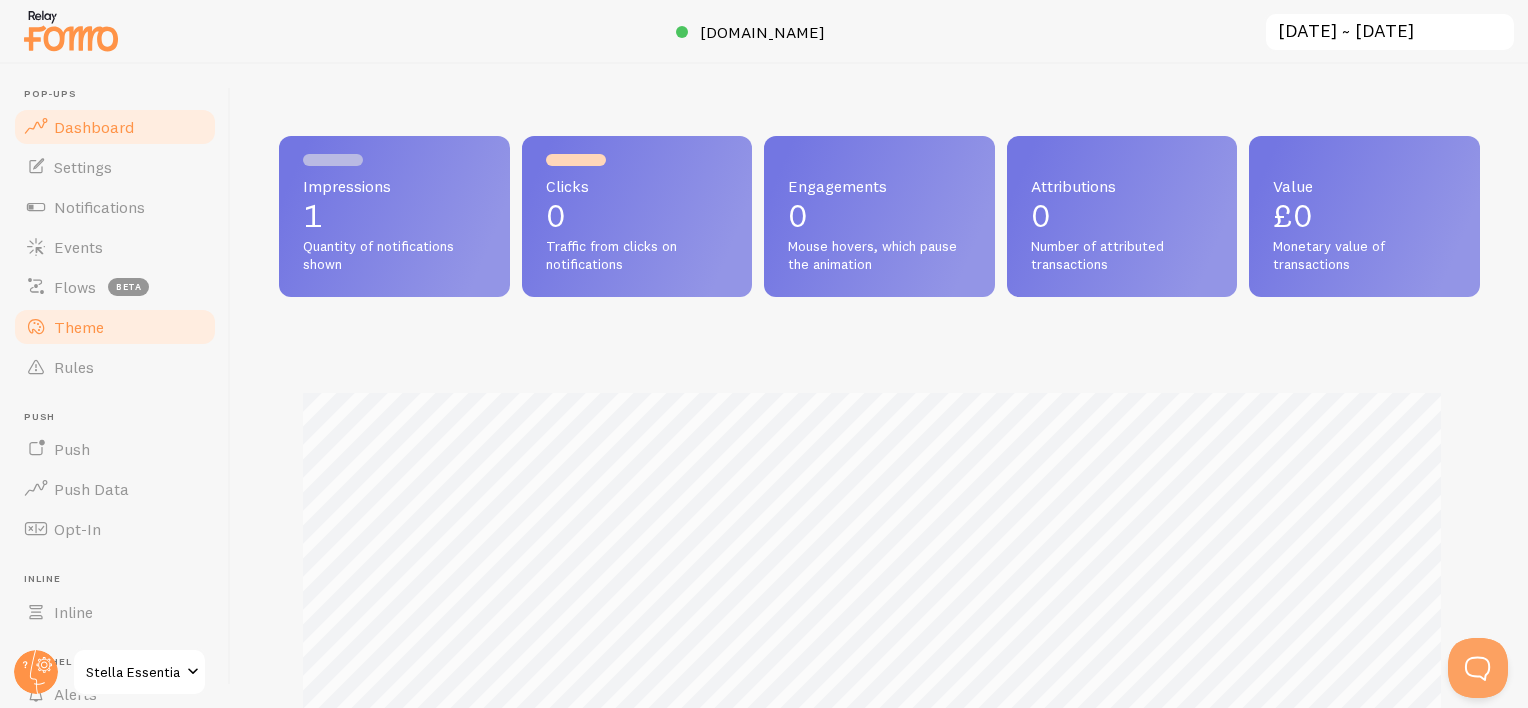 click on "Theme" at bounding box center [79, 327] 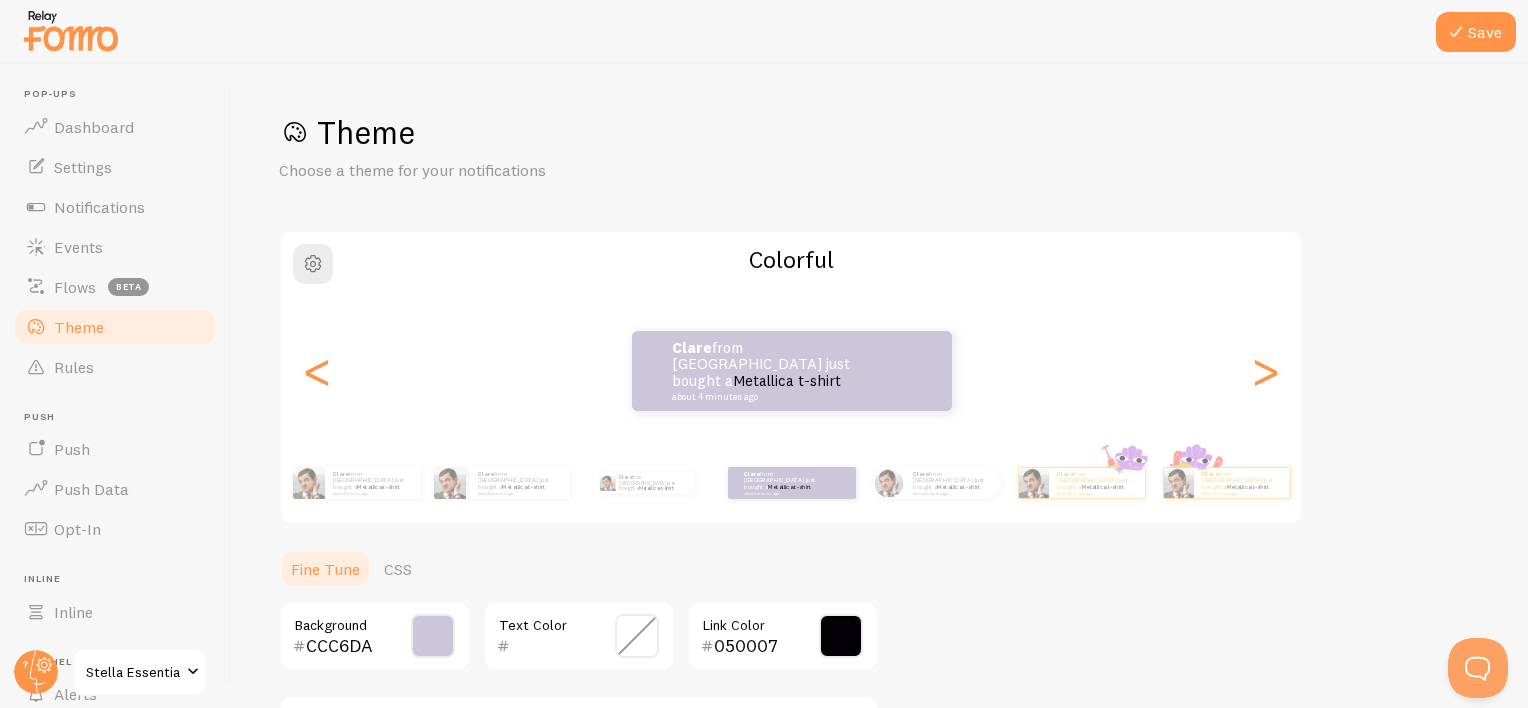 click on "Theme
Choose a theme for your notifications
Colorful
Clare  from United Kingdom just bought a  Metallica t-shirt   about 4 minutes ago Clare  from United Kingdom just bought a  Metallica t-shirt   about 4 minutes ago Clare  from United Kingdom just bought a  Metallica t-shirt   about 4 minutes ago Clare  from United Kingdom just bought a  Metallica t-shirt   about 4 minutes ago Clare  from United Kingdom just bought a  Metallica t-shirt   about 4 minutes ago Clare  from United Kingdom just bought a  Metallica t-shirt   about 4 minutes ago Clare  from United Kingdom just bought a  Metallica t-shirt   about 4 minutes ago Clare  from United Kingdom just bought a  Metallica t-shirt   about 4 minutes ago Clare  from United Kingdom just bought a  Metallica t-shirt   about 4 minutes ago Clare  from United Kingdom just bought a  Metallica t-shirt   about 4 minutes ago Clare  from United Kingdom just bought a  Metallica t-shirt   about 4 minutes ago Clare   Clare" at bounding box center [879, 539] 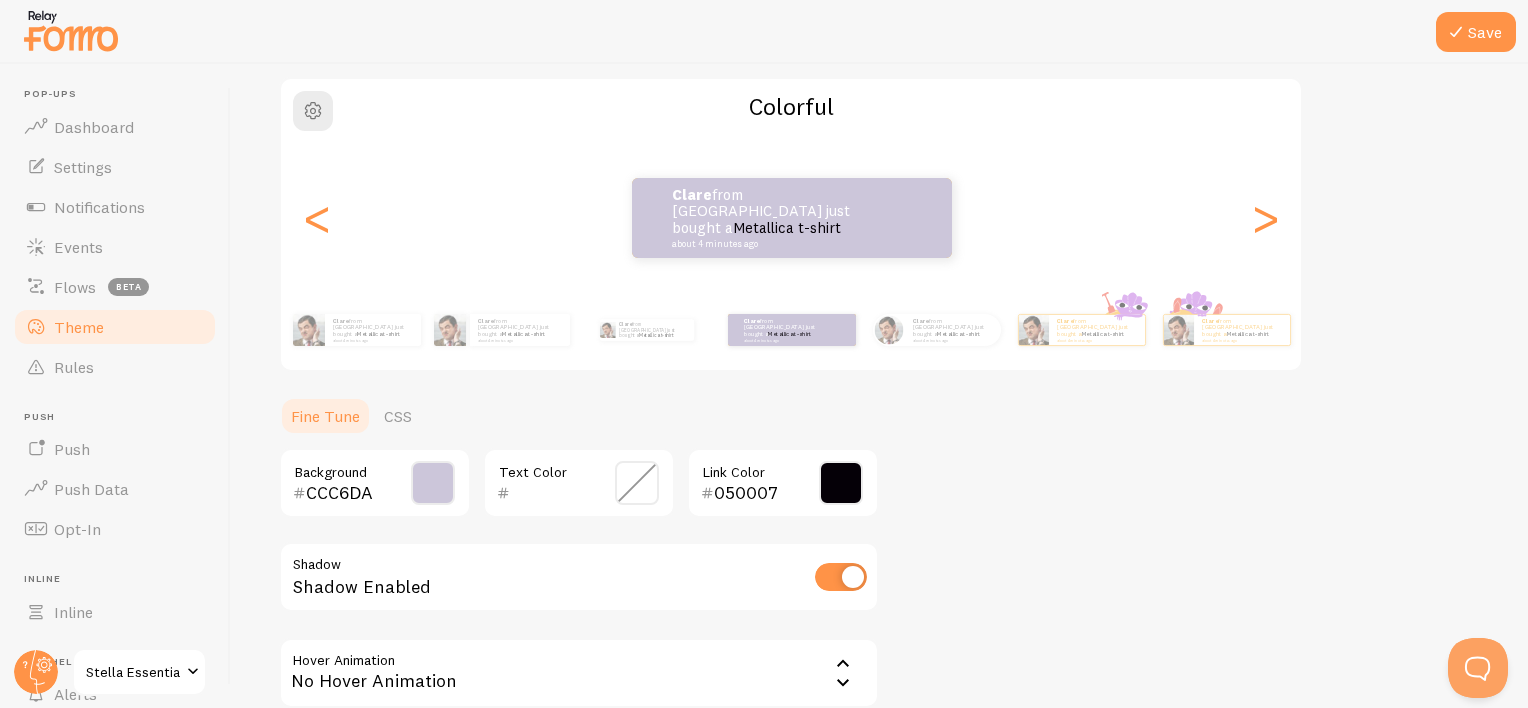 scroll, scrollTop: 100, scrollLeft: 0, axis: vertical 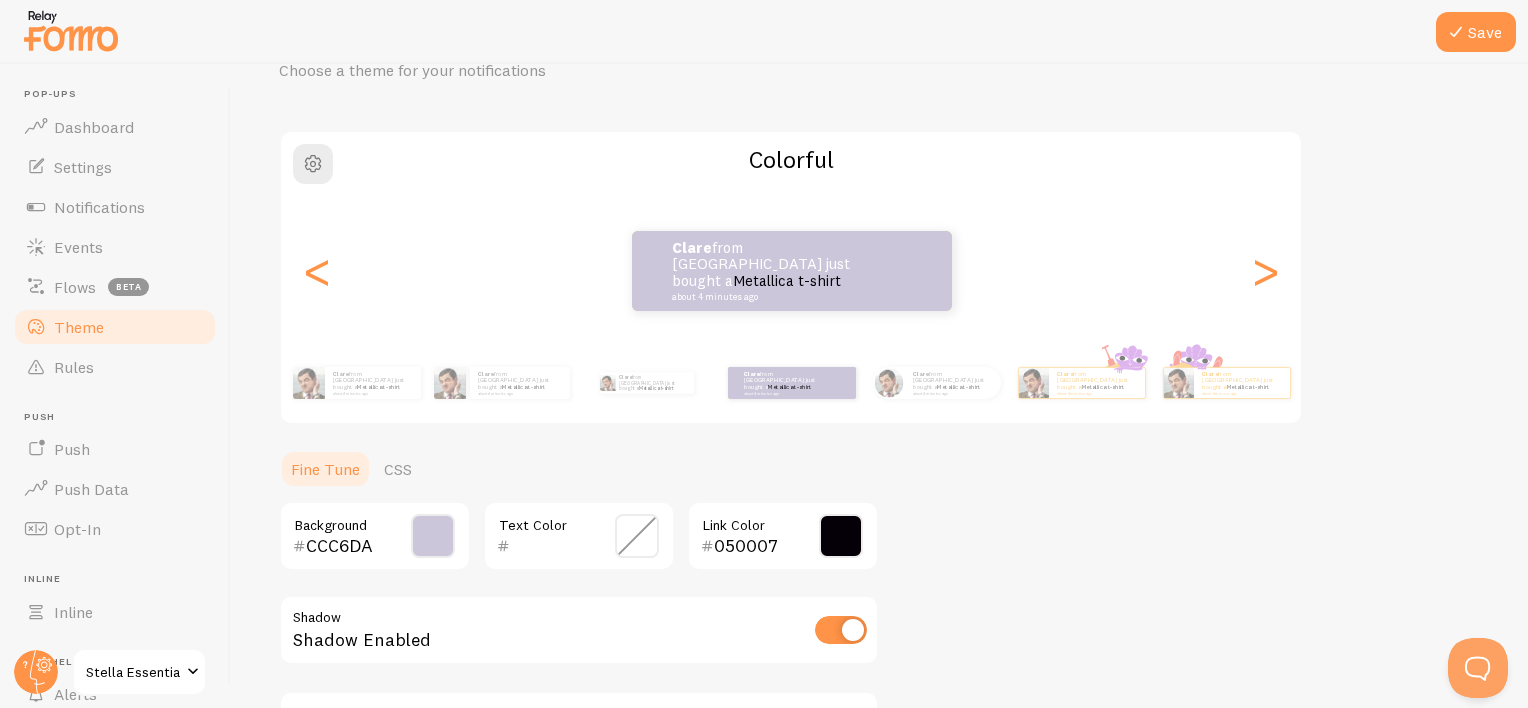 click at bounding box center [637, 536] 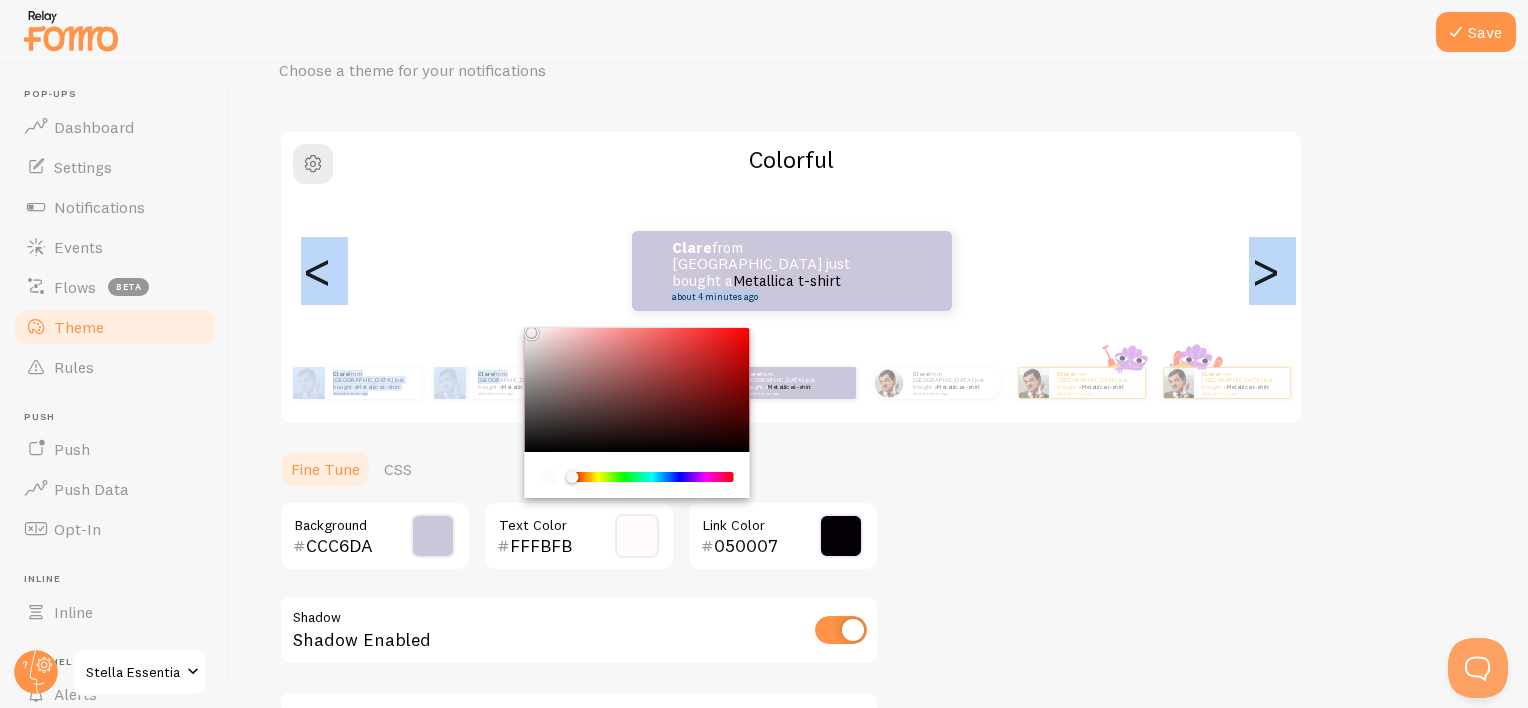 drag, startPoint x: 545, startPoint y: 433, endPoint x: 528, endPoint y: 293, distance: 141.02837 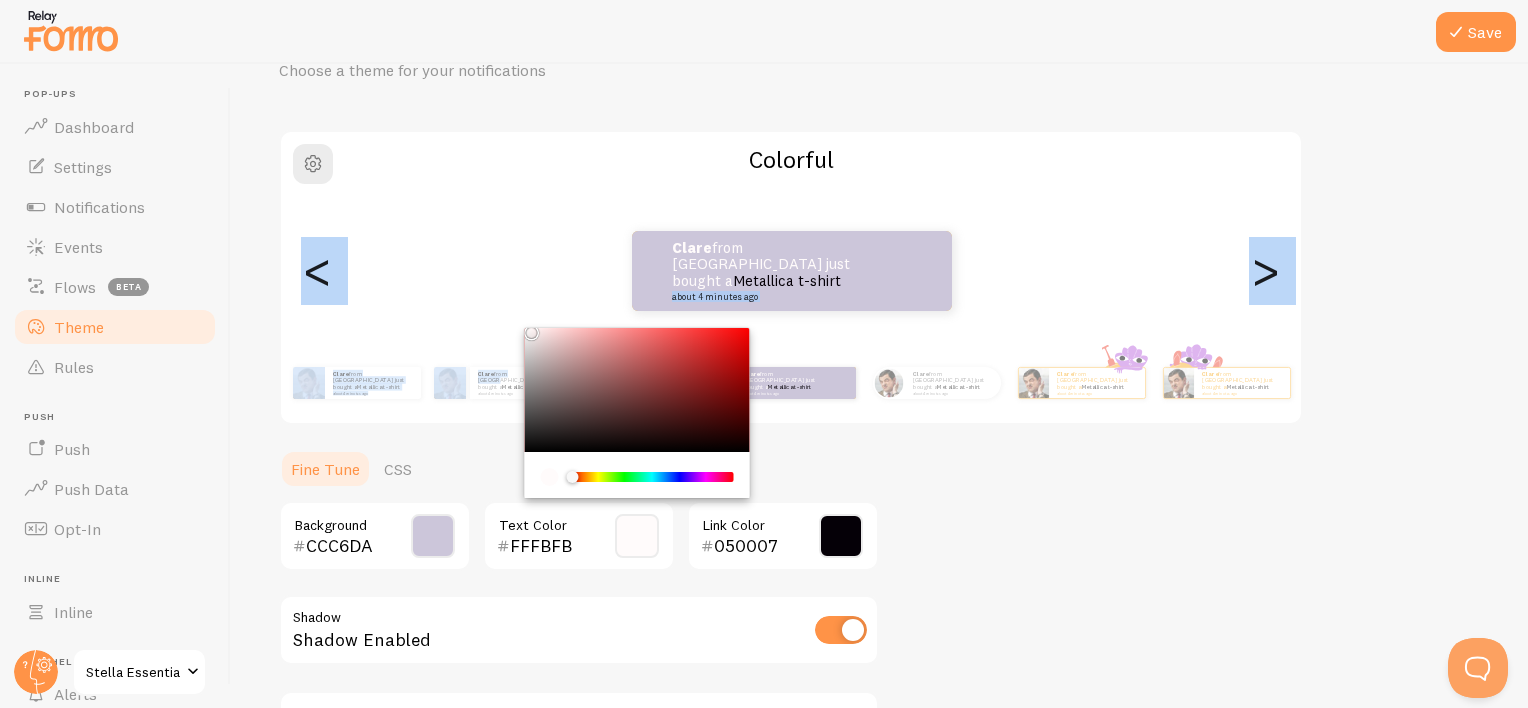 click on "Theme
Choose a theme for your notifications
Colorful
Clare  from United Kingdom just bought a  Metallica t-shirt   about 4 minutes ago Clare  from United Kingdom just bought a  Metallica t-shirt   about 4 minutes ago Clare  from United Kingdom just bought a  Metallica t-shirt   about 4 minutes ago Clare  from United Kingdom just bought a  Metallica t-shirt   about 4 minutes ago Clare  from United Kingdom just bought a  Metallica t-shirt   about 4 minutes ago Clare  from United Kingdom just bought a  Metallica t-shirt   about 4 minutes ago Clare  from United Kingdom just bought a  Metallica t-shirt   about 4 minutes ago Clare  from United Kingdom just bought a  Metallica t-shirt   about 4 minutes ago Clare  from United Kingdom just bought a  Metallica t-shirt   about 4 minutes ago Clare  from United Kingdom just bought a  Metallica t-shirt   about 4 minutes ago Clare  from United Kingdom just bought a  Metallica t-shirt   about 4 minutes ago Clare   Clare" at bounding box center [879, 439] 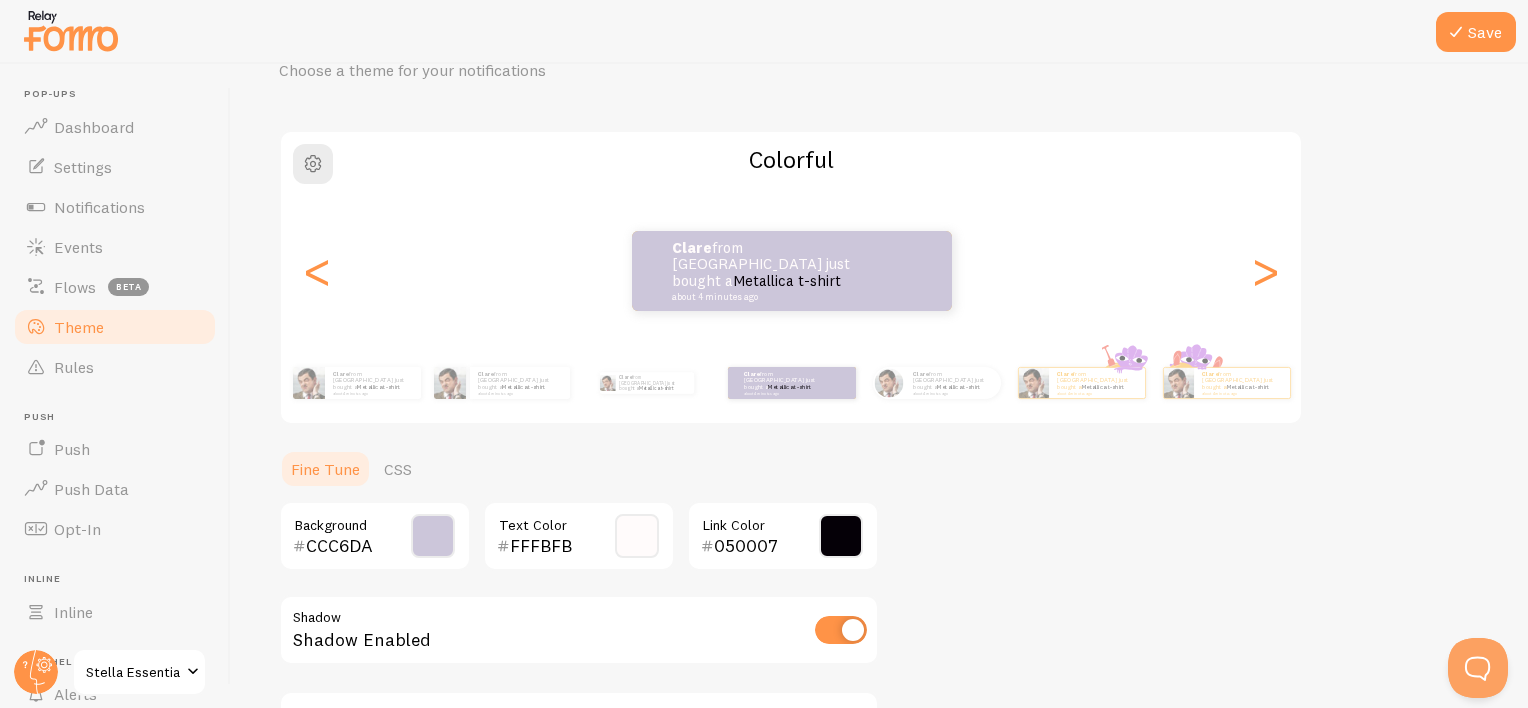 click at bounding box center [637, 536] 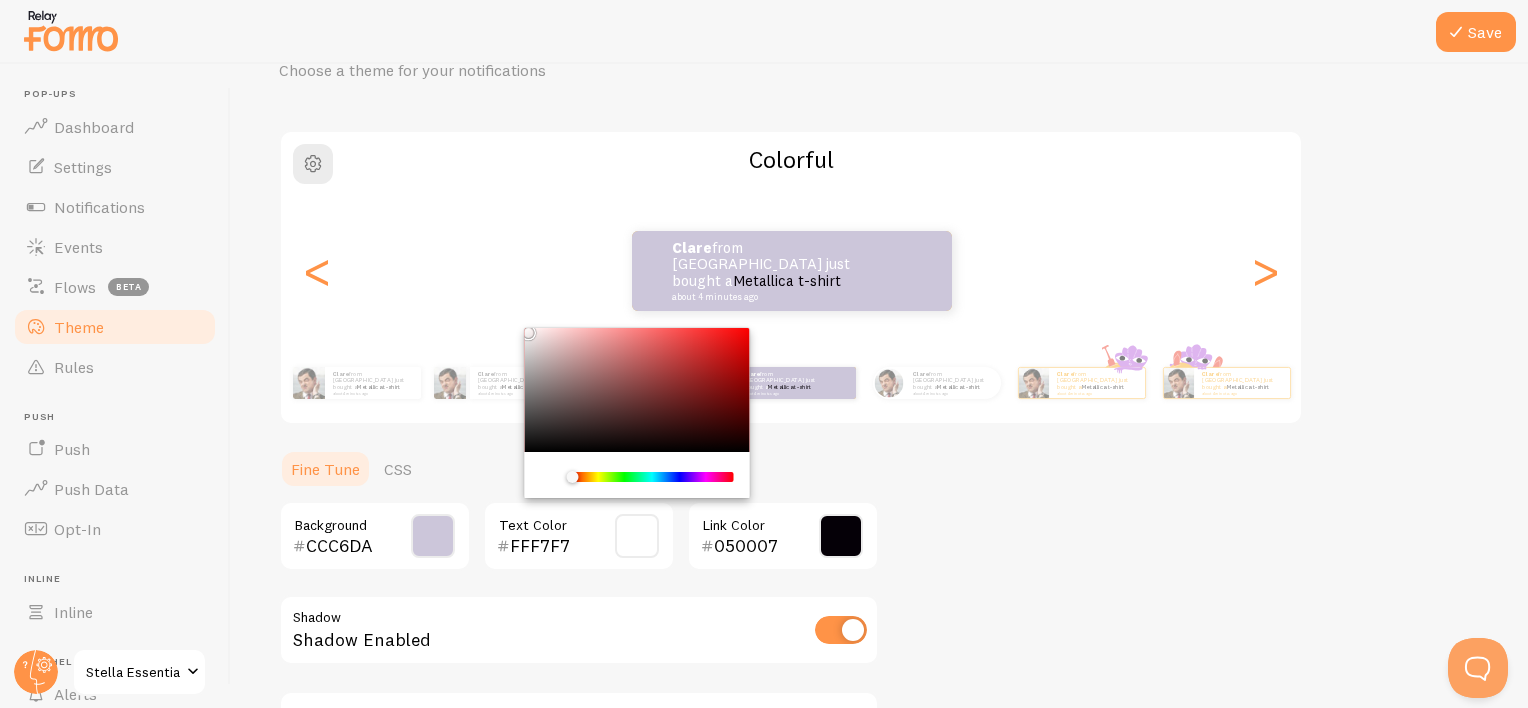 type on "FFFFFF" 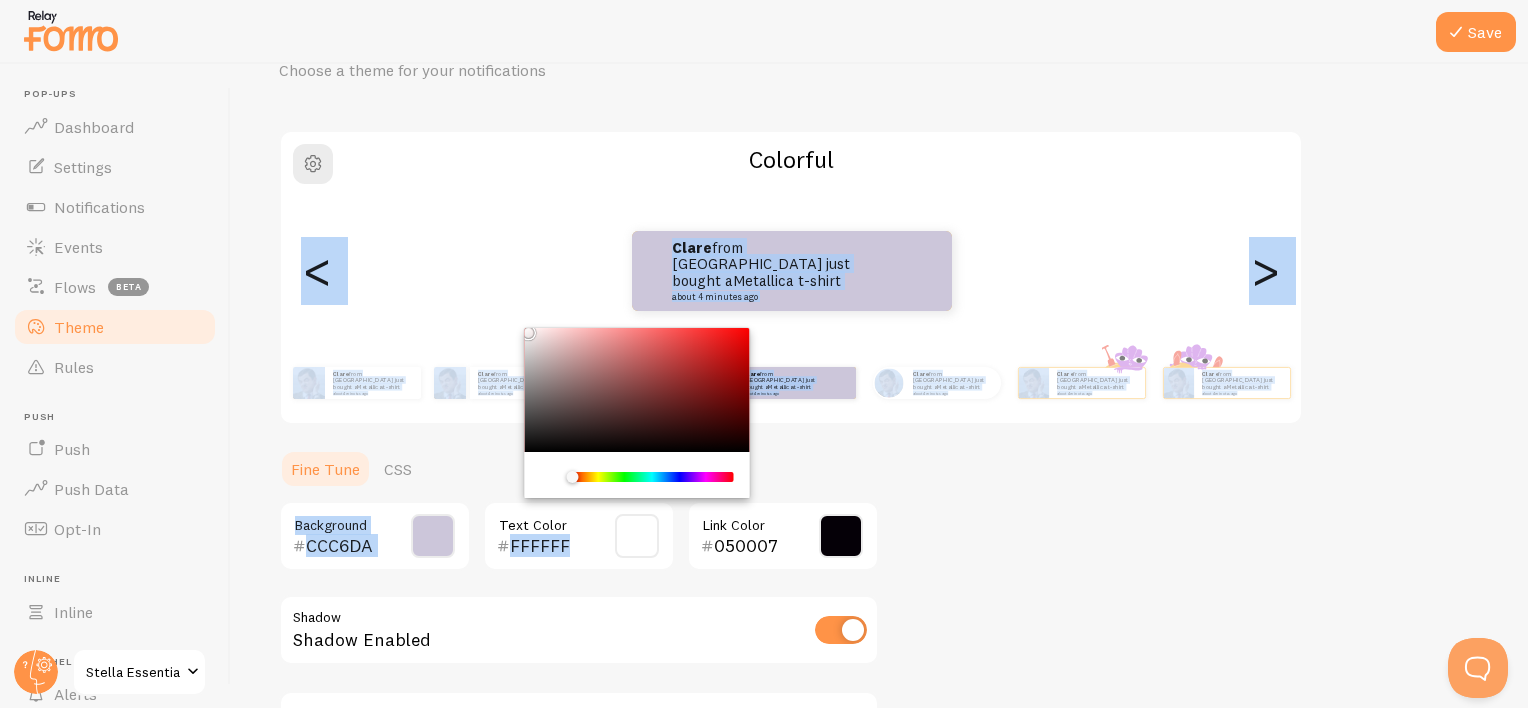 drag, startPoint x: 537, startPoint y: 346, endPoint x: 510, endPoint y: 311, distance: 44.20407 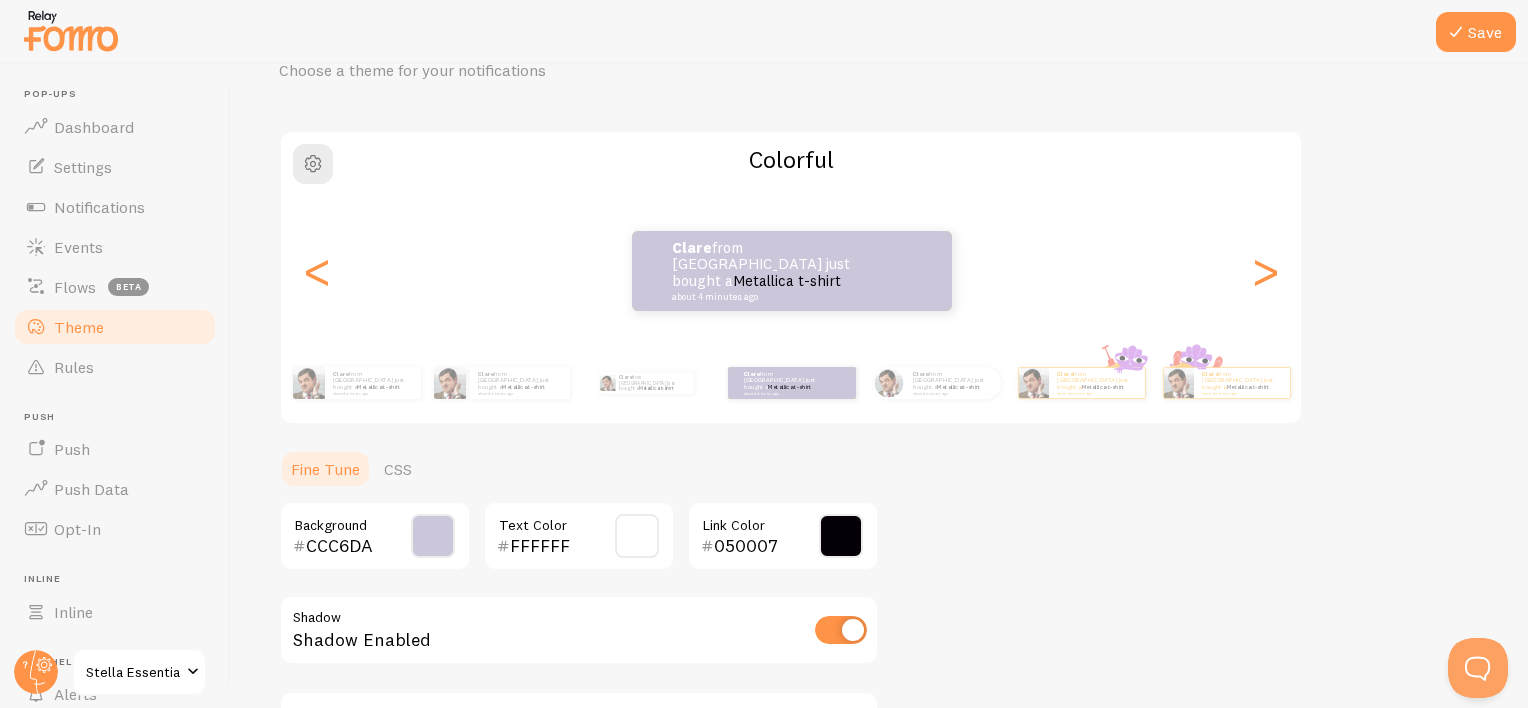 click on "Theme
Choose a theme for your notifications
Colorful
Clare  from United Kingdom just bought a  Metallica t-shirt   about 4 minutes ago Clare  from United Kingdom just bought a  Metallica t-shirt   about 4 minutes ago Clare  from United Kingdom just bought a  Metallica t-shirt   about 4 minutes ago Clare  from United Kingdom just bought a  Metallica t-shirt   about 4 minutes ago Clare  from United Kingdom just bought a  Metallica t-shirt   about 4 minutes ago Clare  from United Kingdom just bought a  Metallica t-shirt   about 4 minutes ago Clare  from United Kingdom just bought a  Metallica t-shirt   about 4 minutes ago Clare  from United Kingdom just bought a  Metallica t-shirt   about 4 minutes ago Clare  from United Kingdom just bought a  Metallica t-shirt   about 4 minutes ago Clare  from United Kingdom just bought a  Metallica t-shirt   about 4 minutes ago Clare  from United Kingdom just bought a  Metallica t-shirt   about 4 minutes ago Clare   Clare" at bounding box center (879, 439) 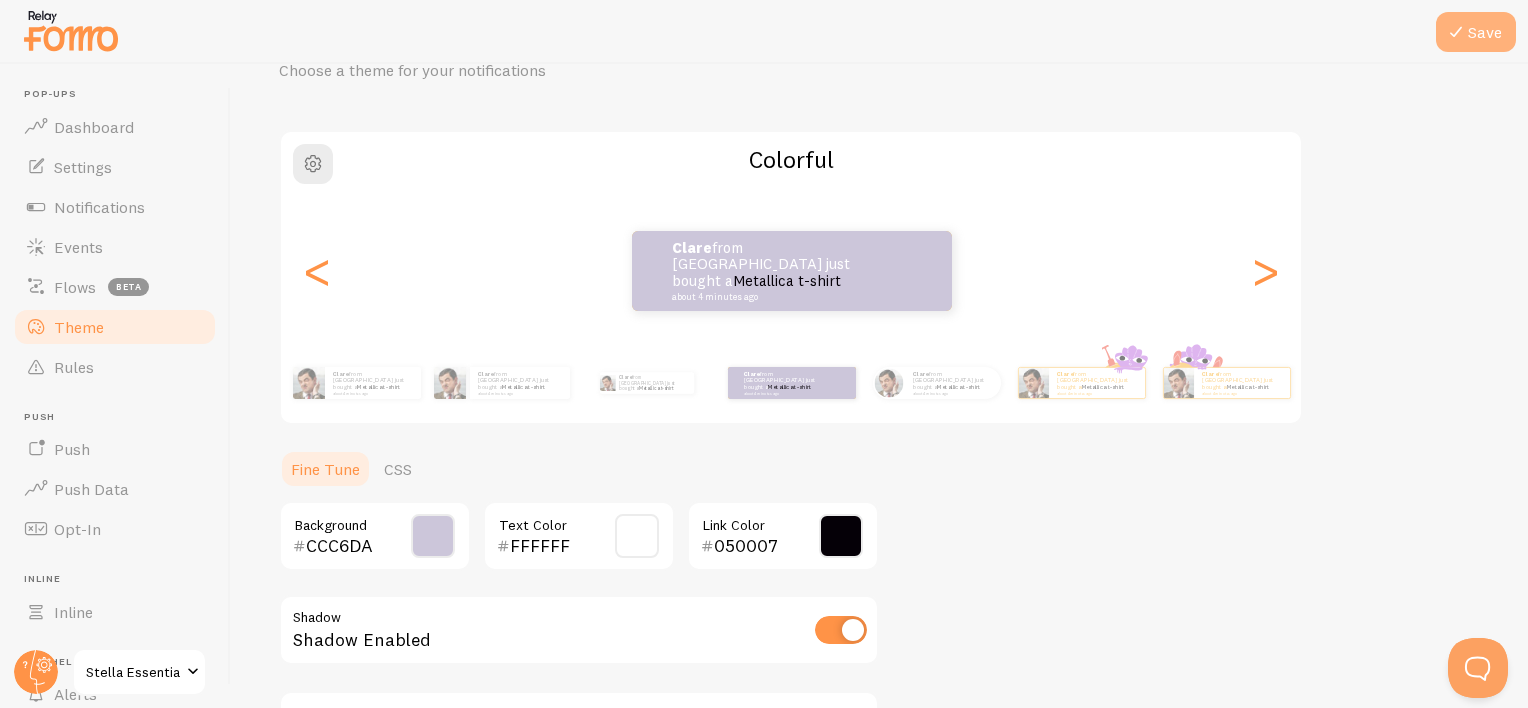 click at bounding box center (1456, 32) 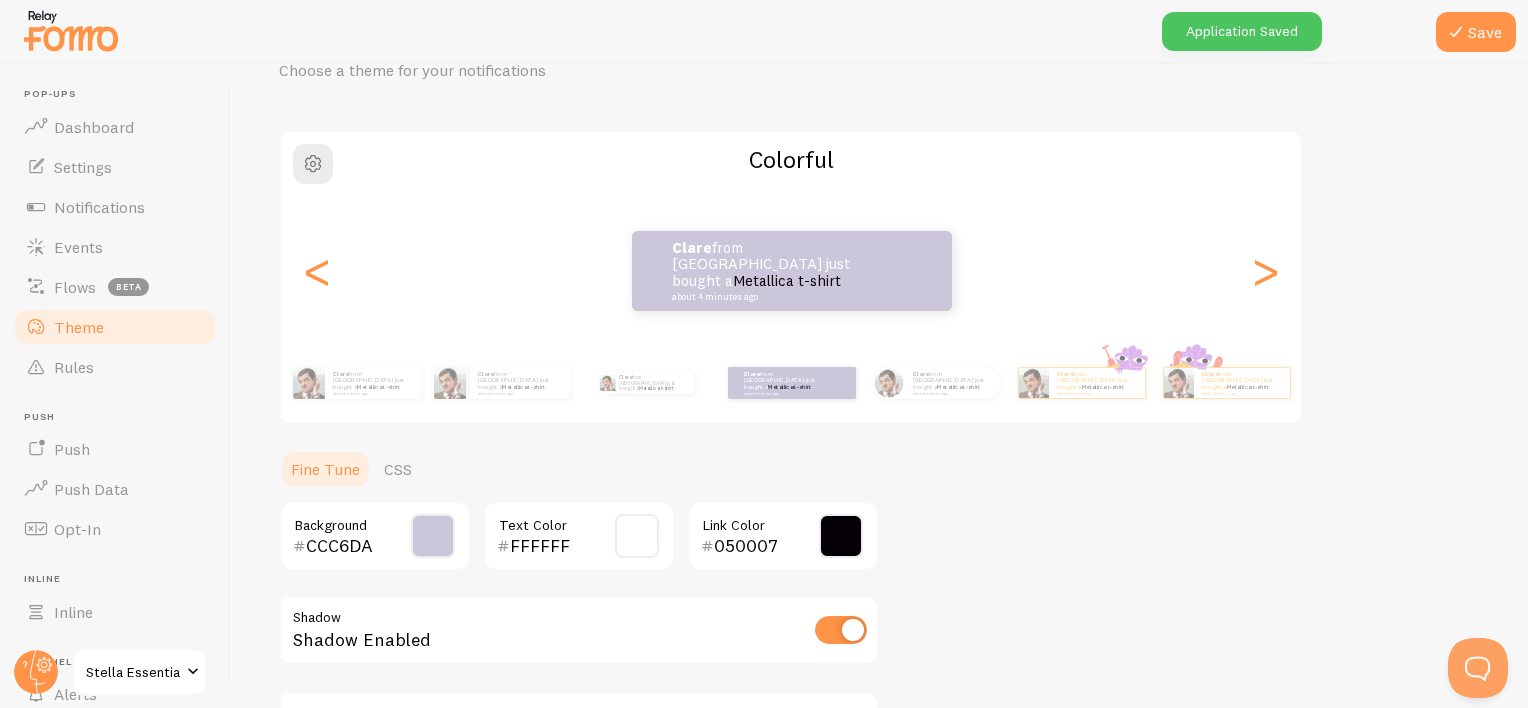 click on "Theme
Choose a theme for your notifications
Colorful
Clare  from United Kingdom just bought a  Metallica t-shirt   about 4 minutes ago Clare  from United Kingdom just bought a  Metallica t-shirt   about 4 minutes ago Clare  from United Kingdom just bought a  Metallica t-shirt   about 4 minutes ago Clare  from United Kingdom just bought a  Metallica t-shirt   about 4 minutes ago Clare  from United Kingdom just bought a  Metallica t-shirt   about 4 minutes ago Clare  from United Kingdom just bought a  Metallica t-shirt   about 4 minutes ago Clare  from United Kingdom just bought a  Metallica t-shirt   about 4 minutes ago Clare  from United Kingdom just bought a  Metallica t-shirt   about 4 minutes ago Clare  from United Kingdom just bought a  Metallica t-shirt   about 4 minutes ago Clare  from United Kingdom just bought a  Metallica t-shirt   about 4 minutes ago Clare  from United Kingdom just bought a  Metallica t-shirt   about 4 minutes ago Clare   Clare" at bounding box center [879, 439] 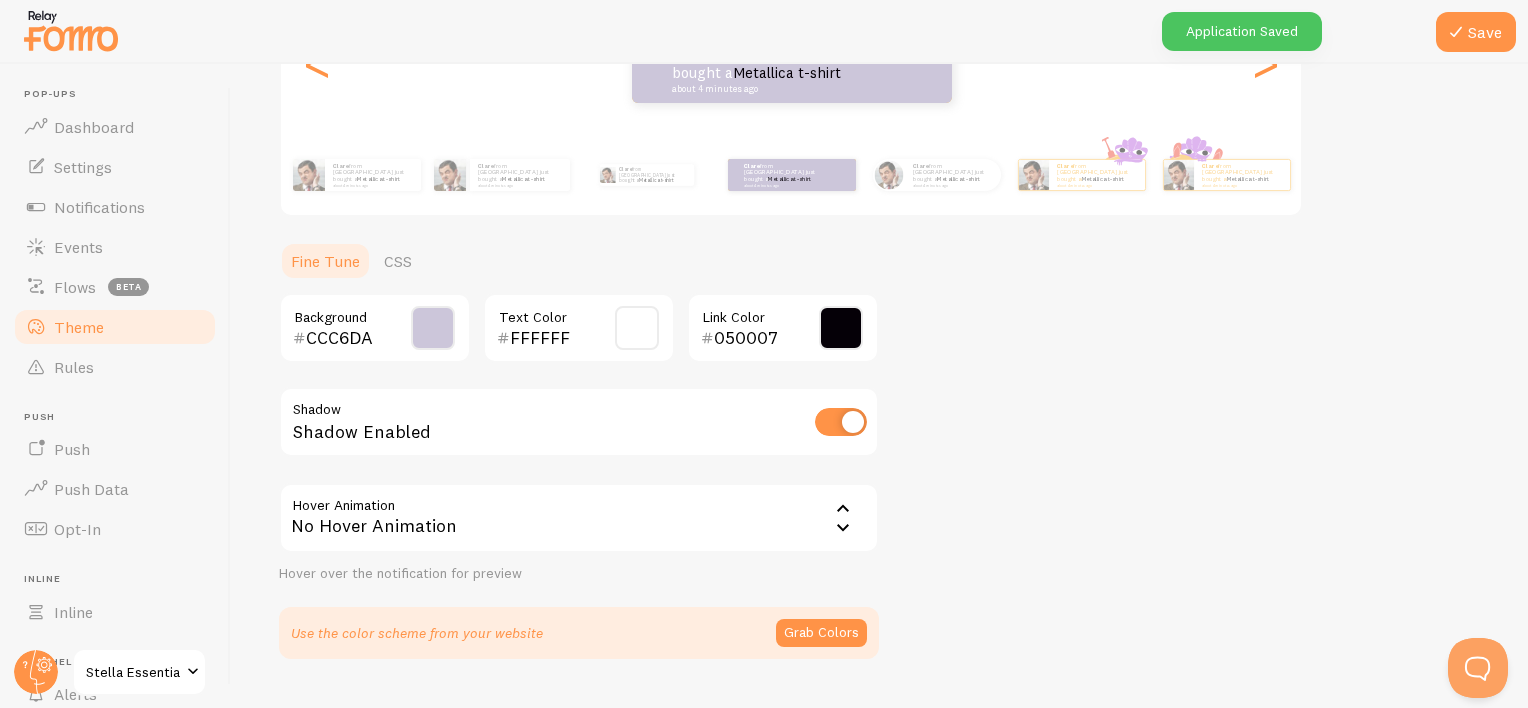 scroll, scrollTop: 353, scrollLeft: 0, axis: vertical 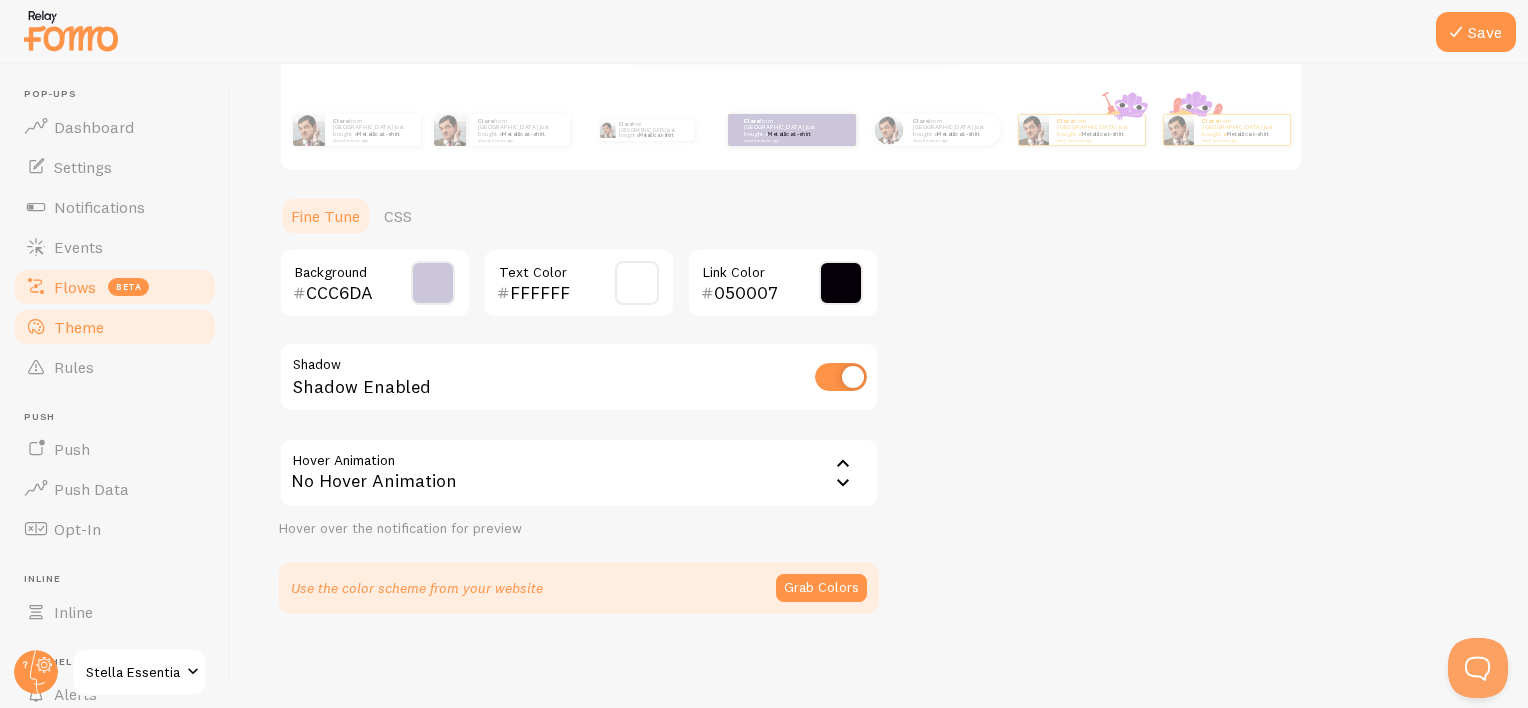 click on "Flows" at bounding box center [75, 287] 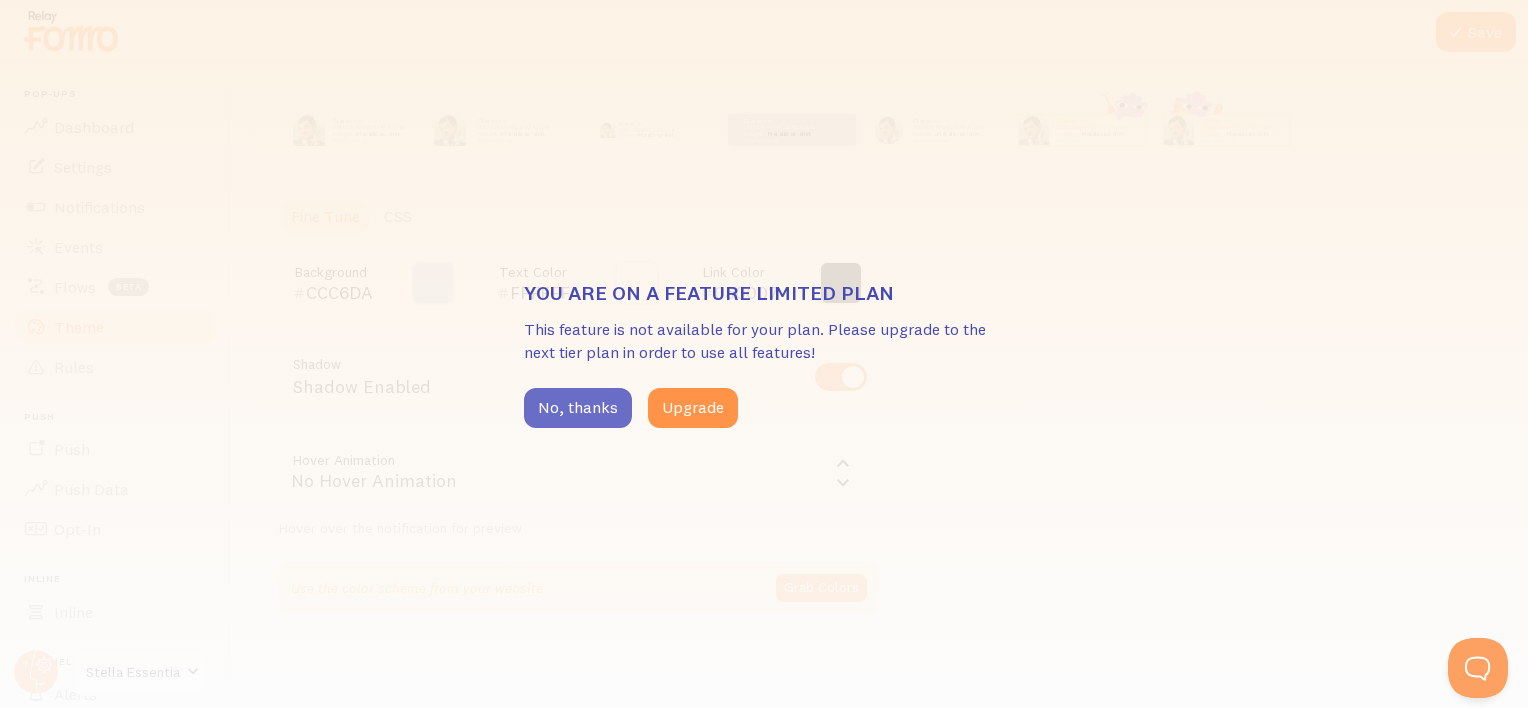 click on "No, thanks" at bounding box center [578, 408] 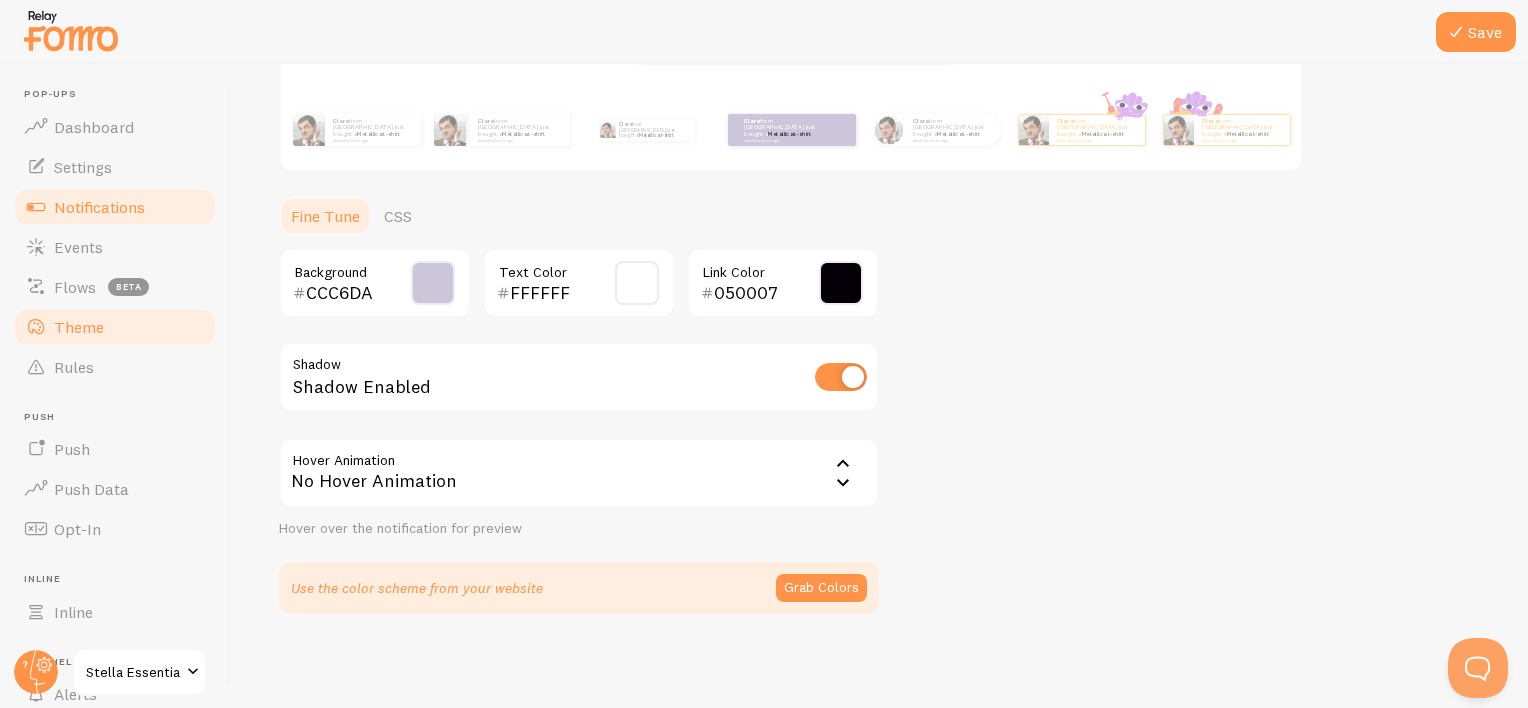 click on "Notifications" at bounding box center (99, 207) 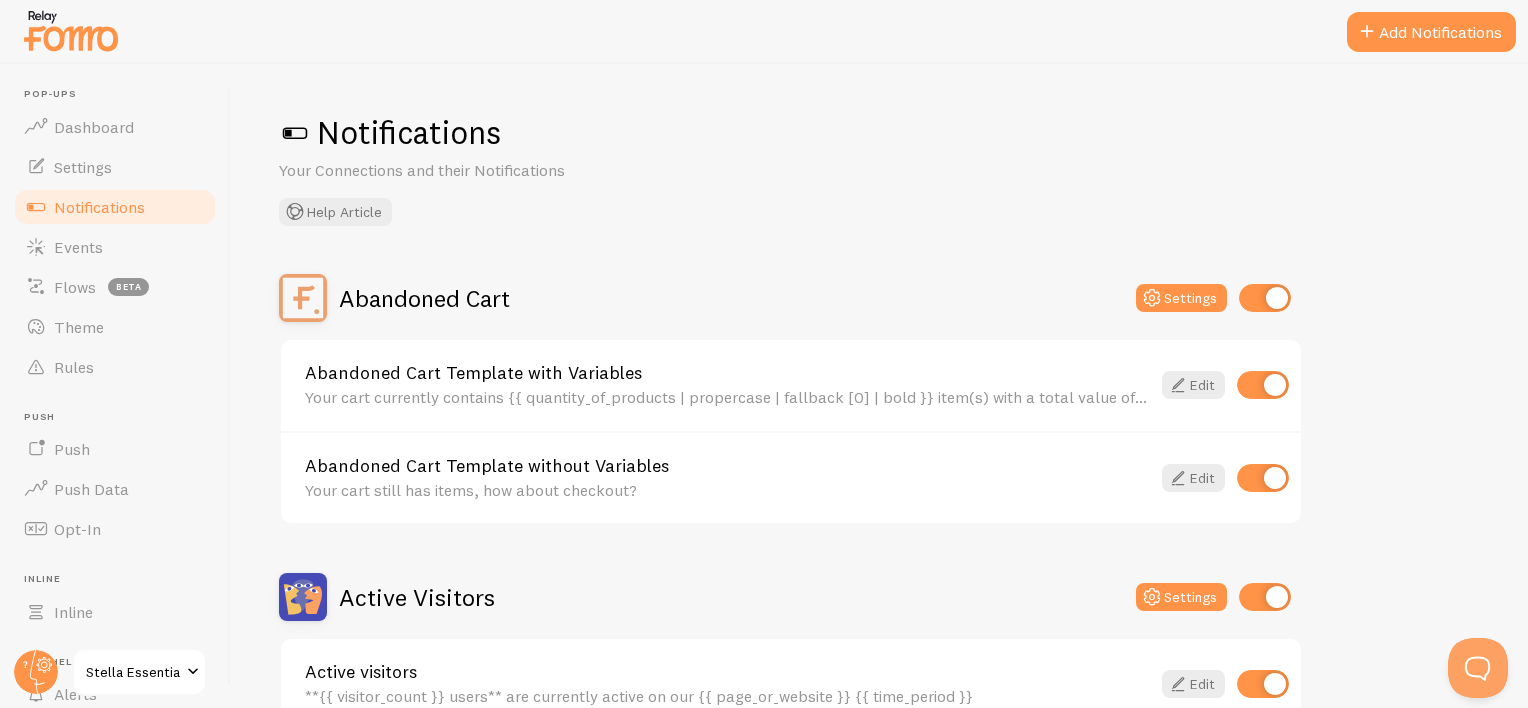 click on "Abandoned Cart
Settings
Abandoned Cart Template with Variables
Your cart currently contains {{ quantity_of_products | propercase | fallback [0] | bold }} item(s) with a total value of {{ cart_amount_with_currency | propercase | fallback [0] | bold }}.
Edit
Abandoned Cart Template without Variables
Your cart still has items, how about checkout?
Edit
Active Visitors
Settings
Active visitors
**{{ visitor_count }} users** are currently active on our {{ page_or_website }}
{{ time_period }}
Edit
Shopify
Settings" at bounding box center (879, 894) 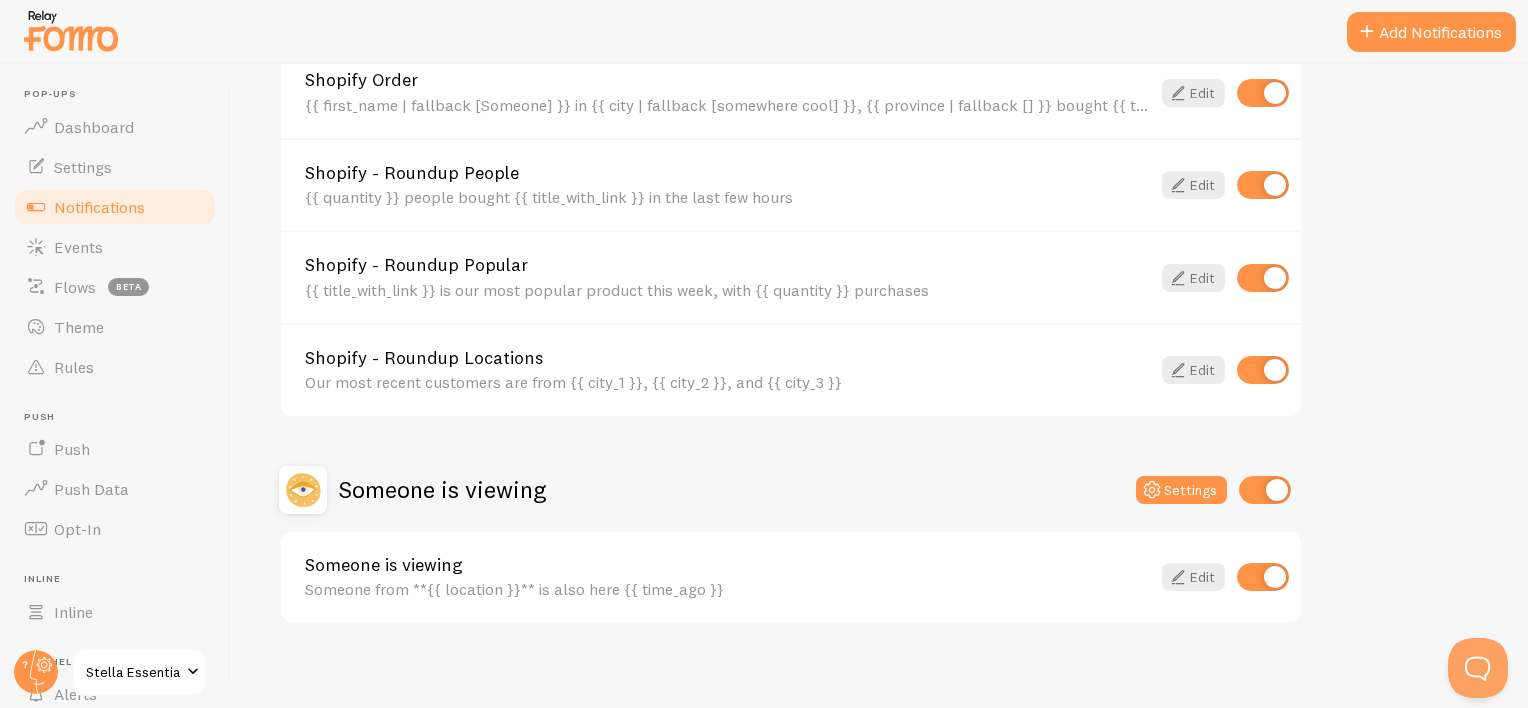 scroll, scrollTop: 897, scrollLeft: 0, axis: vertical 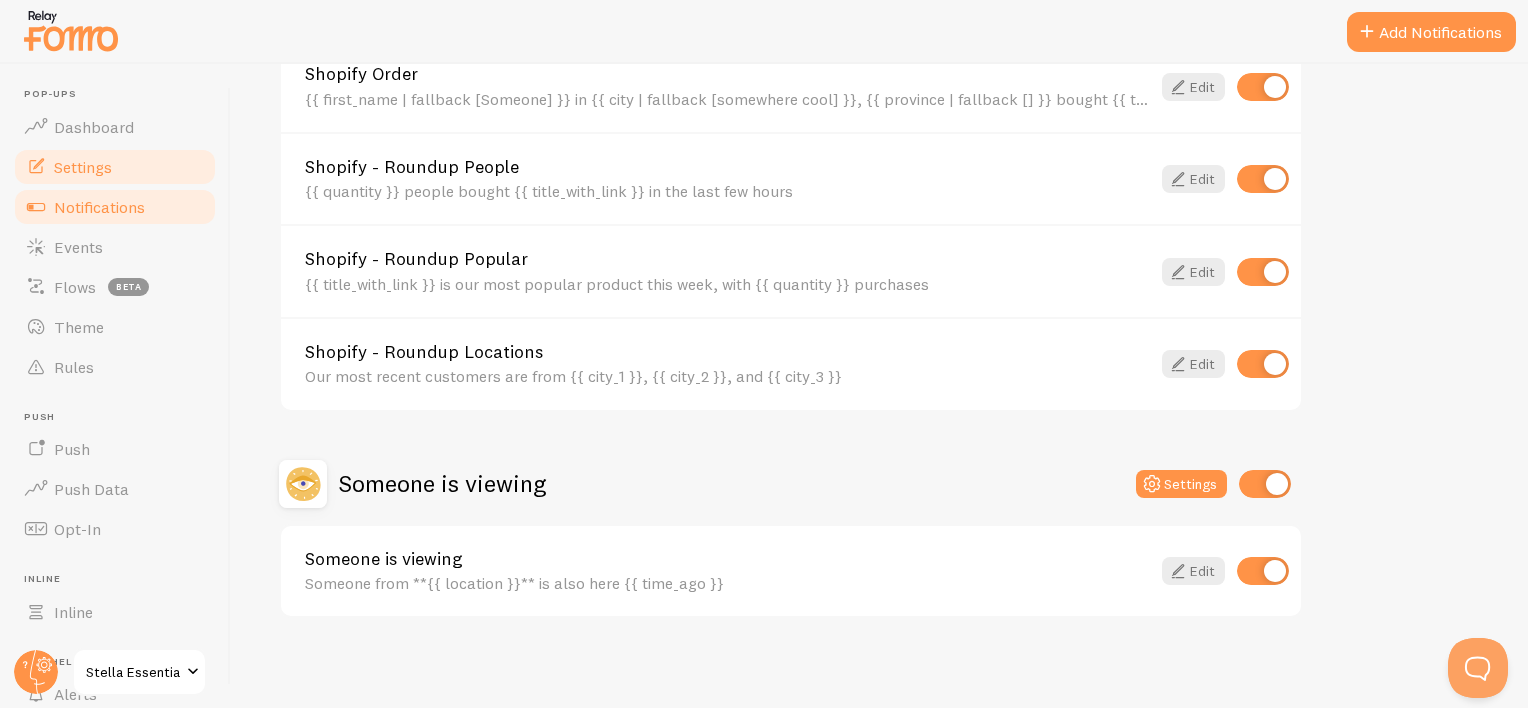 click on "Settings" at bounding box center (83, 167) 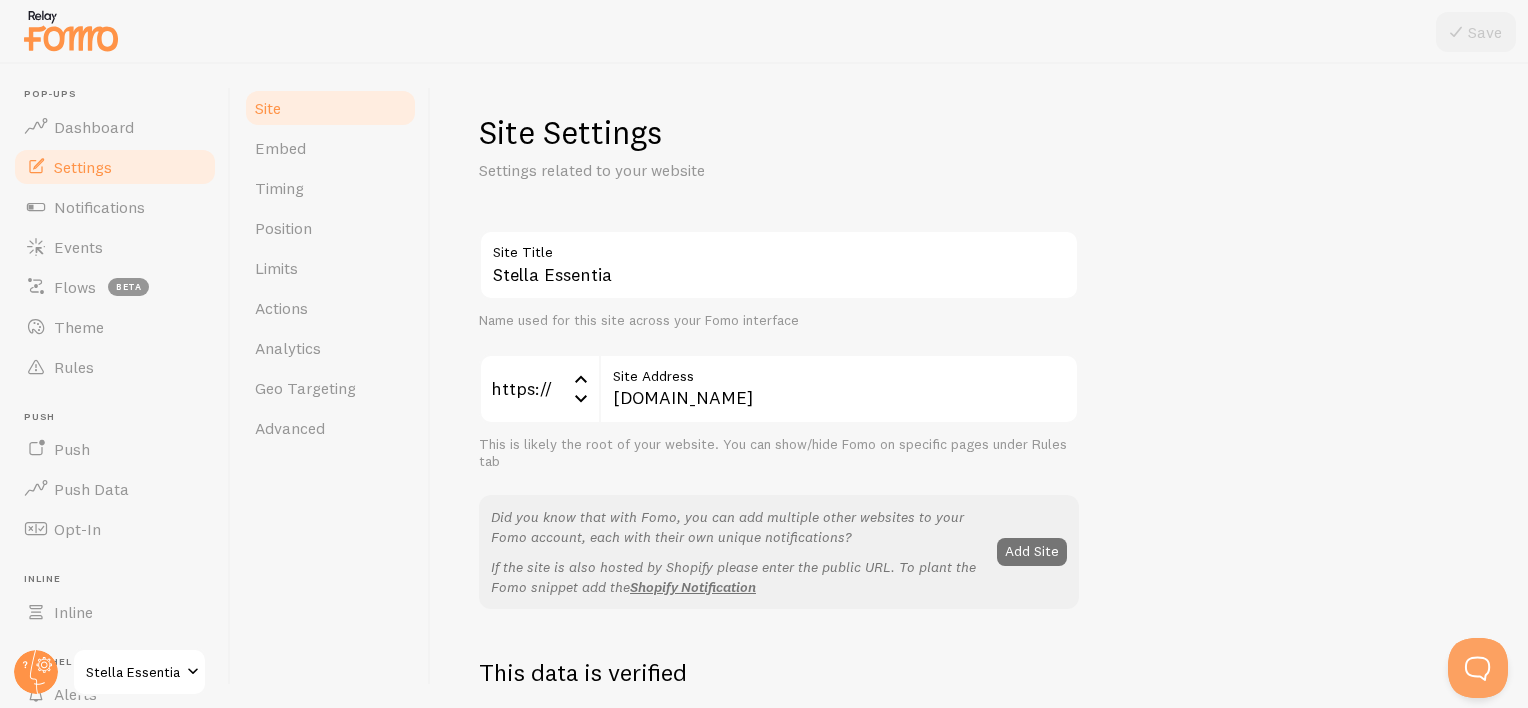 click on "Stella Essentia   Site Title       Name used for this site across your Fomo interface     https://   https://       https://  http://      stellaessentia.com   Site Address       This is likely the root of your website. You can show/hide Fomo on specific pages under Rules tab
Did you know that with Fomo, you can add multiple other websites
to your Fomo account, each with their own unique notifications?
If the site is also hosted by Shopify please enter the public
URL. To plant the Fomo snippet add the
Shopify Notification
Add Site
This data is verified       This data is verified badge   Show badge   Show a badge on notifications that leads to Event details   Analytics     fomo   UTM Source       Provide a unique identifier for measuring clicks on this notification from within your Google Analytics account (optional)     notification   UTM Medium           Fomo APIs       Auth Token" at bounding box center [979, 906] 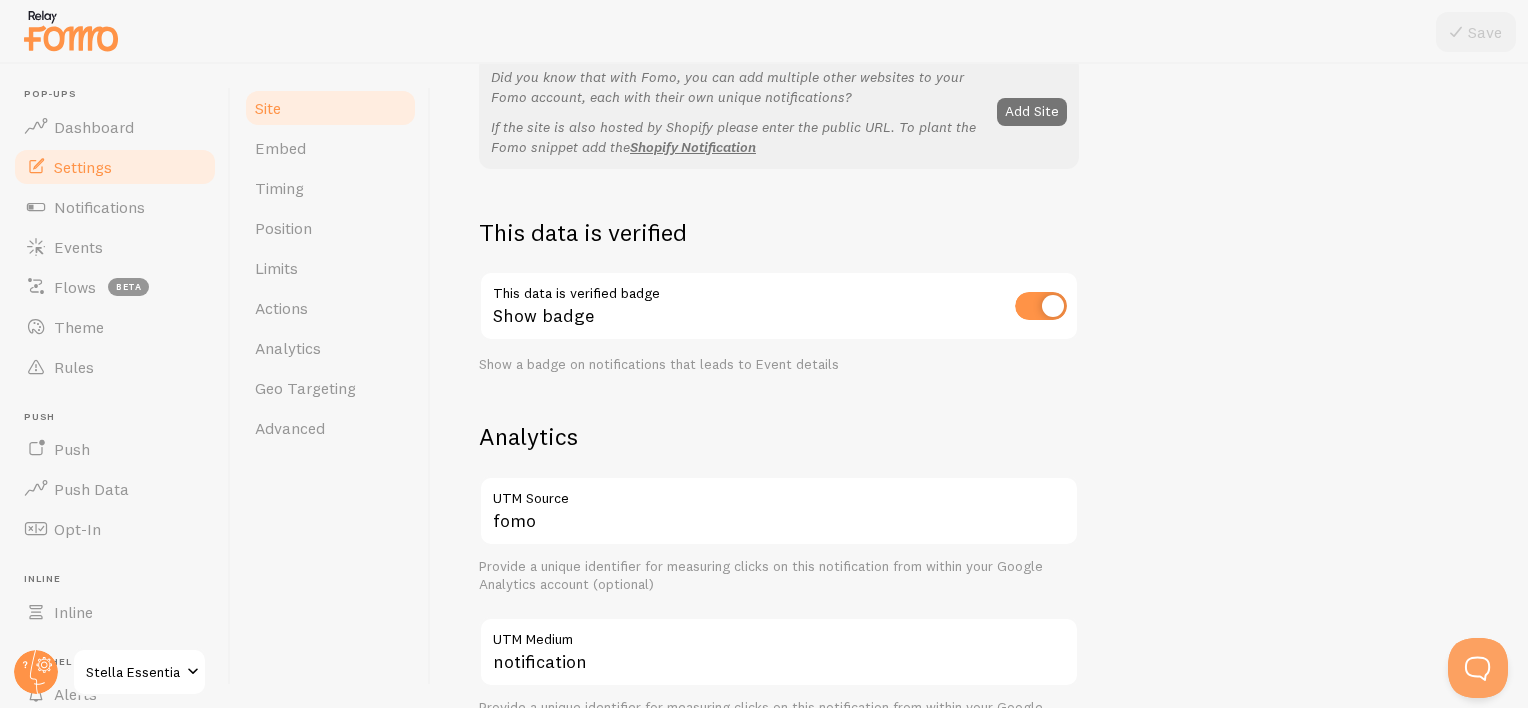 scroll, scrollTop: 500, scrollLeft: 0, axis: vertical 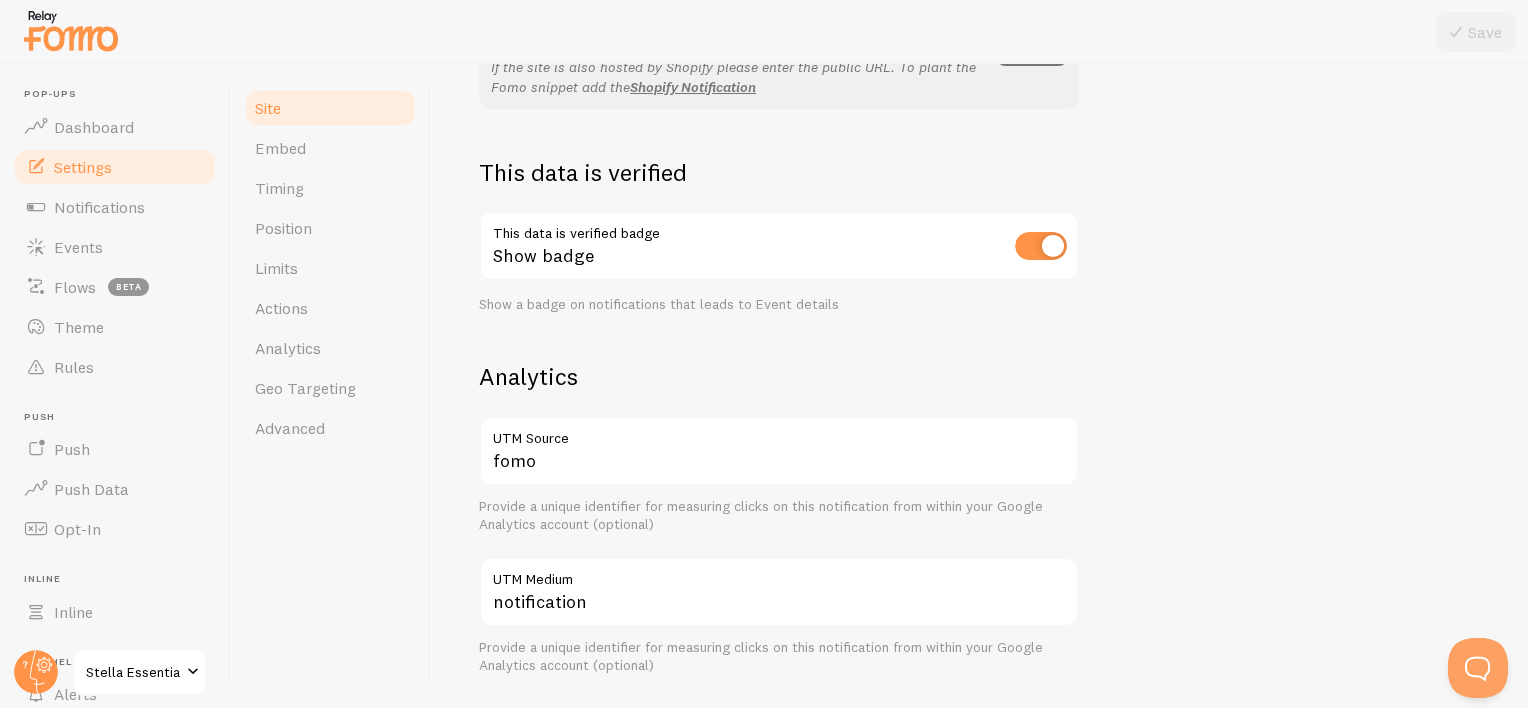 click on "Stella Essentia   Site Title       Name used for this site across your Fomo interface     https://   https://       https://  http://      stellaessentia.com   Site Address       This is likely the root of your website. You can show/hide Fomo on specific pages under Rules tab
Did you know that with Fomo, you can add multiple other websites
to your Fomo account, each with their own unique notifications?
If the site is also hosted by Shopify please enter the public
URL. To plant the Fomo snippet add the
Shopify Notification
Add Site
This data is verified       This data is verified badge   Show badge   Show a badge on notifications that leads to Event details   Analytics     fomo   UTM Source       Provide a unique identifier for measuring clicks on this notification from within your Google Analytics account (optional)     notification   UTM Medium           Fomo APIs       Auth Token" at bounding box center (979, 406) 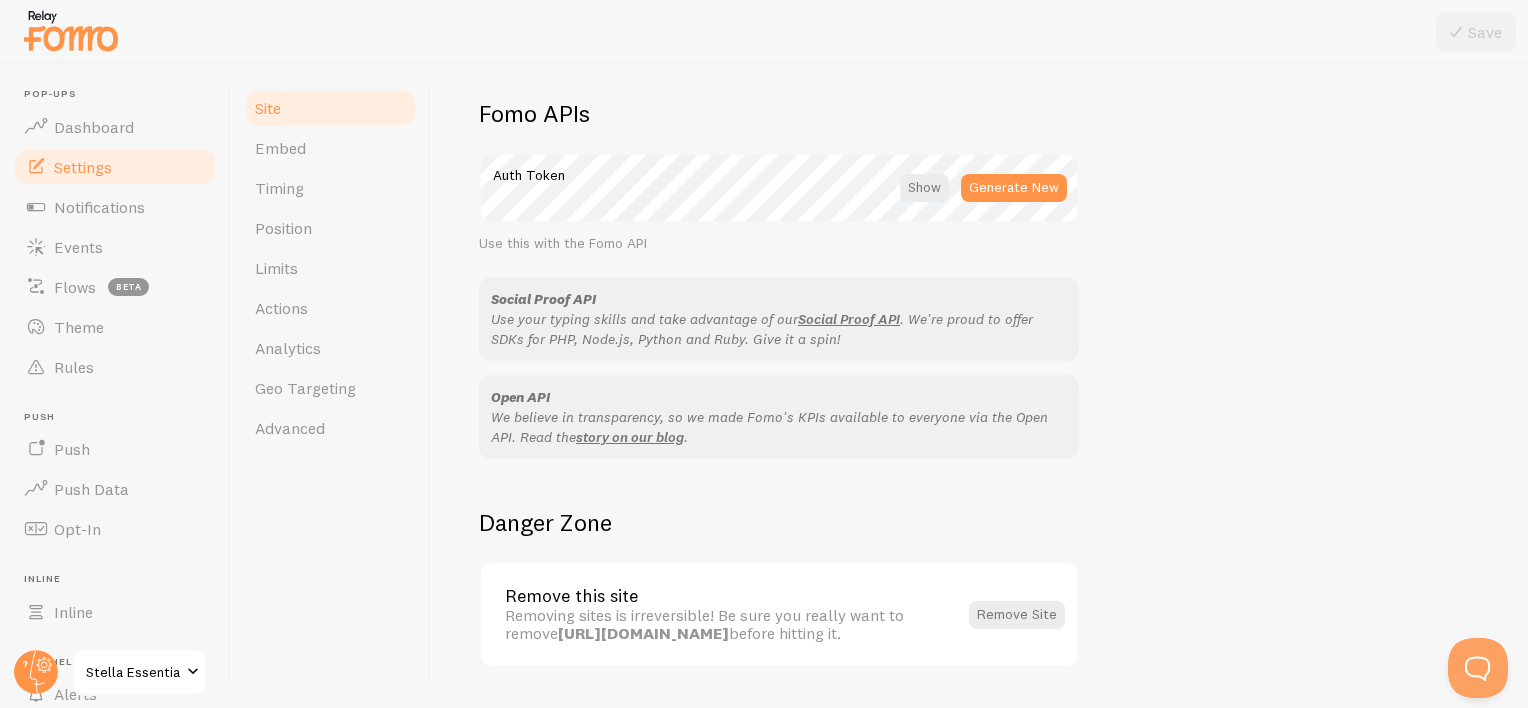 scroll, scrollTop: 1178, scrollLeft: 0, axis: vertical 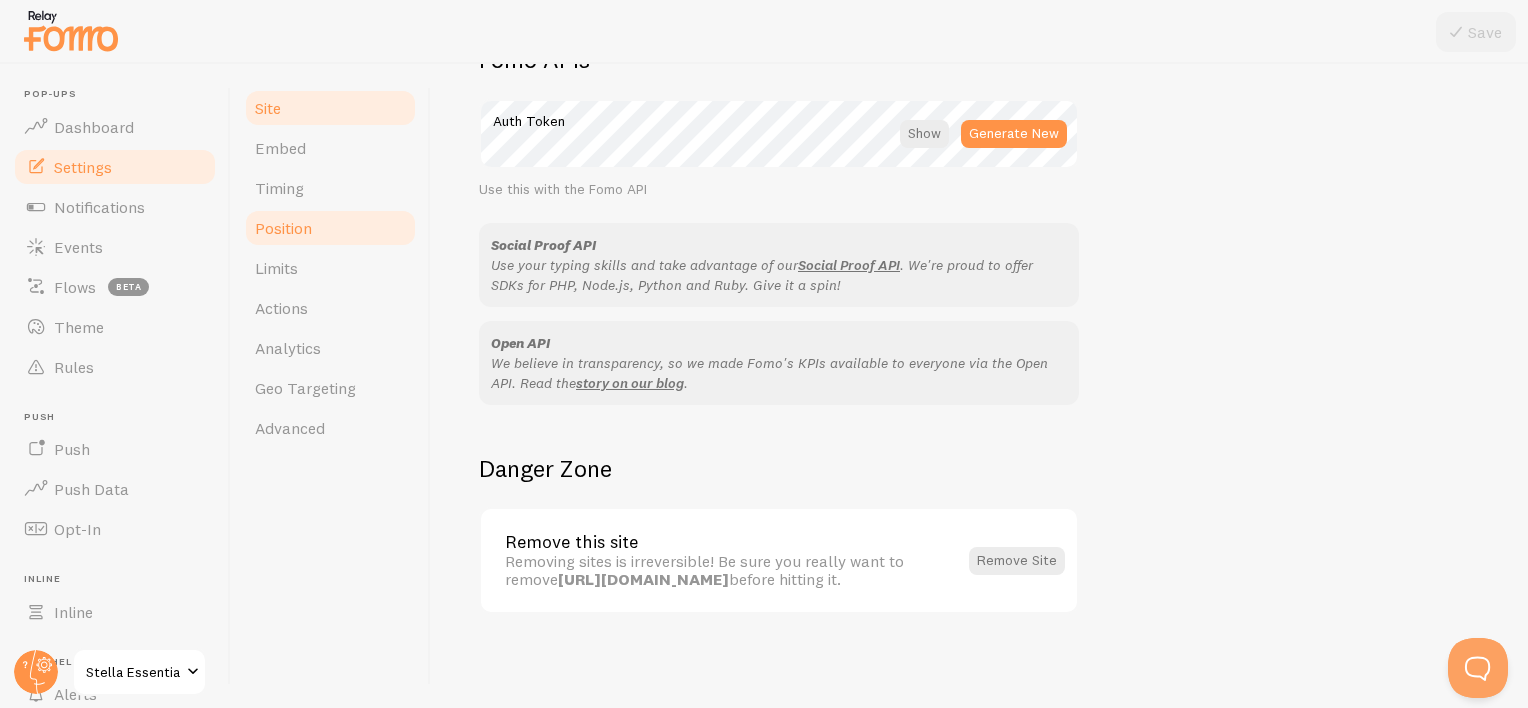 click on "Position" at bounding box center [283, 228] 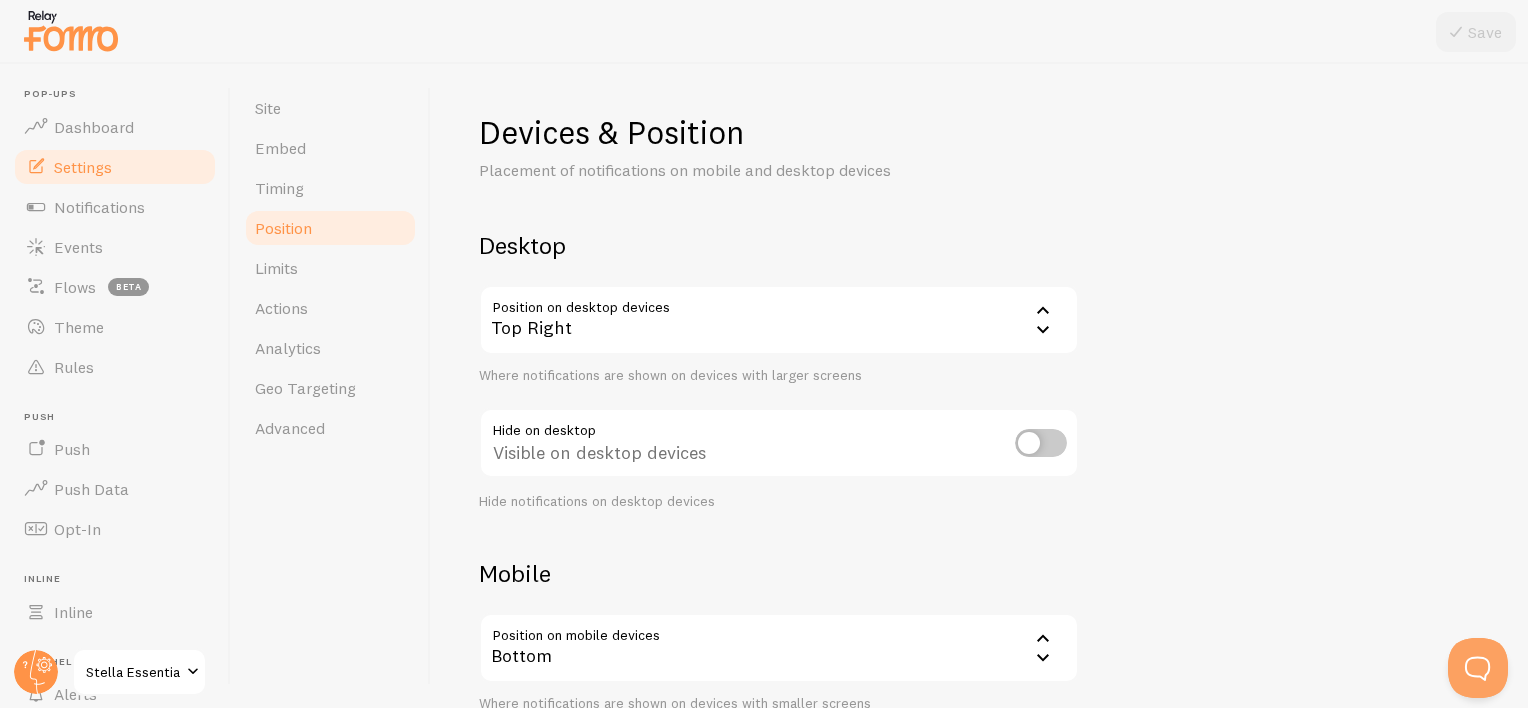 click 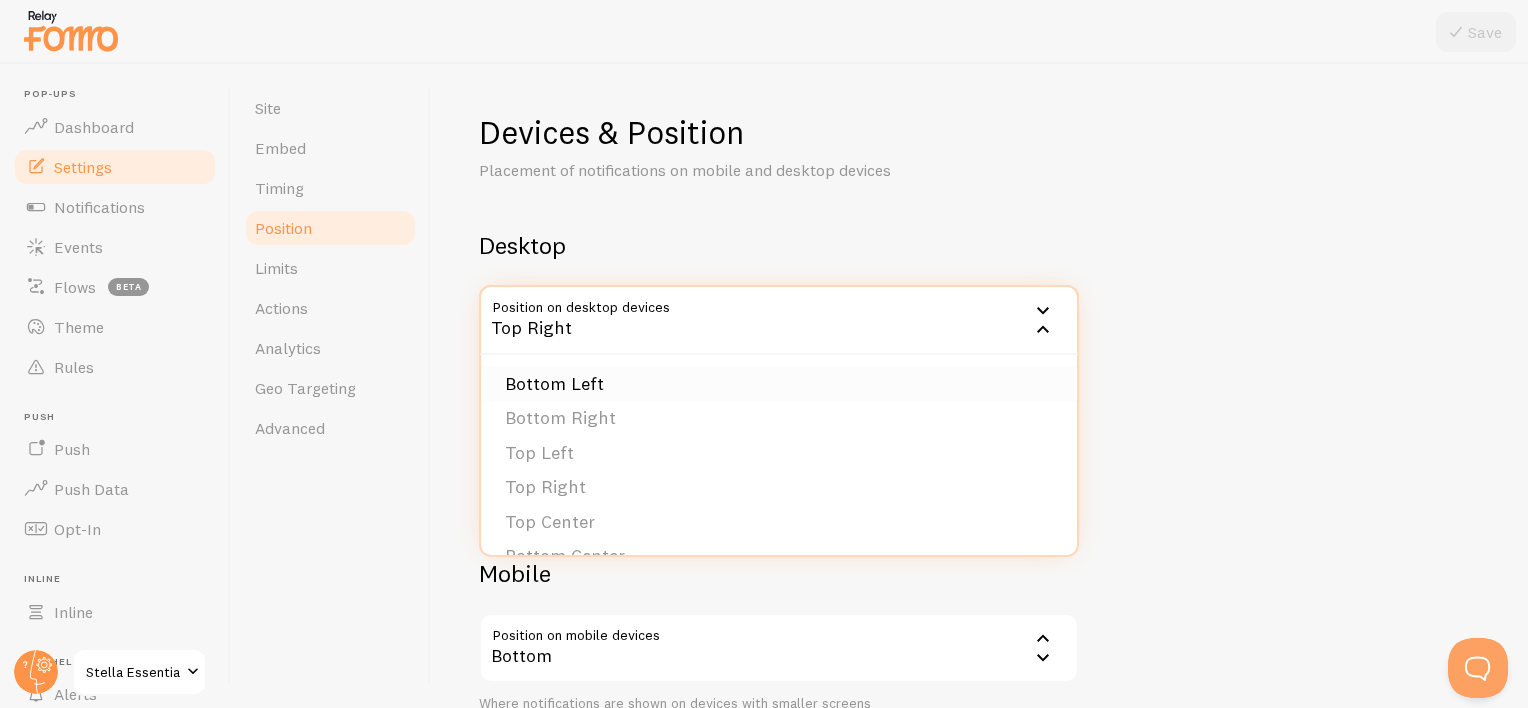 click on "Bottom Left" at bounding box center [779, 384] 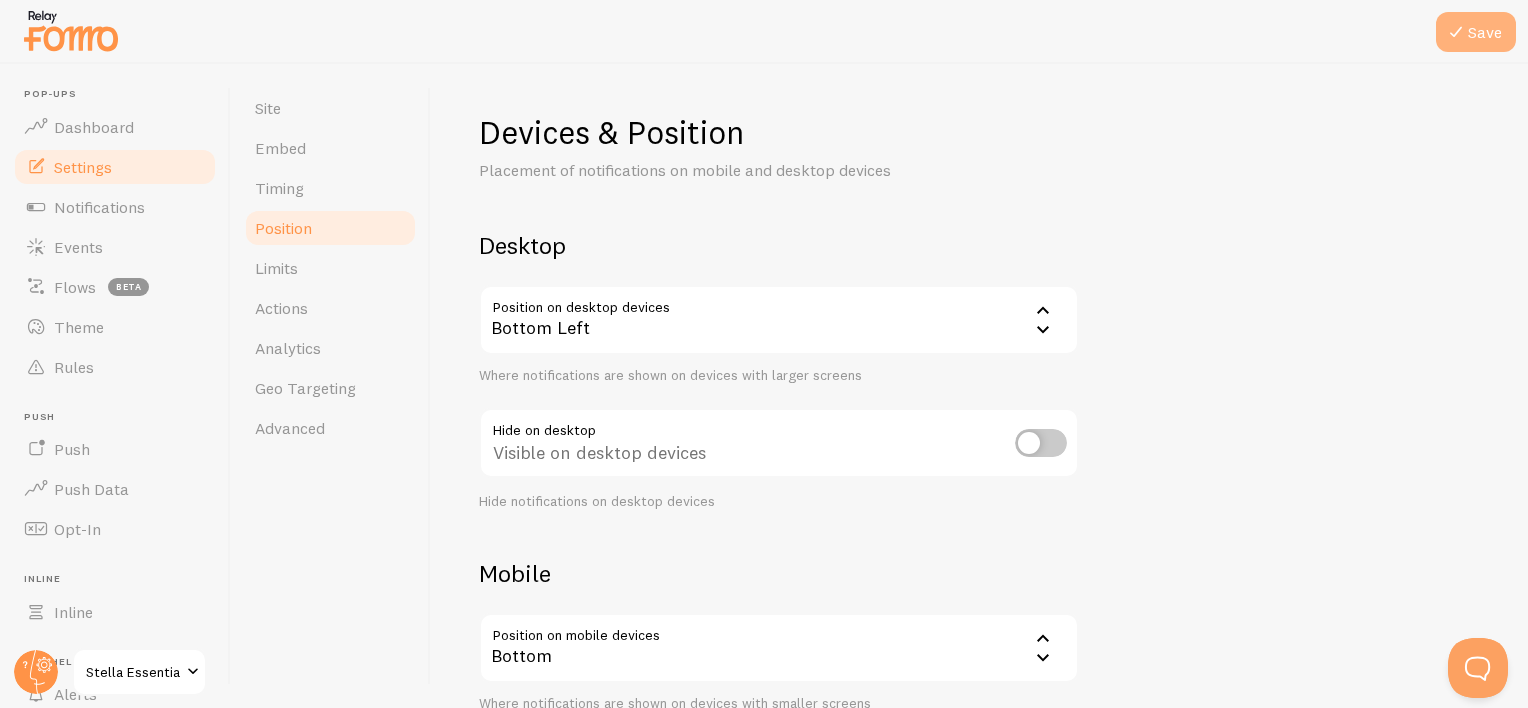 click on "Save" at bounding box center [1476, 32] 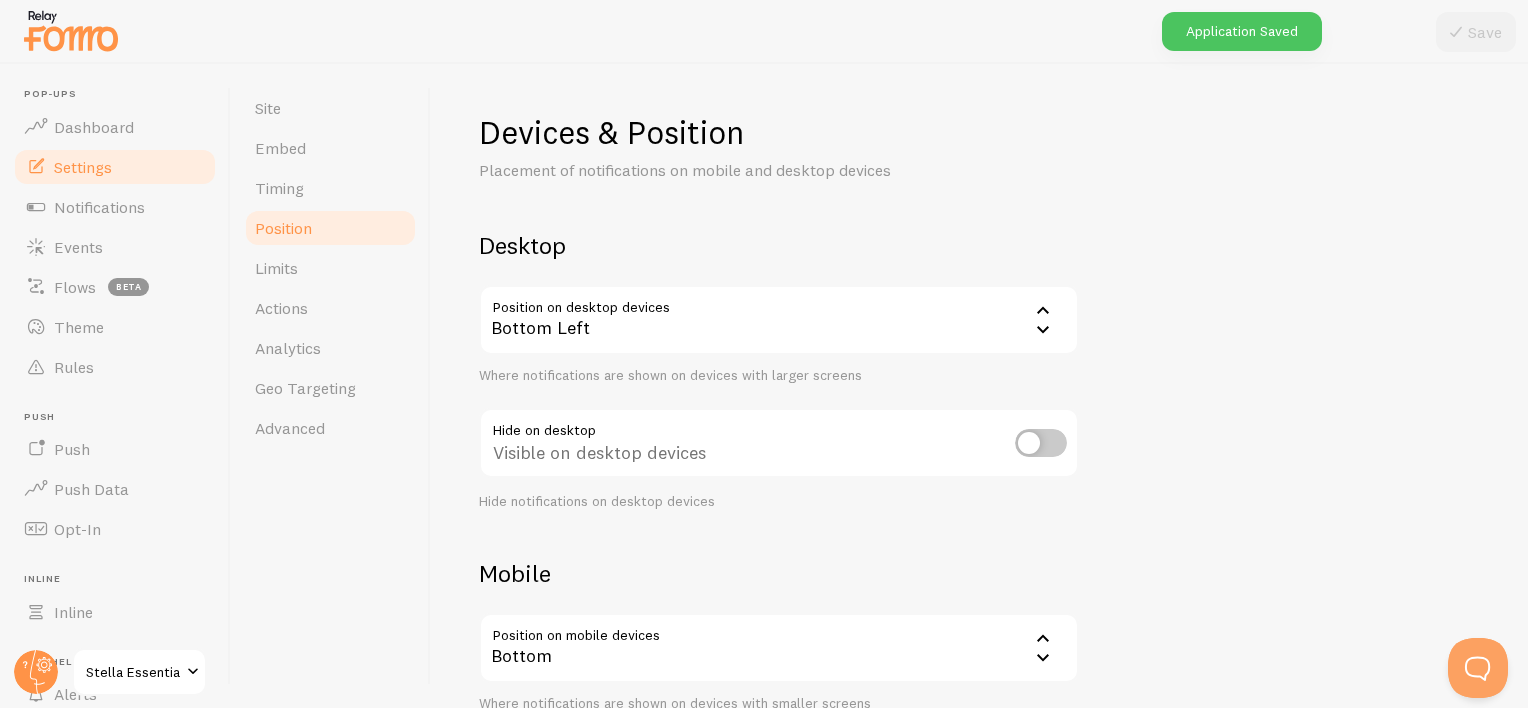 click on "Devices & Position
Placement of notifications on mobile and desktop devices
Desktop
Position on desktop devices   bottom_left   Bottom Left       Bottom Left  Bottom Right  Top Left  Top Right  Top Center  Bottom Center  Bottom Left - Slide In  Bottom Right - Slide In  Top Left - Slide In  Top Right - Slide In    Where notifications are shown on devices with larger screens       Hide on desktop   Visible on desktop devices   Hide notifications on desktop devices
Mobile
Position on mobile devices   bottom   Bottom       Bottom  Top    Where notifications are shown on devices with smaller screens       Hide on mobile   Visible on mobile devices   Hide Notifications on mobile devices" at bounding box center (979, 475) 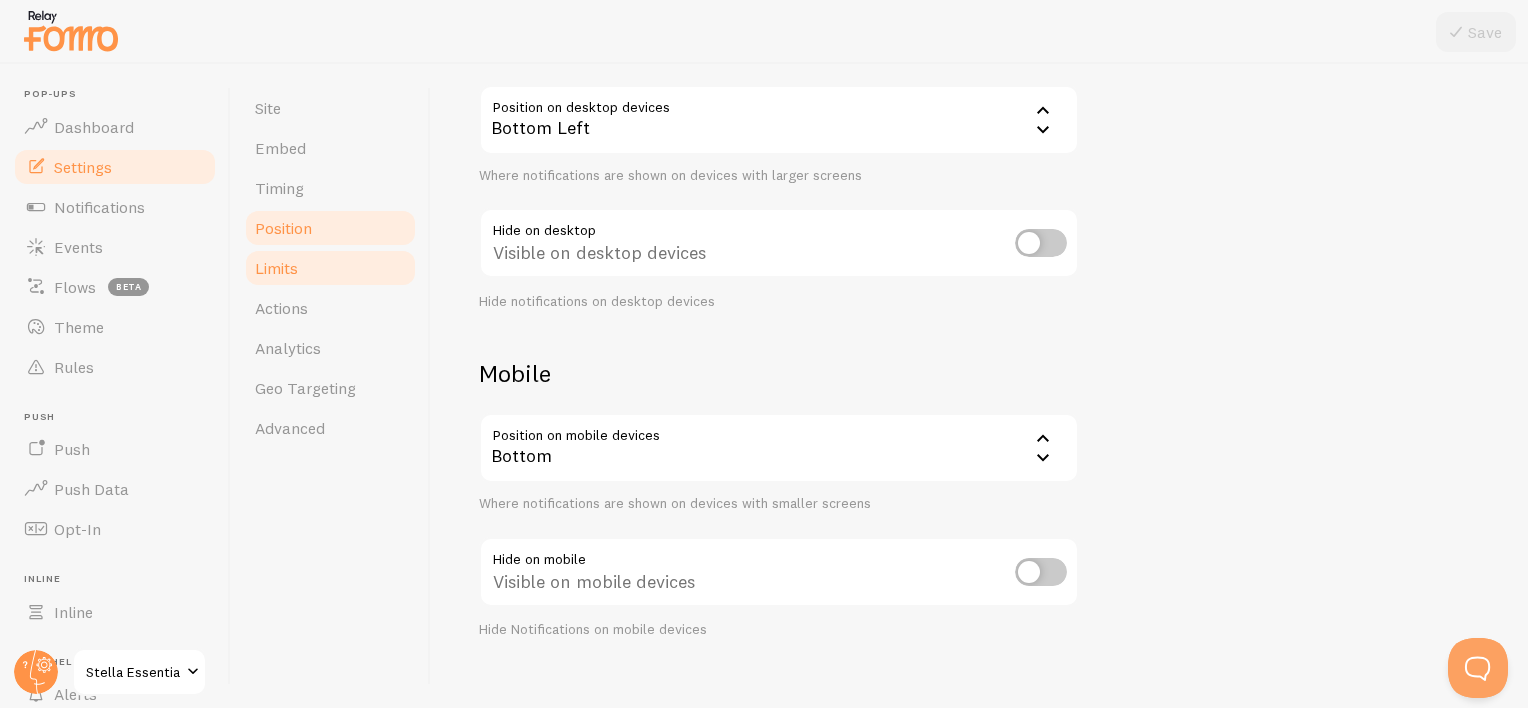 click on "Limits" at bounding box center (276, 268) 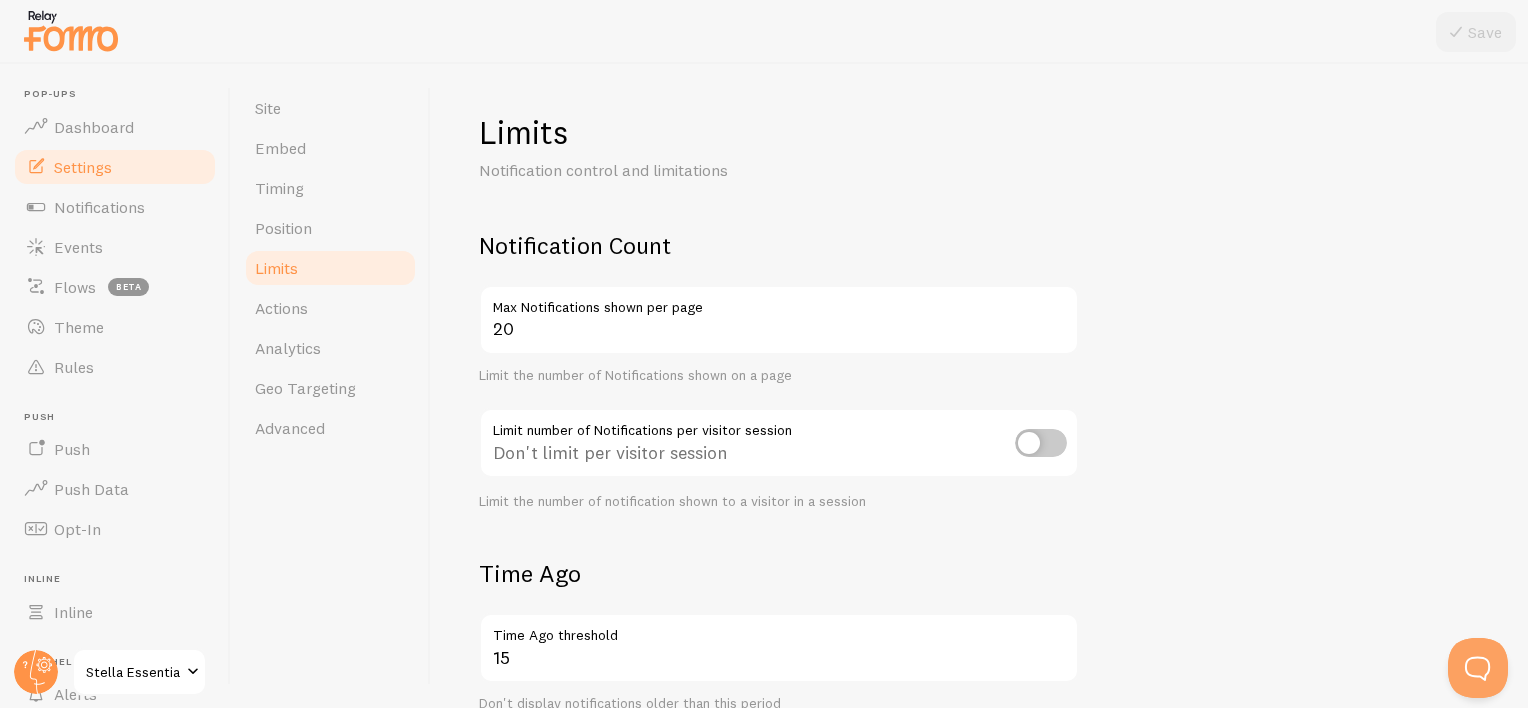 click on "Notification Count
20   Max Notifications shown per page       Limit the number of Notifications shown on a page         Limit number of Notifications per visitor session   Don't limit per visitor session   Limit the number of notification shown to a visitor in a session
Time Ago
15   Time Ago threshold       Don't display notifications older than this period   Threshold unit   86400   Days       Seconds  Minutes  Hours  Days    Time Ago Treshold unit in seconds, minutes, hours or days
Time Ago Stamp
10   Time Ago Stamp threshold       Remove Time Ago Stamp when Event Age is greater than this period   Threshold unit   3600   Hours       Seconds  Minutes  Hours  Days    Time Ago Stamp treshold unit in seconds, minutes, hours or days" at bounding box center [979, 696] 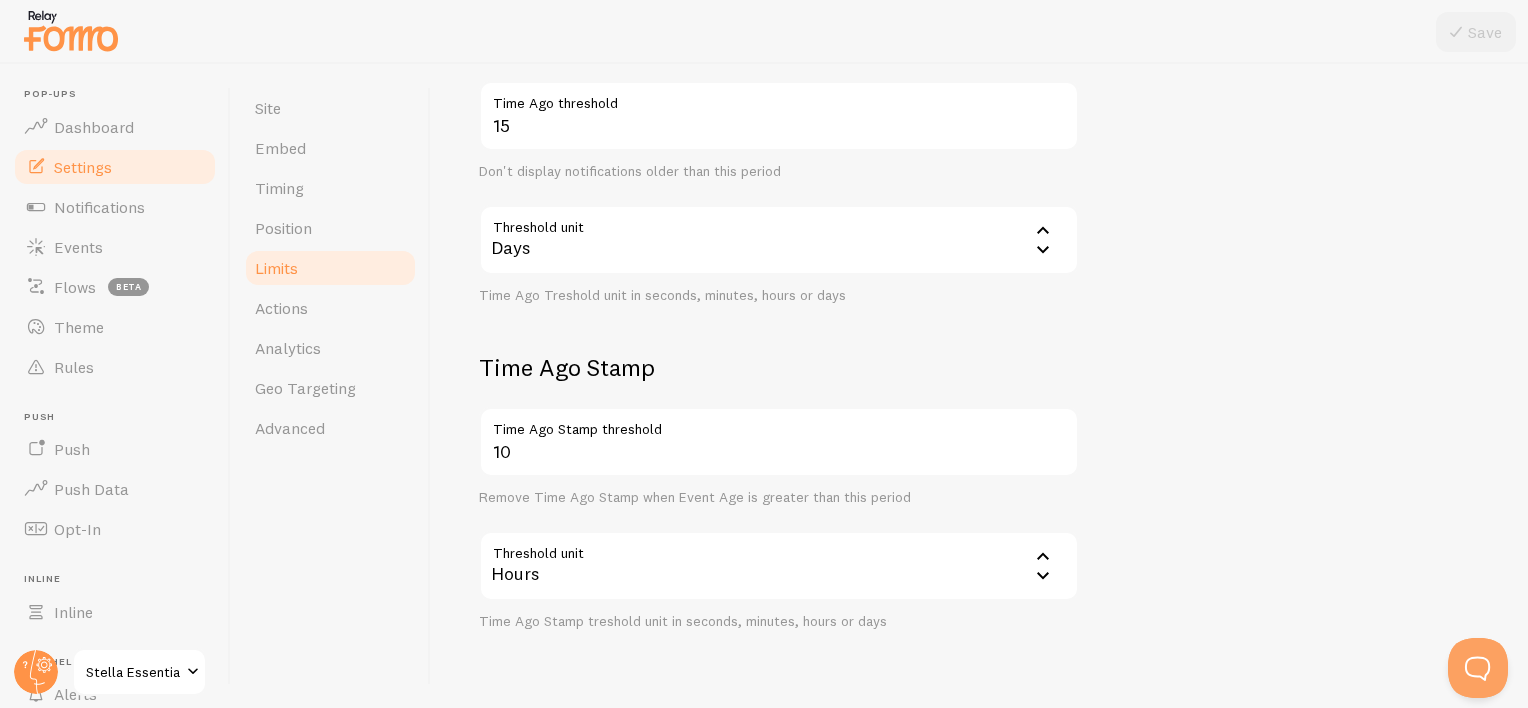 scroll, scrollTop: 587, scrollLeft: 0, axis: vertical 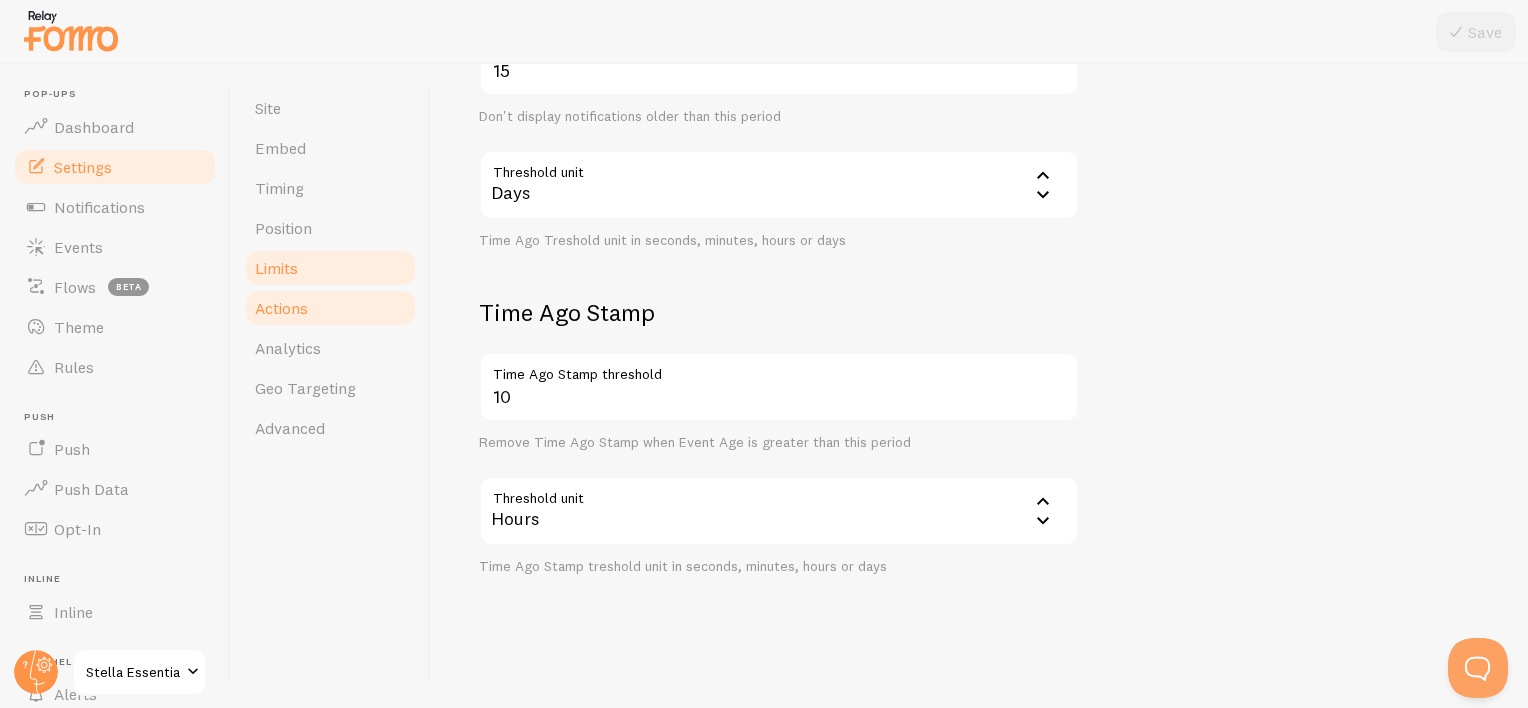 click on "Actions" at bounding box center (330, 308) 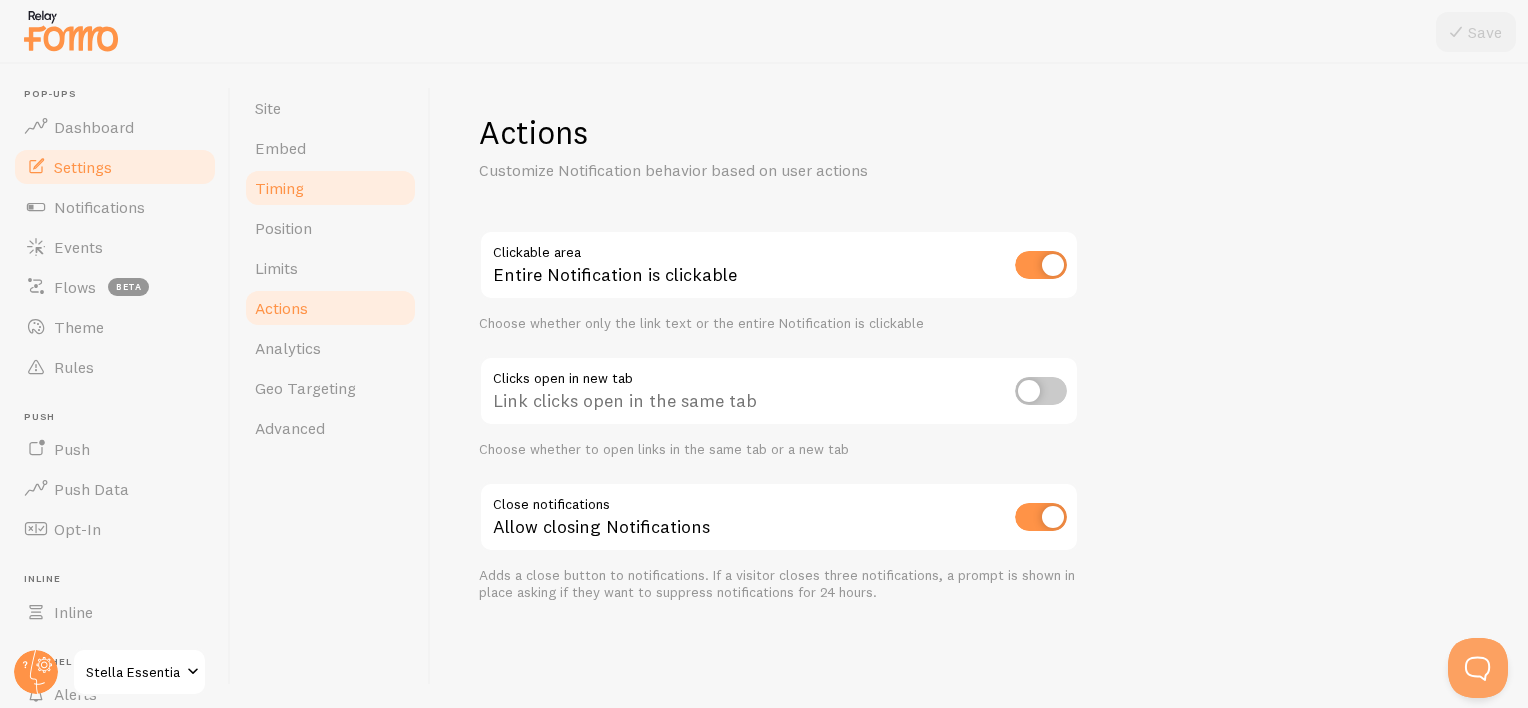 click on "Timing" at bounding box center [279, 188] 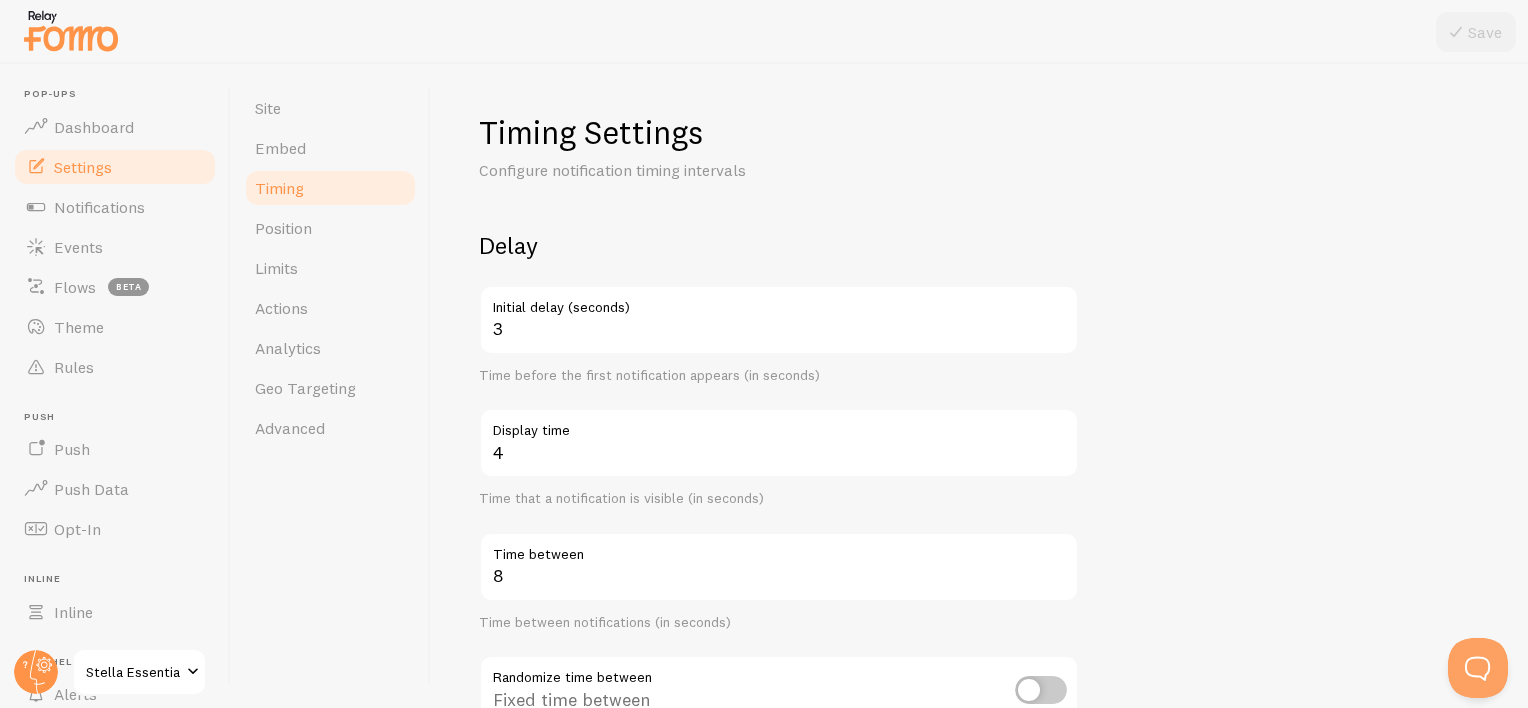 click on "Delay
3   Initial delay (seconds)       Time before the first notification appears (in seconds)       4   Display time       Time that a notification is visible (in seconds)     8   Time between       Time between notifications (in seconds)       Randomize time between   Fixed time between   Create a more natural feel by randomizing the time between notifications
Order
Randomize notification order   Display in chronological order   Choose to display notifications in chronological or randomized order       Loop notifications   Display more than once   Display notifications multiple times when necessary" at bounding box center (979, 659) 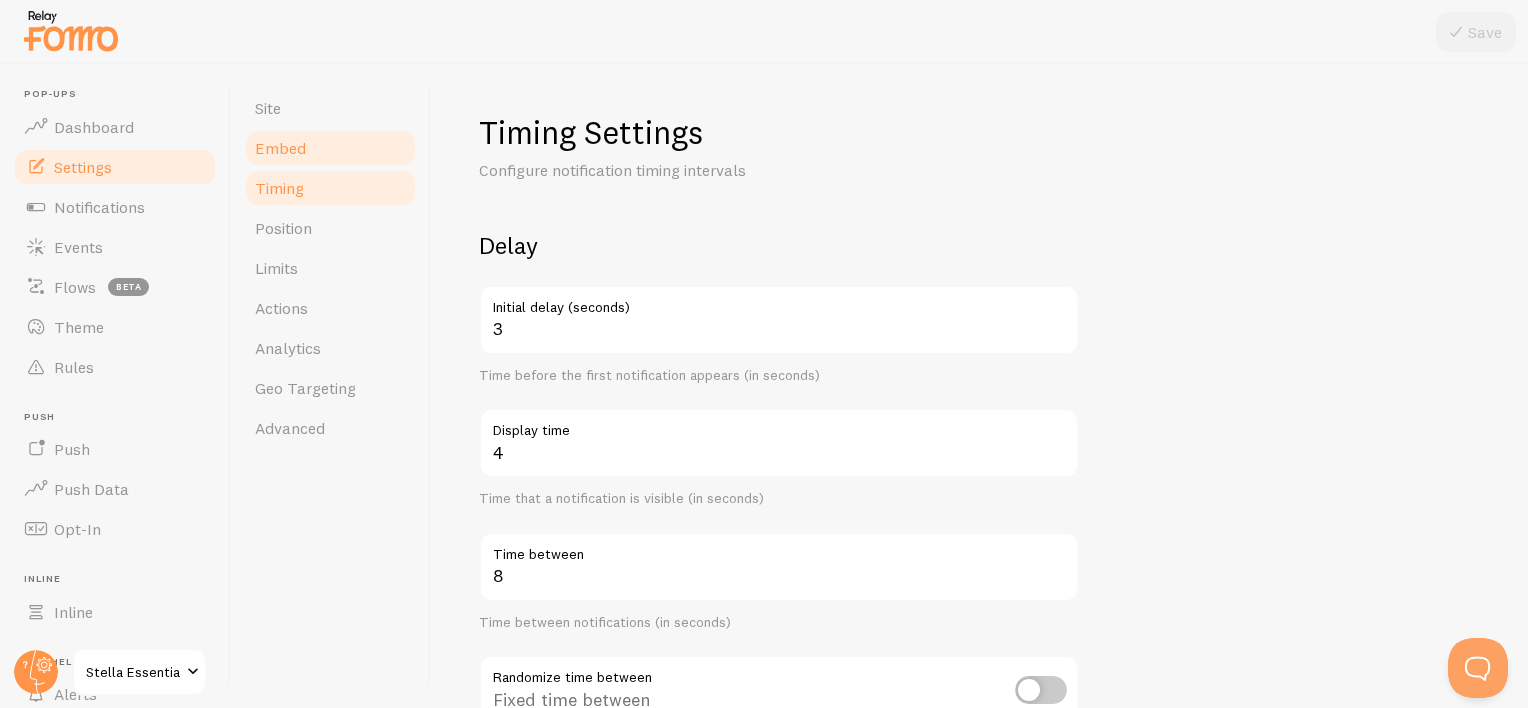 click on "Embed" at bounding box center (330, 148) 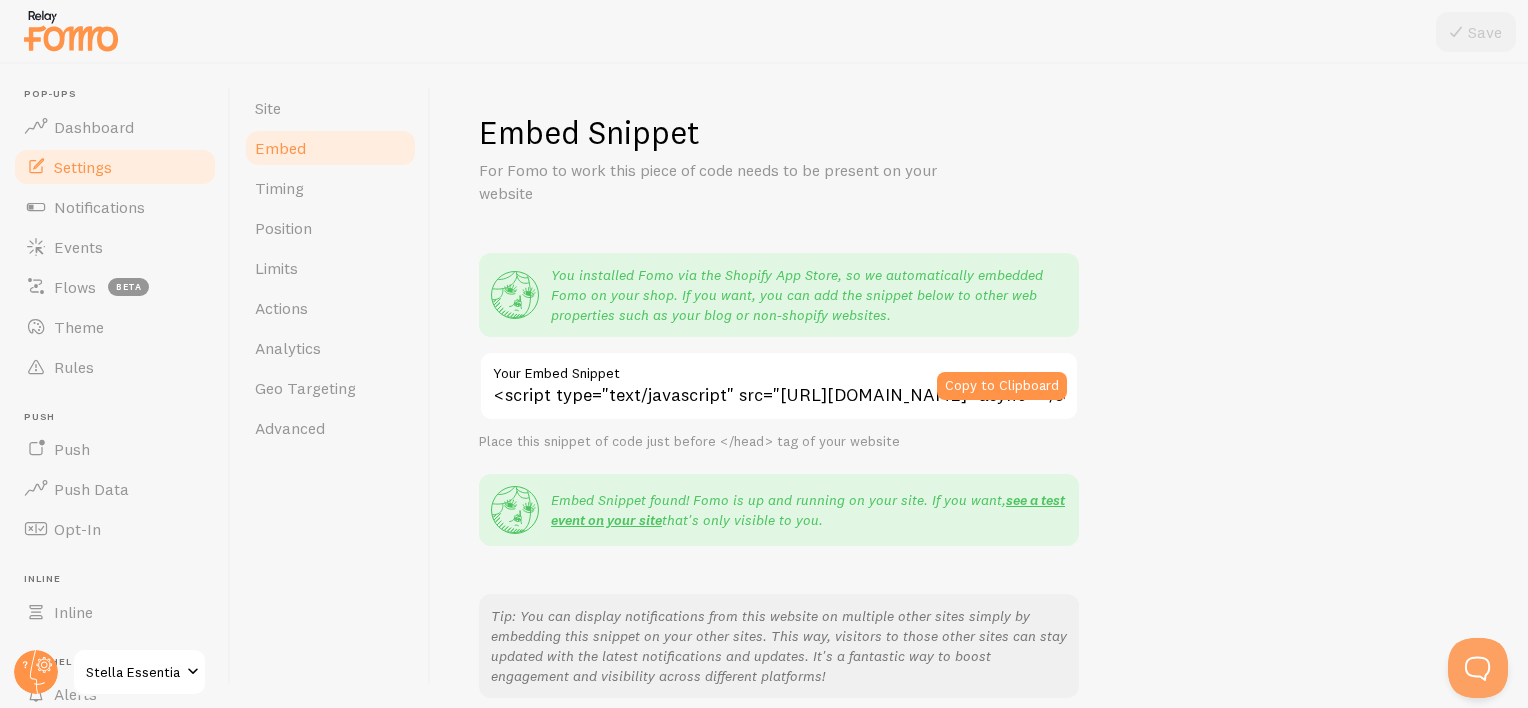 drag, startPoint x: 1184, startPoint y: 317, endPoint x: 1168, endPoint y: 312, distance: 16.763054 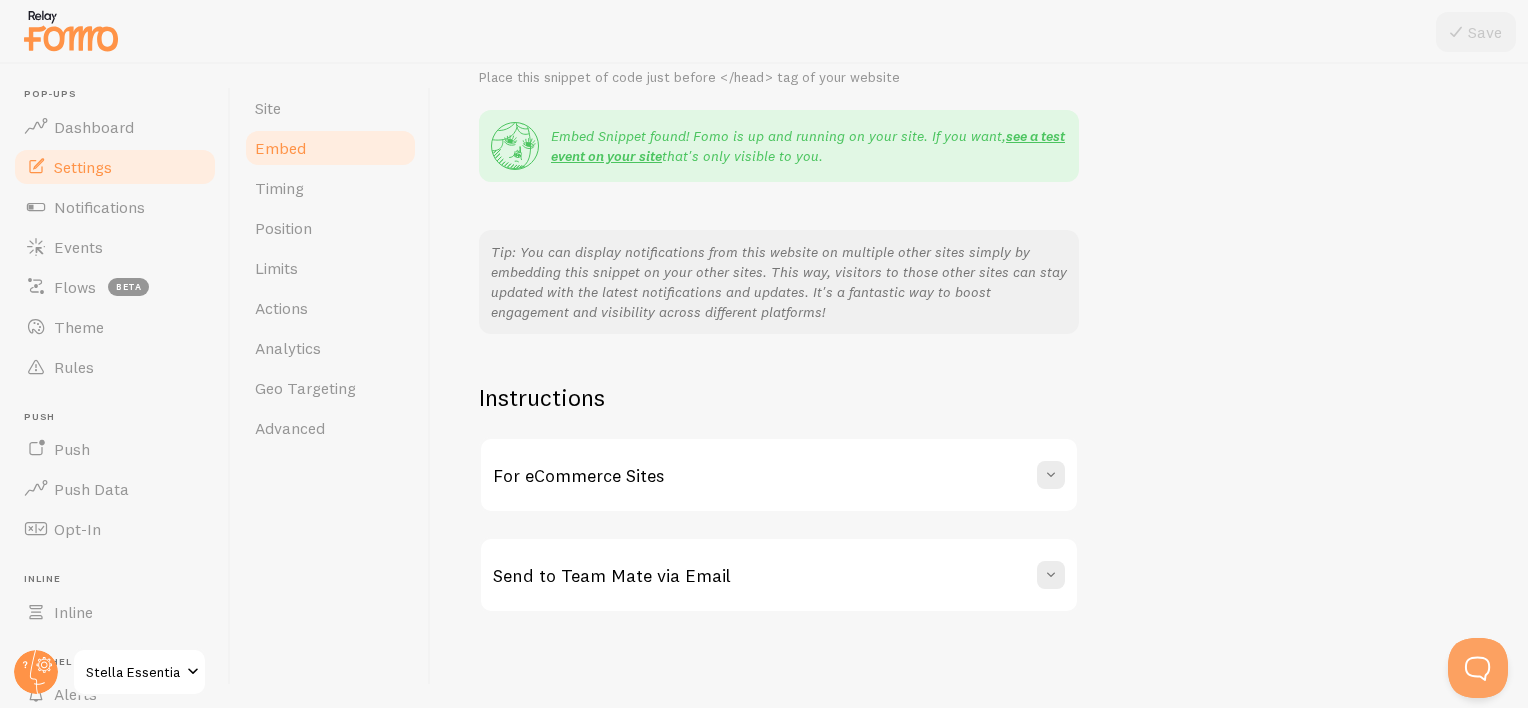 scroll, scrollTop: 0, scrollLeft: 0, axis: both 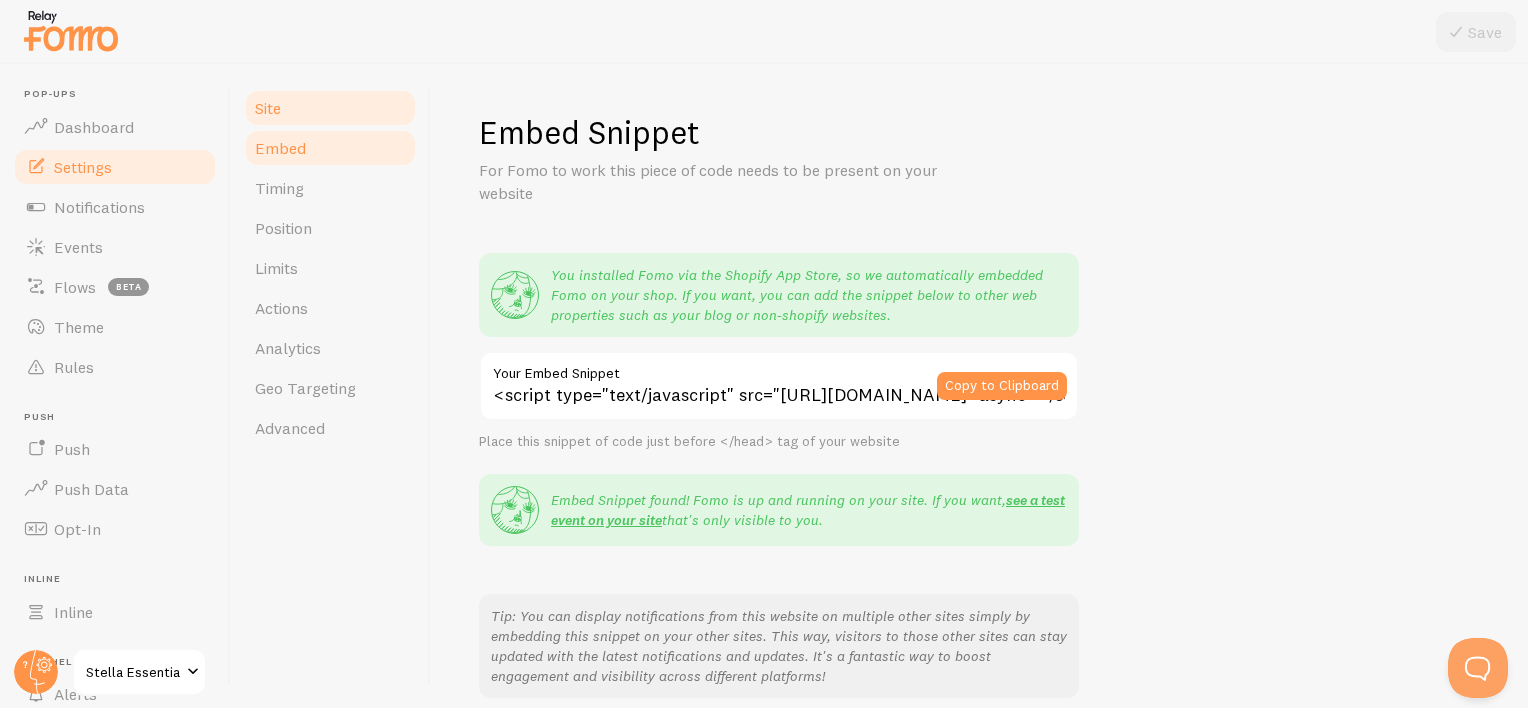 click on "Site" at bounding box center (330, 108) 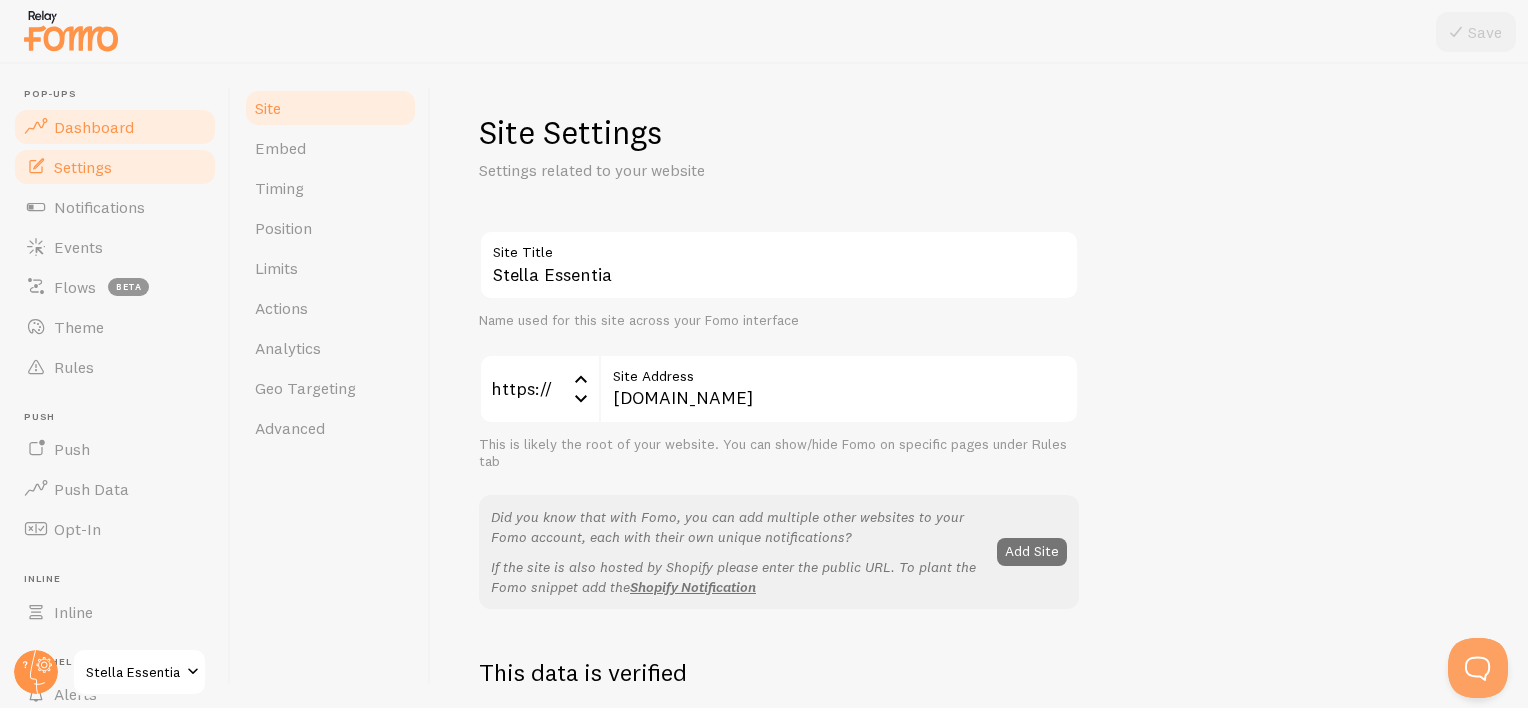 click on "Dashboard" at bounding box center [94, 127] 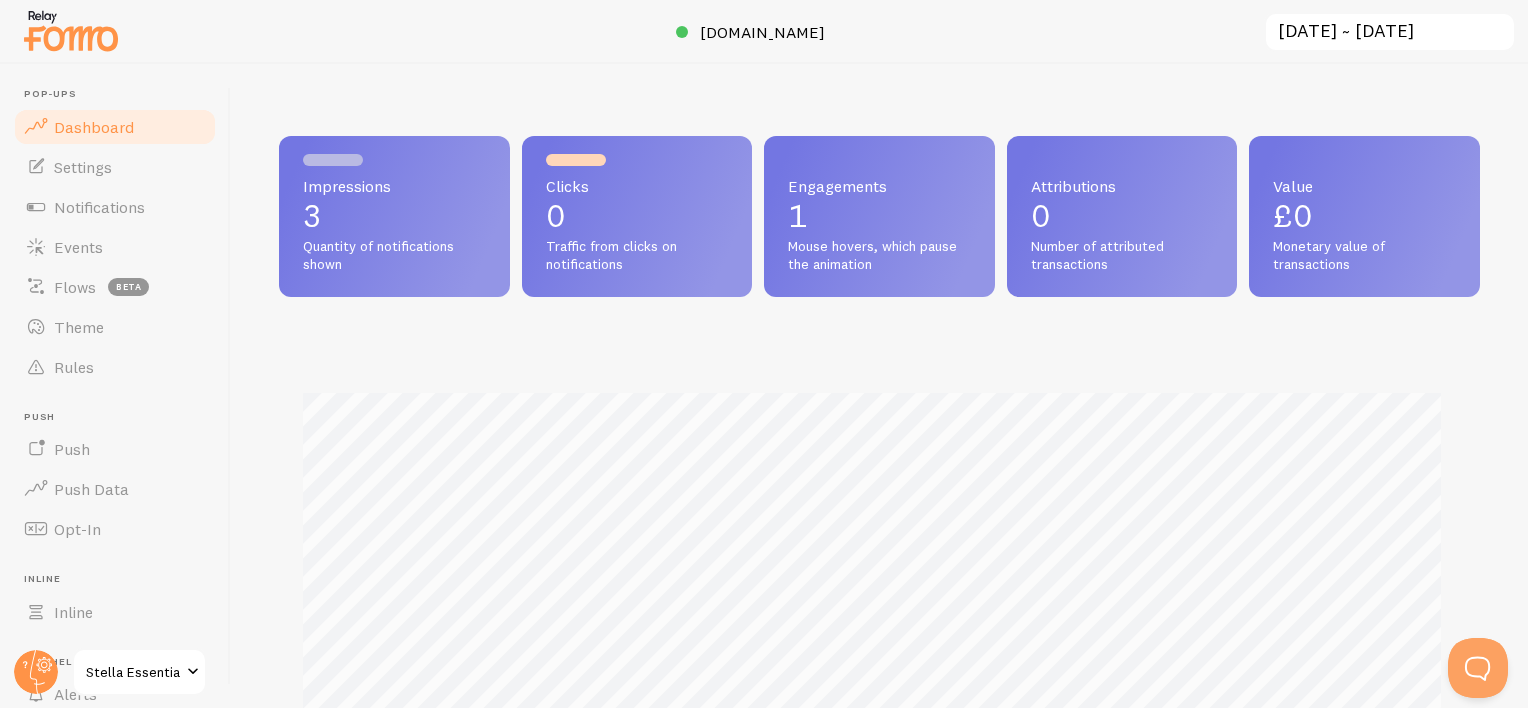 scroll, scrollTop: 0, scrollLeft: 0, axis: both 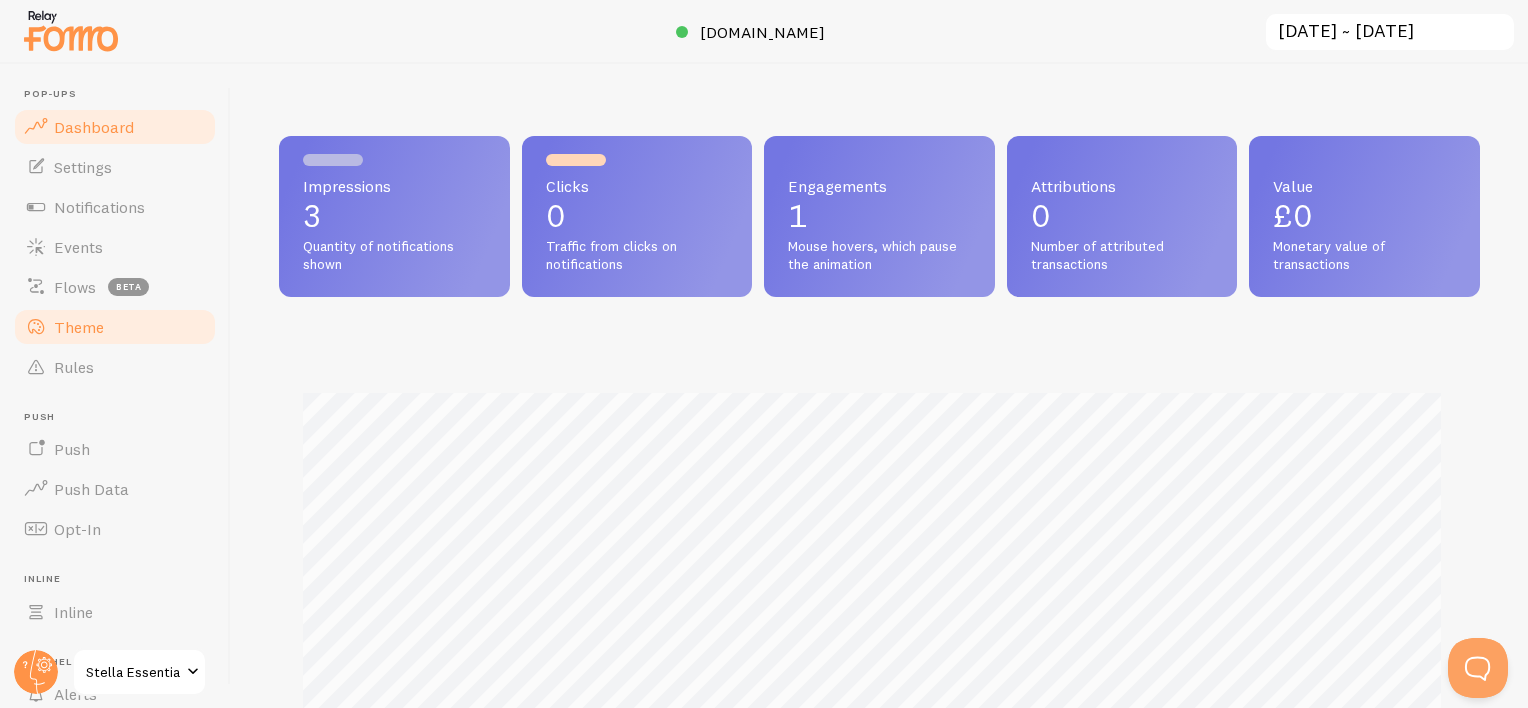 click on "Theme" at bounding box center (79, 327) 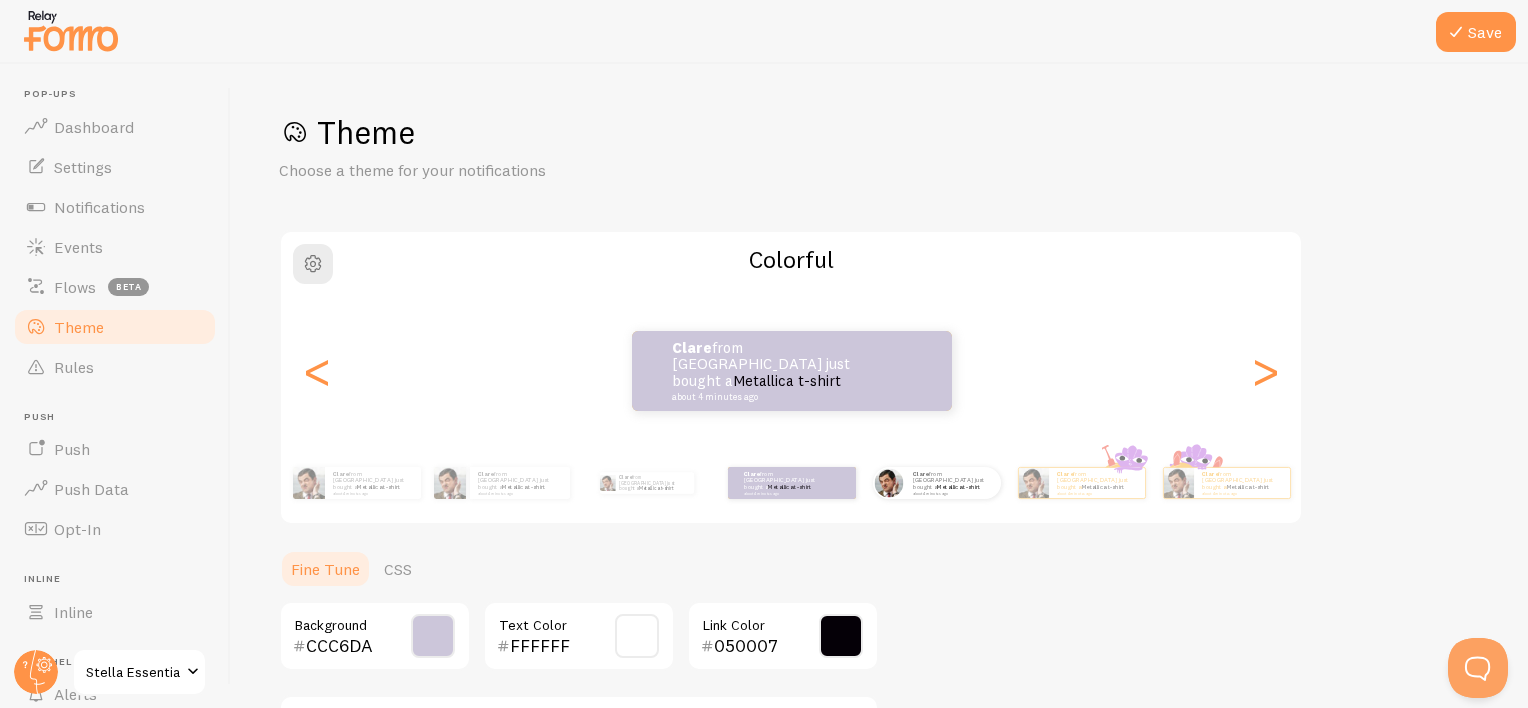 click on "Clare  from United Kingdom just bought a  Metallica t-shirt   about 4 minutes ago" at bounding box center (936, 483) 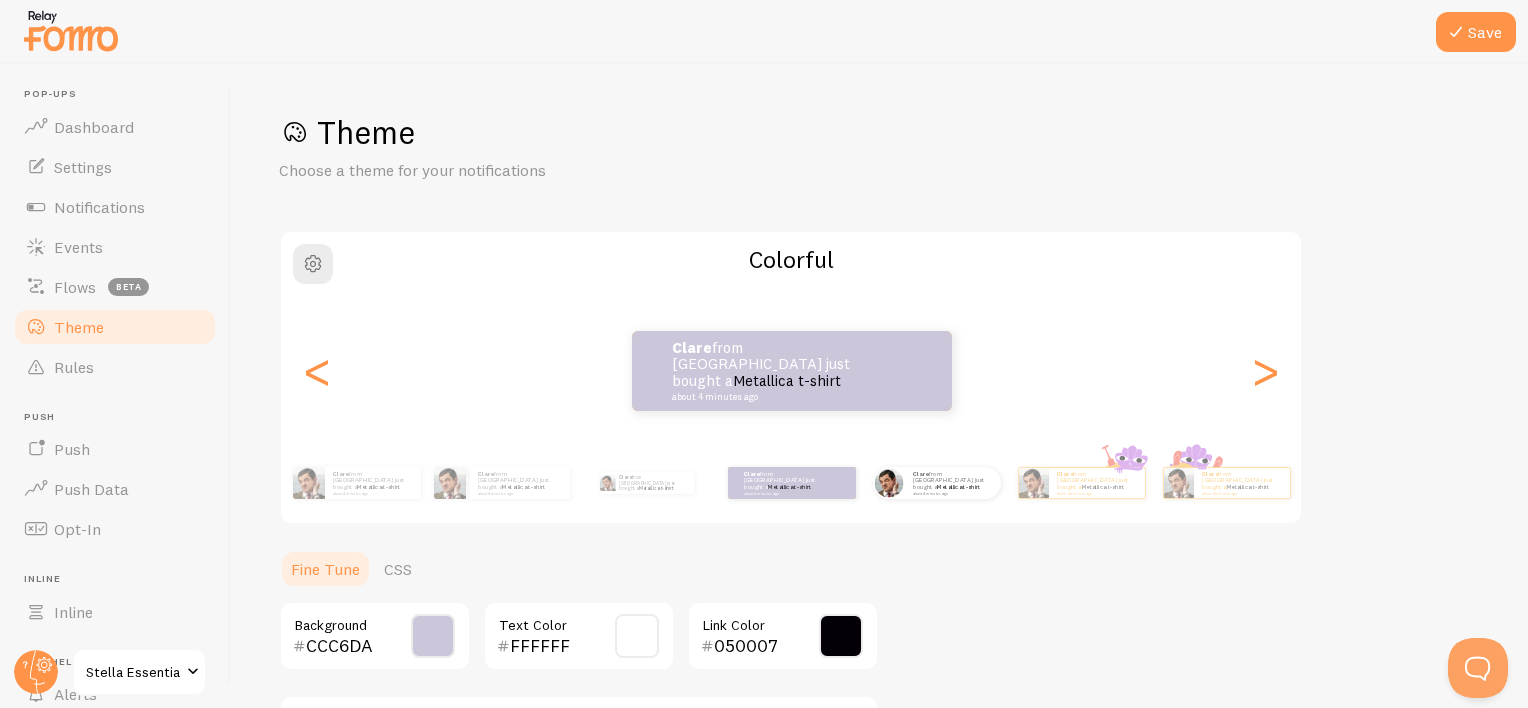 type 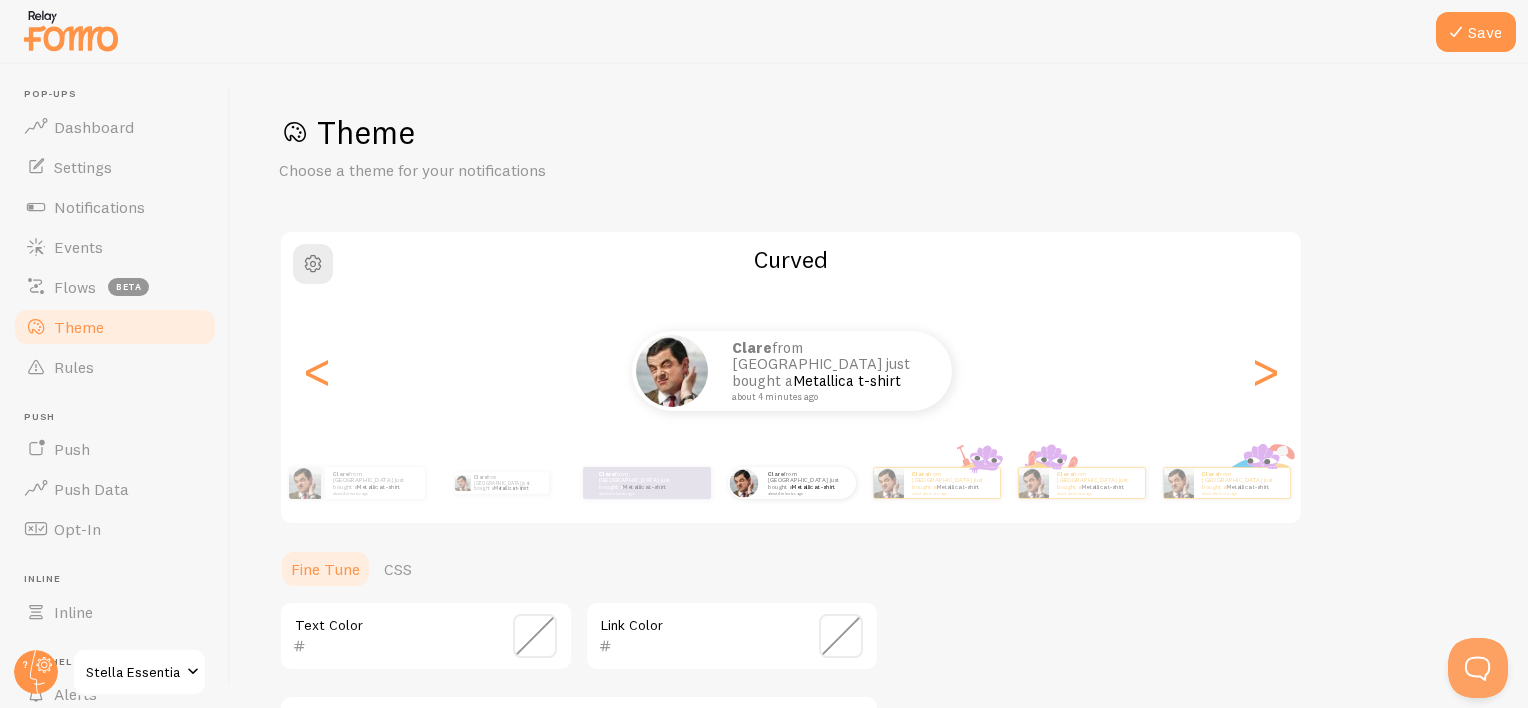 click at bounding box center [535, 636] 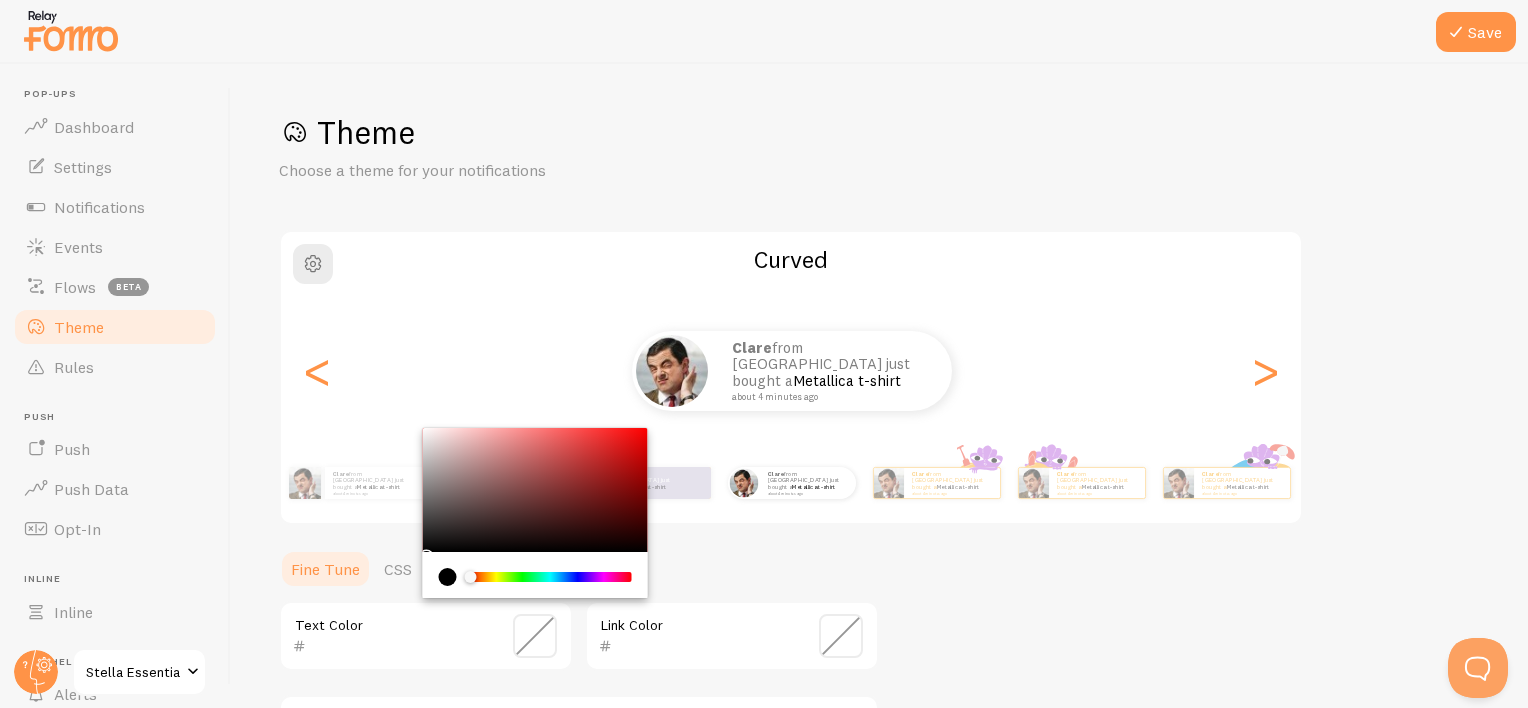 click at bounding box center [397, 646] 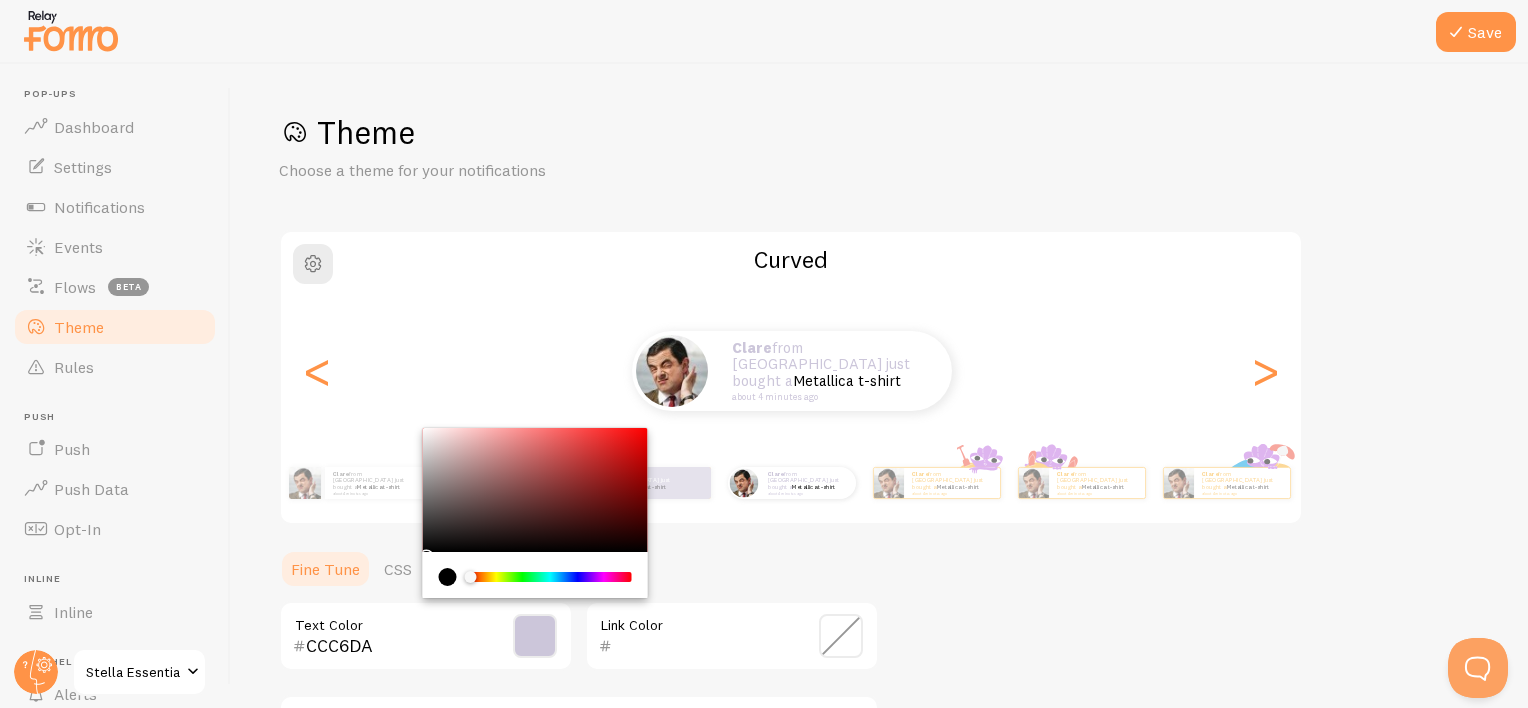 type on "CCC6DA" 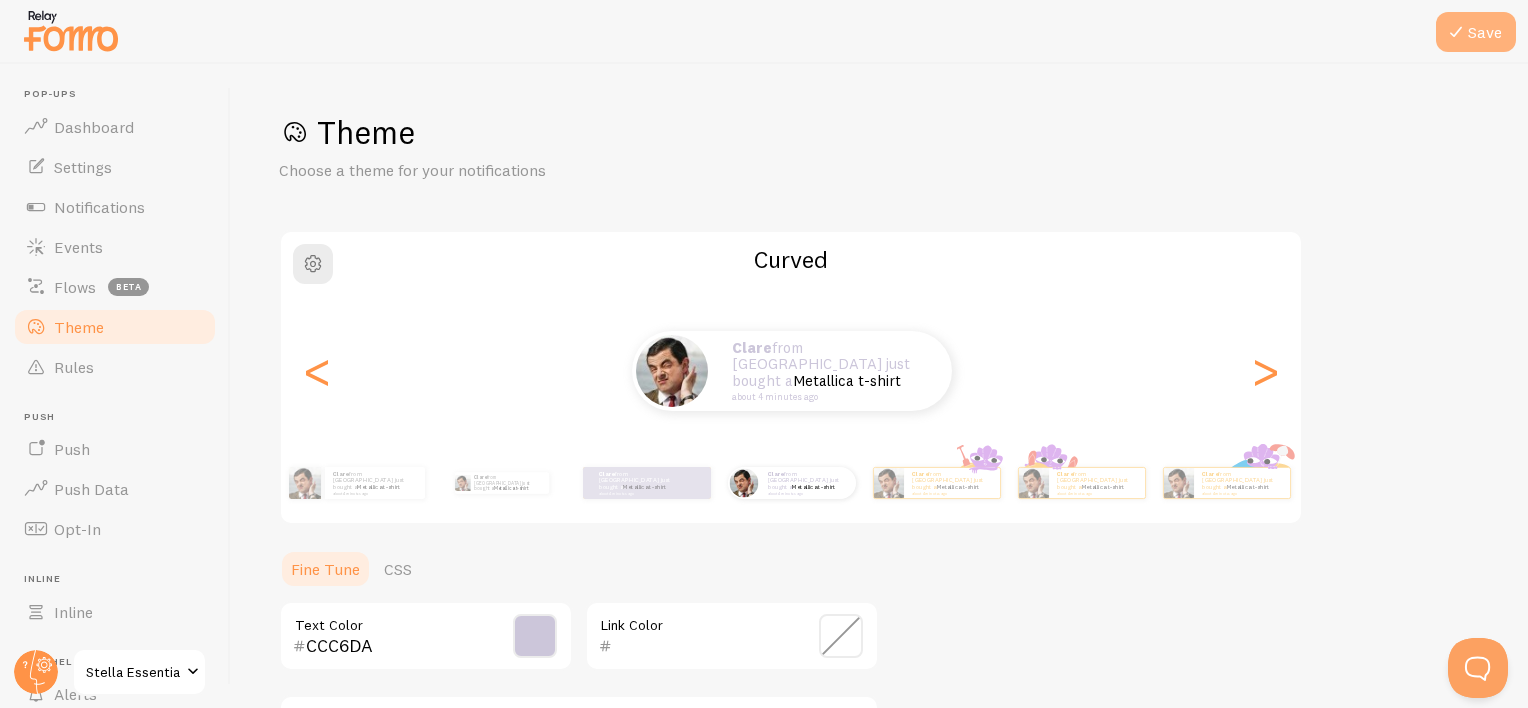 click on "Save" at bounding box center (1476, 32) 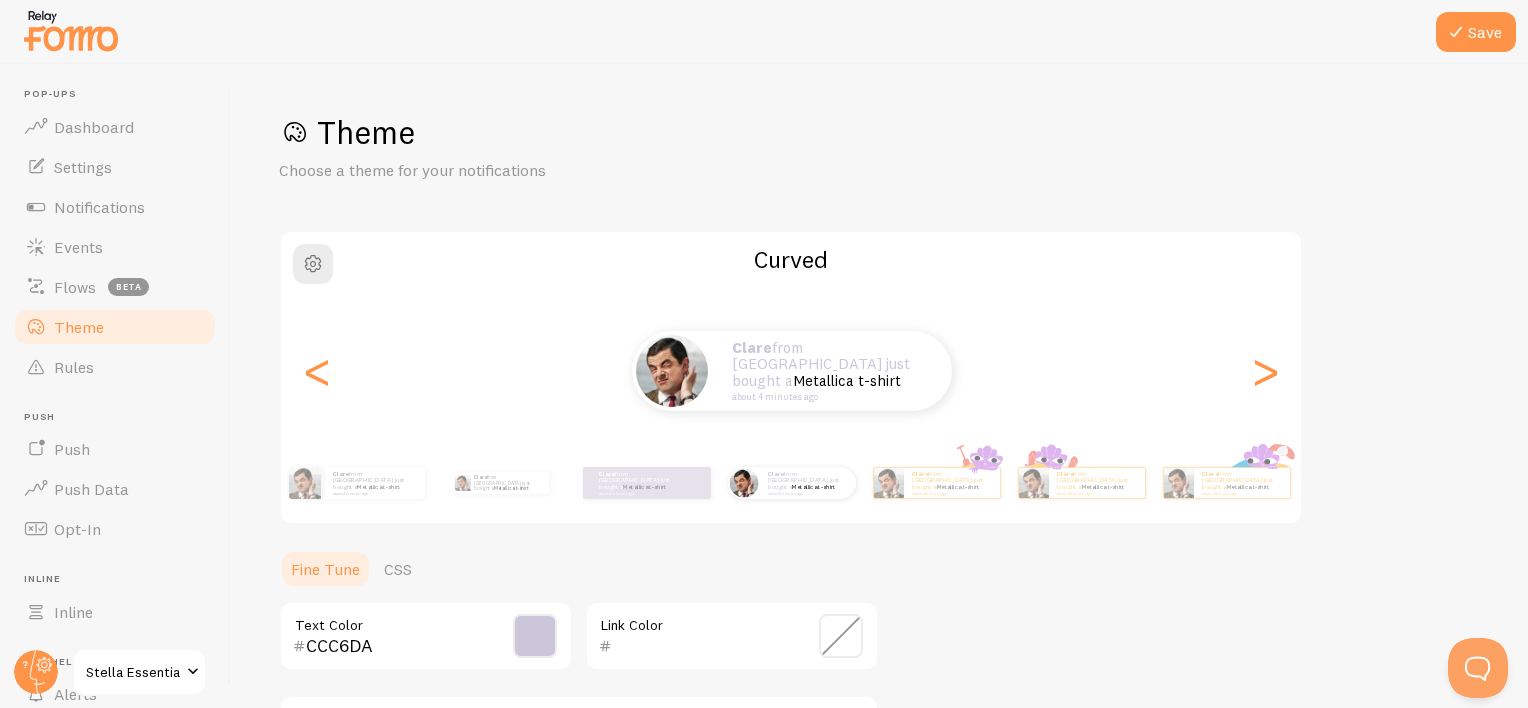 click on "Theme
Choose a theme for your notifications
Curved
Clare  from United Kingdom just bought a  Metallica t-shirt   about 4 minutes ago Clare  from United Kingdom just bought a  Metallica t-shirt   about 4 minutes ago Clare  from United Kingdom just bought a  Metallica t-shirt   about 4 minutes ago Clare  from United Kingdom just bought a  Metallica t-shirt   about 4 minutes ago Clare  from United Kingdom just bought a  Metallica t-shirt   about 4 minutes ago Clare  from United Kingdom just bought a  Metallica t-shirt   about 4 minutes ago Clare  from United Kingdom just bought a  Metallica t-shirt   about 4 minutes ago Clare  from United Kingdom just bought a  Metallica t-shirt   about 4 minutes ago Clare  from United Kingdom just bought a  Metallica t-shirt   about 4 minutes ago Clare  from United Kingdom just bought a  Metallica t-shirt   about 4 minutes ago Clare  from United Kingdom just bought a  Metallica t-shirt   about 4 minutes ago Clare   Clare" at bounding box center (879, 586) 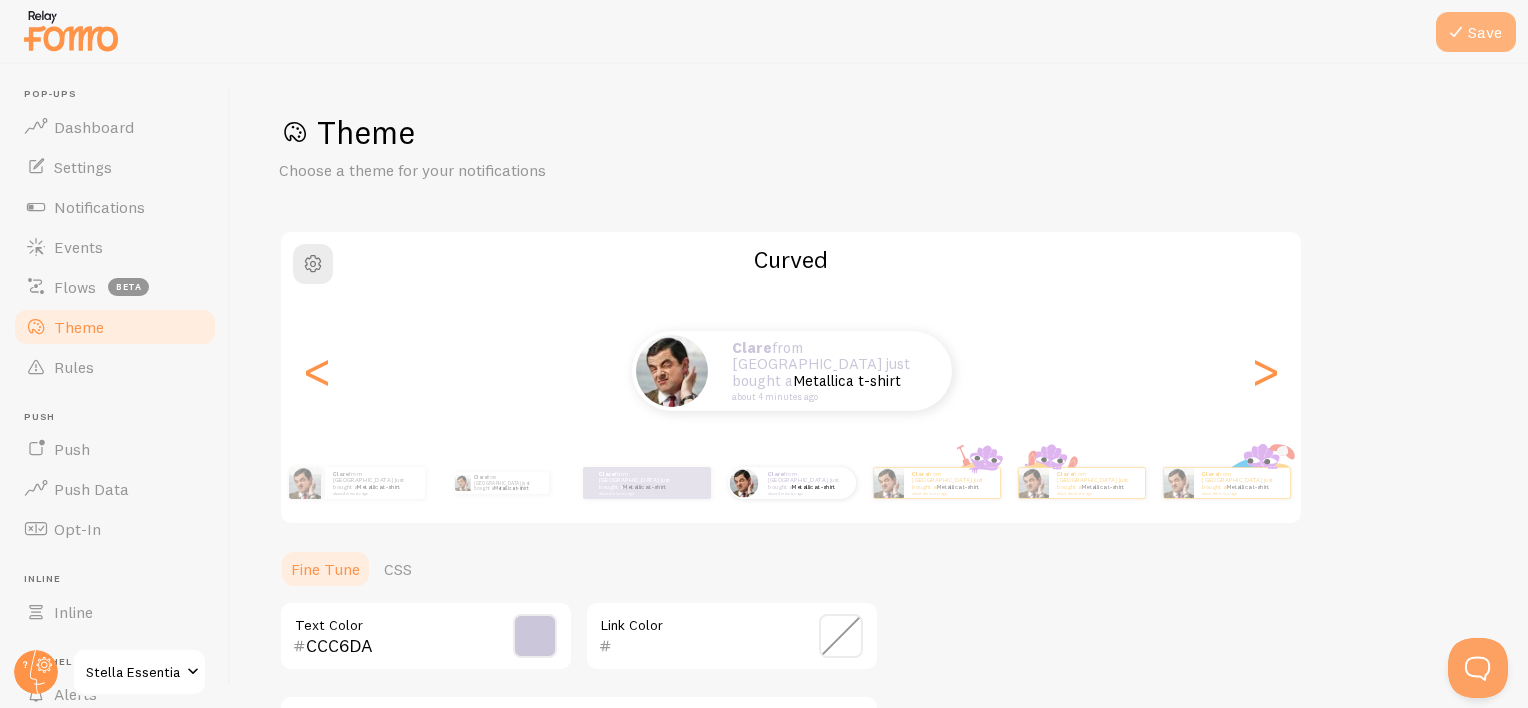 click at bounding box center (1456, 32) 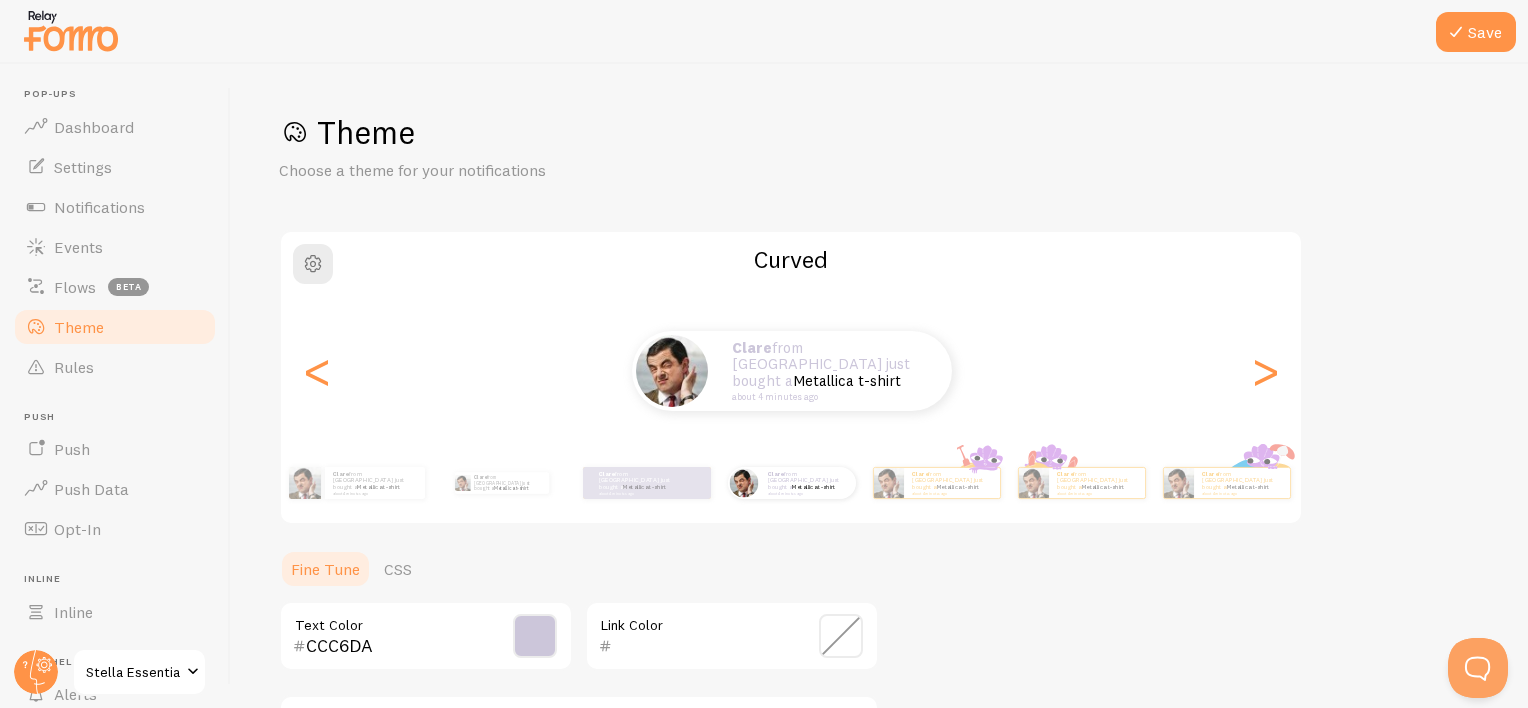 click on "Theme
Choose a theme for your notifications
Curved
Clare  from United Kingdom just bought a  Metallica t-shirt   about 4 minutes ago Clare  from United Kingdom just bought a  Metallica t-shirt   about 4 minutes ago Clare  from United Kingdom just bought a  Metallica t-shirt   about 4 minutes ago Clare  from United Kingdom just bought a  Metallica t-shirt   about 4 minutes ago Clare  from United Kingdom just bought a  Metallica t-shirt   about 4 minutes ago Clare  from United Kingdom just bought a  Metallica t-shirt   about 4 minutes ago Clare  from United Kingdom just bought a  Metallica t-shirt   about 4 minutes ago Clare  from United Kingdom just bought a  Metallica t-shirt   about 4 minutes ago Clare  from United Kingdom just bought a  Metallica t-shirt   about 4 minutes ago Clare  from United Kingdom just bought a  Metallica t-shirt   about 4 minutes ago Clare  from United Kingdom just bought a  Metallica t-shirt   about 4 minutes ago Clare   Clare" at bounding box center [879, 586] 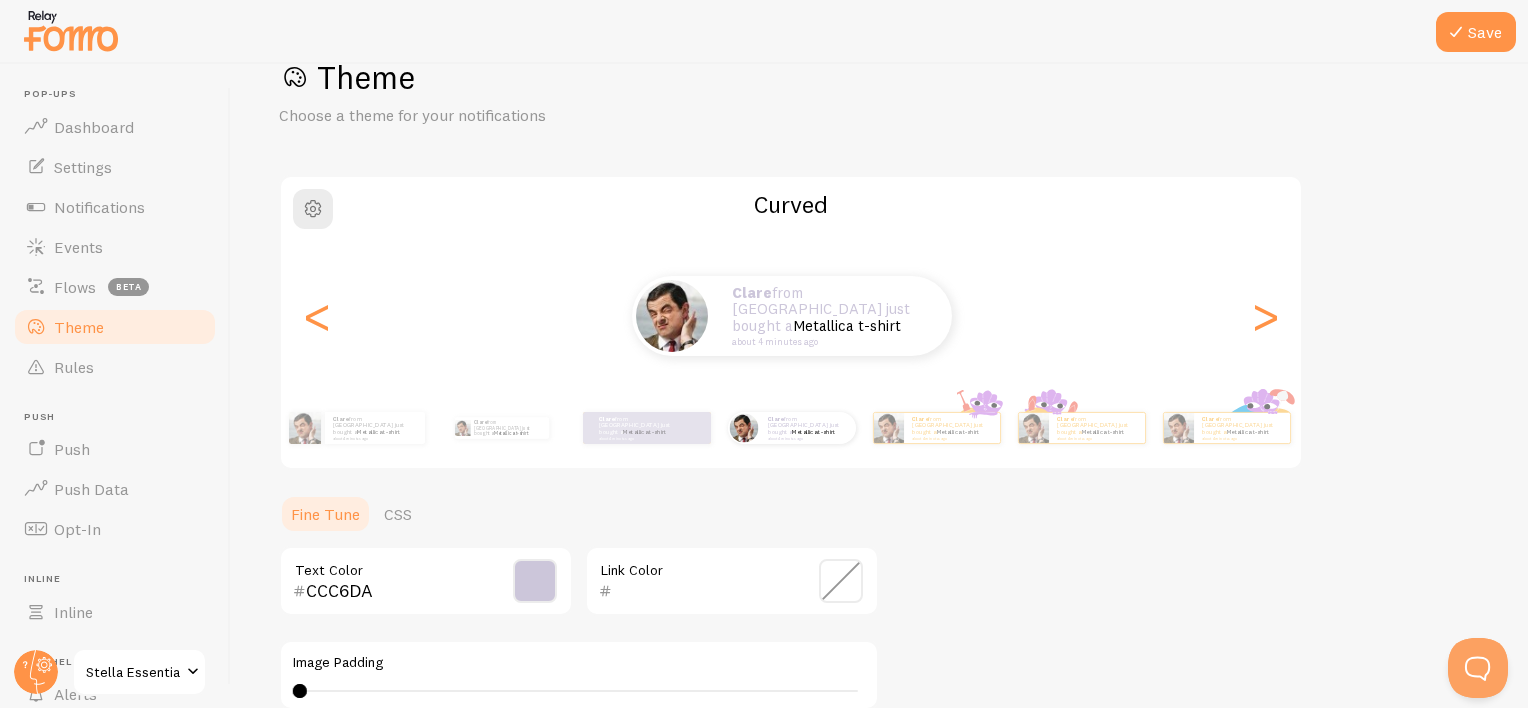 scroll, scrollTop: 0, scrollLeft: 0, axis: both 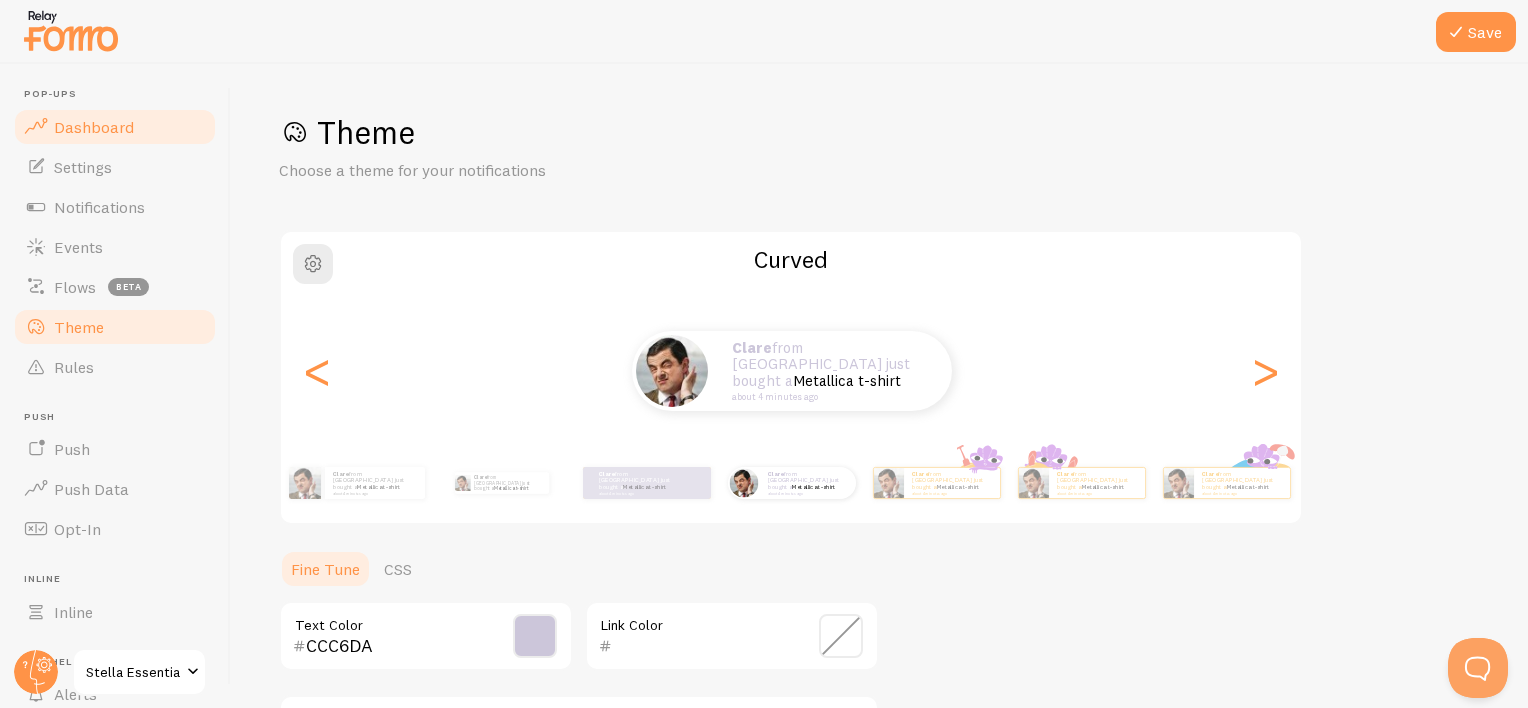 click on "Dashboard" at bounding box center (94, 127) 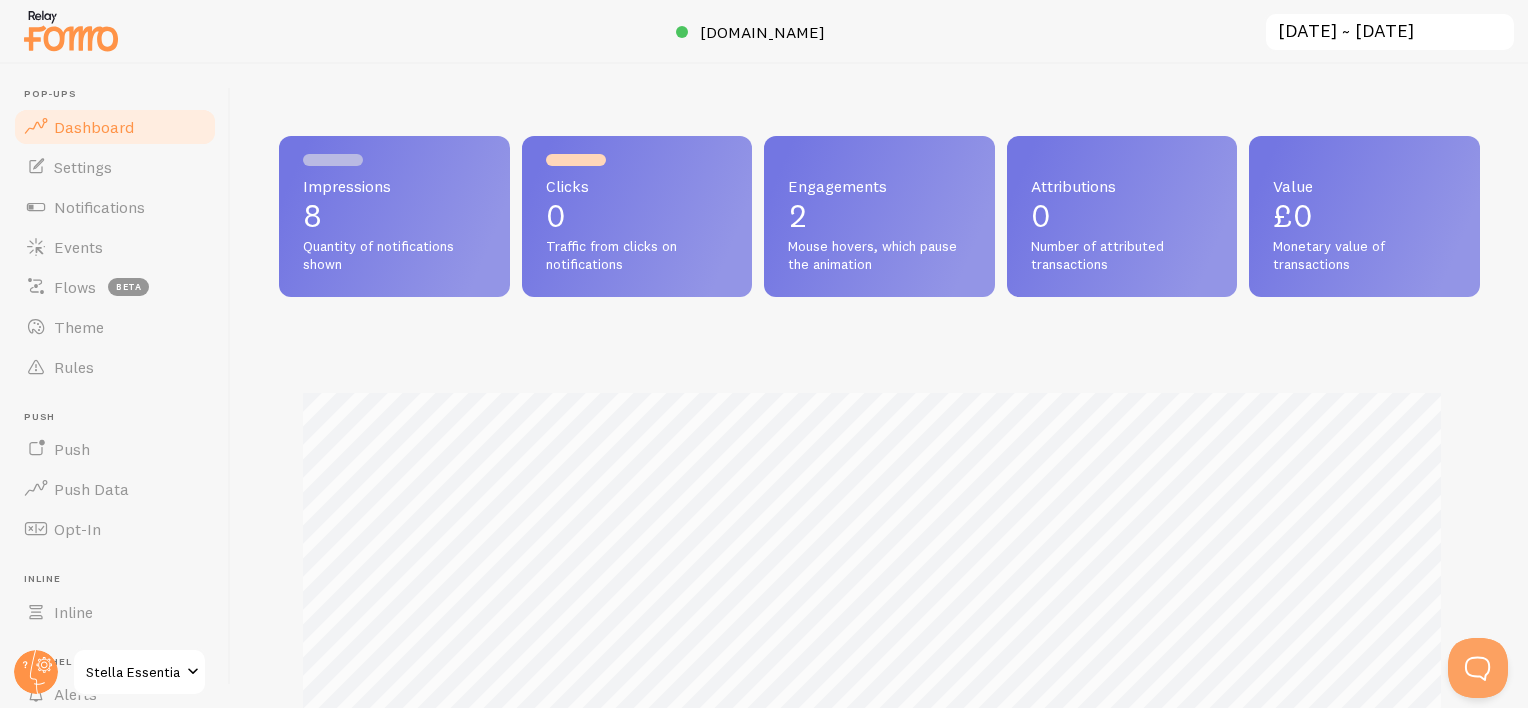 scroll, scrollTop: 999474, scrollLeft: 998813, axis: both 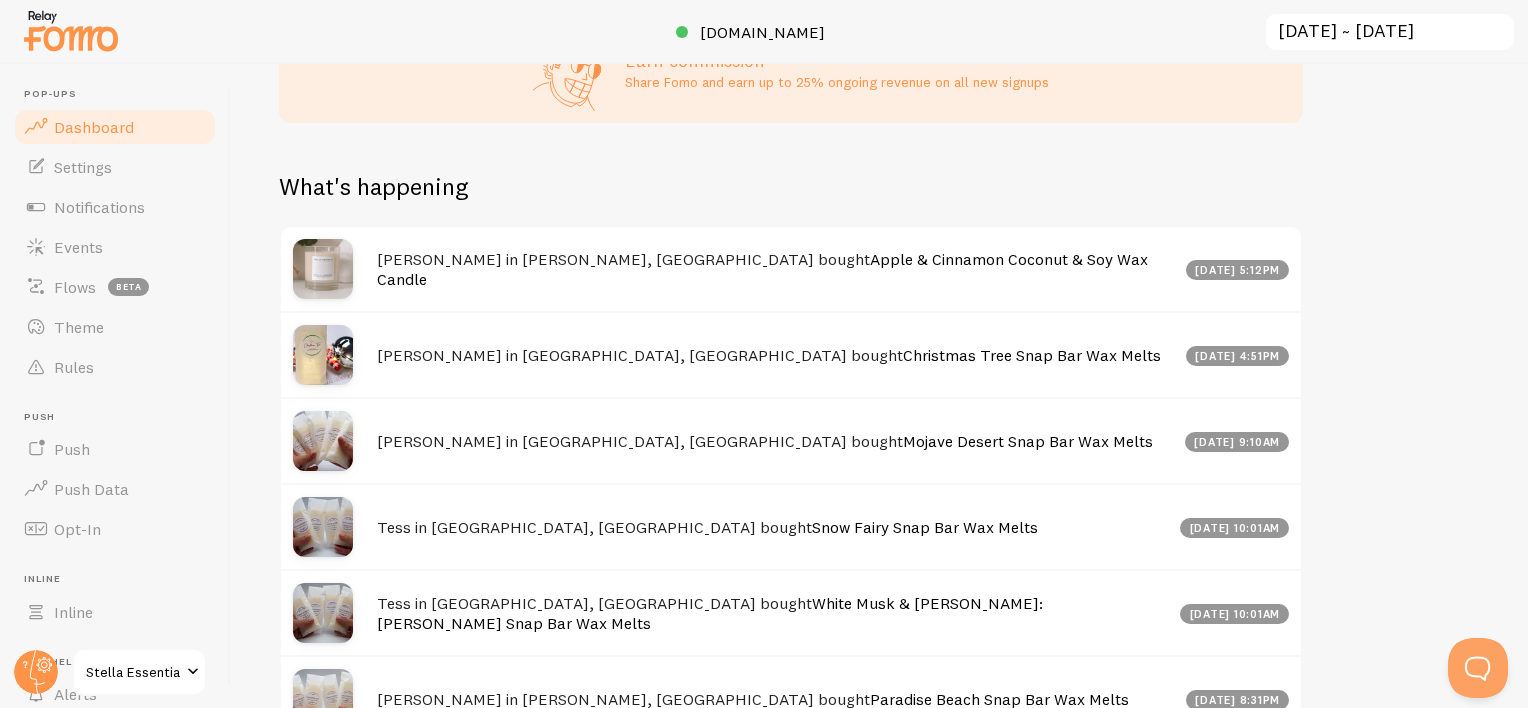 drag, startPoint x: 1391, startPoint y: 338, endPoint x: 1380, endPoint y: 317, distance: 23.70654 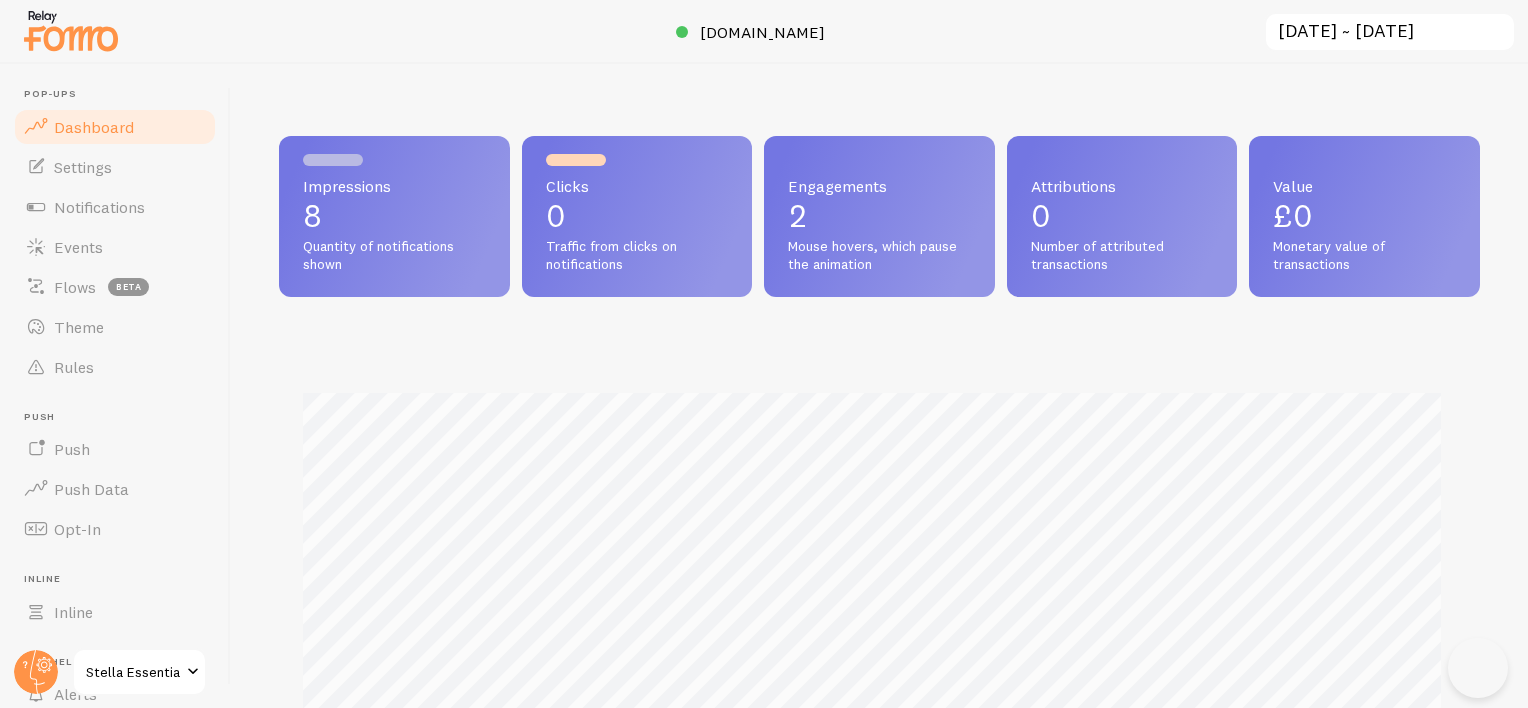 scroll, scrollTop: 0, scrollLeft: 0, axis: both 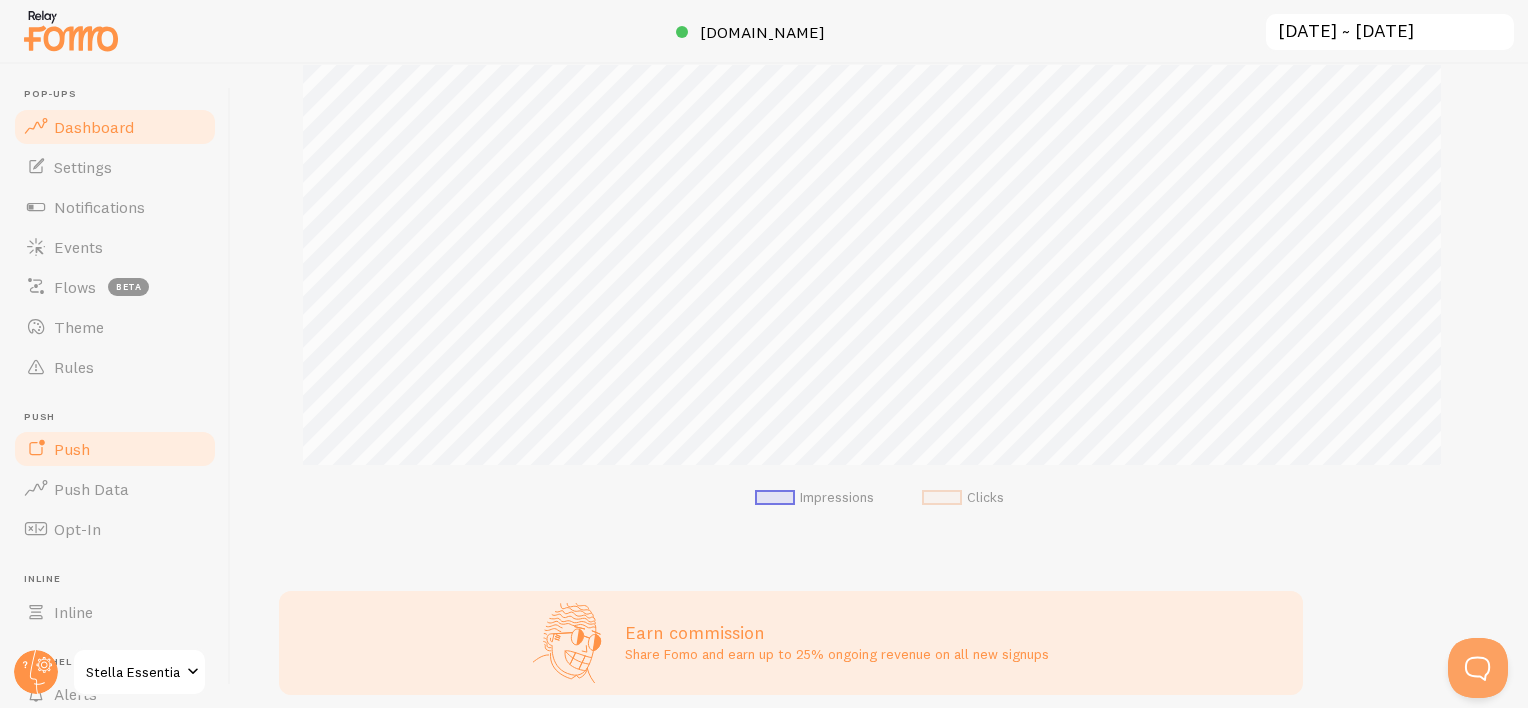 click on "Push" at bounding box center [72, 449] 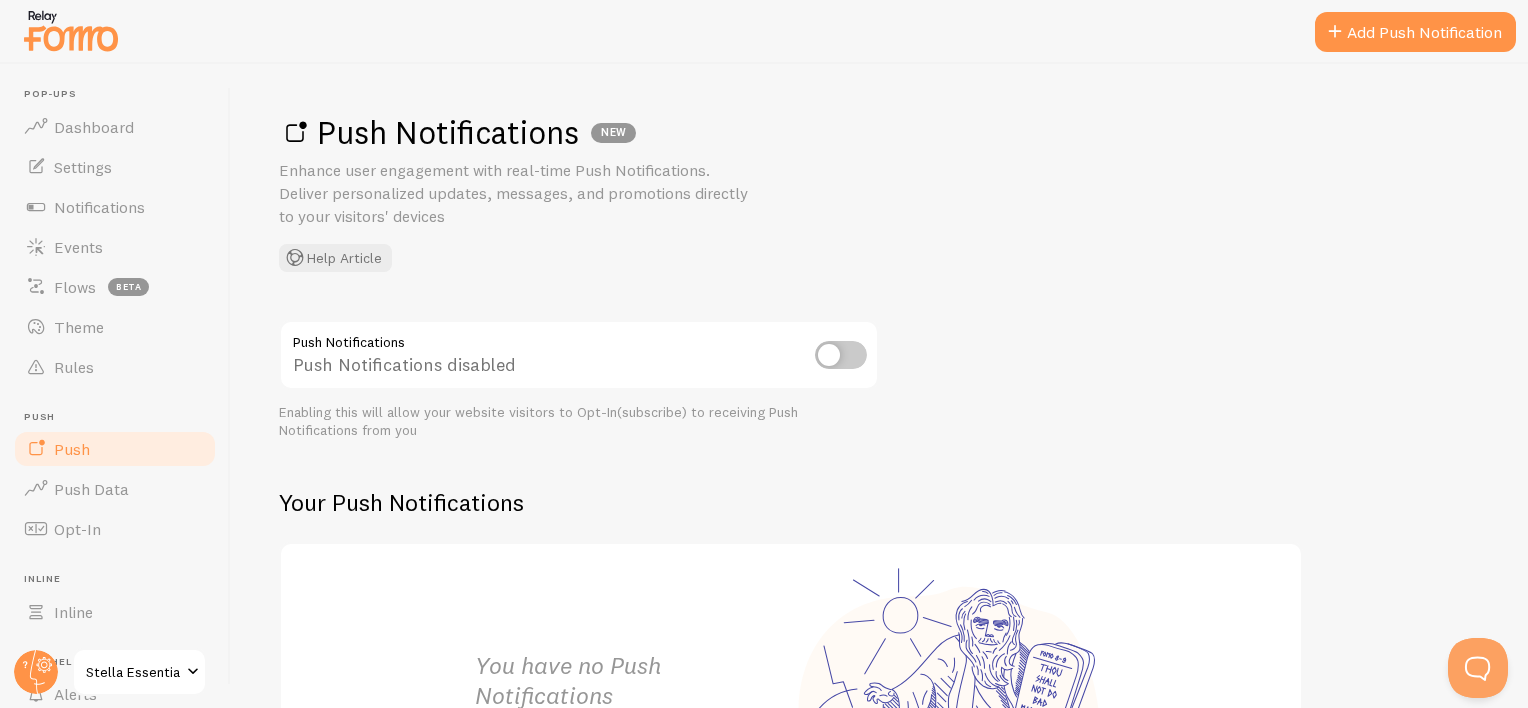 click on "Push Notifications
NEW
Enhance user engagement with real-time Push Notifications. Deliver
personalized updates, messages, and promotions directly to your
visitors' devices
Help Article" at bounding box center (879, 192) 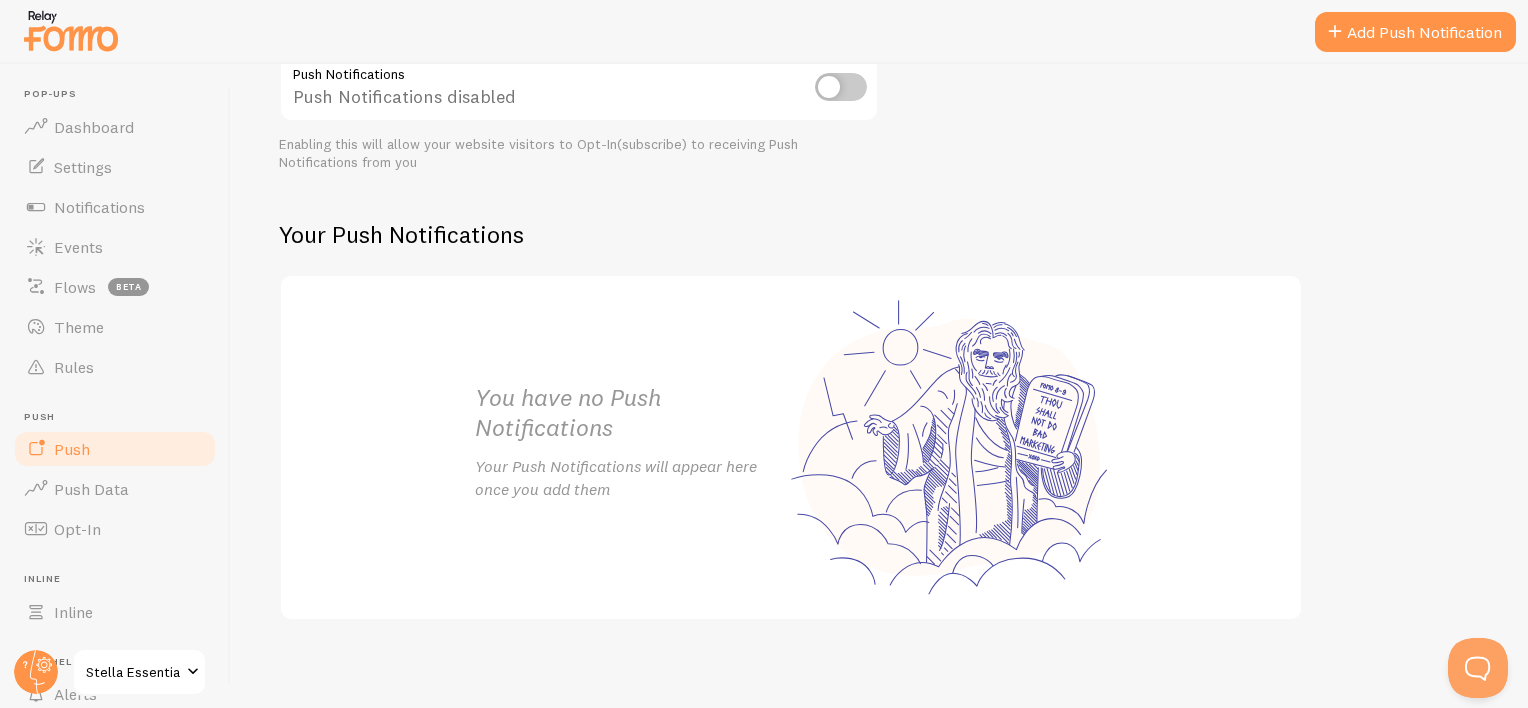 scroll, scrollTop: 275, scrollLeft: 0, axis: vertical 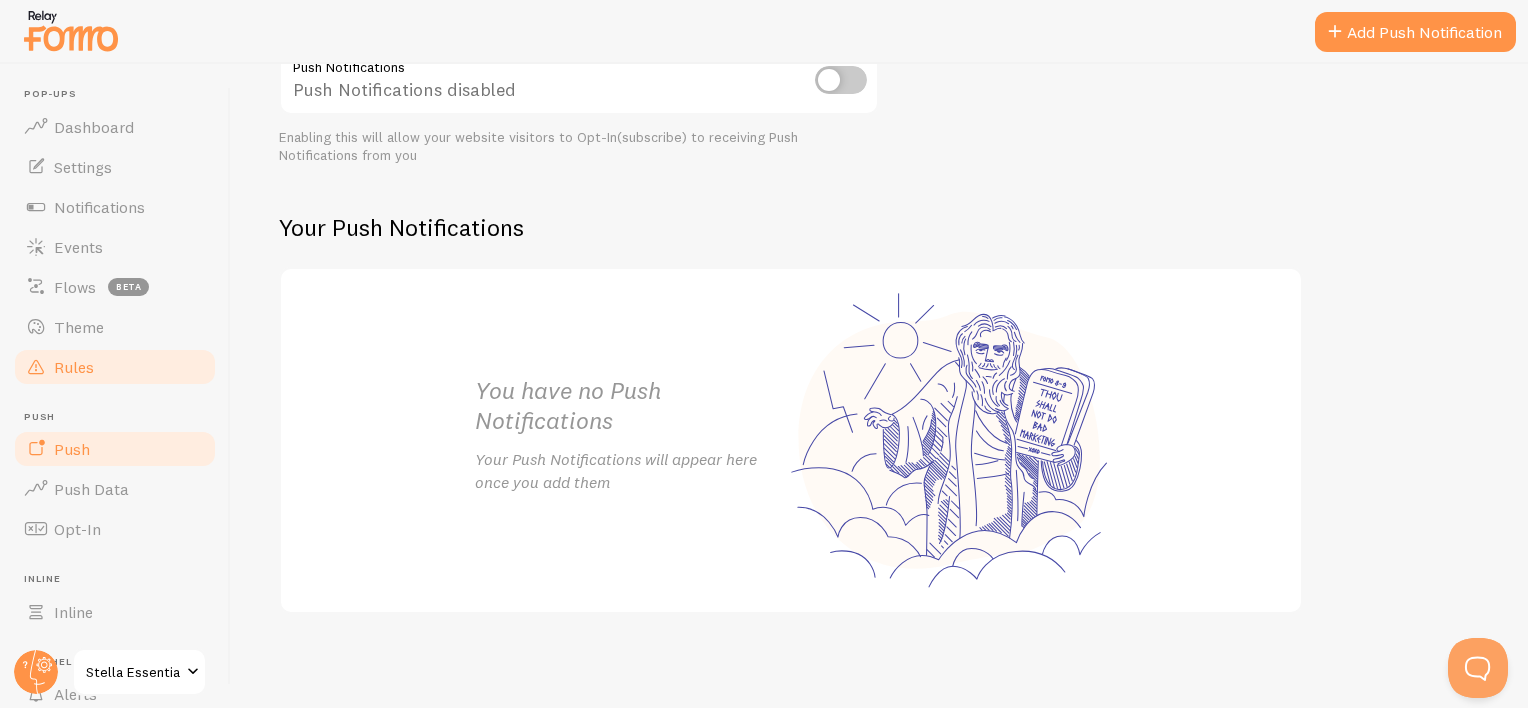 click on "Rules" at bounding box center [74, 367] 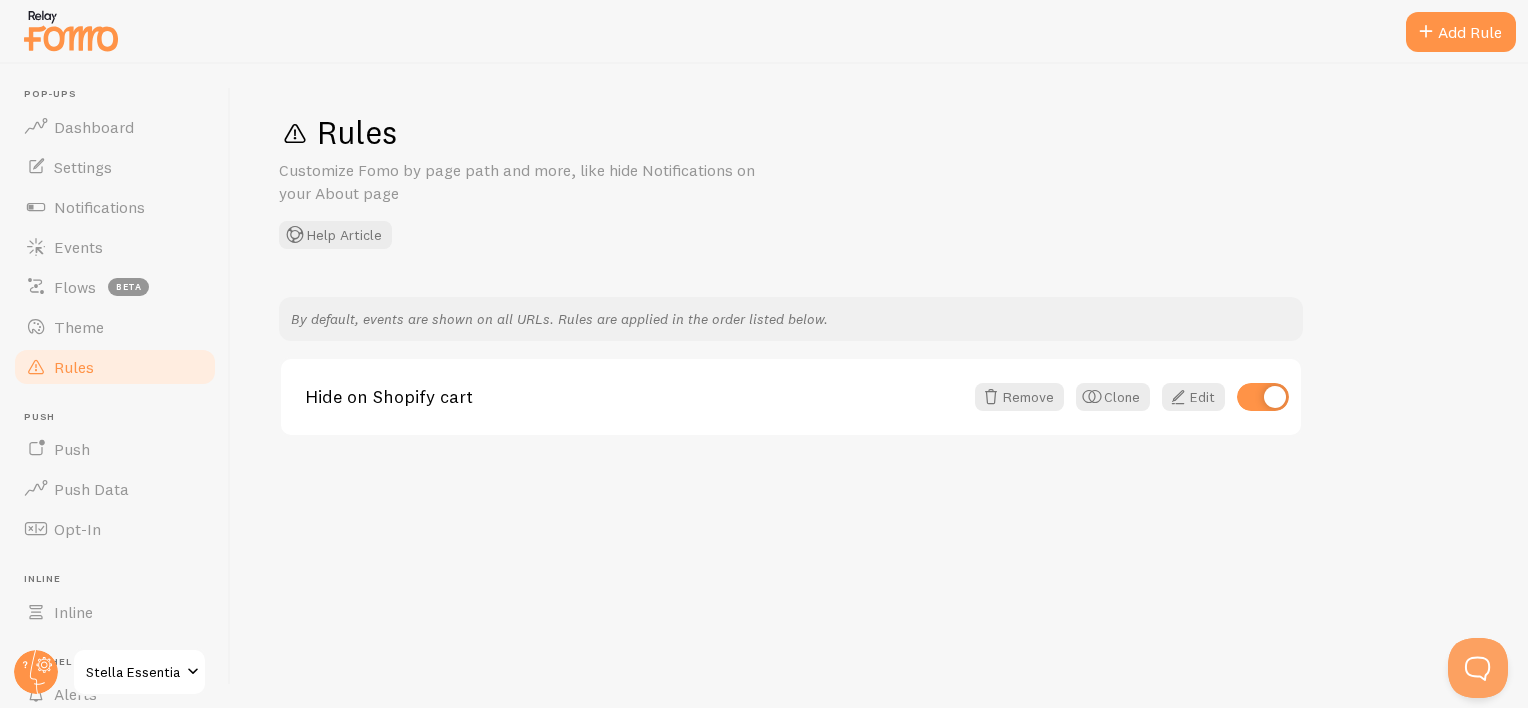 click on "Rules
Customize Fomo by page path and more, like hide Notifications on your About page
Help Article
By default, events are shown on all URLs. Rules are applied in the order listed below.
Hide on Shopify cart
Remove
Clone
Edit" at bounding box center (879, 386) 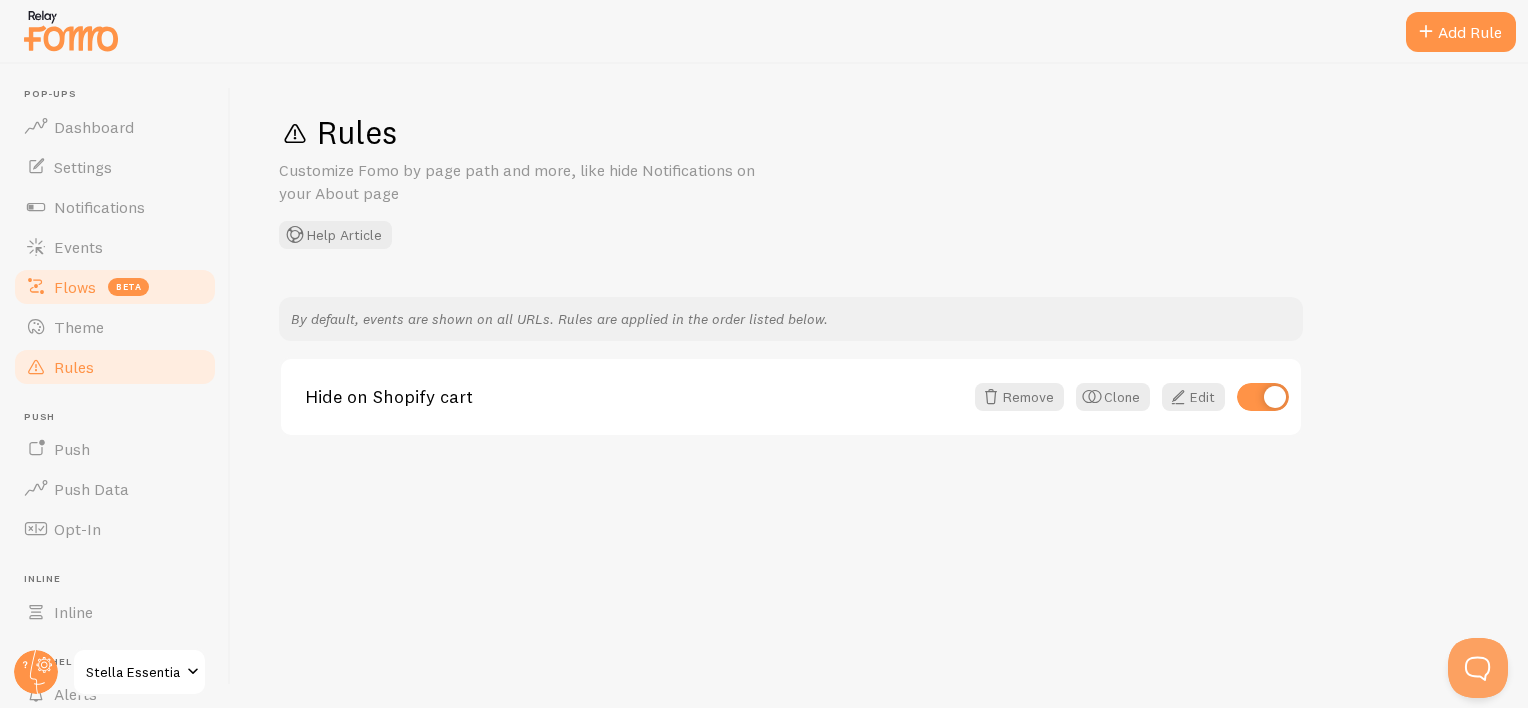 click on "Flows" at bounding box center (75, 287) 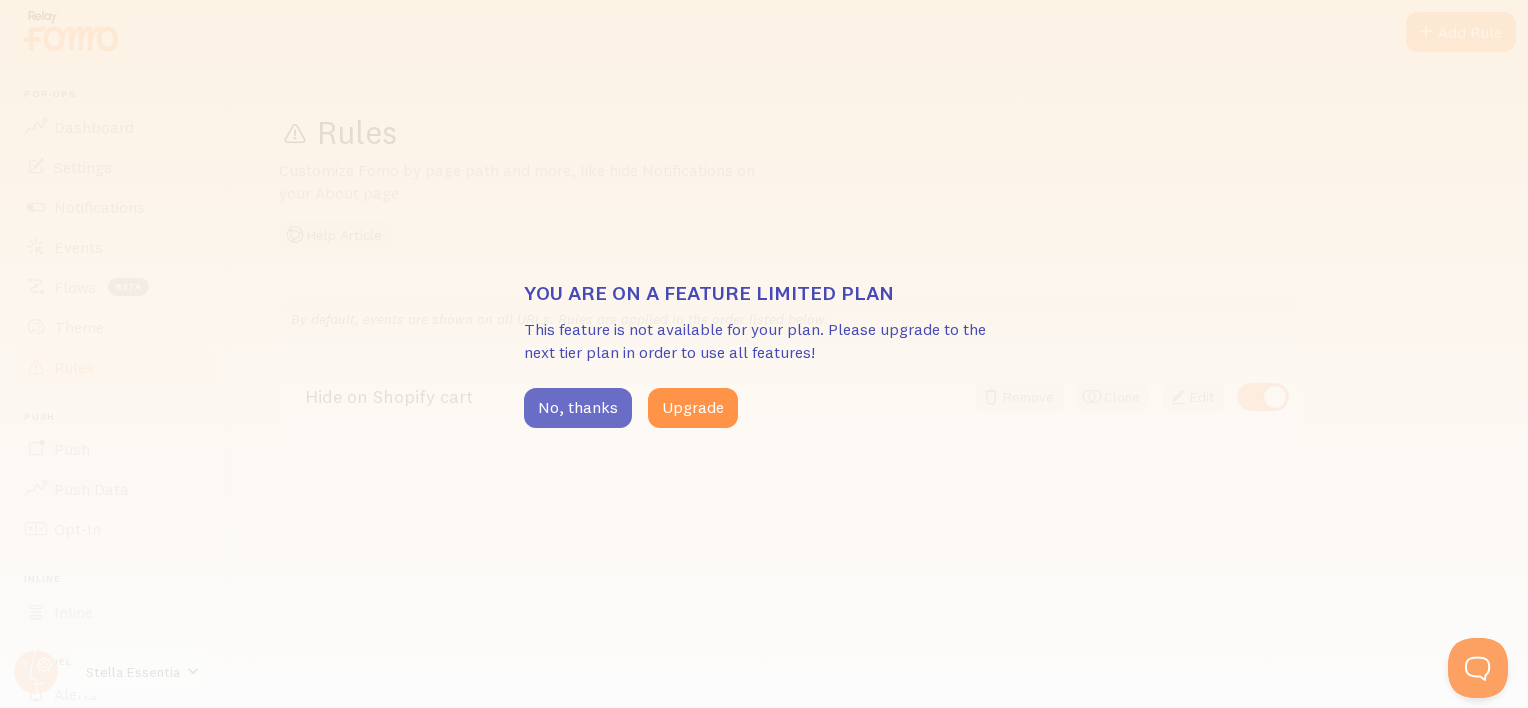 click on "No, thanks" at bounding box center [578, 408] 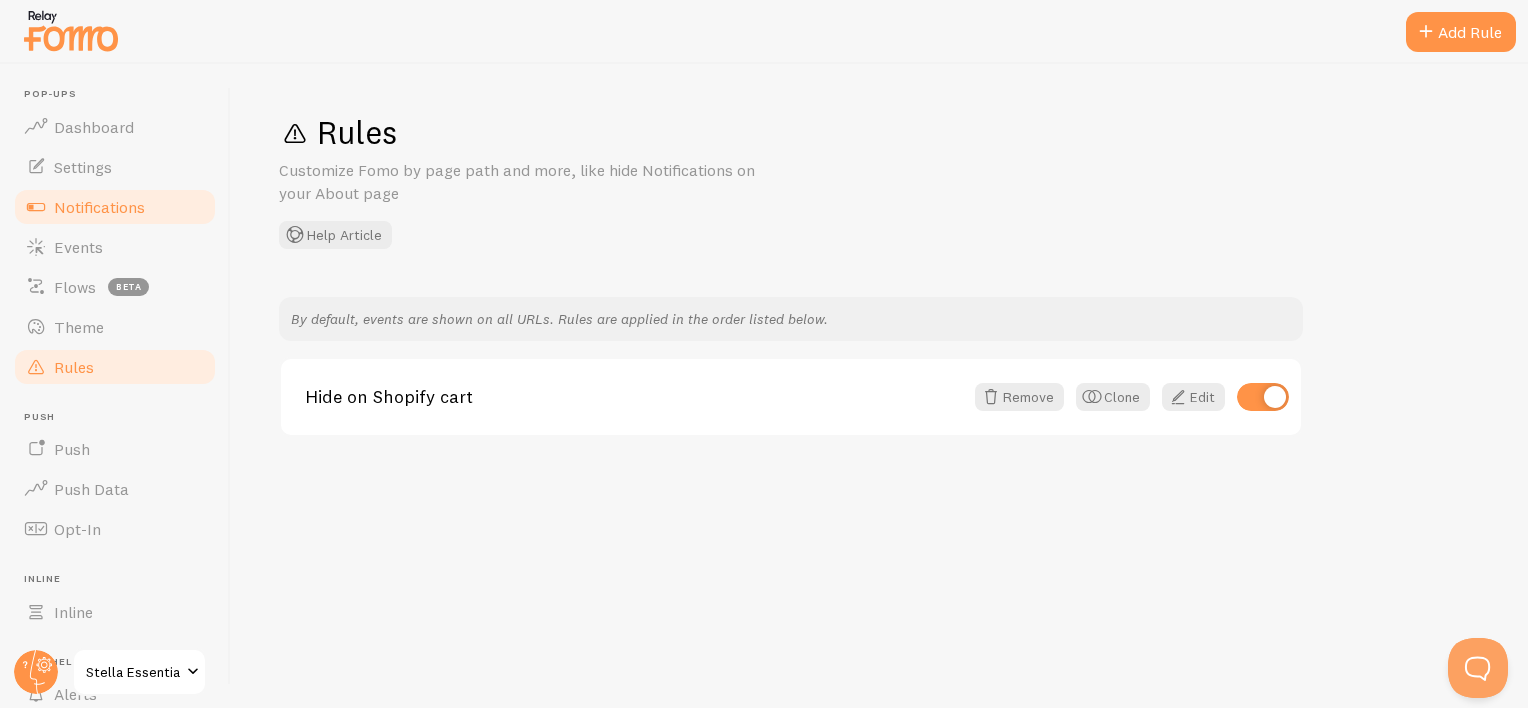 click on "Notifications" at bounding box center [99, 207] 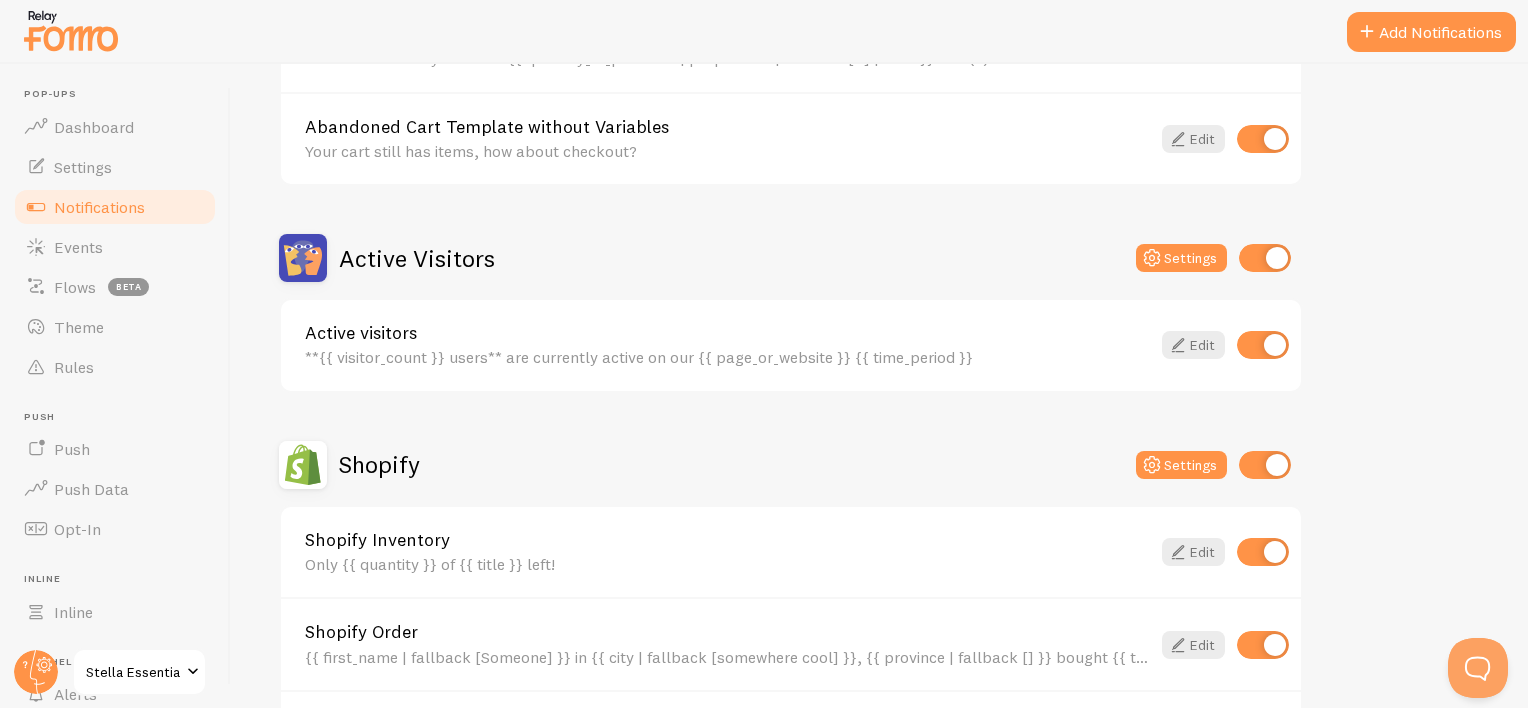 scroll, scrollTop: 400, scrollLeft: 0, axis: vertical 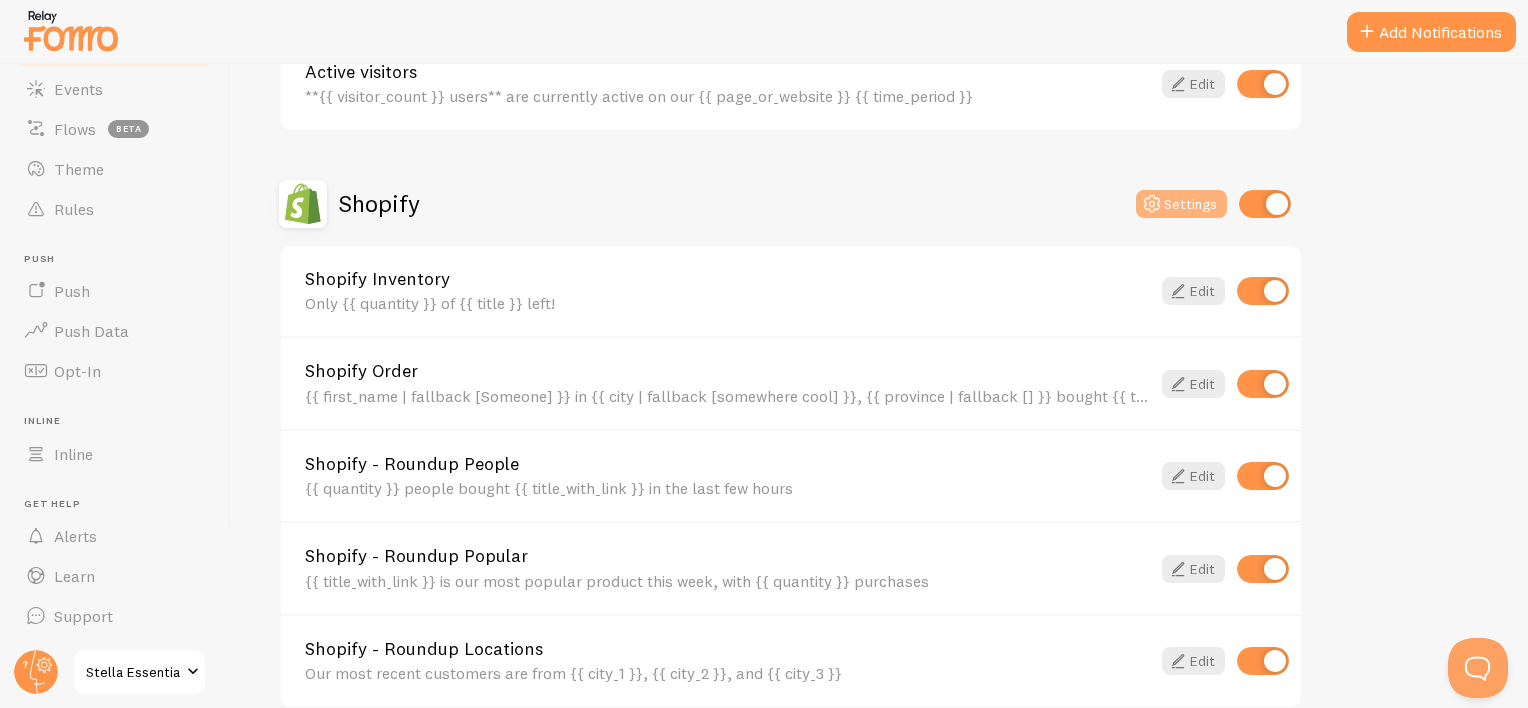 click at bounding box center [1152, 204] 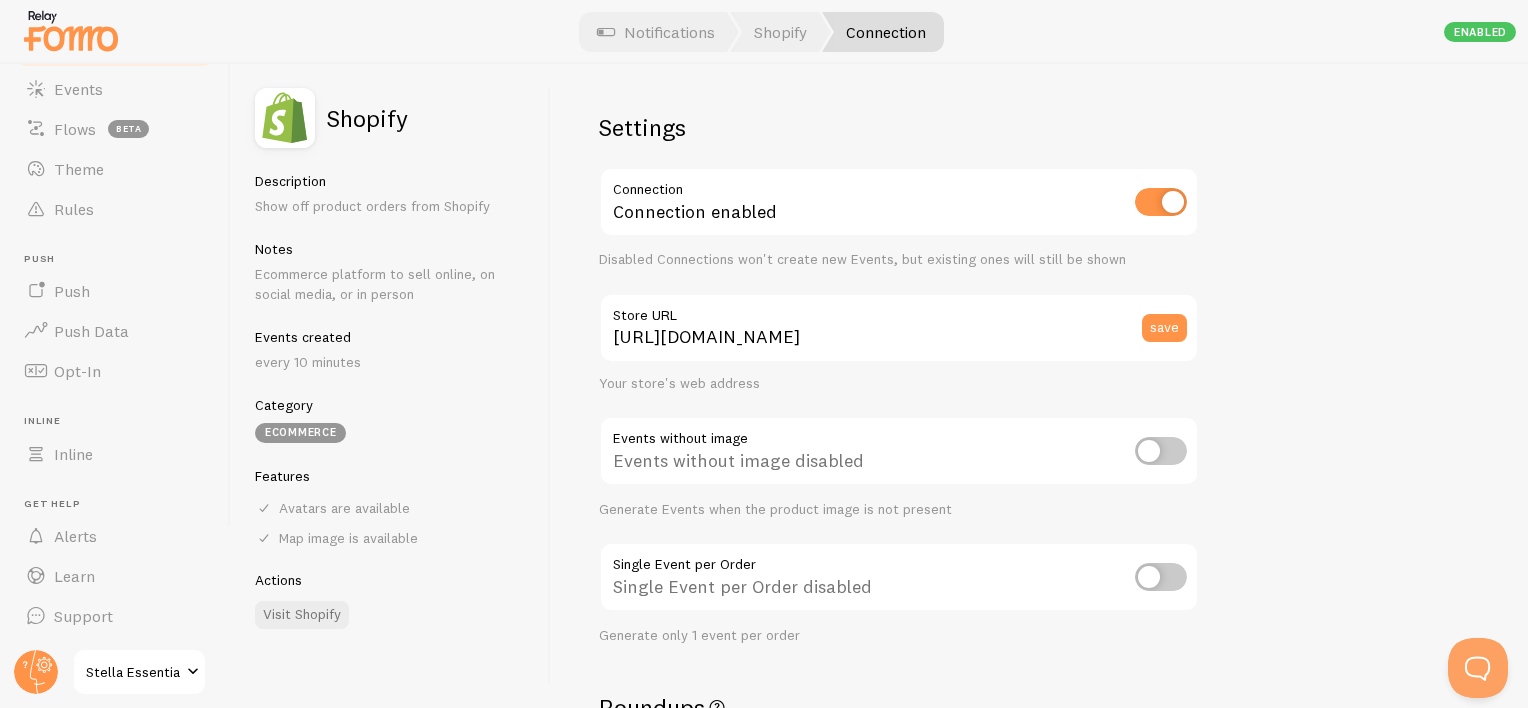 click on "Settings       Connection   Connection enabled   Disabled Connections won't create new Events, but existing ones will still be shown     https://stellaessentia.com   Store URL
save
Your store's web address           Events without image   Events without image disabled   Generate Events when the product image is not present           Single Event per Order   Single Event per Order disabled   Generate only 1 event per order
Roundups
Roundup Events   Roundup Events enabled   Show off trends by generating events like "42 people bought Blue Pants"
Add to Cart
Add to Cart Events   Add to Cart Events disabled   Generate events like "Benjamin added Blue Pants to their cart"   Inventory       Inventory Notification   Inventory Notification enabled   Show a notification like "Only 7 Blue Pants left!" on the Blue Pants product page     100" at bounding box center [1039, 386] 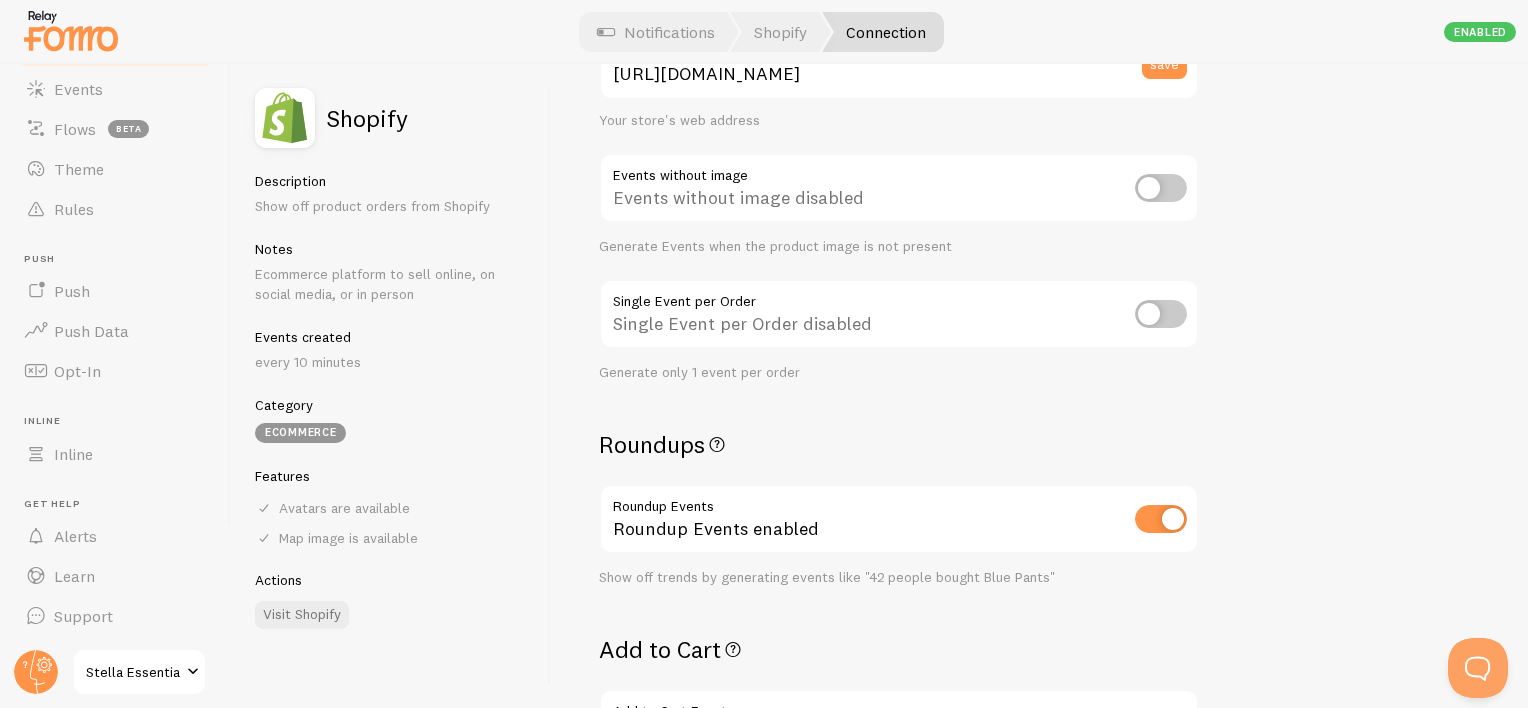 scroll, scrollTop: 300, scrollLeft: 0, axis: vertical 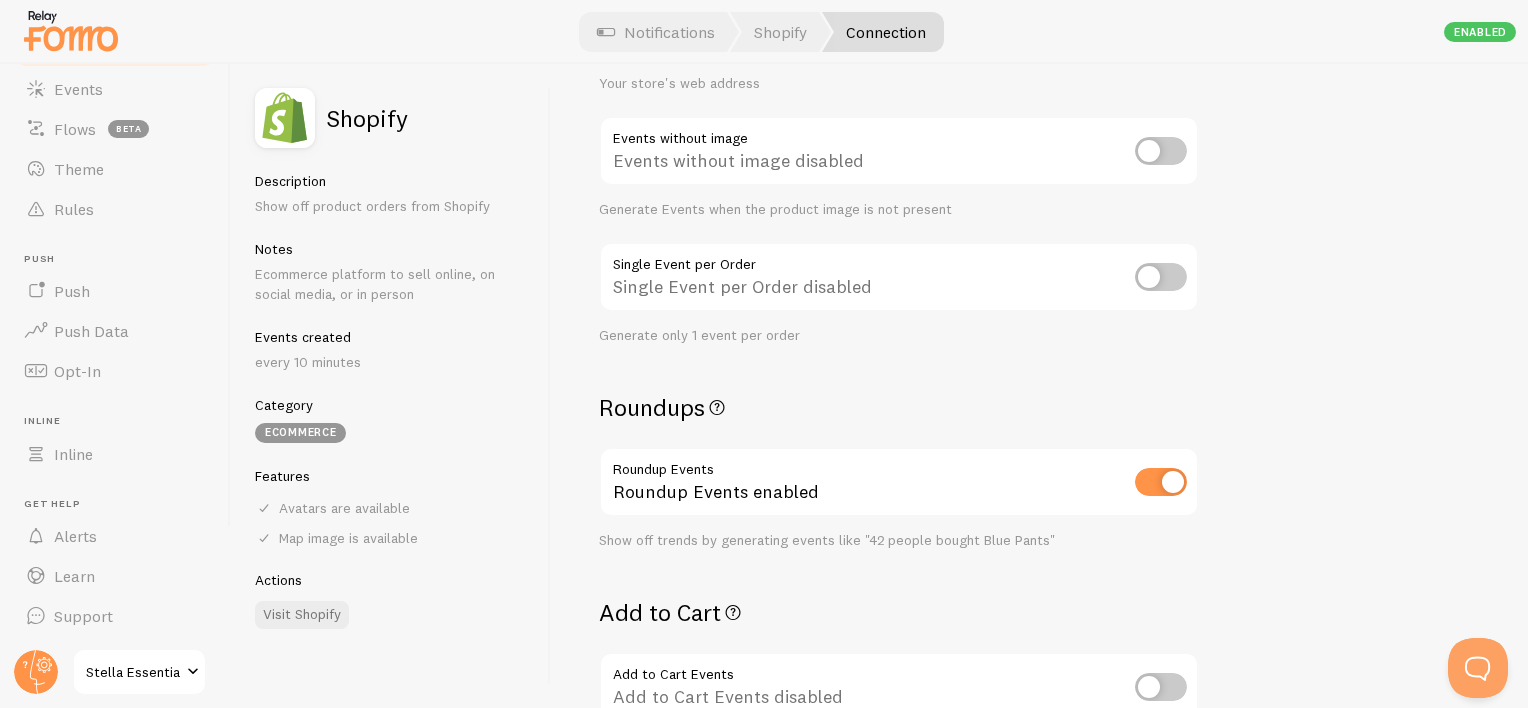 click on "Settings       Connection   Connection enabled   Disabled Connections won't create new Events, but existing ones will still be shown     https://stellaessentia.com   Store URL
save
Your store's web address           Events without image   Events without image disabled   Generate Events when the product image is not present           Single Event per Order   Single Event per Order disabled   Generate only 1 event per order
Roundups
Roundup Events   Roundup Events enabled   Show off trends by generating events like "42 people bought Blue Pants"
Add to Cart
Add to Cart Events   Add to Cart Events disabled   Generate events like "Benjamin added Blue Pants to their cart"   Inventory       Inventory Notification   Inventory Notification enabled   Show a notification like "Only 7 Blue Pants left!" on the Blue Pants product page     100" at bounding box center (1039, 386) 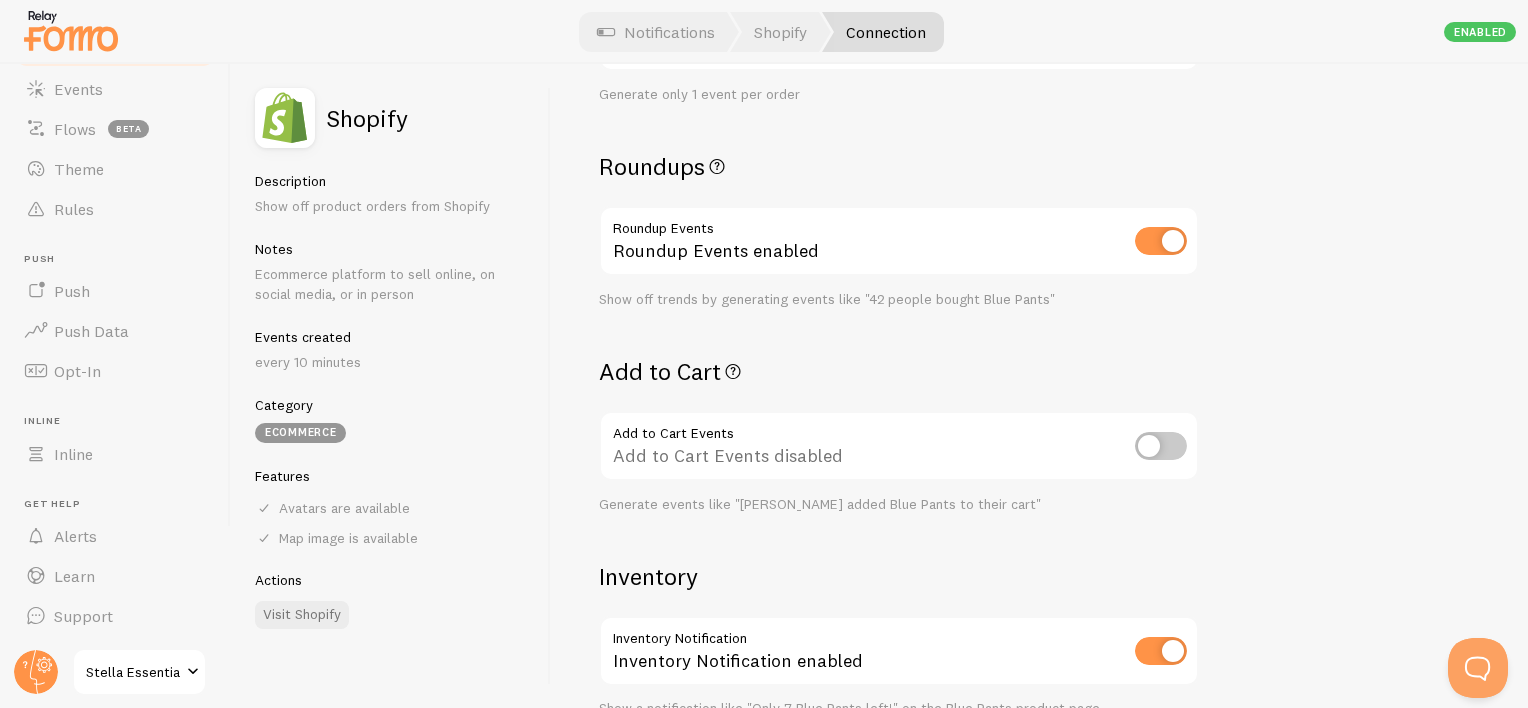 scroll, scrollTop: 600, scrollLeft: 0, axis: vertical 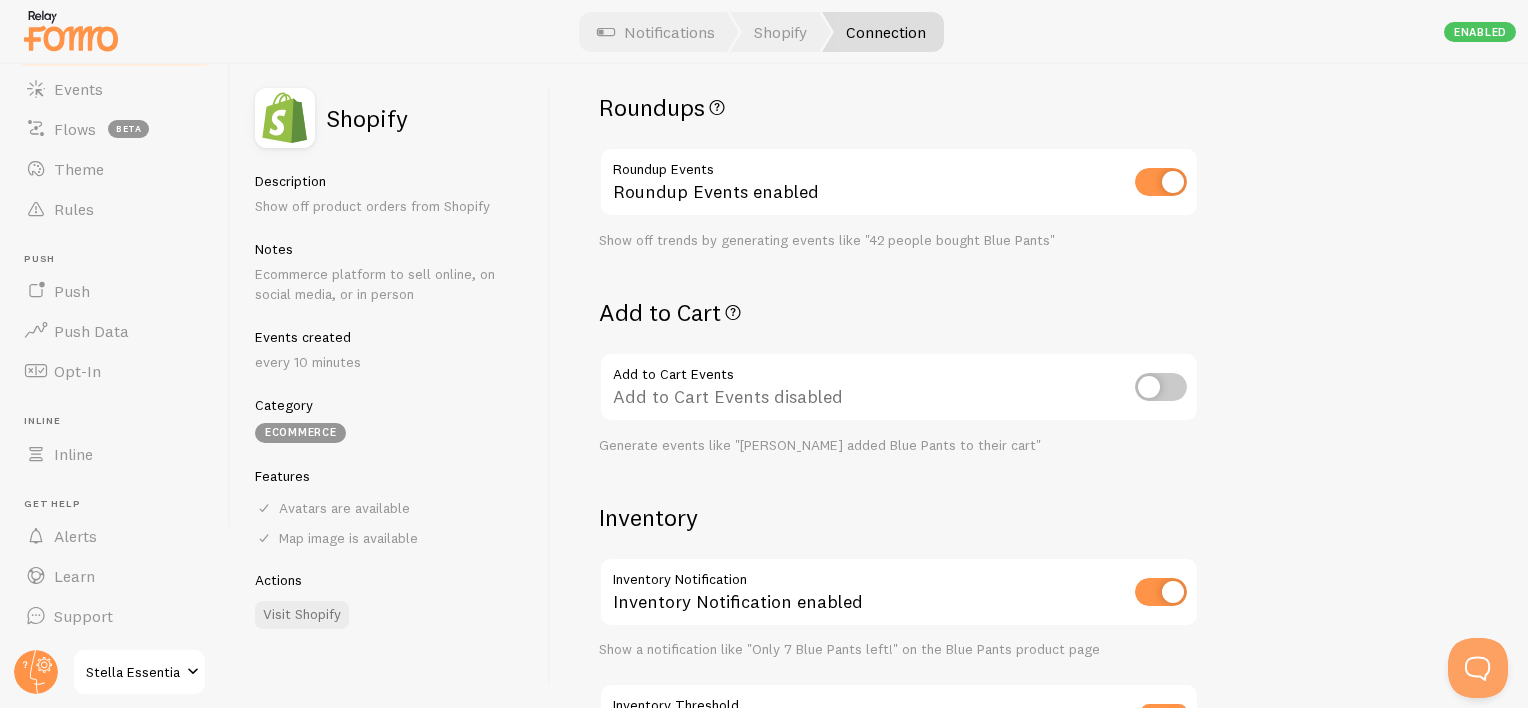 click on "Settings       Connection   Connection enabled   Disabled Connections won't create new Events, but existing ones will still be shown     https://stellaessentia.com   Store URL
save
Your store's web address           Events without image   Events without image disabled   Generate Events when the product image is not present           Single Event per Order   Single Event per Order disabled   Generate only 1 event per order
Roundups
Roundup Events   Roundup Events enabled   Show off trends by generating events like "42 people bought Blue Pants"
Add to Cart
Add to Cart Events   Add to Cart Events disabled   Generate events like "Benjamin added Blue Pants to their cart"   Inventory       Inventory Notification   Inventory Notification enabled   Show a notification like "Only 7 Blue Pants left!" on the Blue Pants product page     100" at bounding box center (1039, 386) 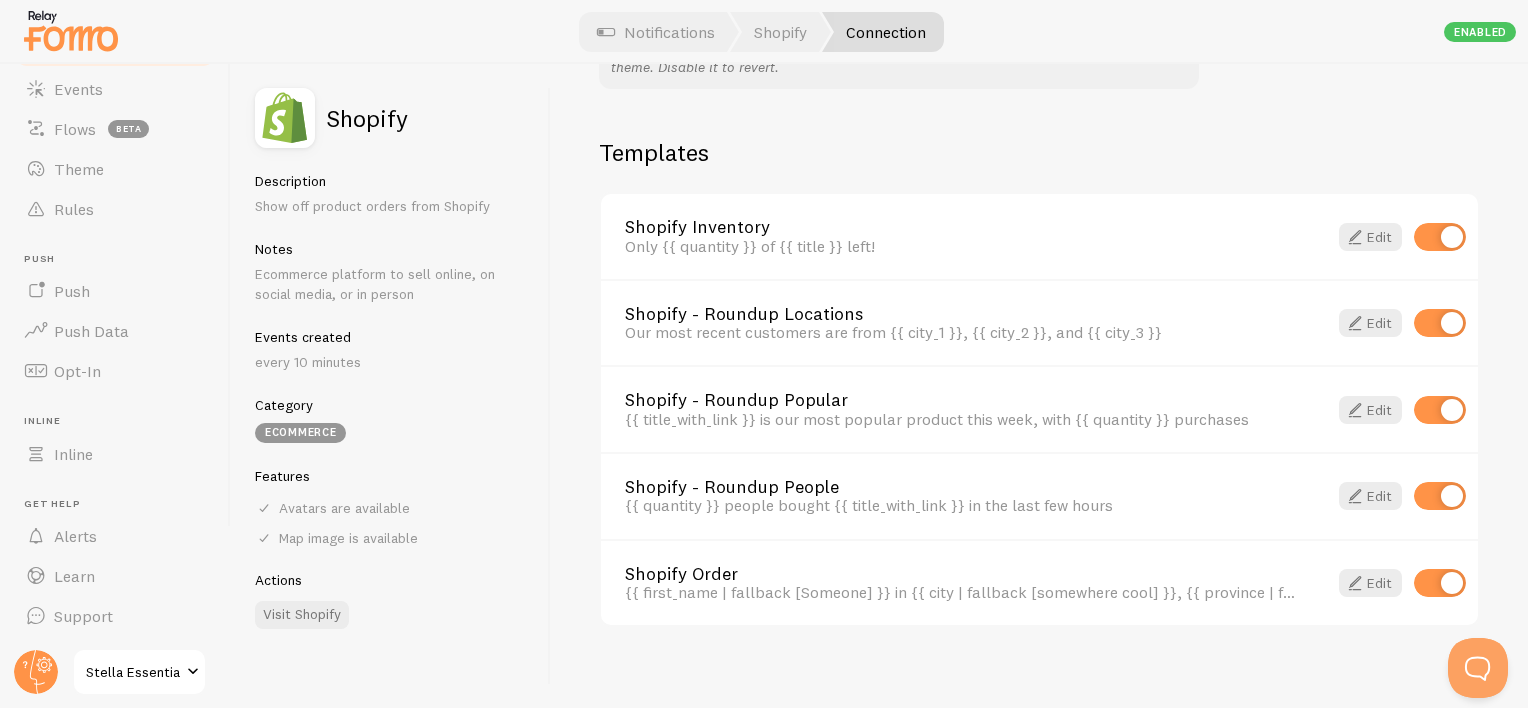 scroll, scrollTop: 1388, scrollLeft: 0, axis: vertical 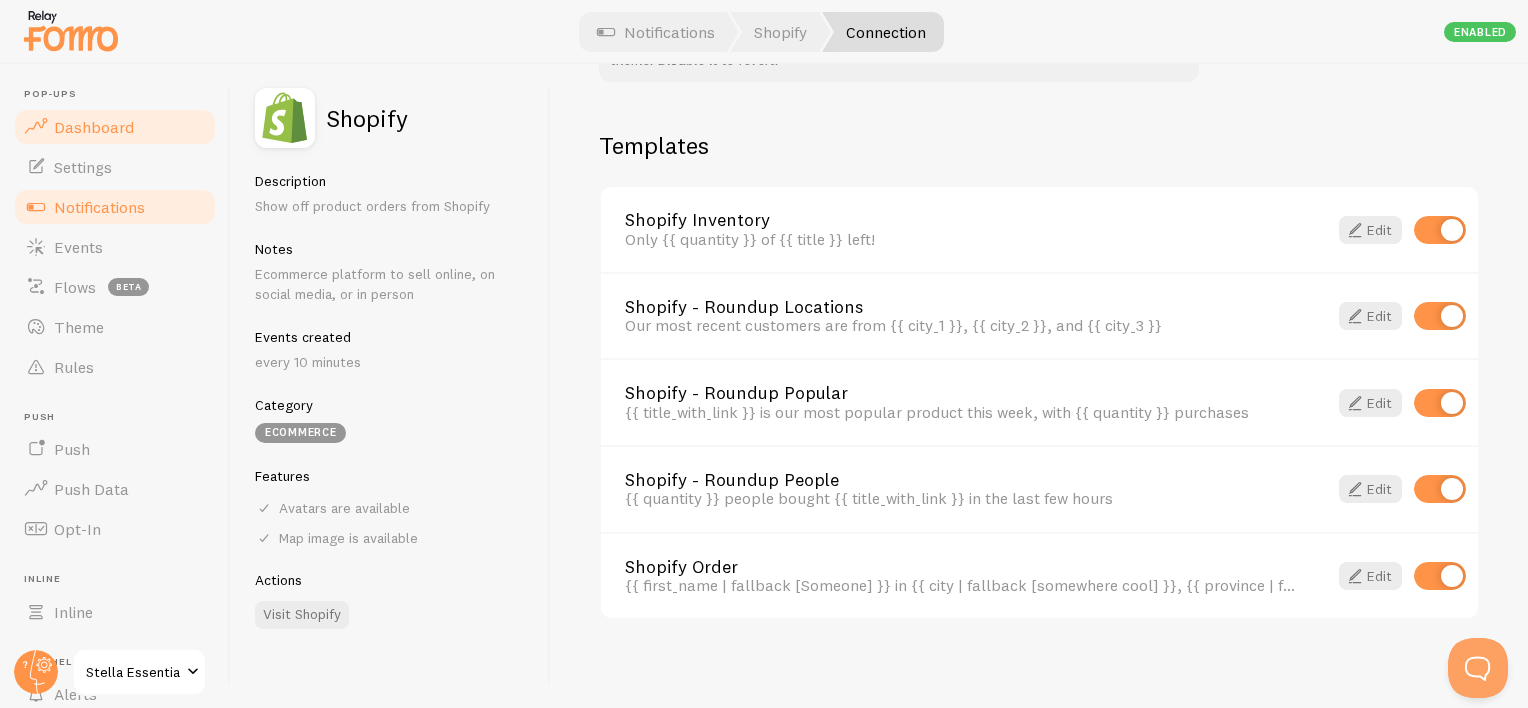 click on "Dashboard" at bounding box center [94, 127] 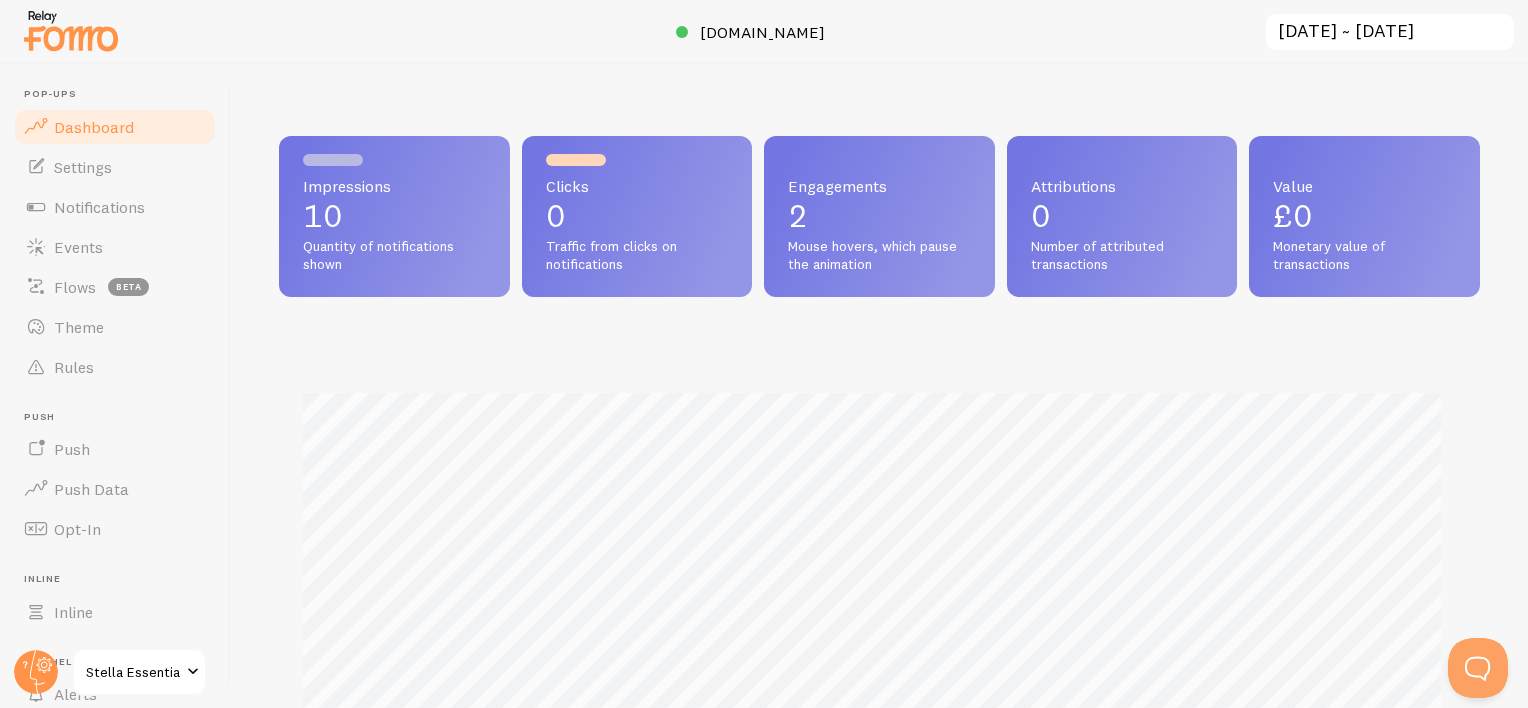 scroll, scrollTop: 999474, scrollLeft: 998813, axis: both 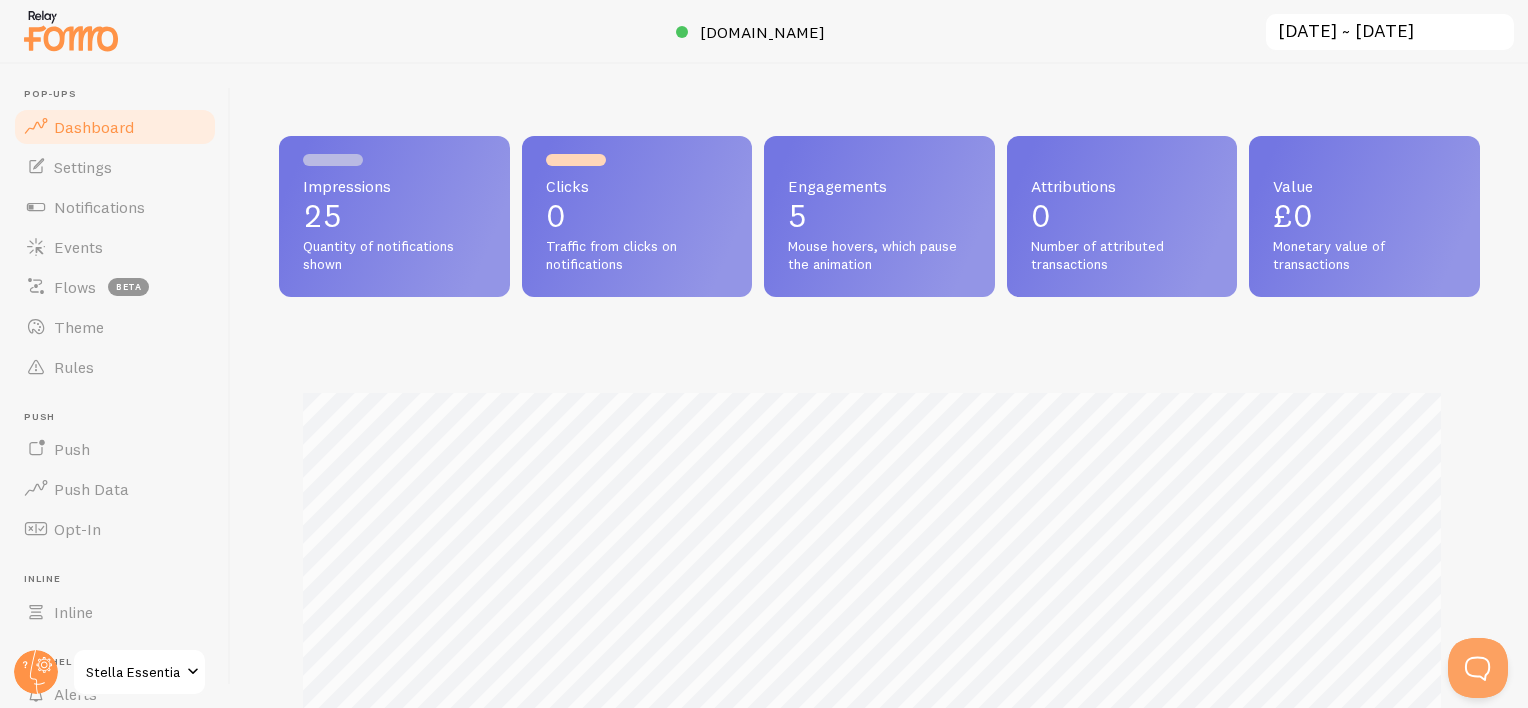 click on "Impressions
25
Quantity of notifications shown
Clicks
0
Traffic from clicks on notifications
Engagements
5
Mouse hovers, which pause the animation
Attributions
0
Number of attributed transactions
Value
£0   Monetary value of transactions       Impressions Clicks                 Earn commission
Share Fomo and earn up to 25% ongoing revenue on all new
signups
What's happening       [PERSON_NAME] in [PERSON_NAME], [GEOGRAPHIC_DATA] bought  Apple & Cinnamon Coconut & Soy Wax Candle
[DATE] 5:12pm
[PERSON_NAME] in [PERSON_NAME], [GEOGRAPHIC_DATA] bought  Christmas Tree Snap Bar Wax Melts
[DATE] 4:51pm
[PERSON_NAME] in [GEOGRAPHIC_DATA], [GEOGRAPHIC_DATA] bought  [GEOGRAPHIC_DATA] Snap Bar Wax Melts" at bounding box center [879, 386] 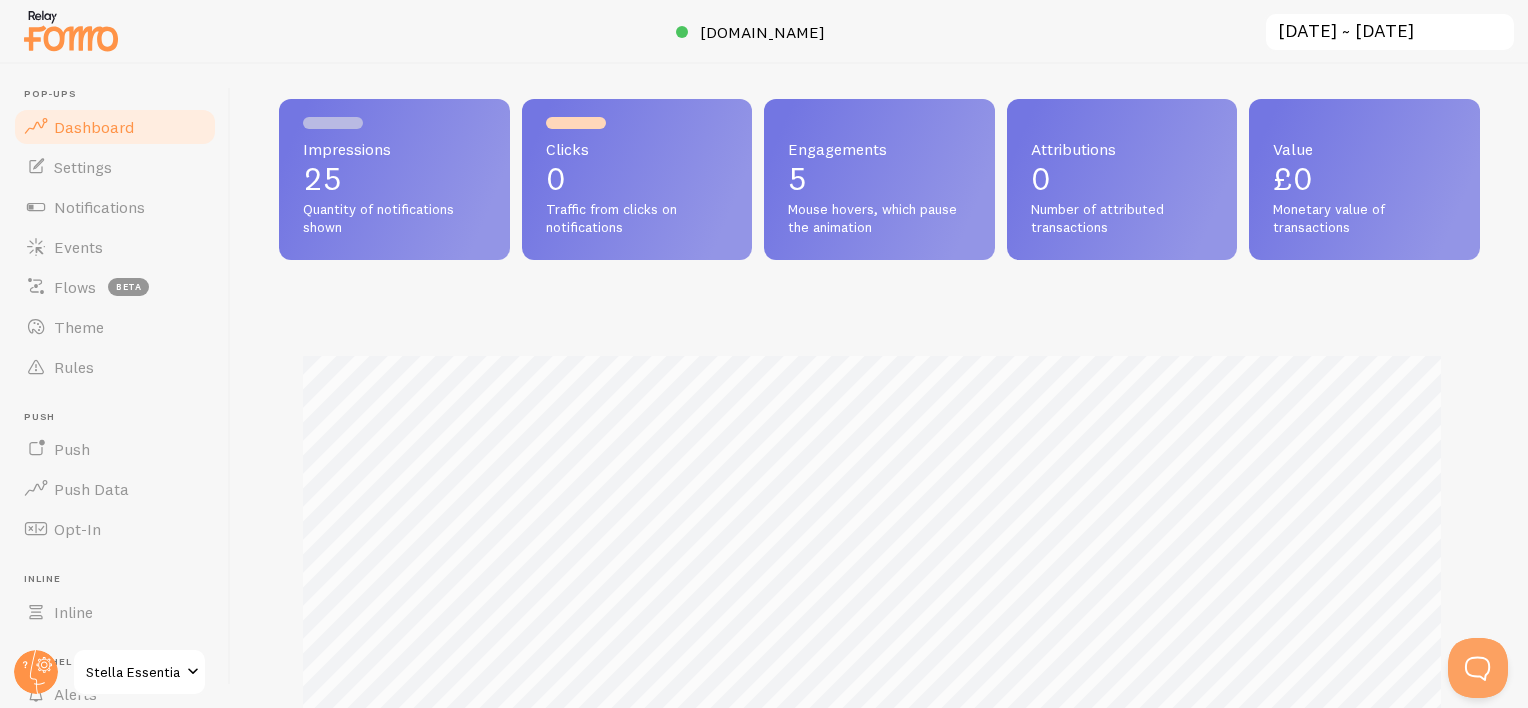 scroll, scrollTop: 0, scrollLeft: 0, axis: both 